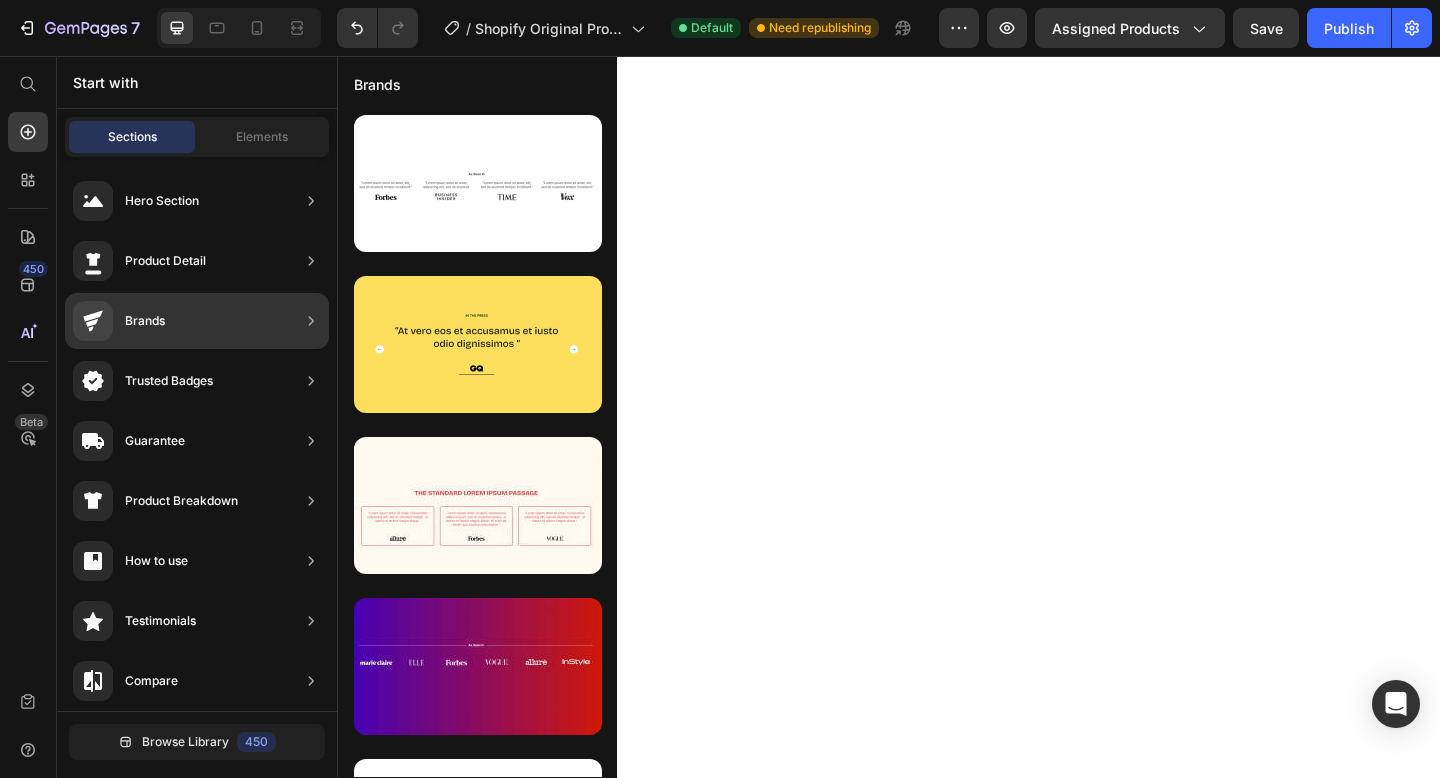 scroll, scrollTop: 0, scrollLeft: 0, axis: both 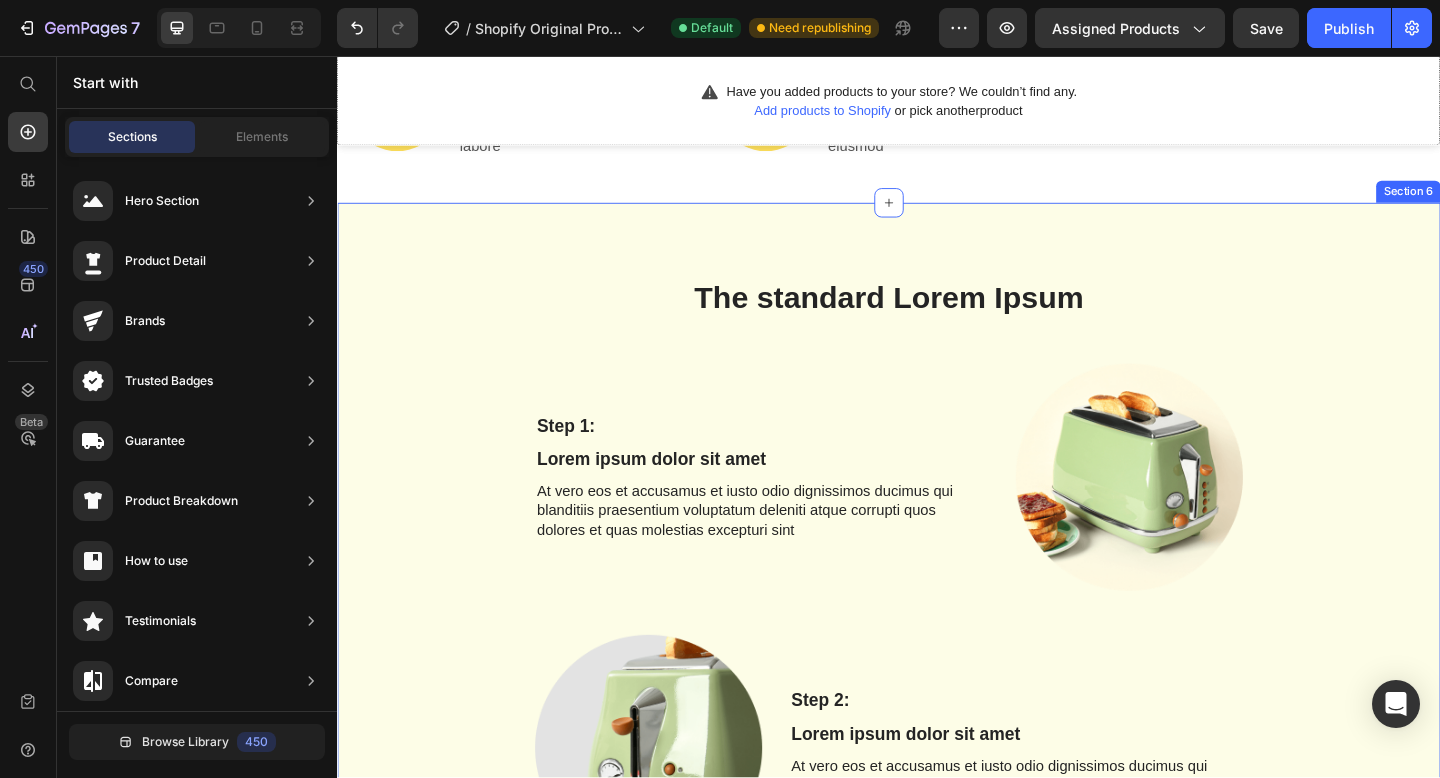 click on "The standard Lorem Ipsum Heading Row Step 1: Text Block Lorem ipsum dolor sit amet Text Block At vero eos et accusamus et iusto odio dignissimos ducimus qui blanditiis praesentium voluptatum deleniti atque corrupti quos dolores et quas molestias excepturi sint Text Block Image Row Image Step 2: Text Block Lorem ipsum dolor sit amet Text Block At vero eos et accusamus et iusto odio dignissimos ducimus qui blanditiis praesentium voluptatum deleniti atque corrupti quos dolores et quas molestias excepturi sint Text Block Row Step 3: Text Block Lorem ipsum dolor sit amet Text Block At vero eos et accusamus et iusto odio dignissimos ducimus qui blanditiis praesentium voluptatum deleniti atque corrupti quos dolores et quas molestias excepturi sint Text Block Image Row Image Step 4: Text Block Lorem ipsum dolor sit amet Text Block At vero eos et accusamus et iusto odio dignissimos ducimus qui blanditiis praesentium voluptatum deleniti atque corrupti quos dolores et quas molestias excepturi sint Text Block Row Step 5:" at bounding box center (937, 968) 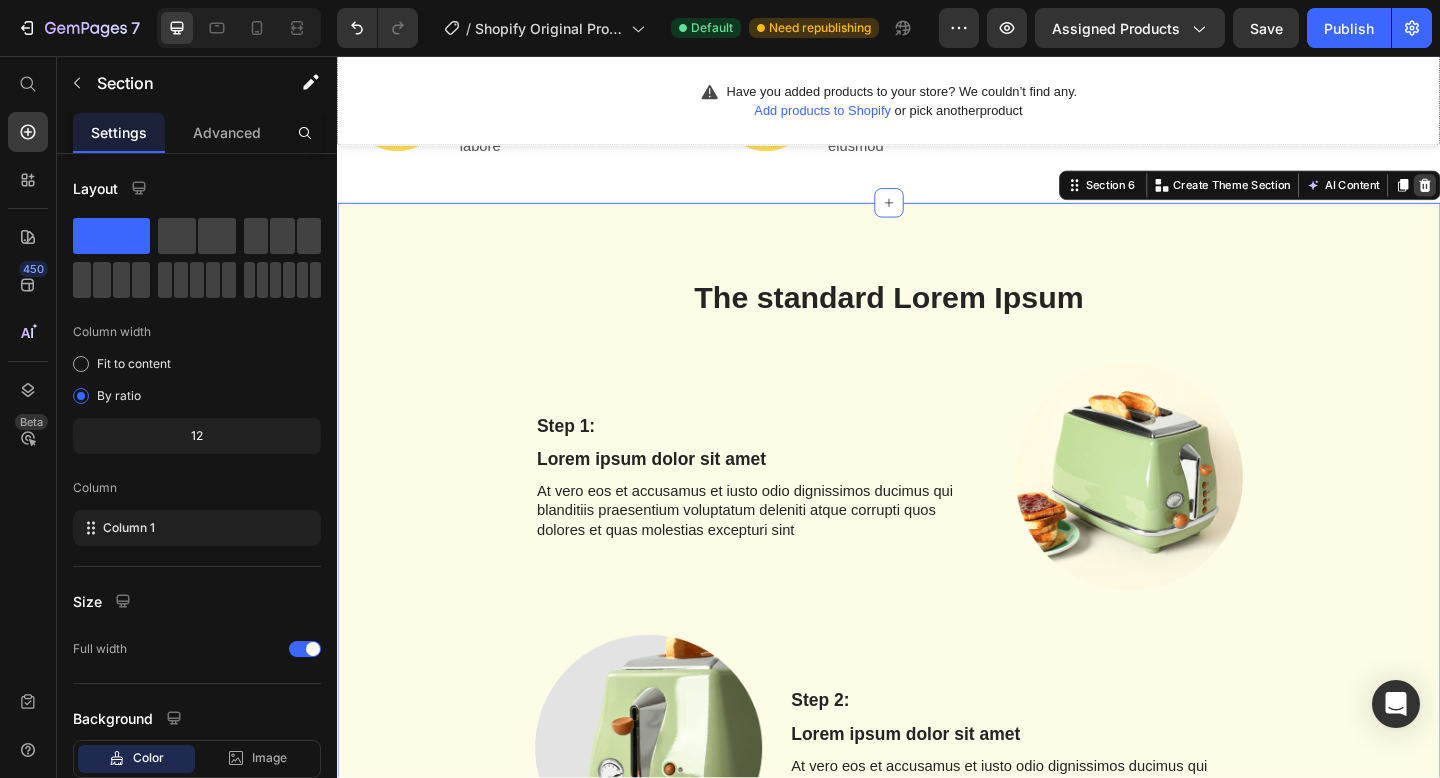 click 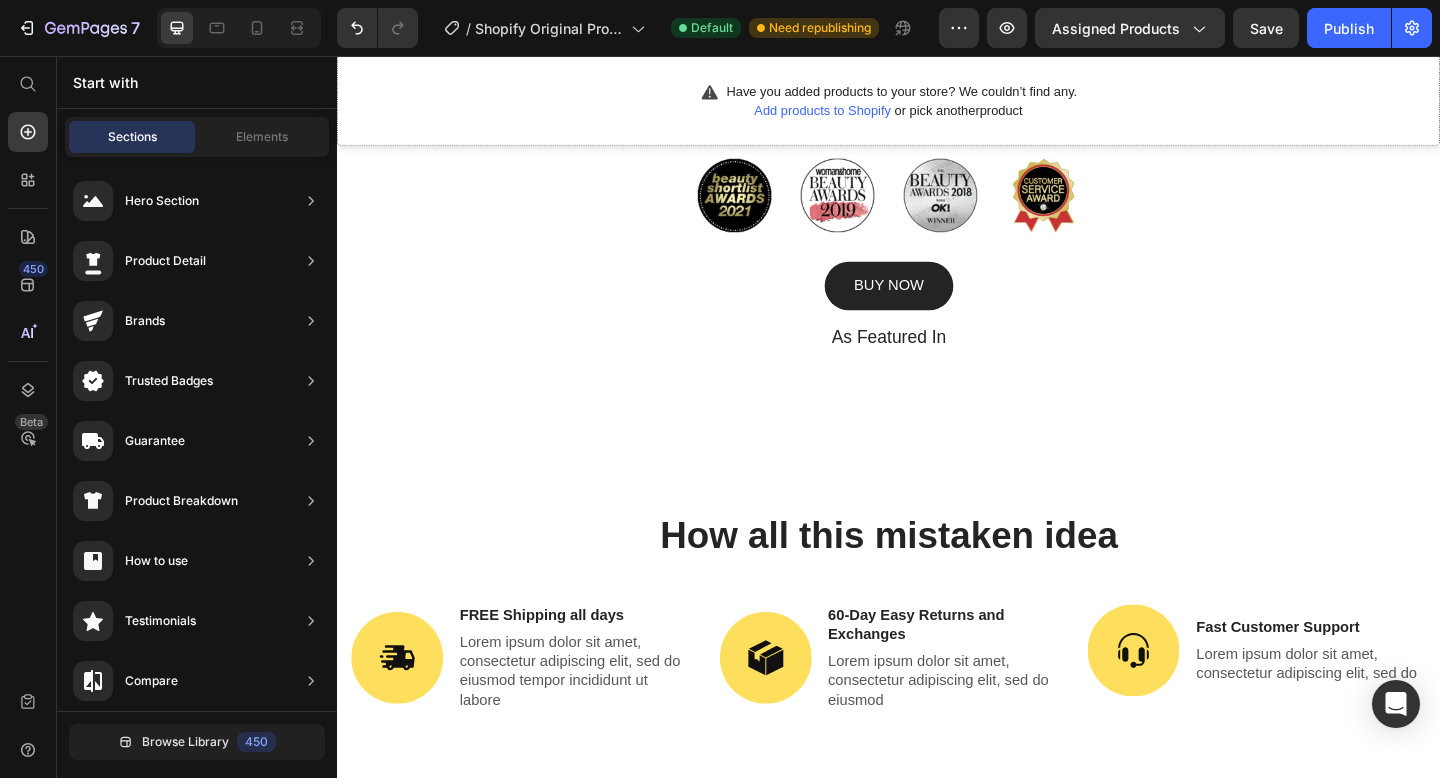 scroll, scrollTop: 696, scrollLeft: 0, axis: vertical 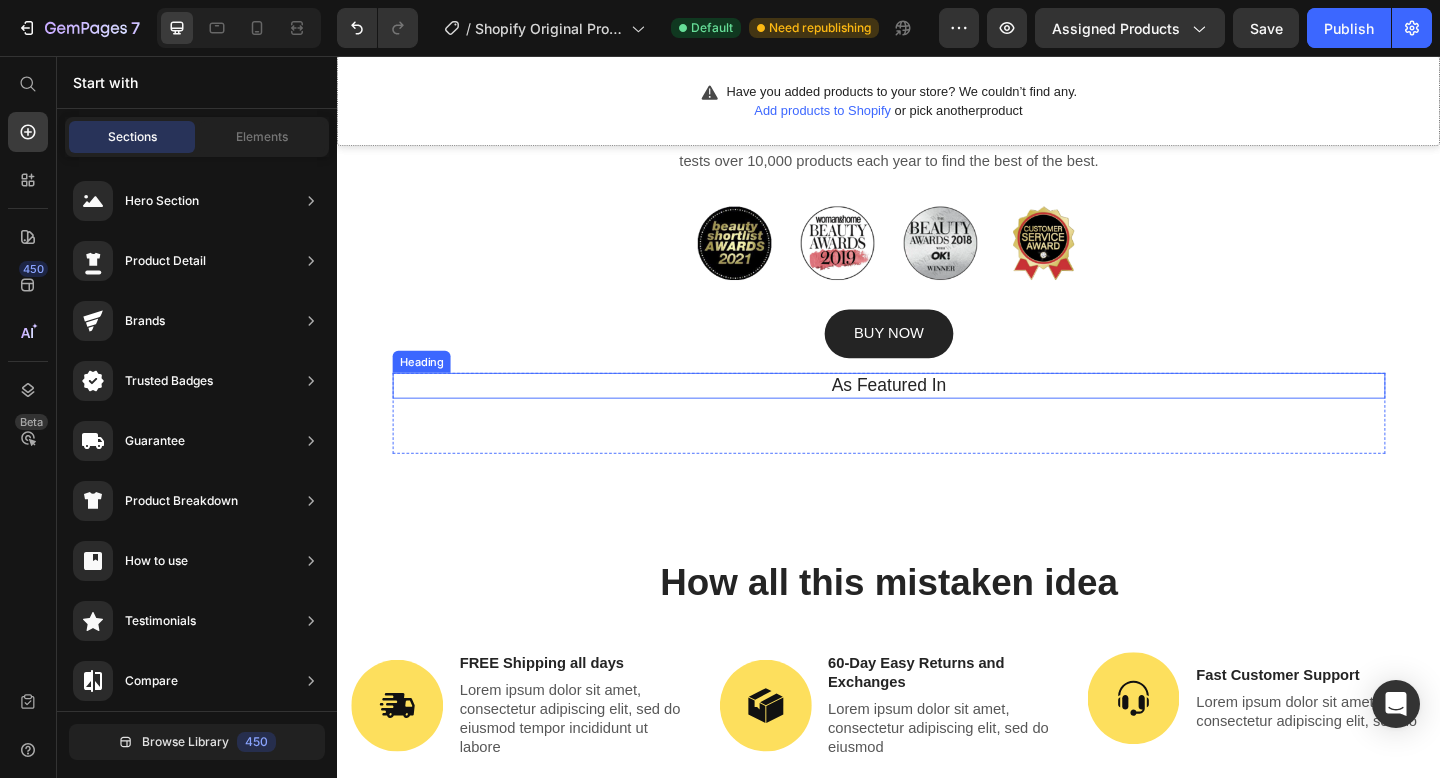 click on "As Featured In" at bounding box center [937, 415] 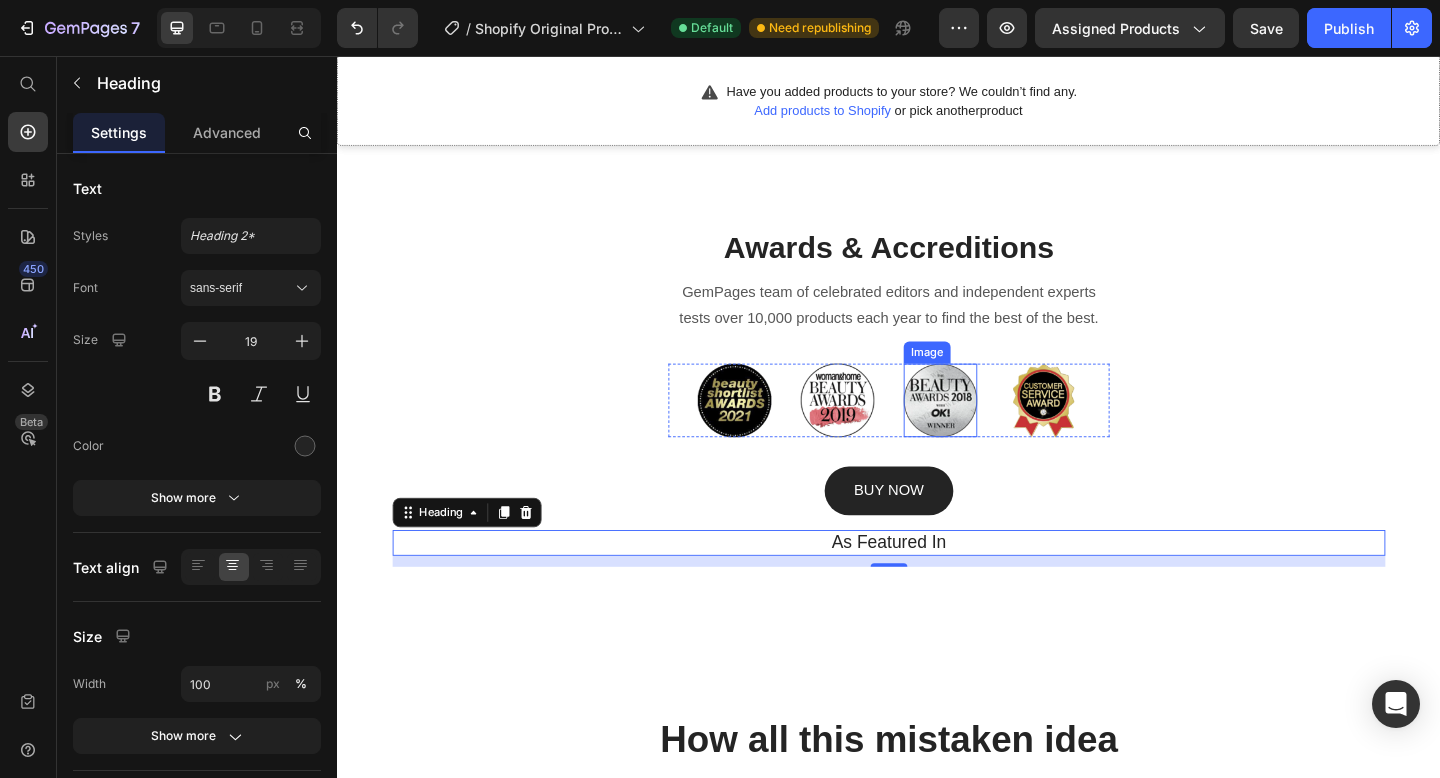 scroll, scrollTop: 518, scrollLeft: 0, axis: vertical 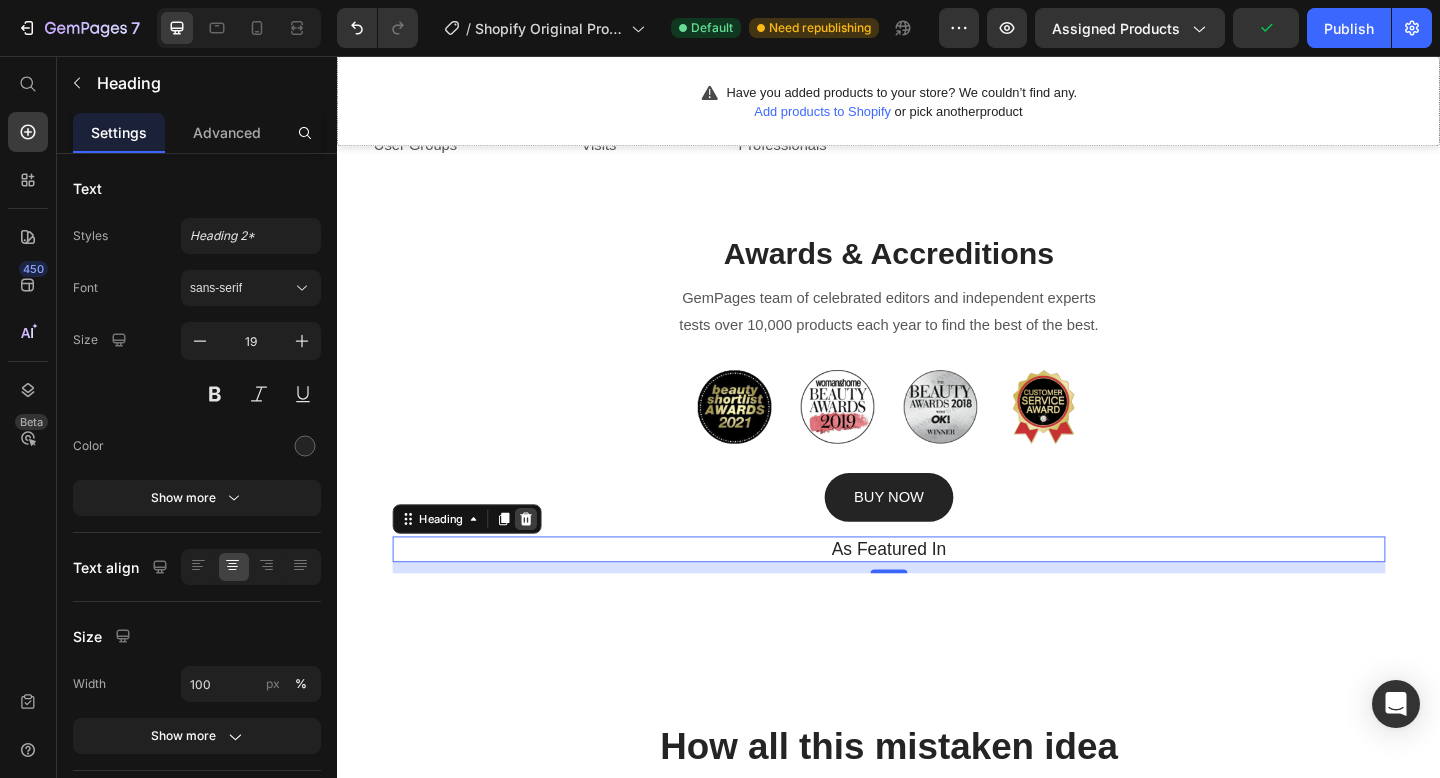 click 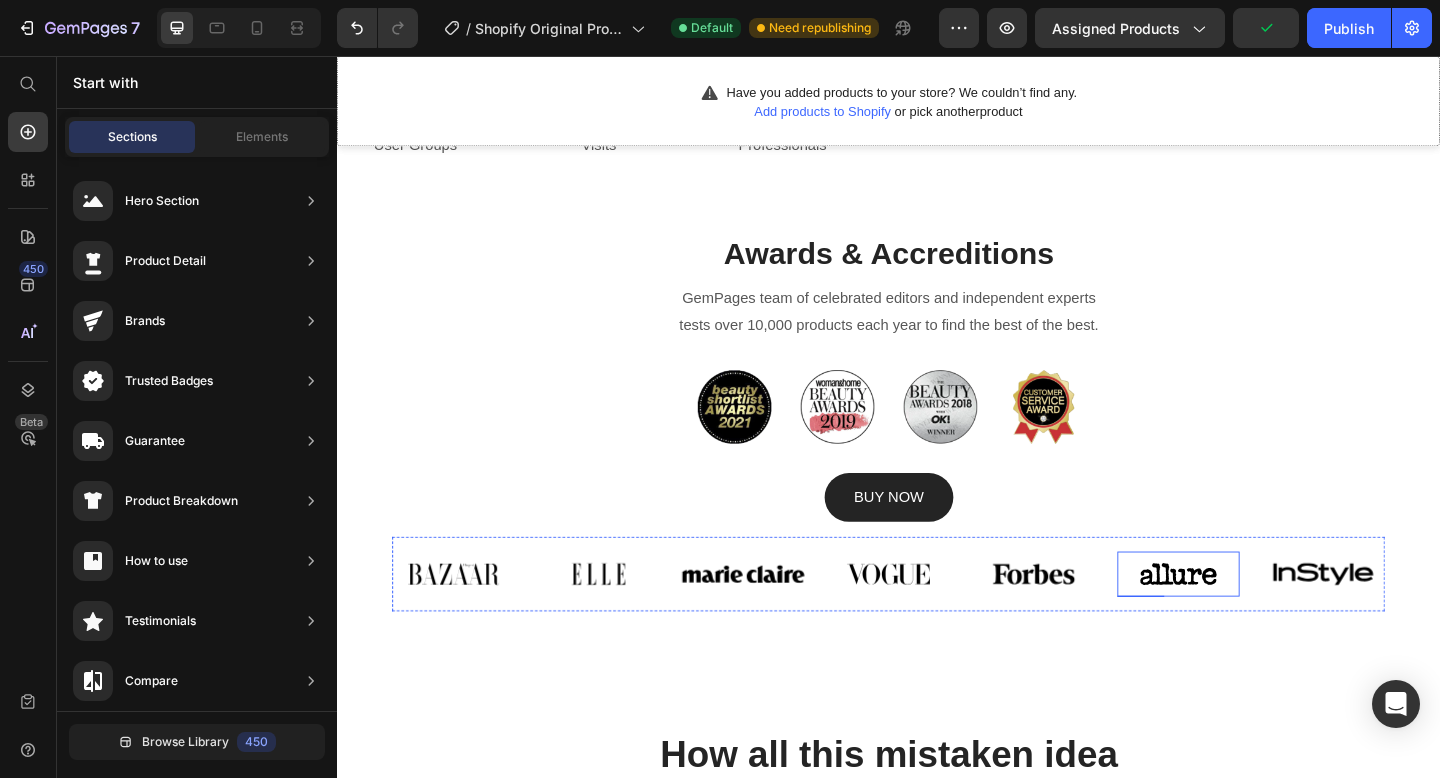 click at bounding box center [1253, 619] 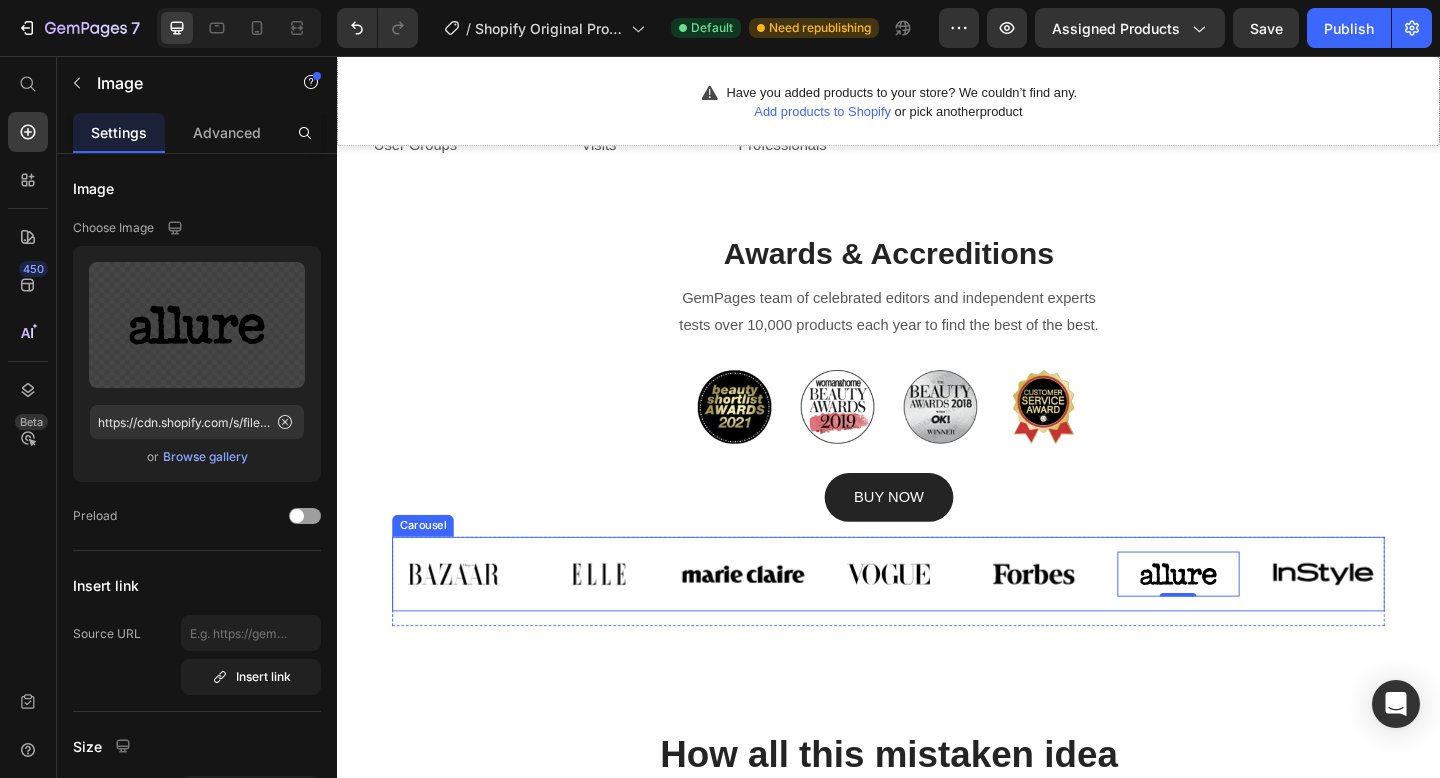 click on "Image Image Image Image Image Image   0 Image" at bounding box center (937, 619) 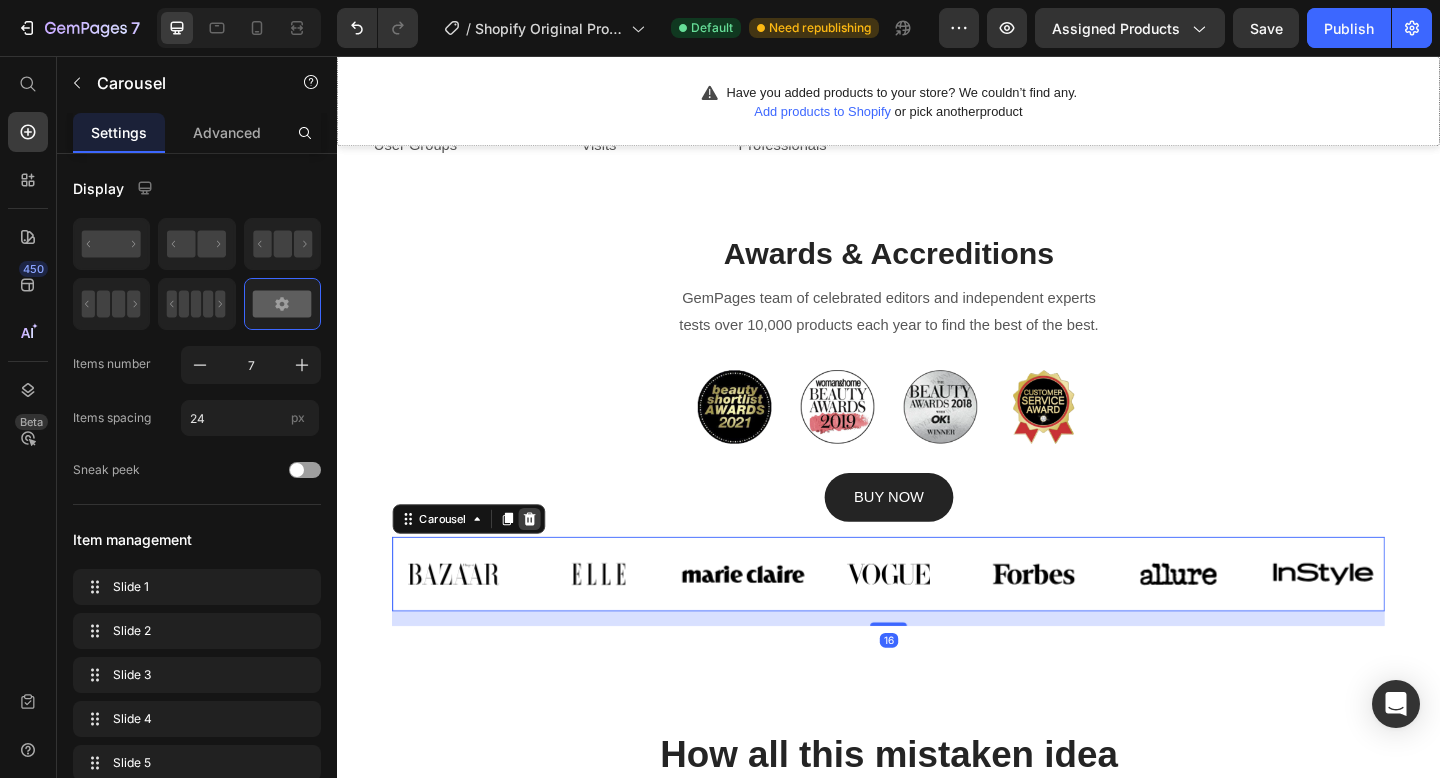 click 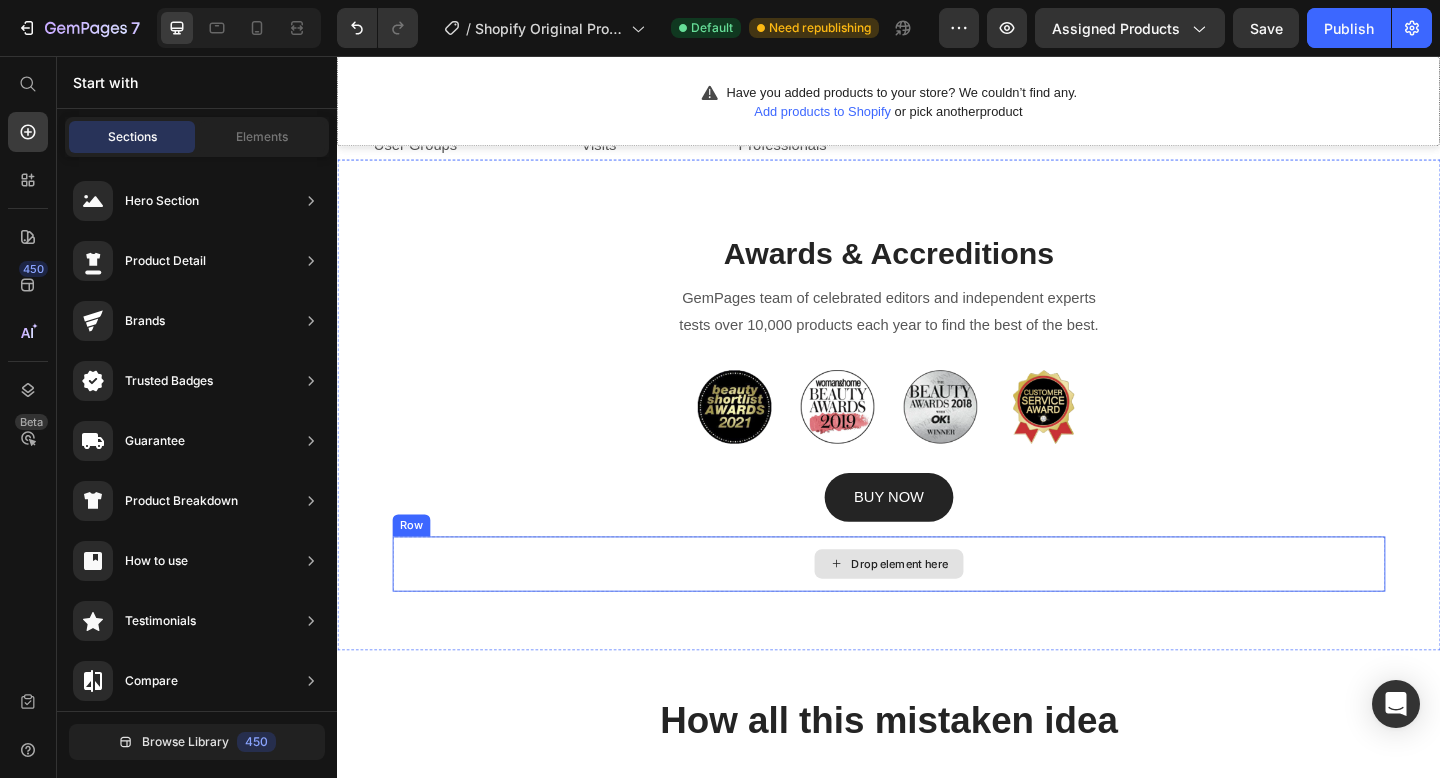 click on "Drop element here" at bounding box center (937, 609) 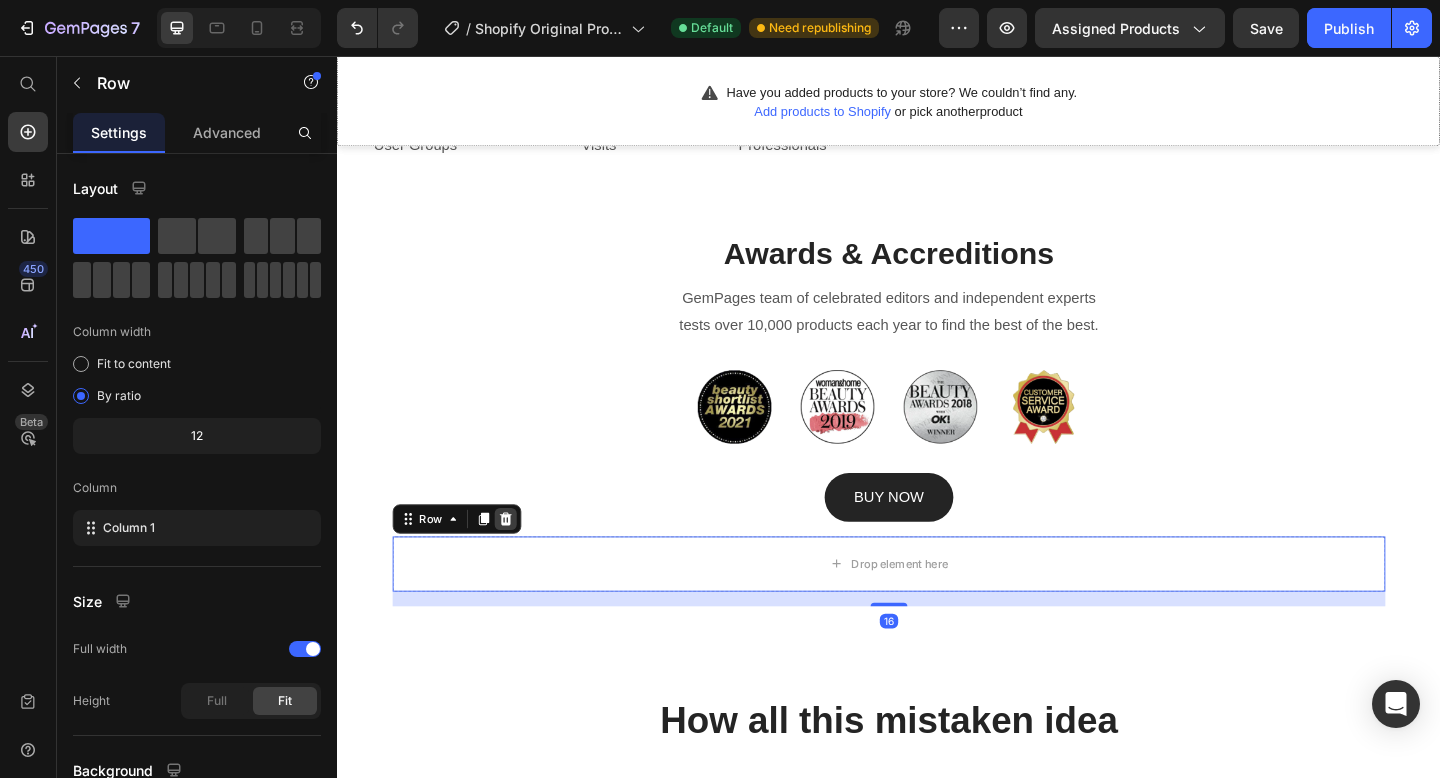 click 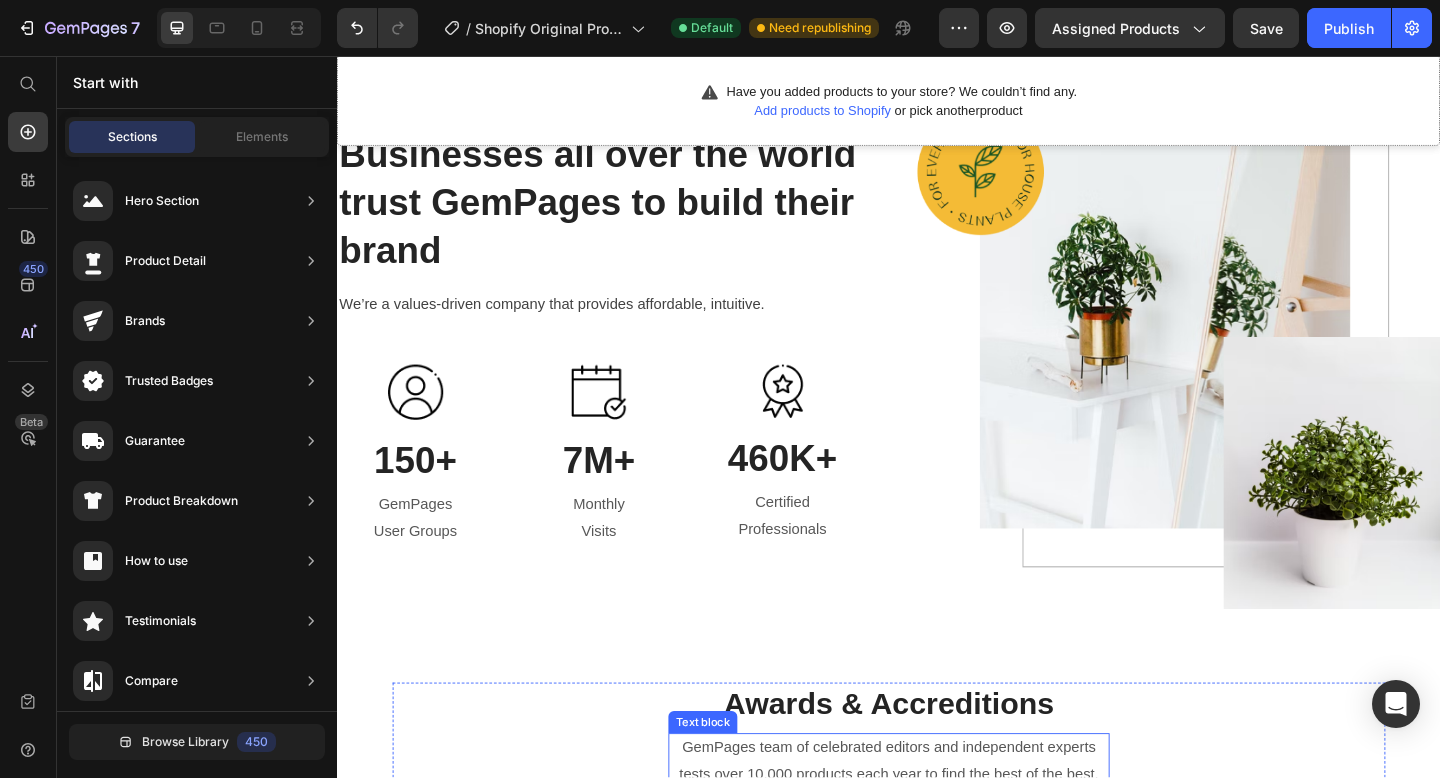scroll, scrollTop: 0, scrollLeft: 0, axis: both 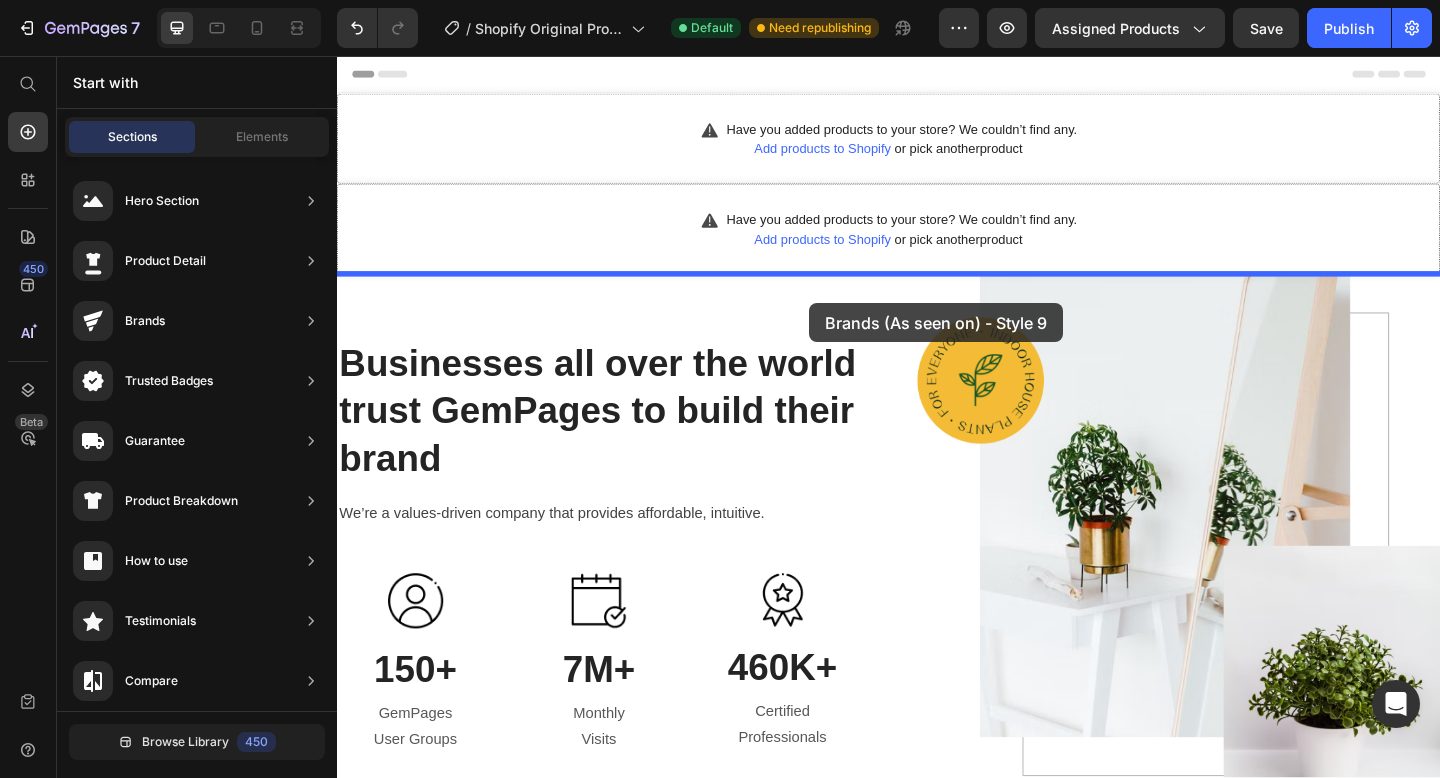 drag, startPoint x: 818, startPoint y: 490, endPoint x: 850, endPoint y: 325, distance: 168.07439 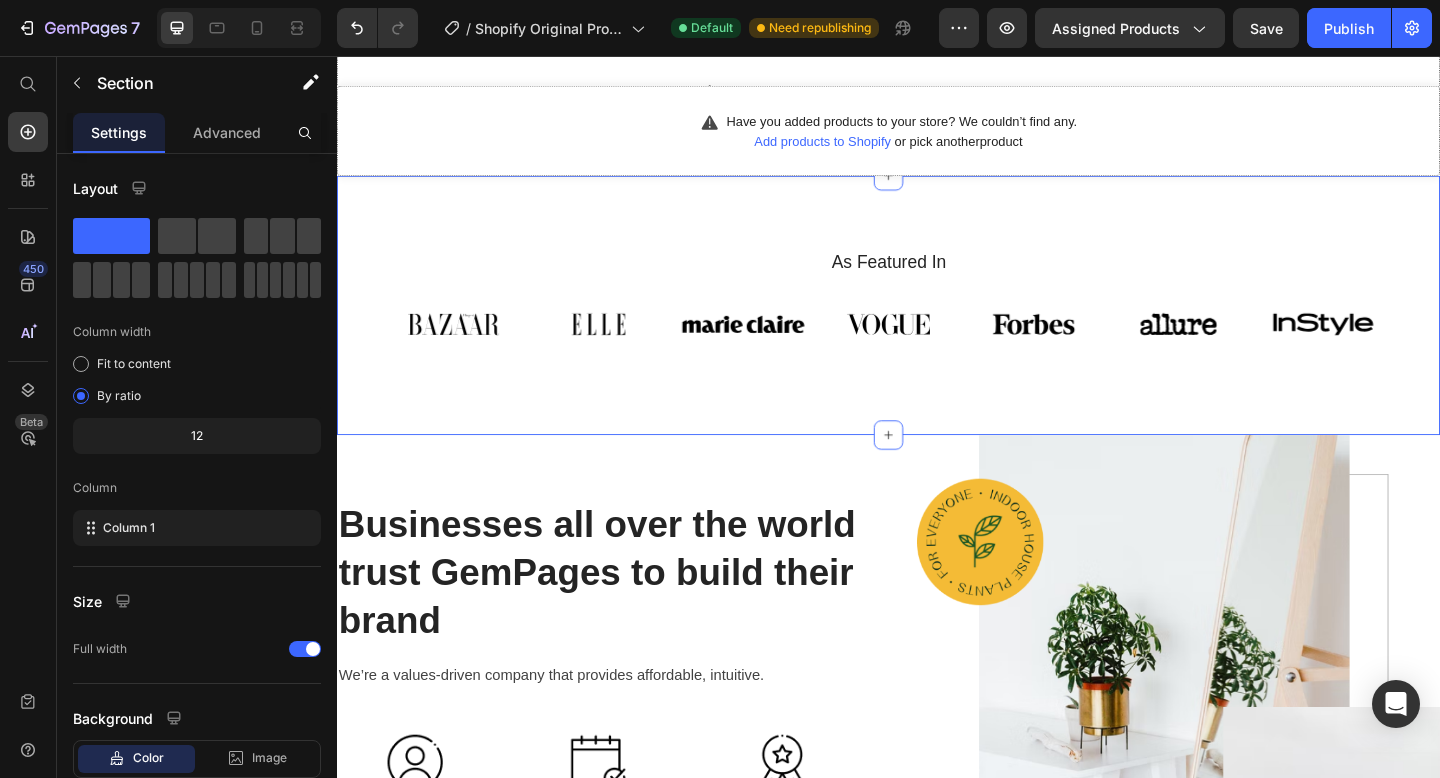 scroll, scrollTop: 0, scrollLeft: 0, axis: both 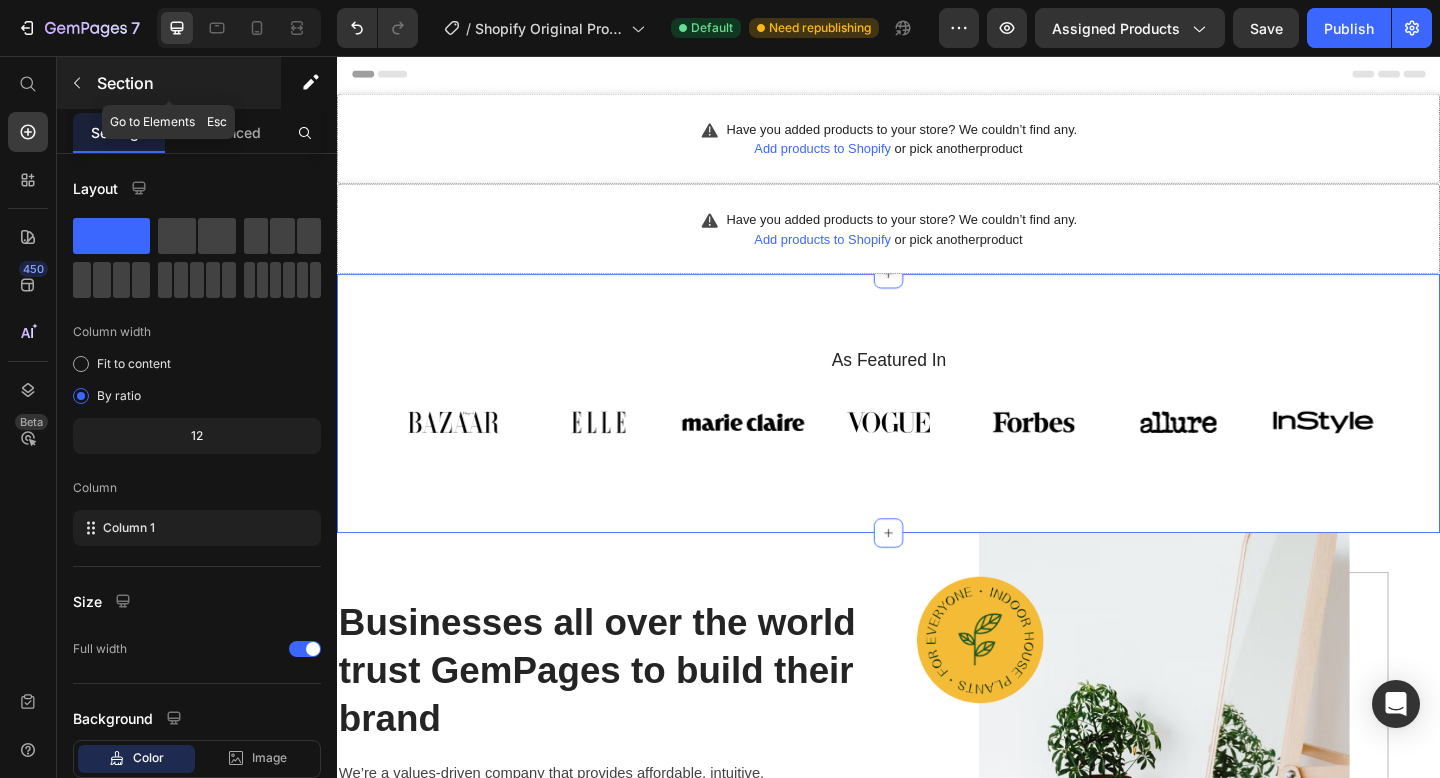 click 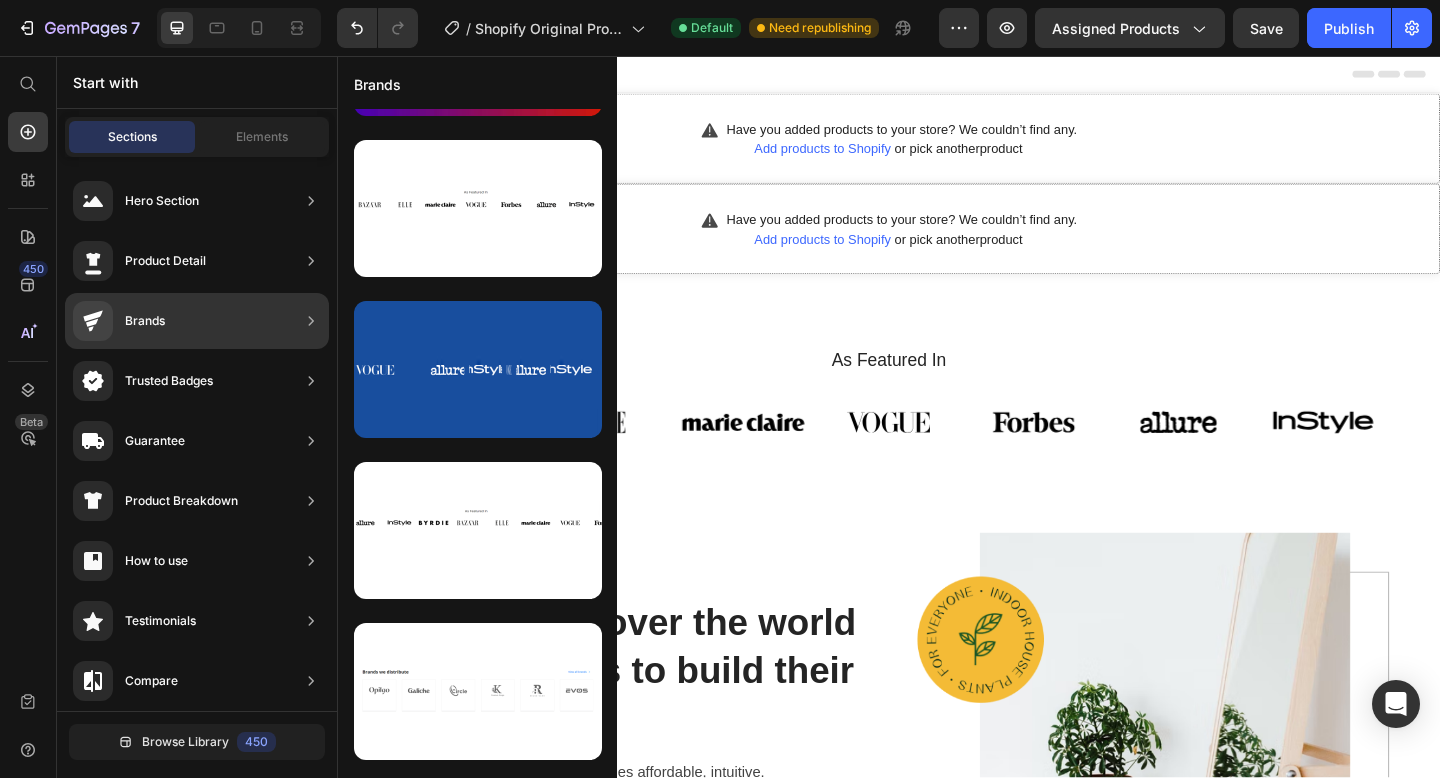 scroll, scrollTop: 1091, scrollLeft: 0, axis: vertical 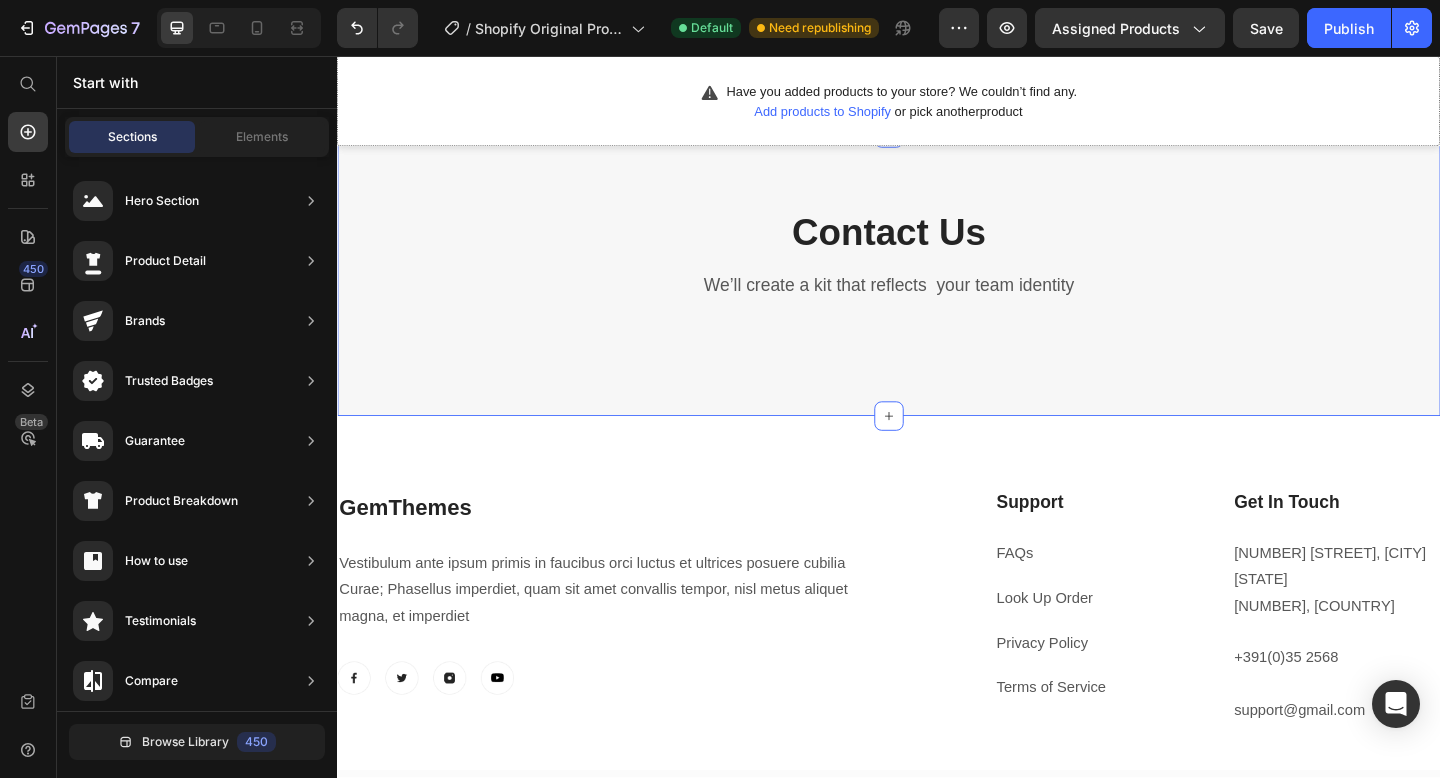 click on "Contact Us Heading We’ll create a kit that reflects  your team identity Text block Row Section 18" at bounding box center [937, 294] 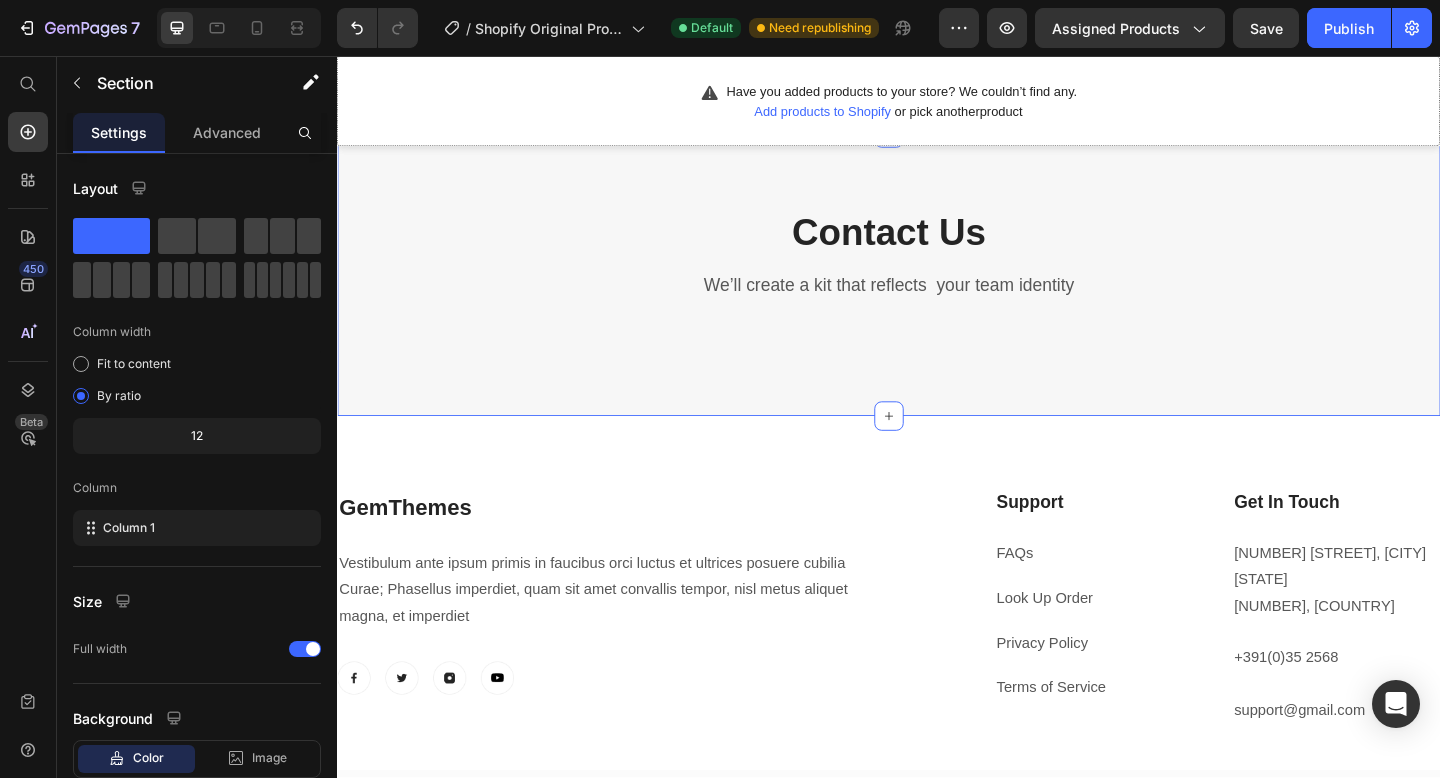 click 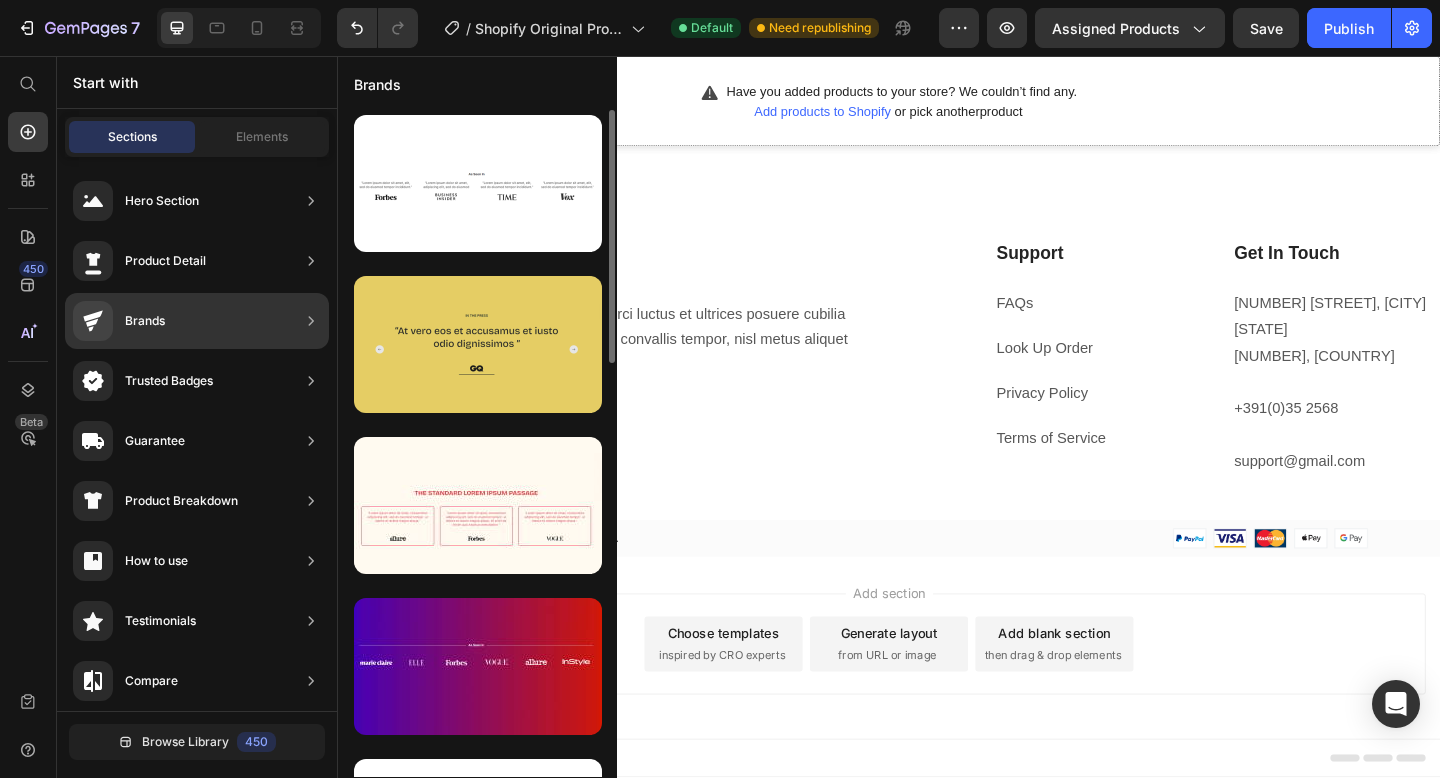 scroll, scrollTop: 1091, scrollLeft: 0, axis: vertical 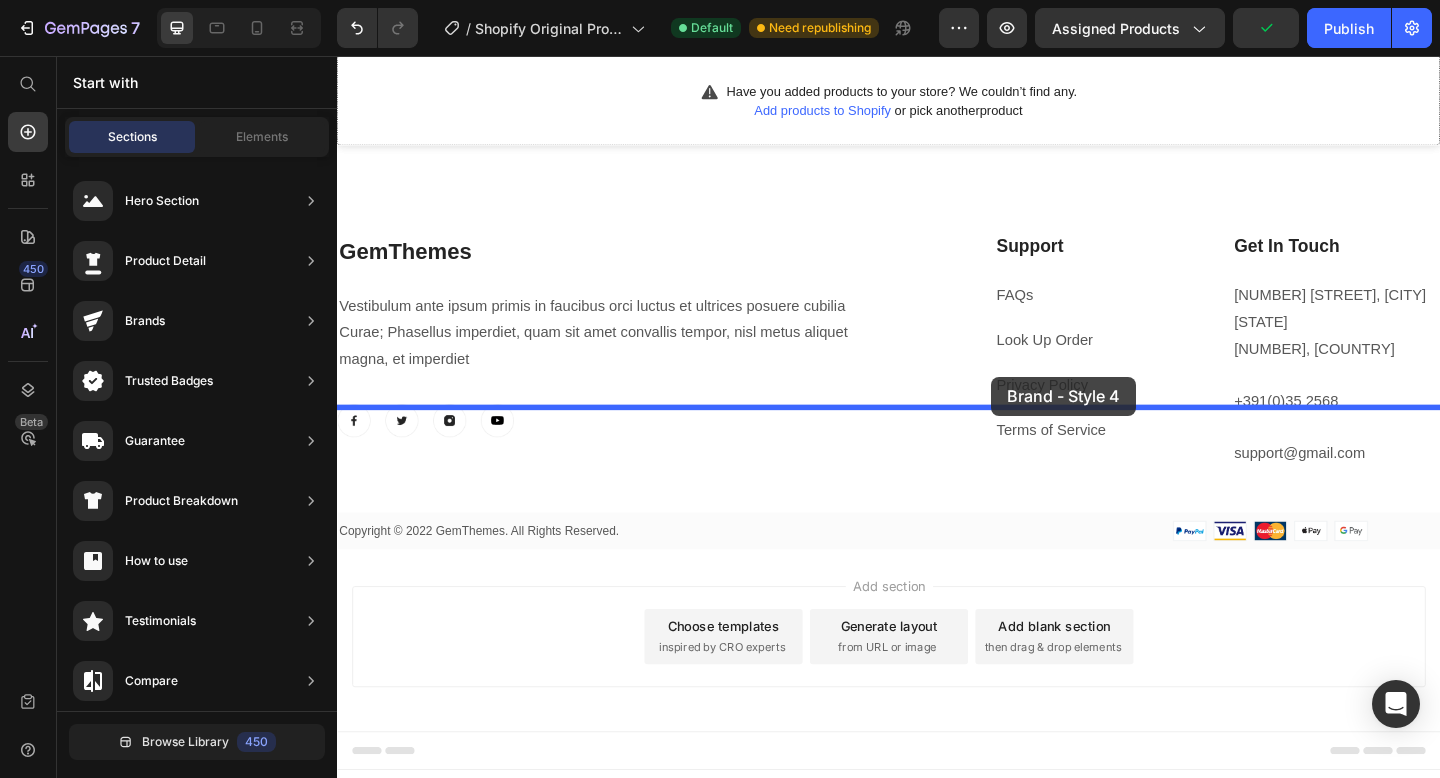 drag, startPoint x: 843, startPoint y: 754, endPoint x: 1048, endPoint y: 405, distance: 404.75424 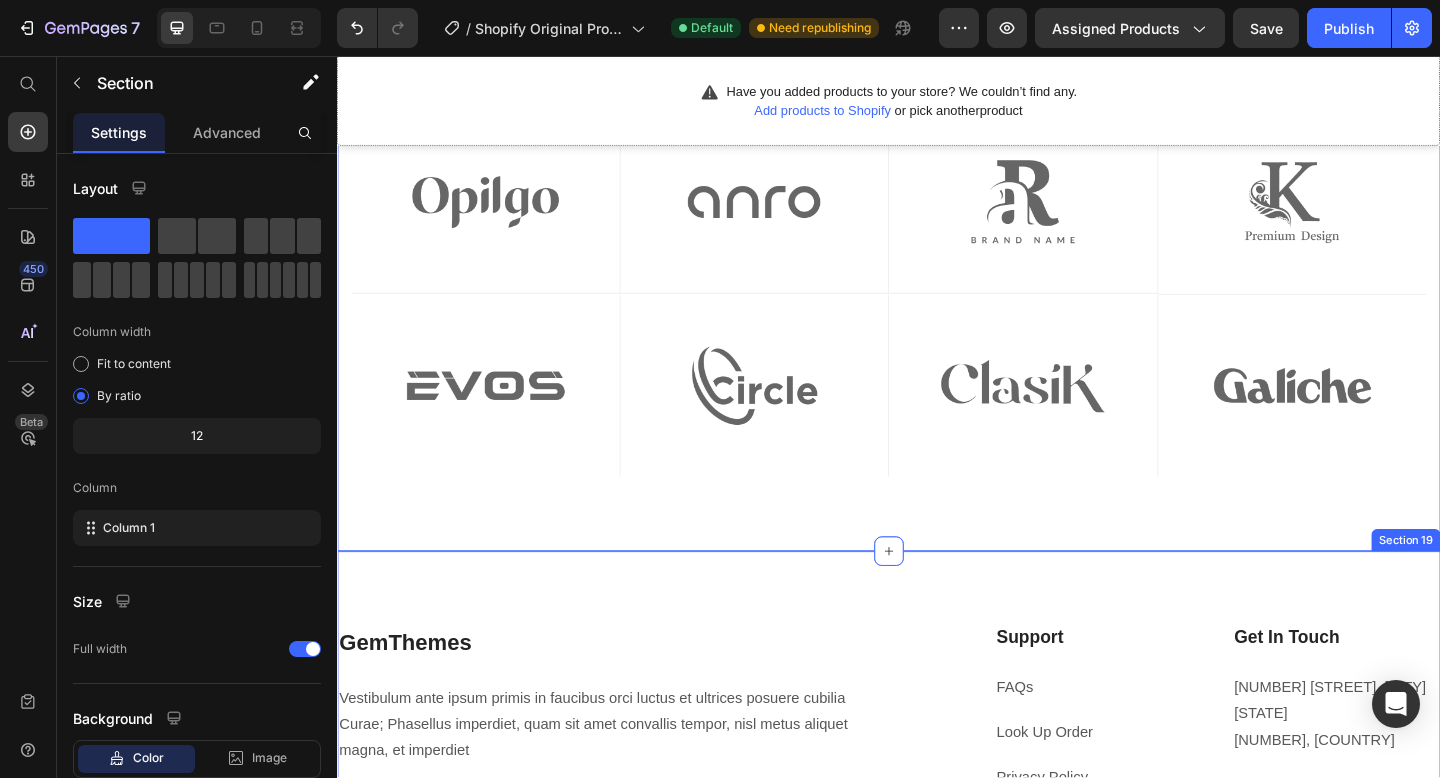 scroll, scrollTop: 7537, scrollLeft: 0, axis: vertical 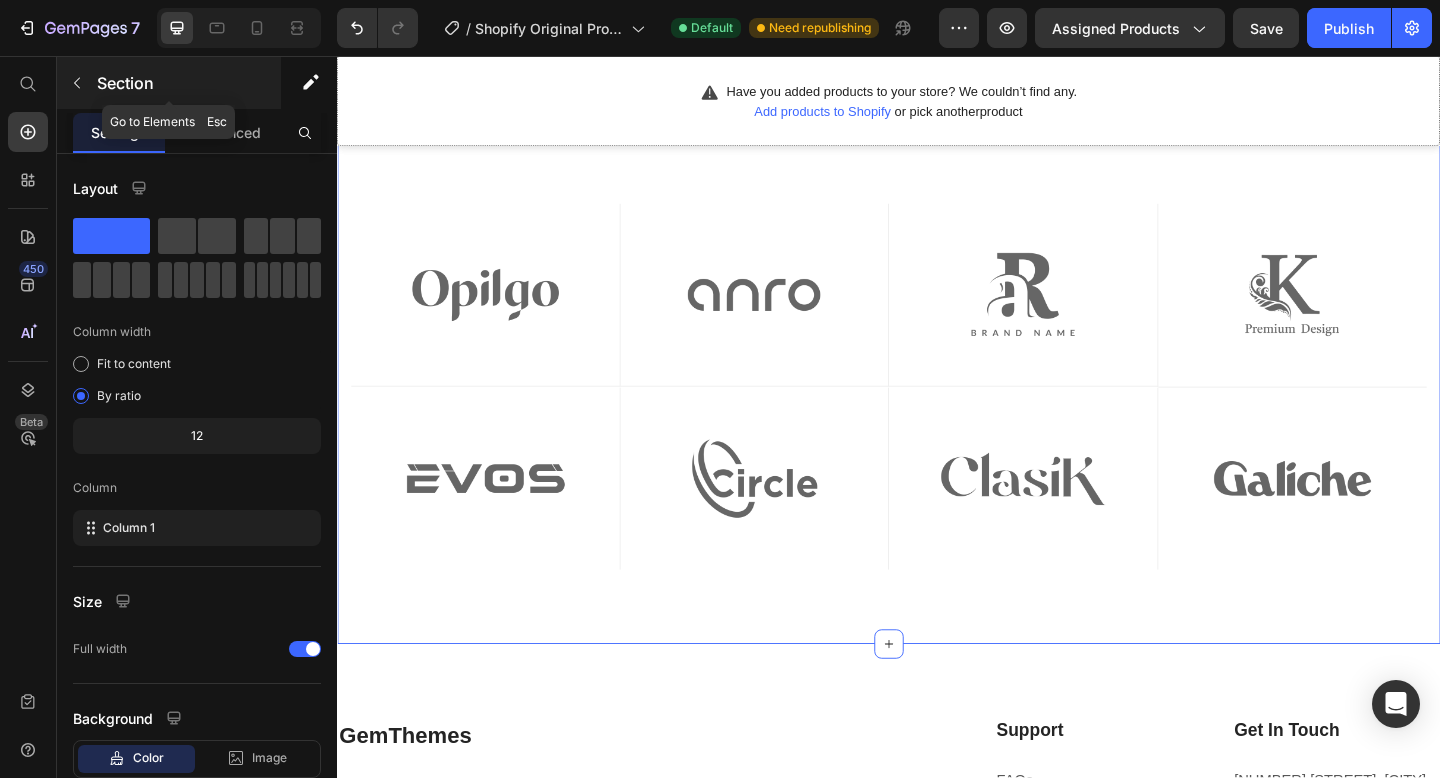 click 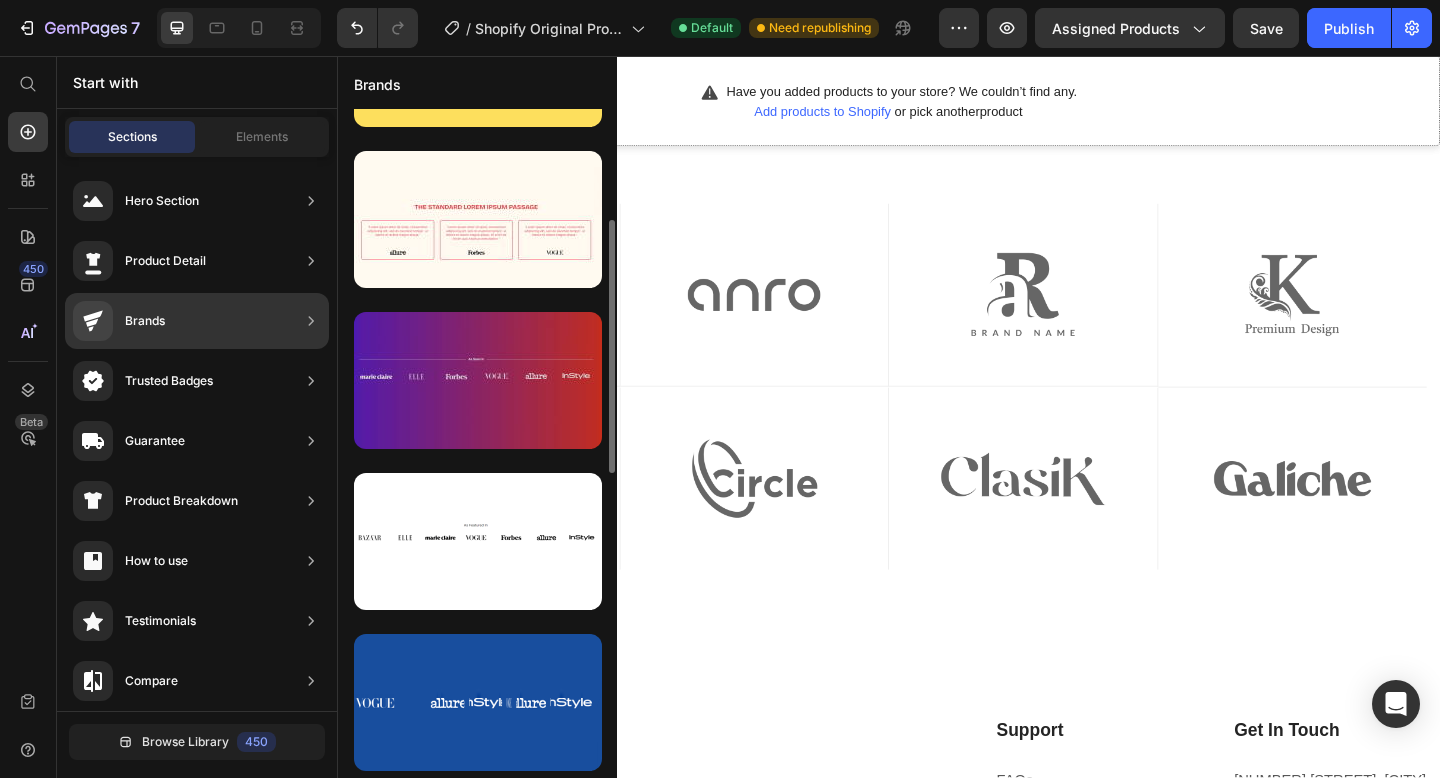 scroll, scrollTop: 1091, scrollLeft: 0, axis: vertical 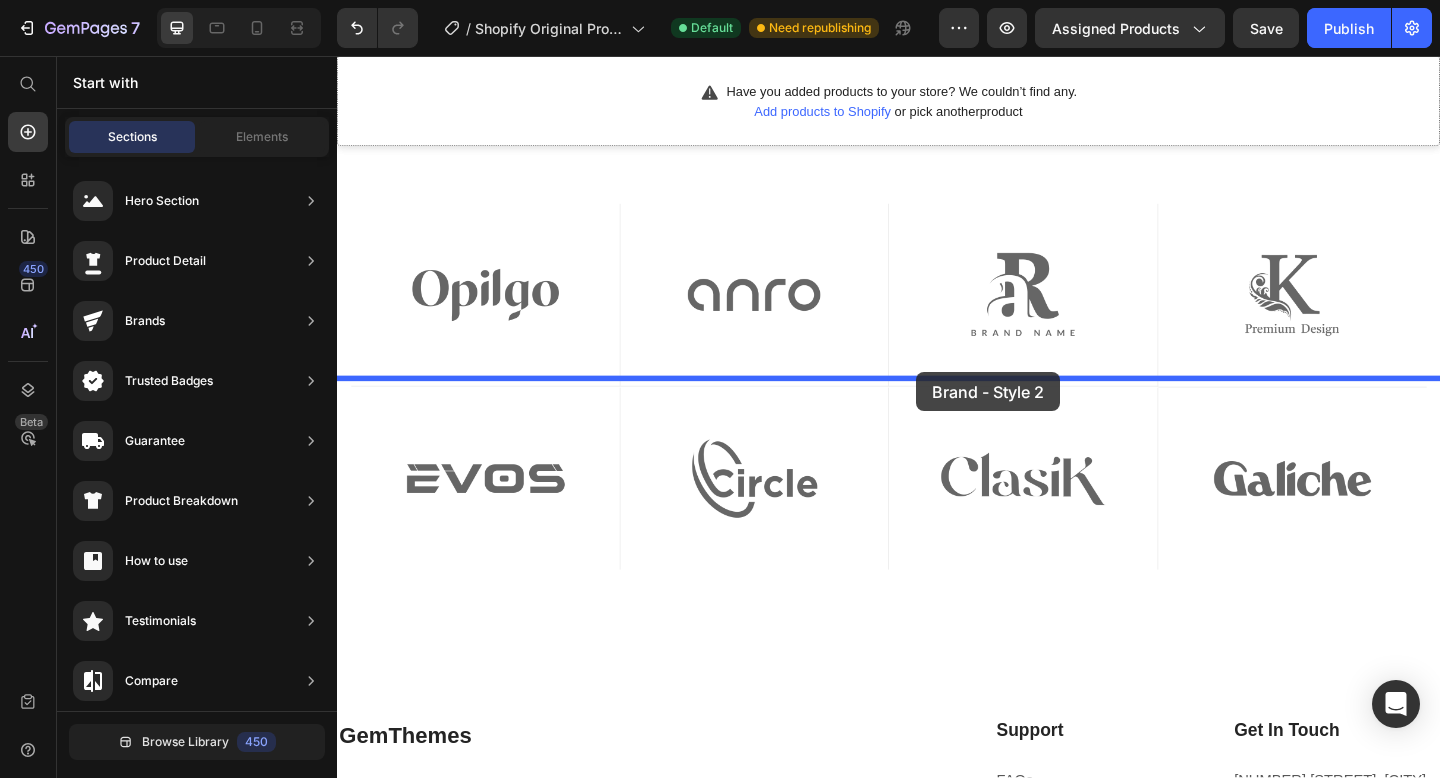 drag, startPoint x: 802, startPoint y: 466, endPoint x: 965, endPoint y: 399, distance: 176.2328 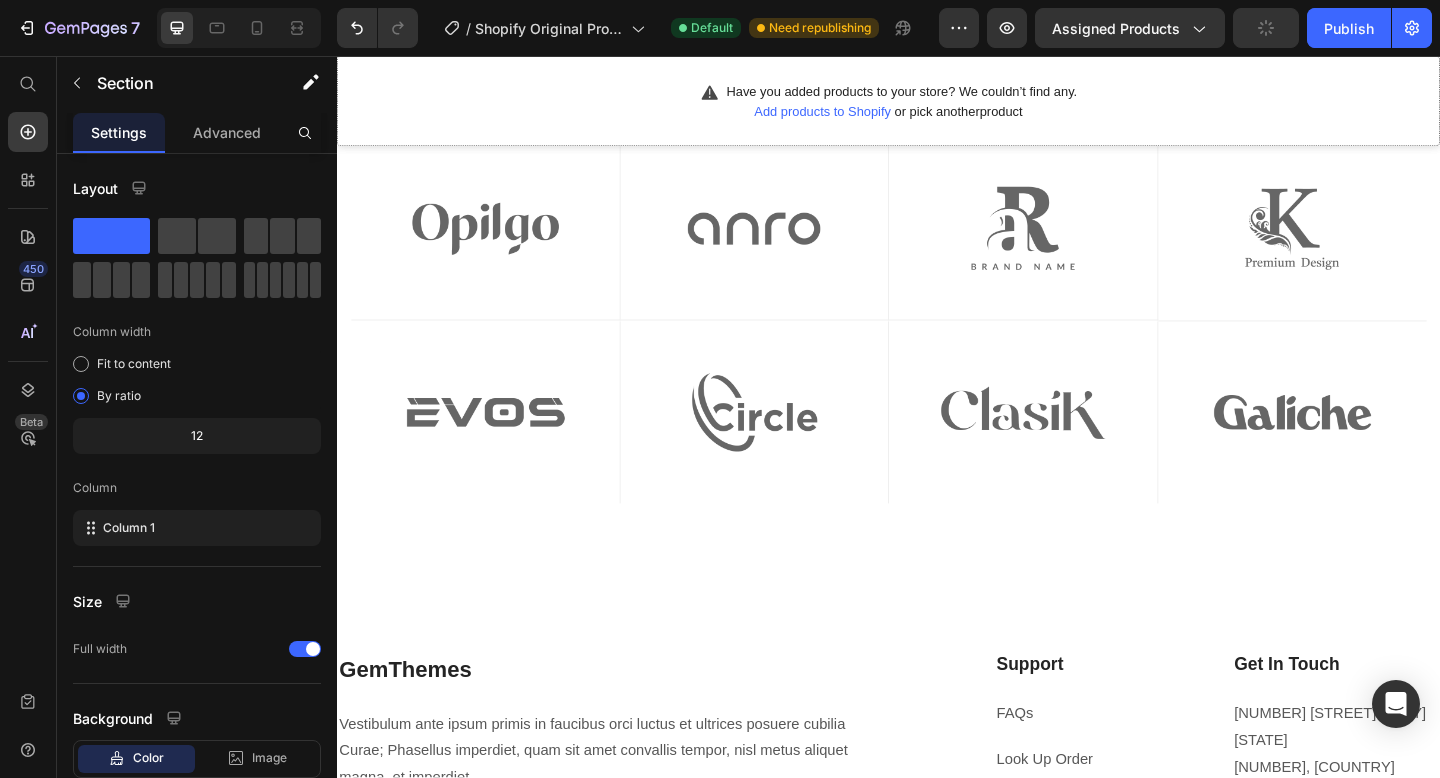scroll, scrollTop: 7820, scrollLeft: 0, axis: vertical 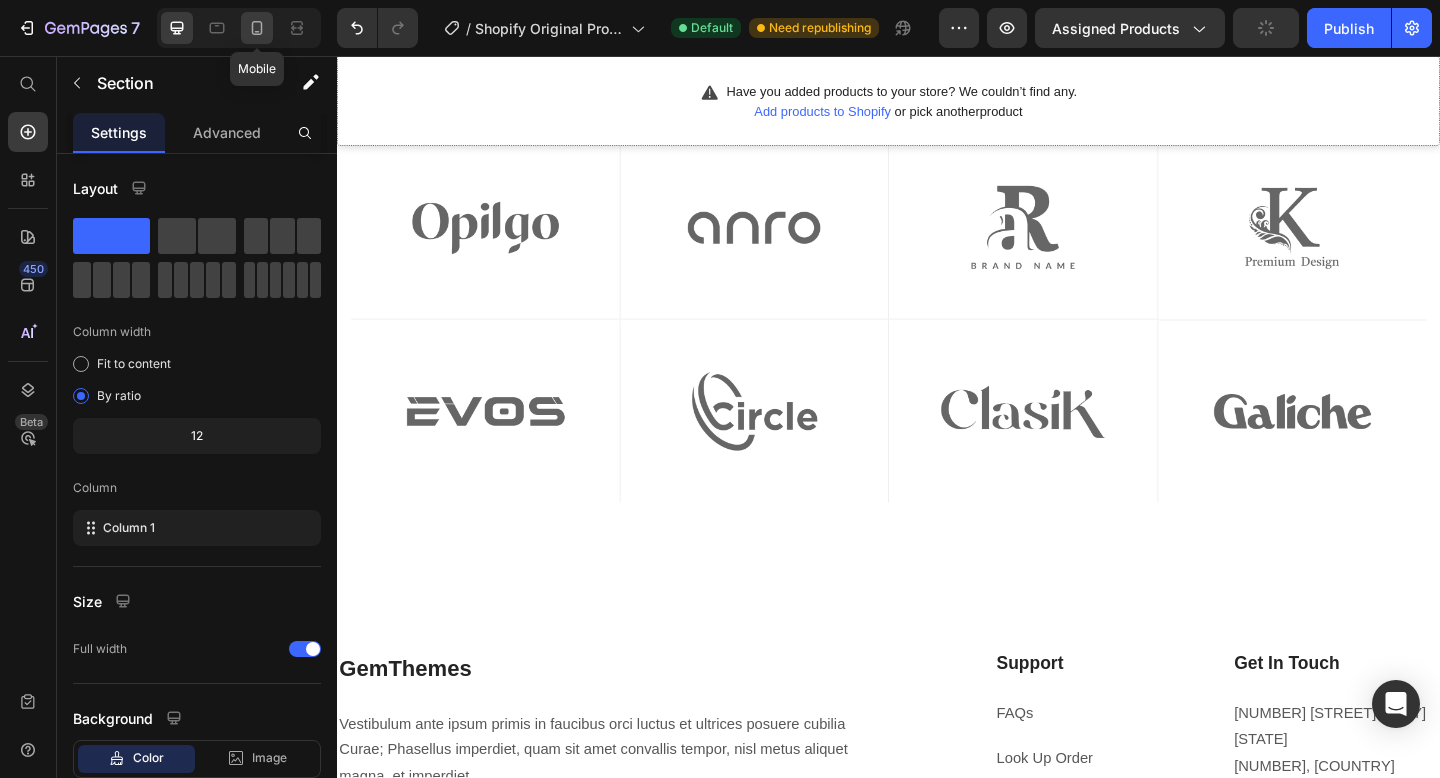 click 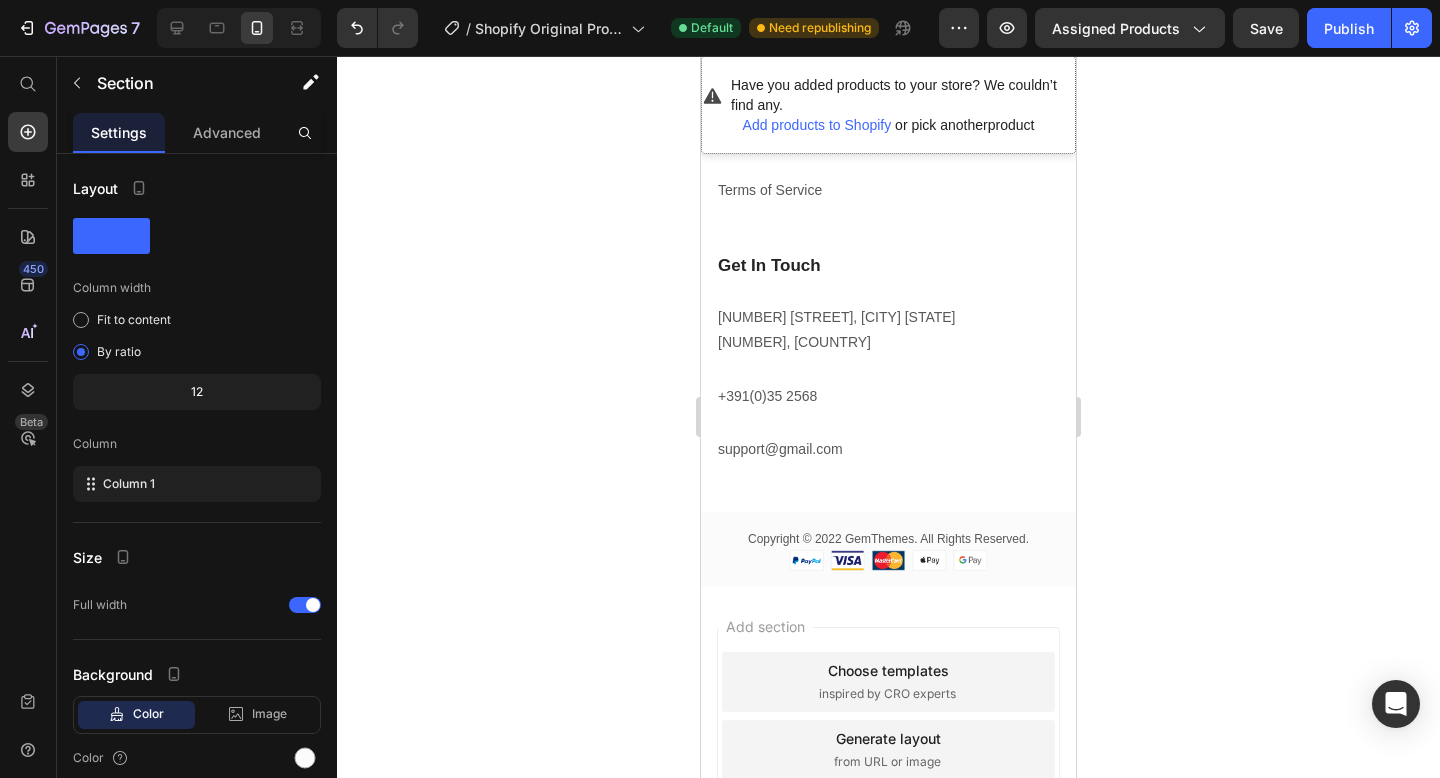 scroll, scrollTop: 9084, scrollLeft: 0, axis: vertical 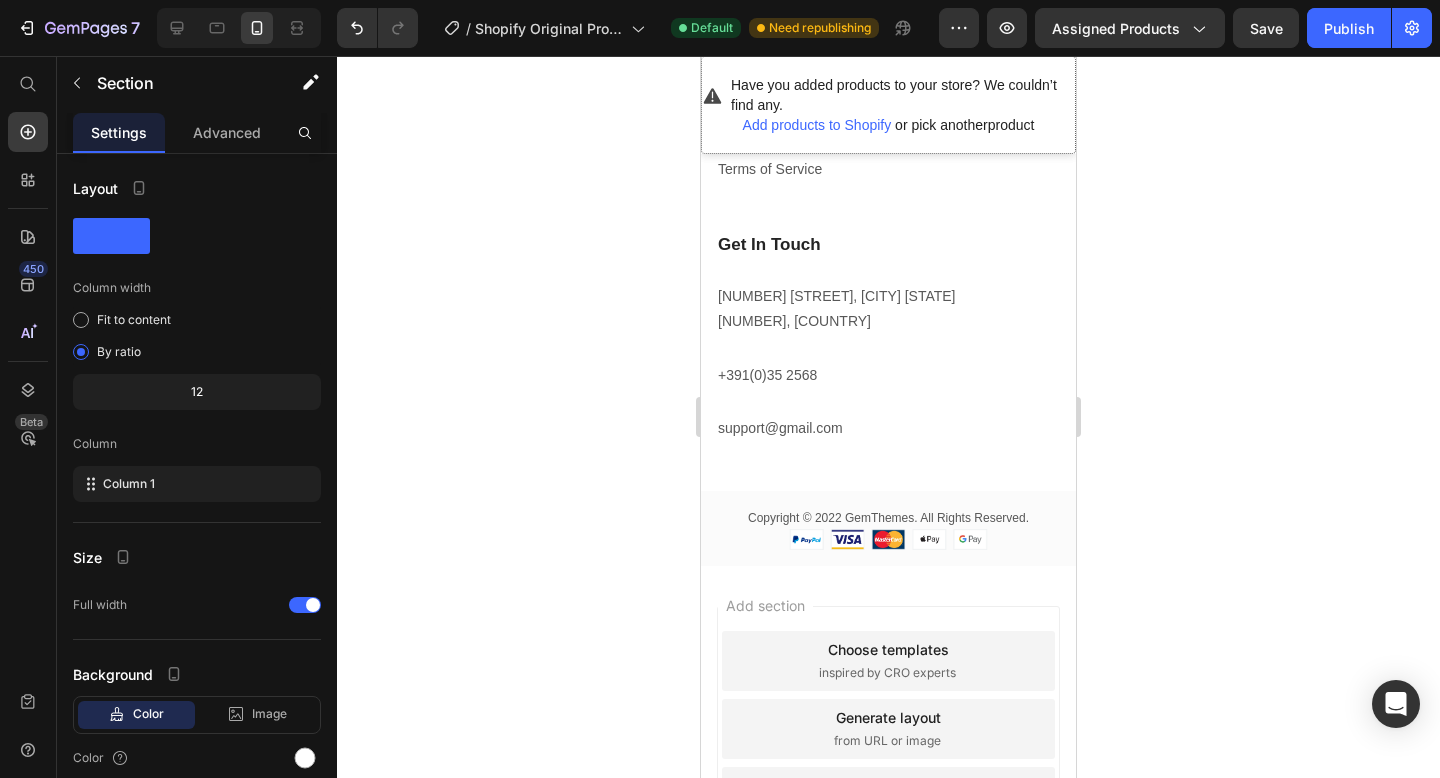 click on "Image Row Image Row Image Row Image Row Row Image Row Image Row Image Row Image Row Row Row Image Row Image Row Row Image Row Image Row Row Image Row Image Row Row Image Row Image Row Row Row Section 19/25 You can create reusable sections Create Theme Section AI Content Write with GemAI What would you like to describe here? Tone and Voice Persuasive Product Show more Generate" at bounding box center (888, -521) 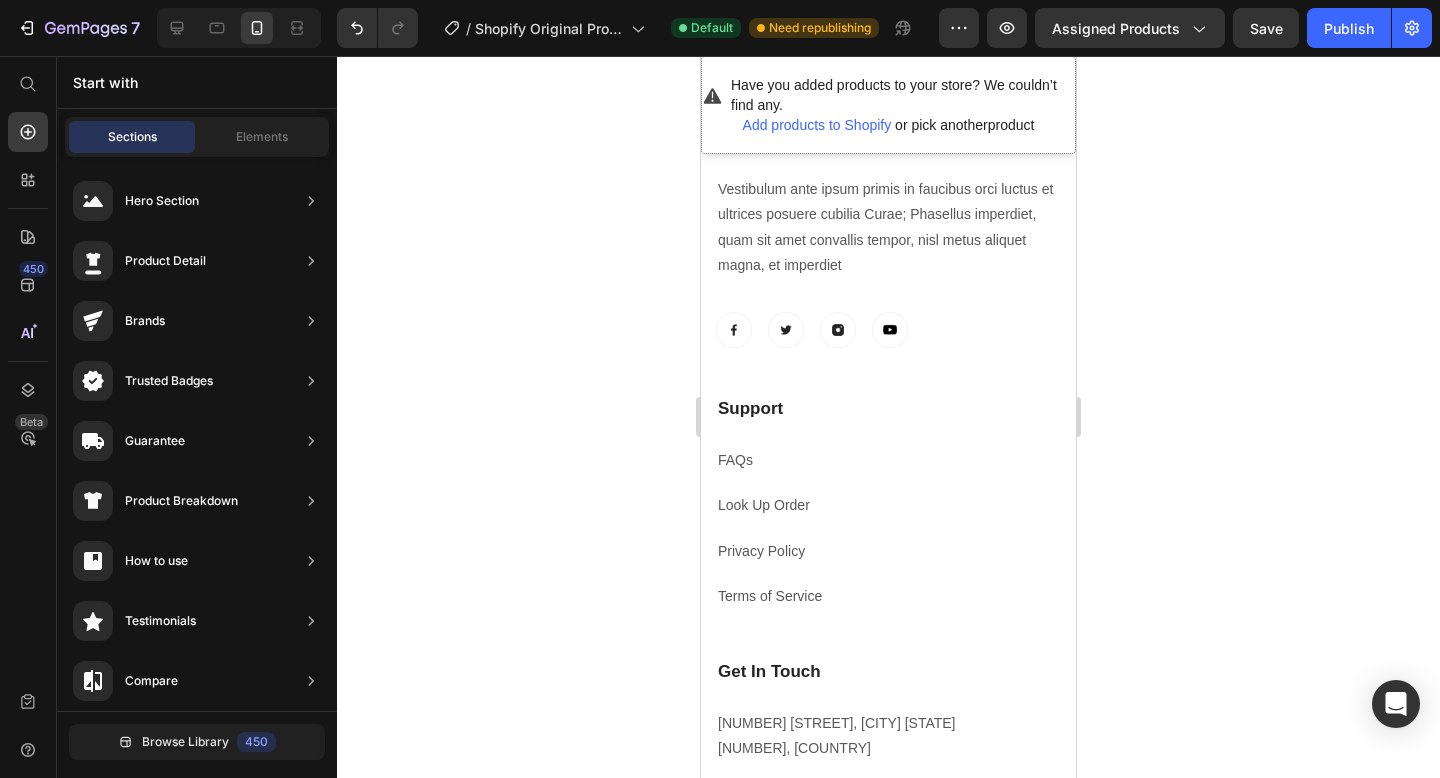 scroll, scrollTop: 8405, scrollLeft: 0, axis: vertical 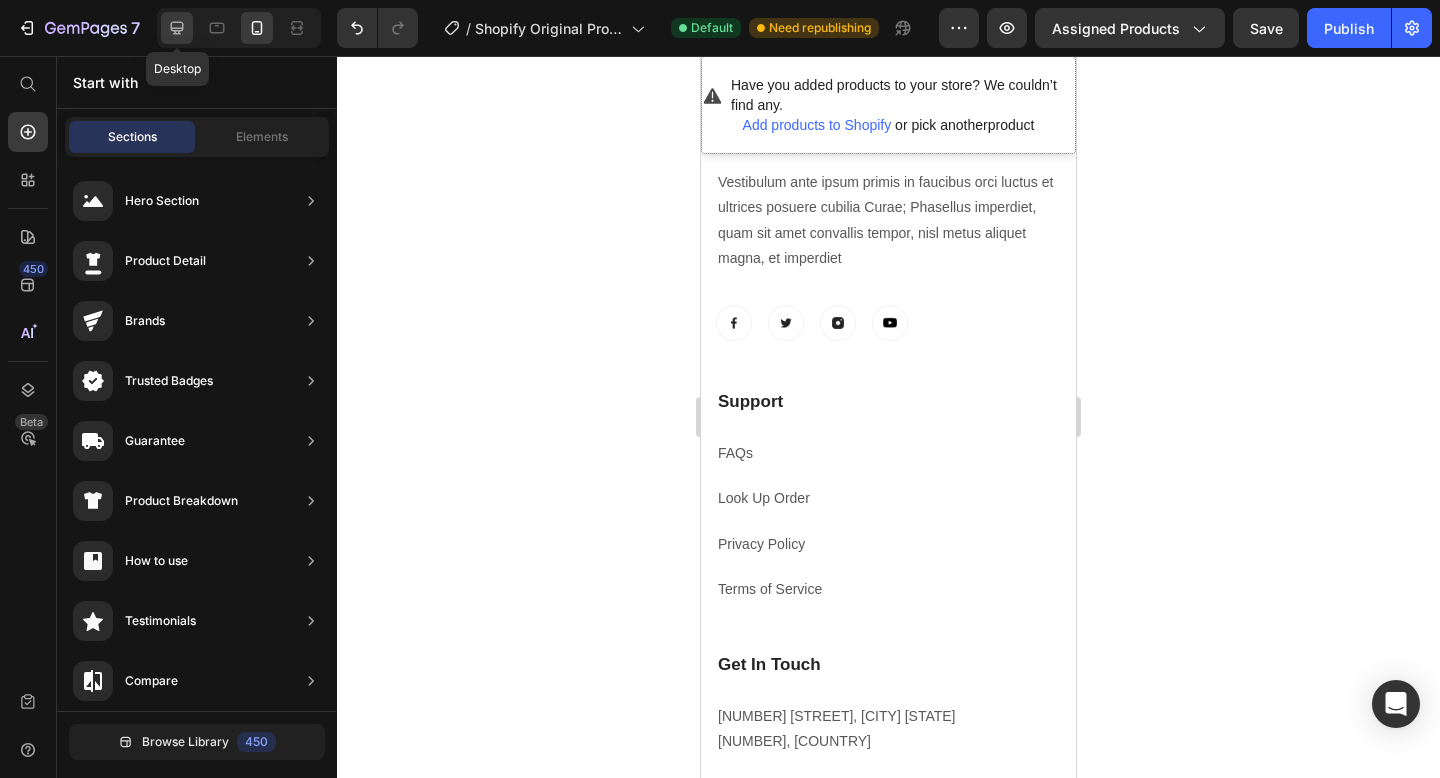 click 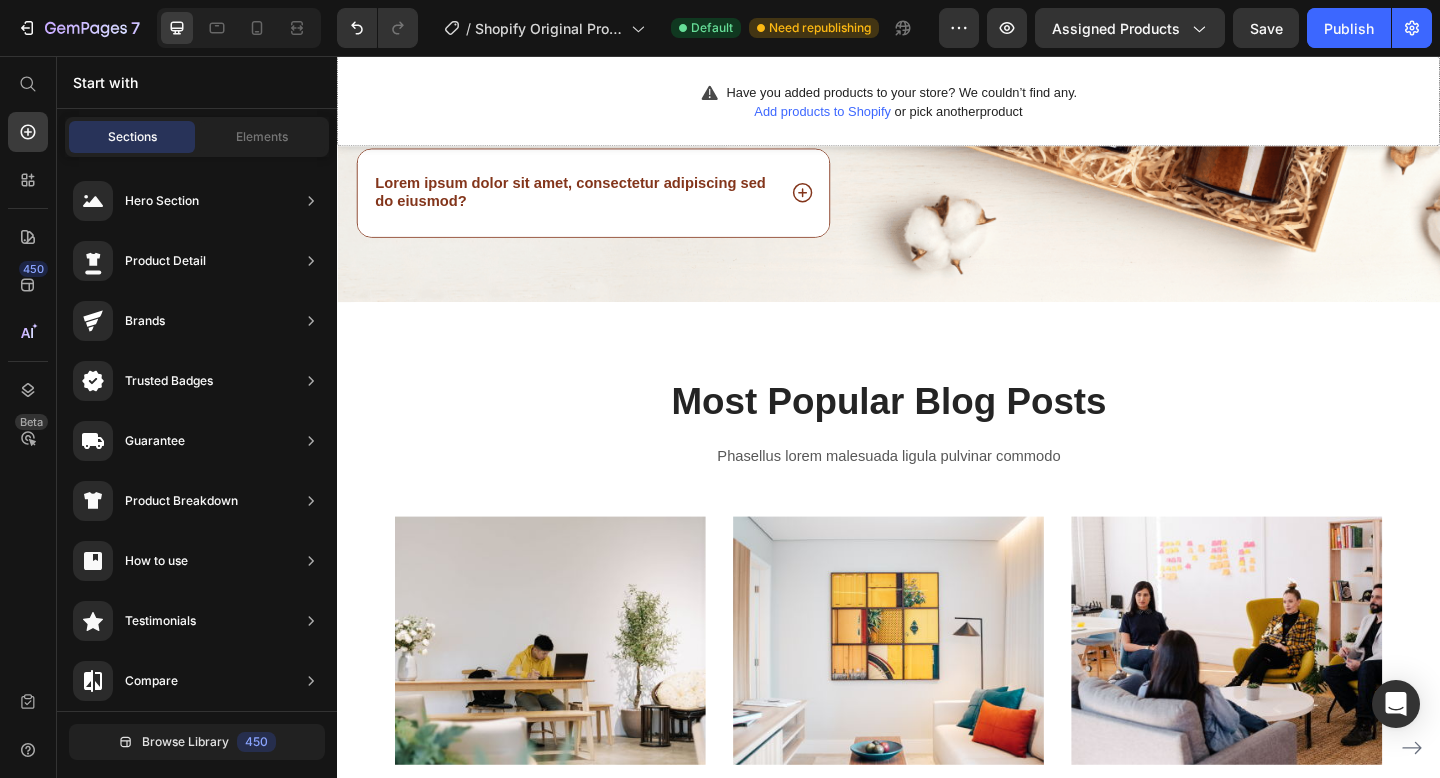 scroll, scrollTop: 6800, scrollLeft: 0, axis: vertical 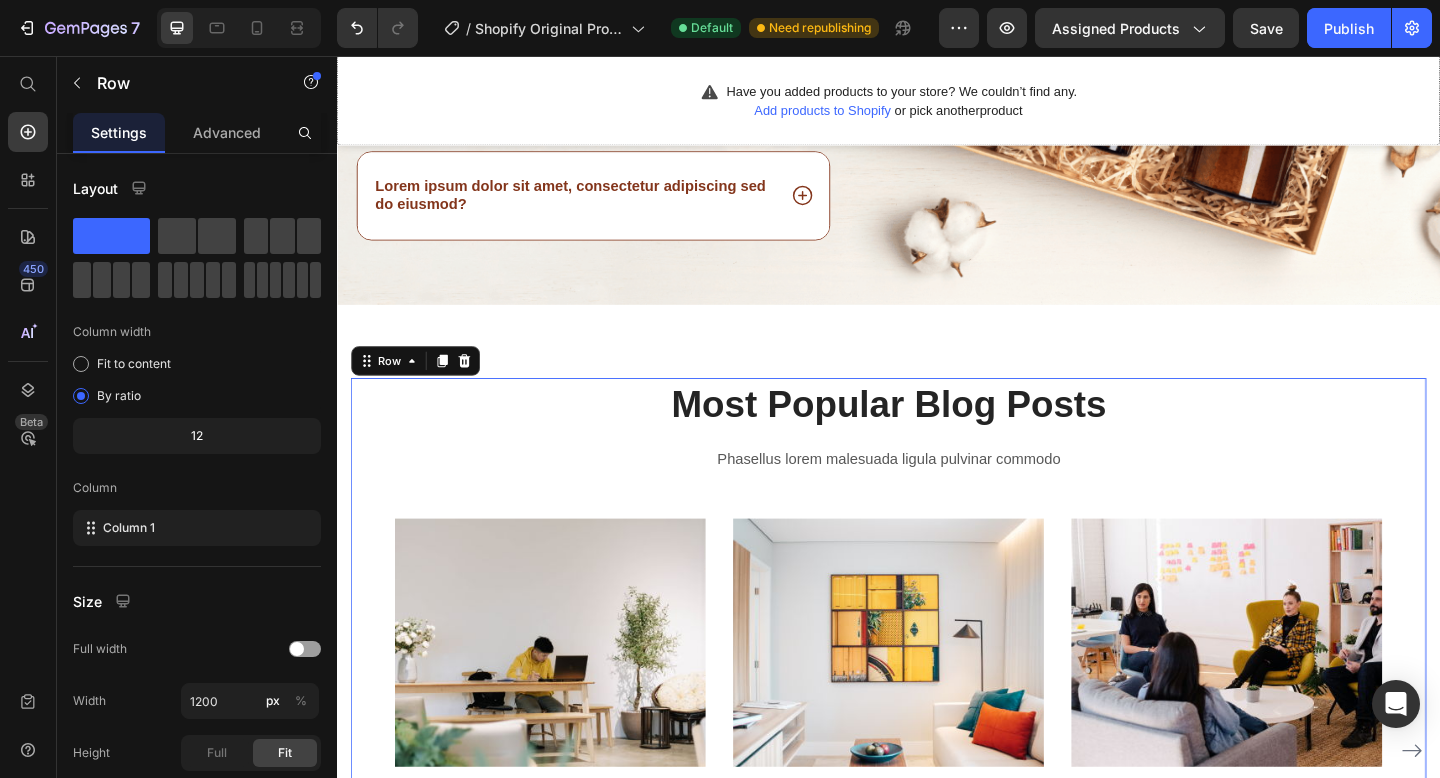 click on "Most Popular Blog Posts Heading Phasellus lorem malesuada ligula pulvinar commodo Text block
Image By  Zoro Text block
Icon May 29,2022 Text block Row How To Prepare A Successful Website For Black Friday Heading Black Friday and Cyber Monday are just around the corner. Yester-year, around 40% of shoppers made an... Text block Image By  Robin Text block
Icon May 29,2022 Text block Row 7 Keys to Shopify Success, Shared by Inspiring Women... Heading We invited two successful businesswomen to share their insights and advice on employment. Let's listen .... Text block Image By  Luffy Text block
Icon May 29,2022 Text block Row Optimizing Shopify Landing Page: Secrets to A High... Heading Landing page is a vital aspect of any Shopify stores. It is often the very first place for new customers... Text block Row Image By  Zoro Text block
Icon May 29,2022 Text block Row How To Prepare A Successful Website For Black Friday Heading Text block" at bounding box center [937, 735] 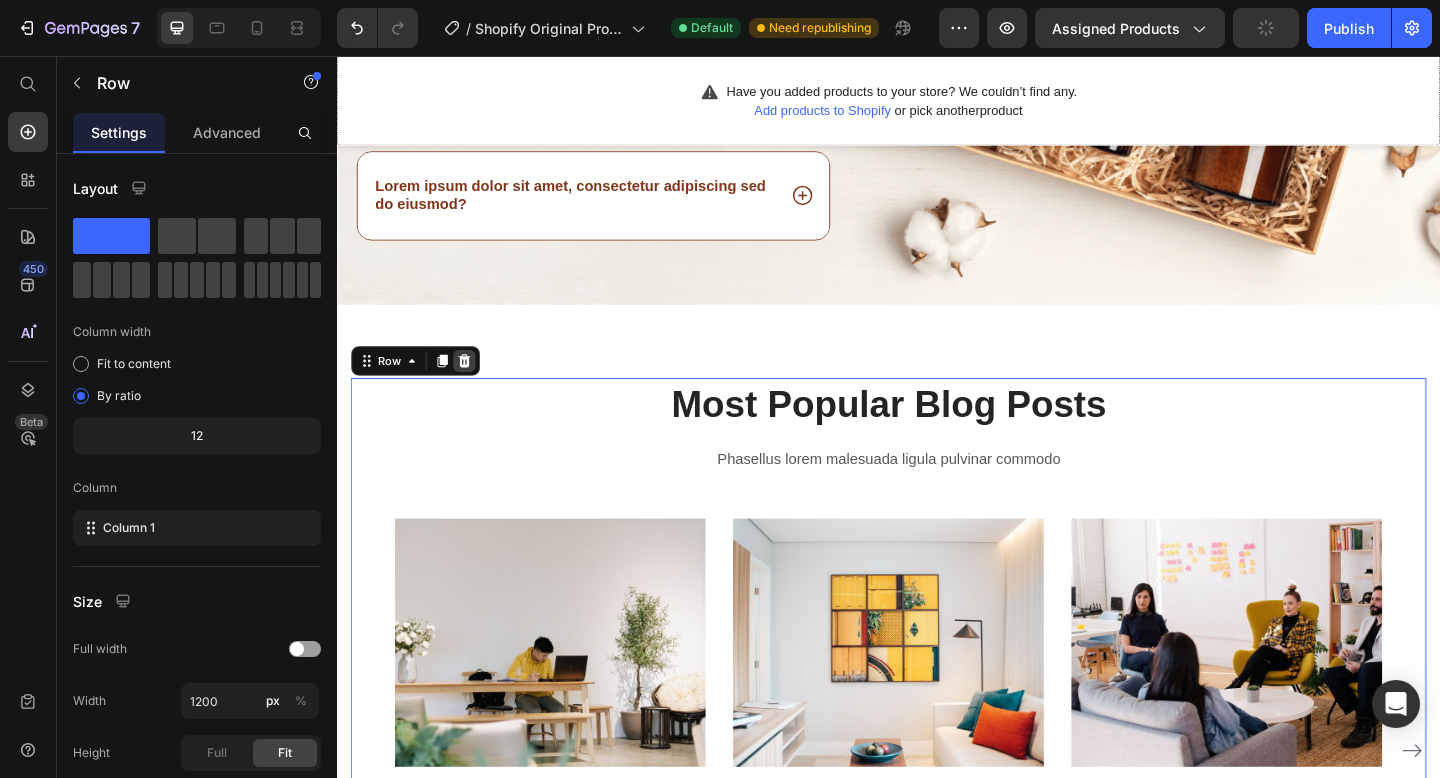 click at bounding box center (475, 388) 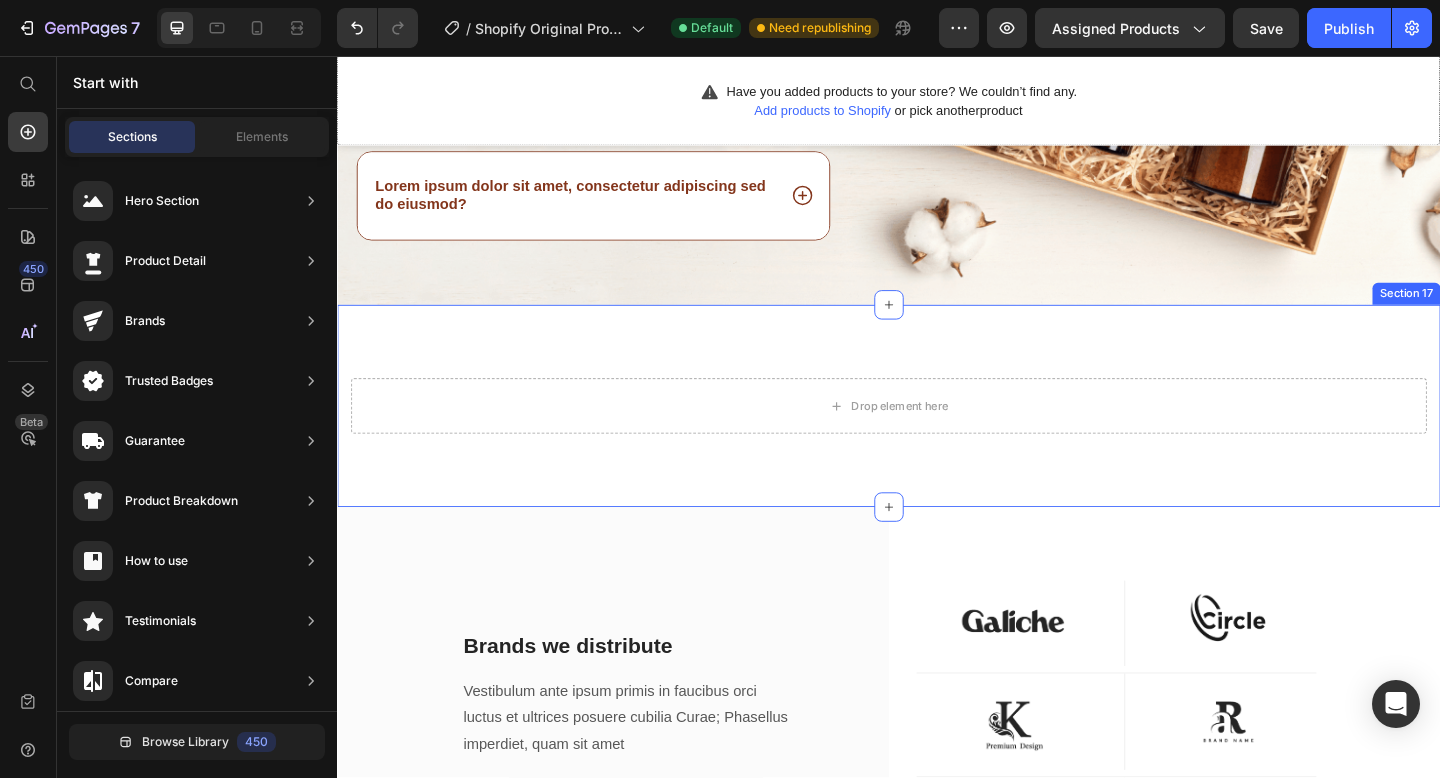 click on "Drop element here Section 17" at bounding box center (937, 437) 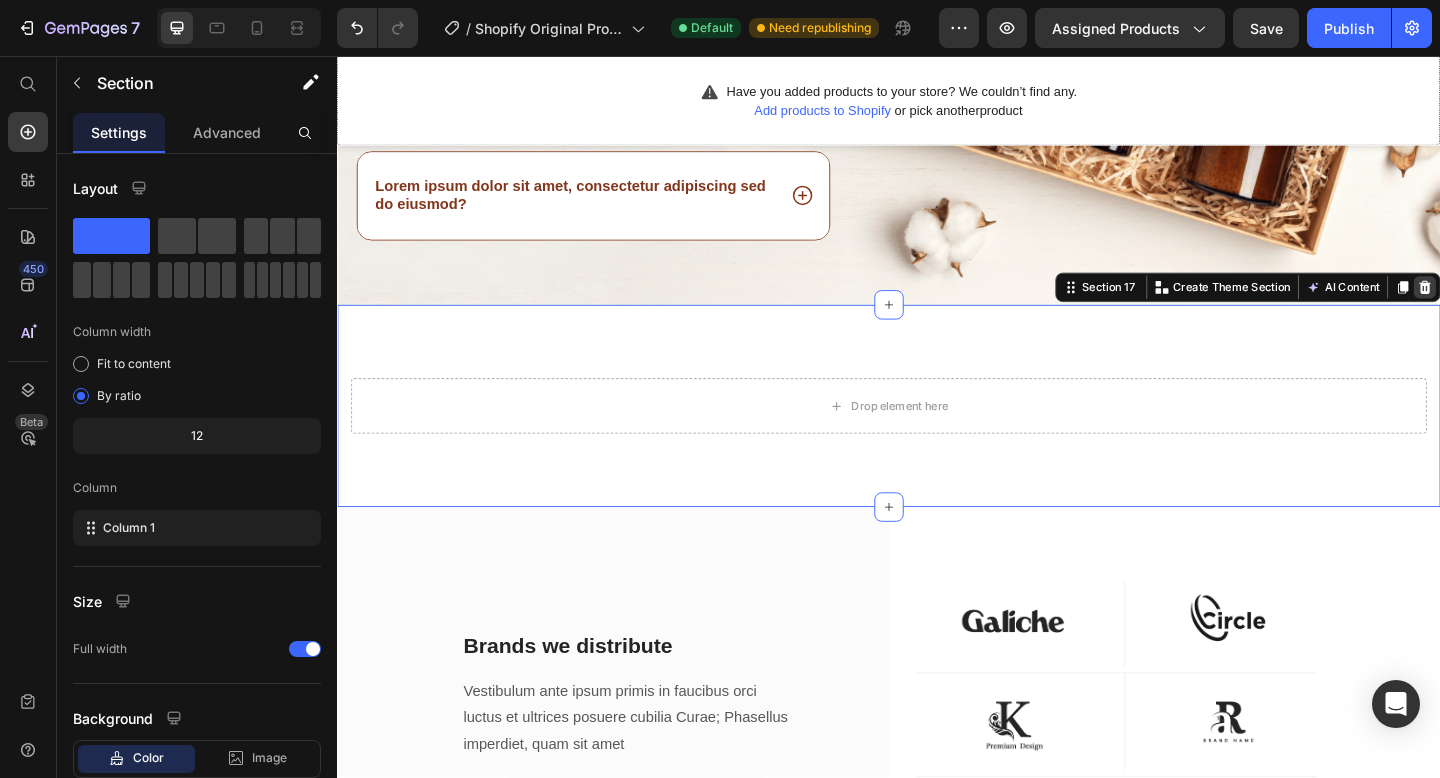 click 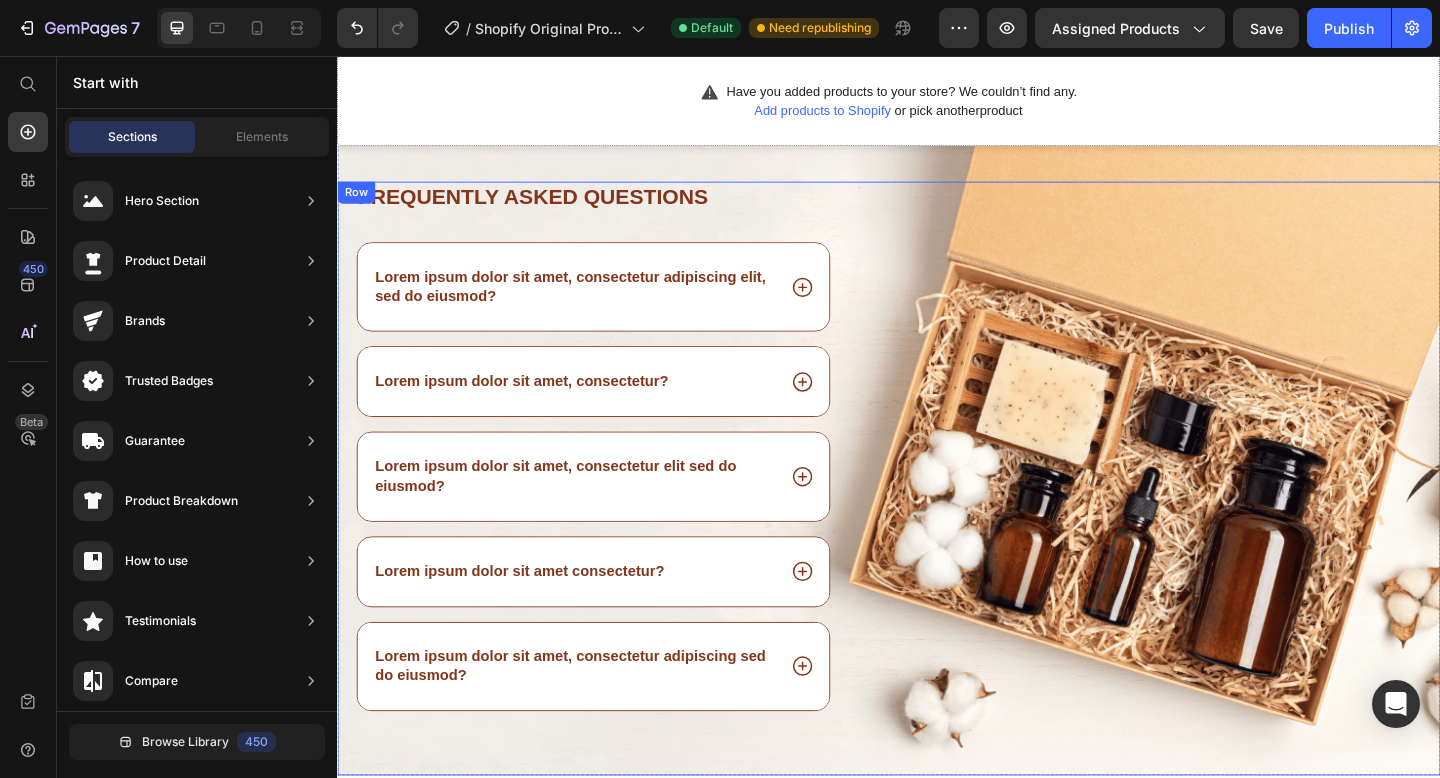 scroll, scrollTop: 6209, scrollLeft: 0, axis: vertical 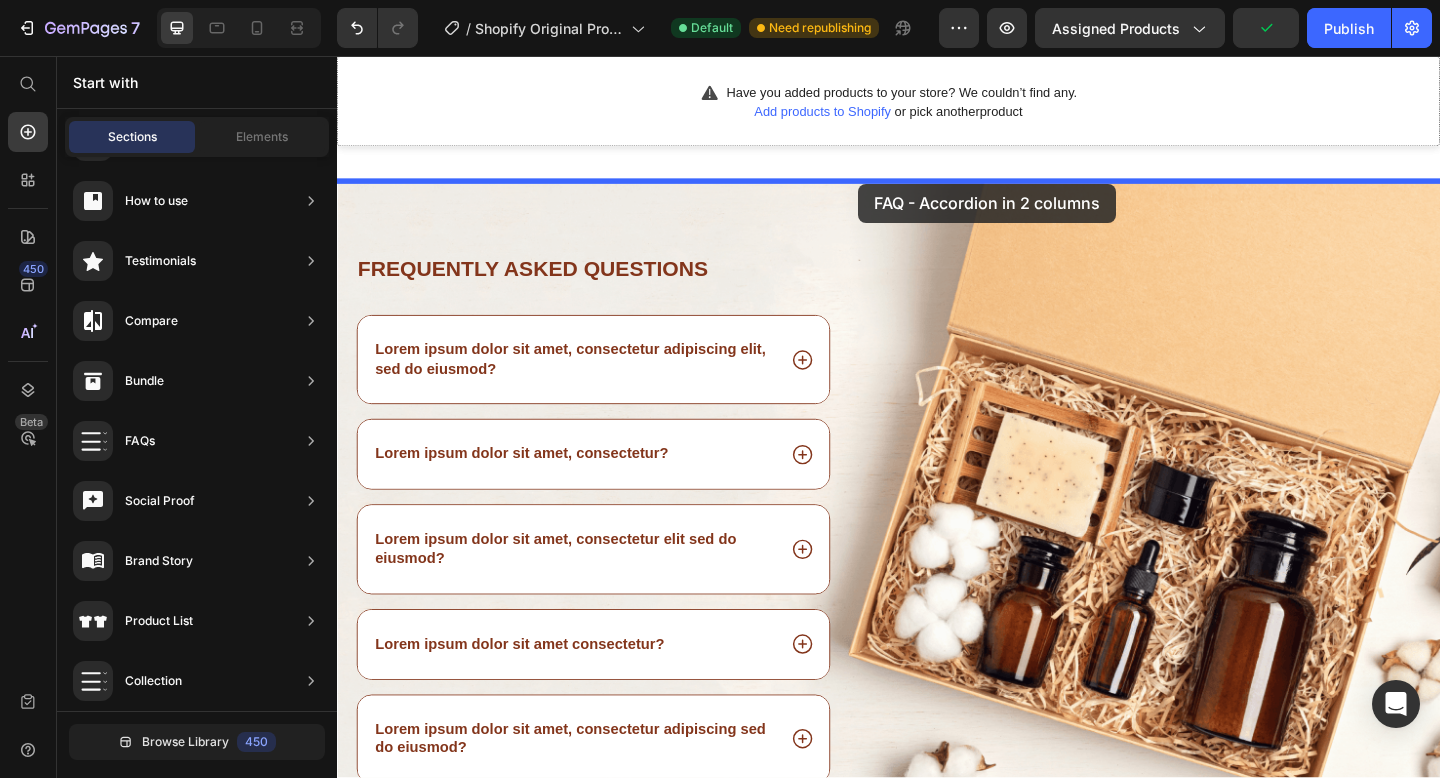 drag, startPoint x: 873, startPoint y: 329, endPoint x: 904, endPoint y: 195, distance: 137.53908 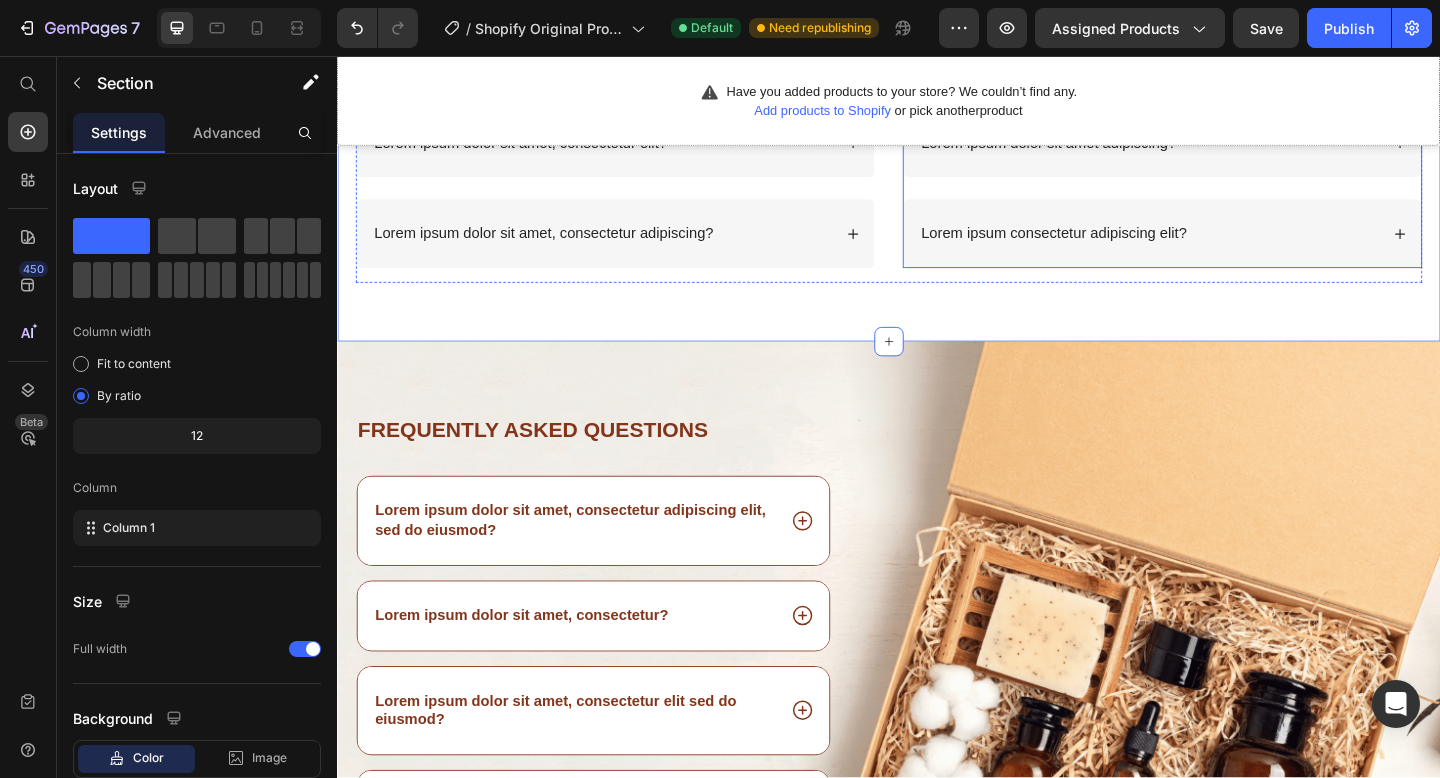 scroll, scrollTop: 6539, scrollLeft: 0, axis: vertical 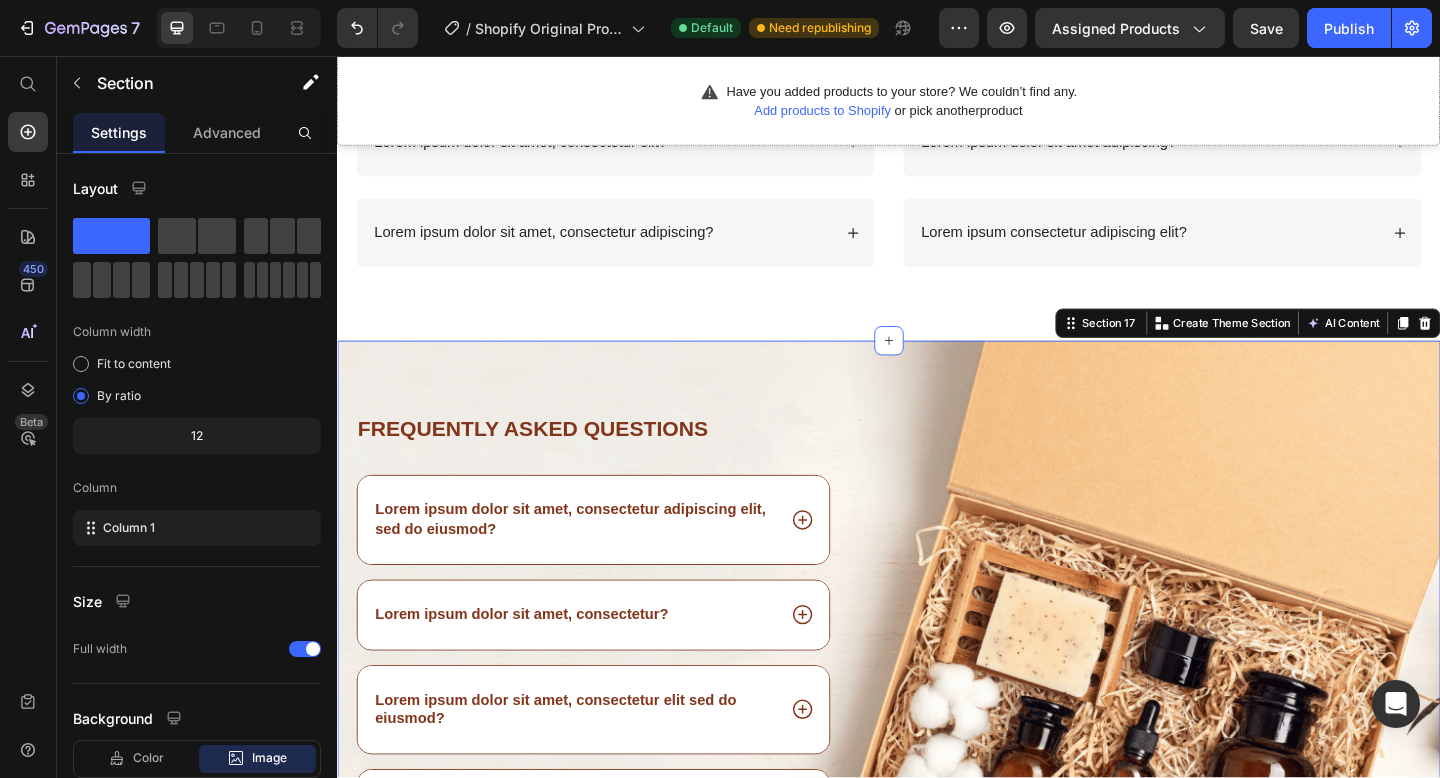 click on "Frequently asked questions Heading
Lorem ipsum dolor sit amet, consectetur adipiscing elit, sed do eiusmod?
Lorem ipsum dolor sit amet, consectetur?
Lorem ipsum dolor sit amet, consectetur elit sed do eiusmod?
Lorem ipsum dolor sit amet consectetur?
Lorem ipsum dolor sit amet, consectetur adipiscing sed do eiusmod? Accordion Row Image Row Section 17   You can create reusable sections Create Theme Section AI Content Write with GemAI What would you like to describe here? Tone and Voice Persuasive Product Show more Generate" at bounding box center (937, 729) 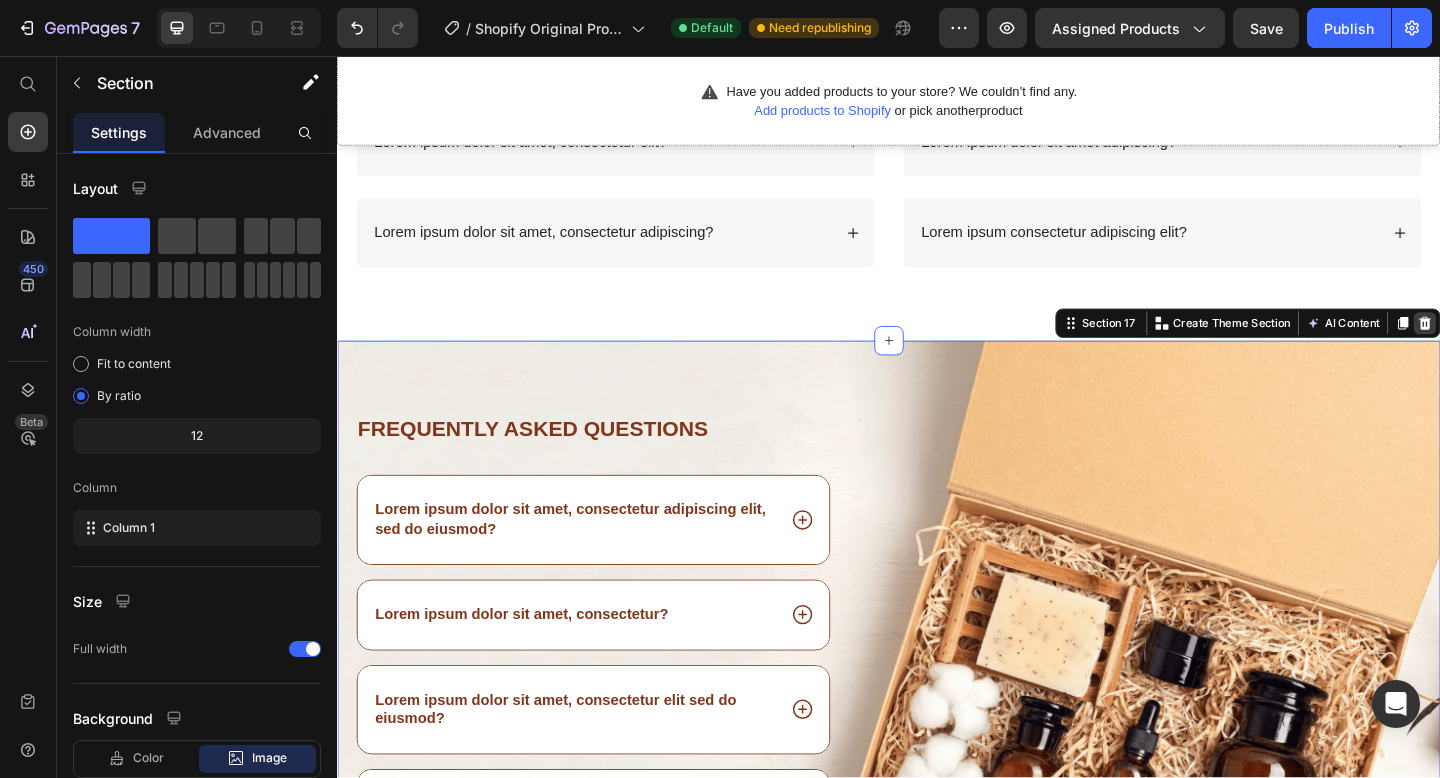 click 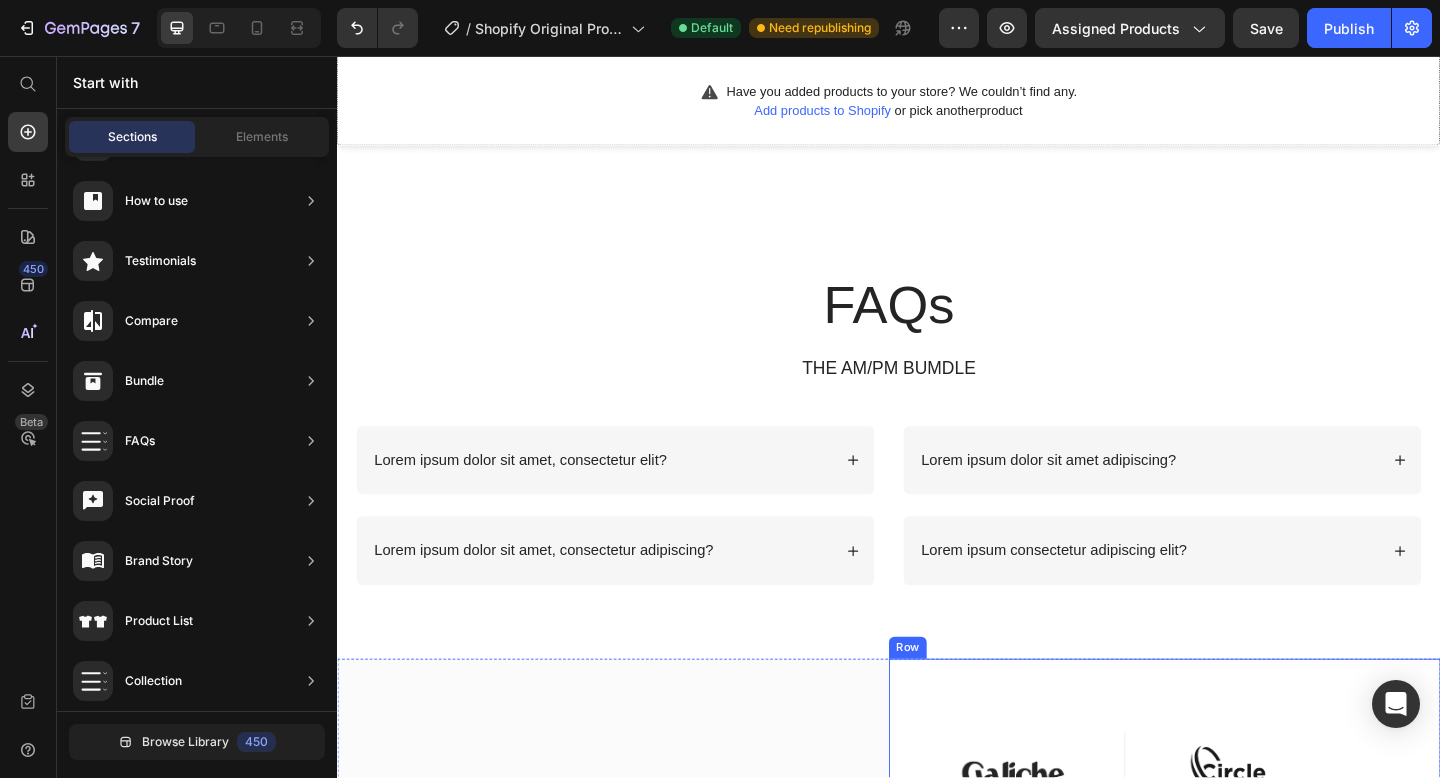 scroll, scrollTop: 6189, scrollLeft: 0, axis: vertical 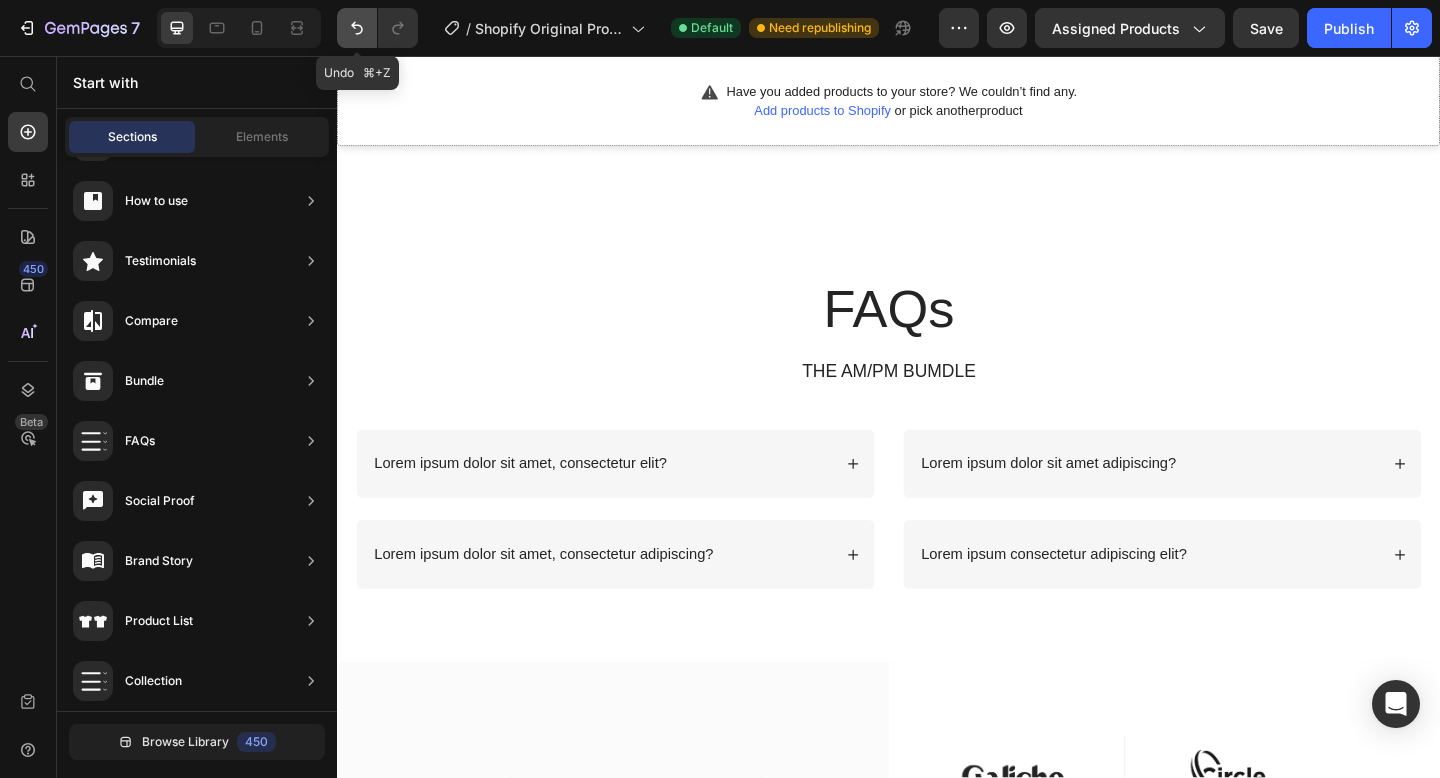 click 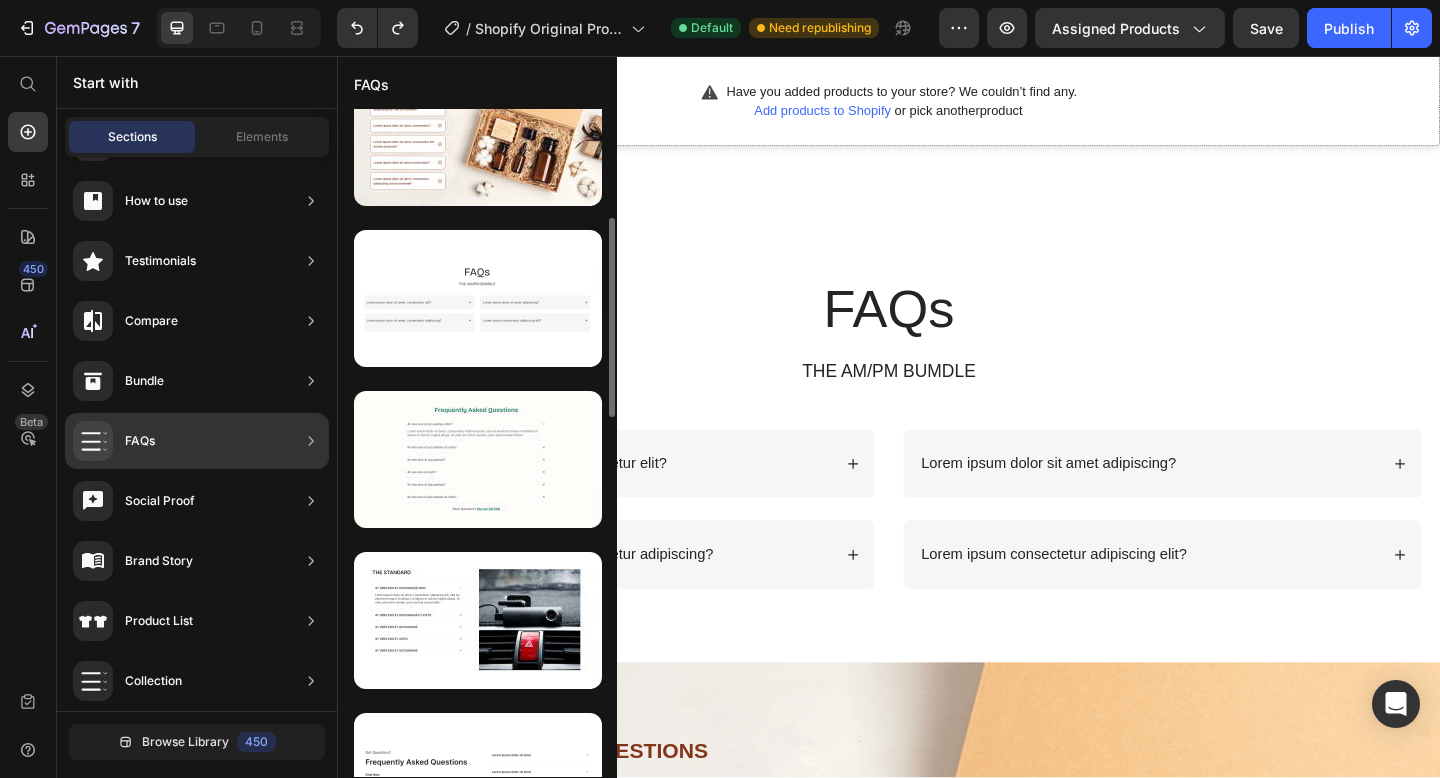 scroll, scrollTop: 0, scrollLeft: 0, axis: both 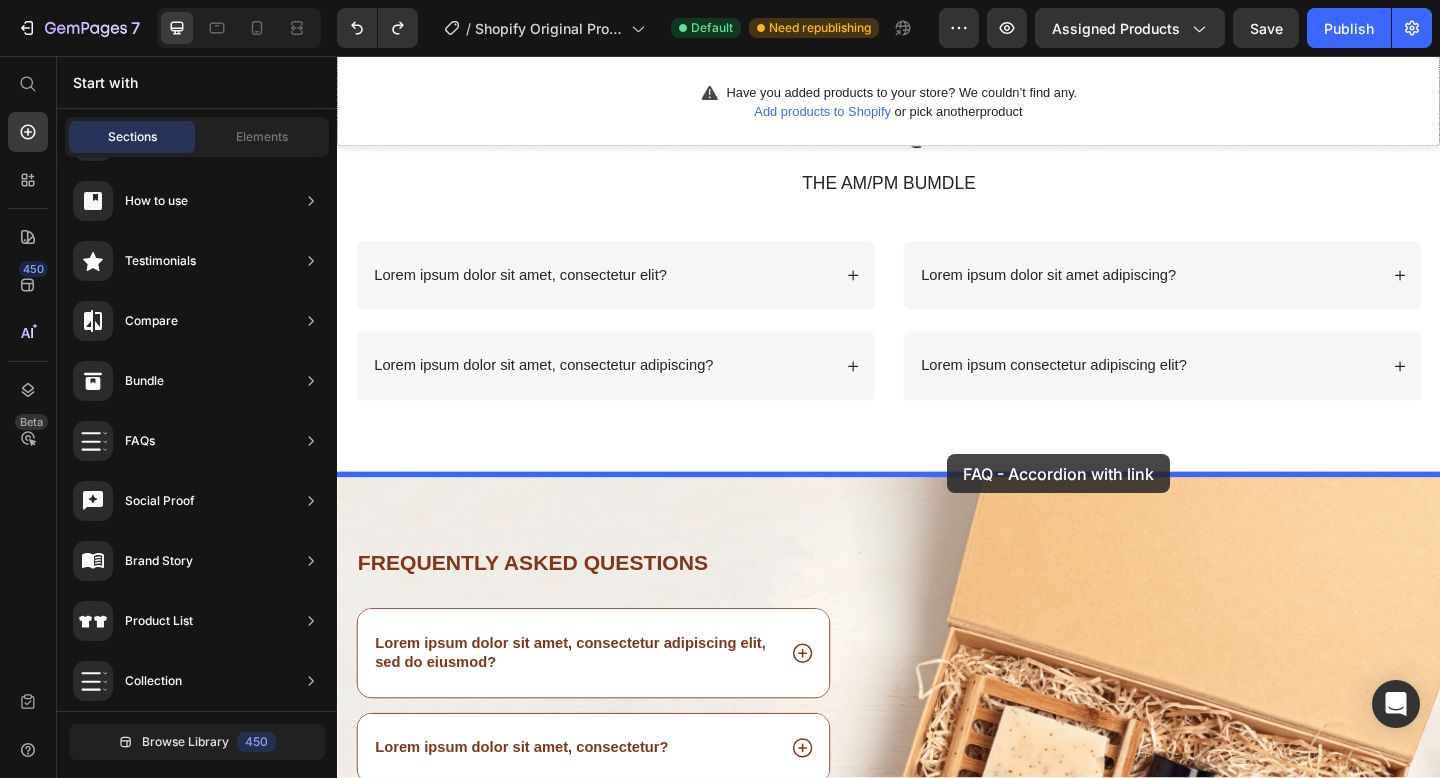 drag, startPoint x: 886, startPoint y: 543, endPoint x: 1000, endPoint y: 489, distance: 126.14278 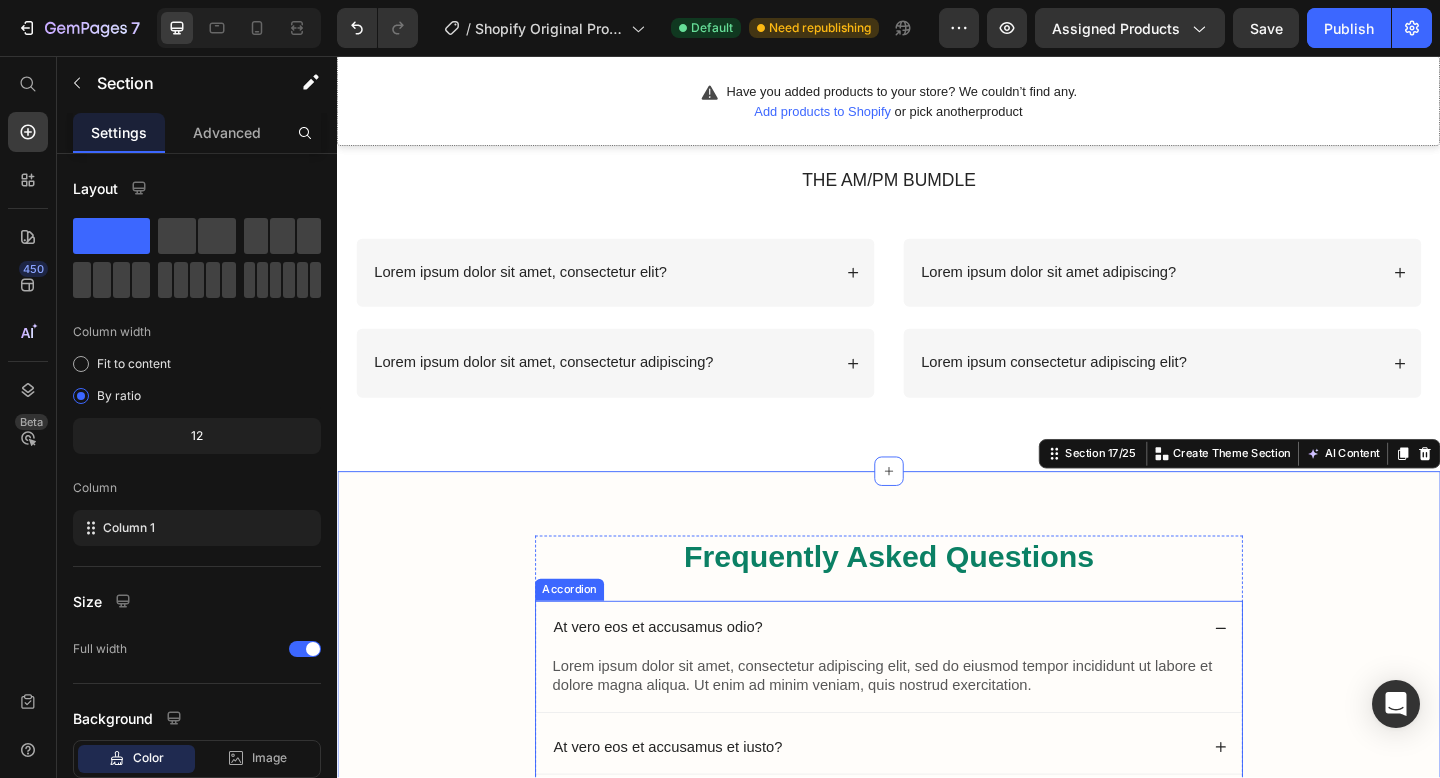 scroll, scrollTop: 6394, scrollLeft: 0, axis: vertical 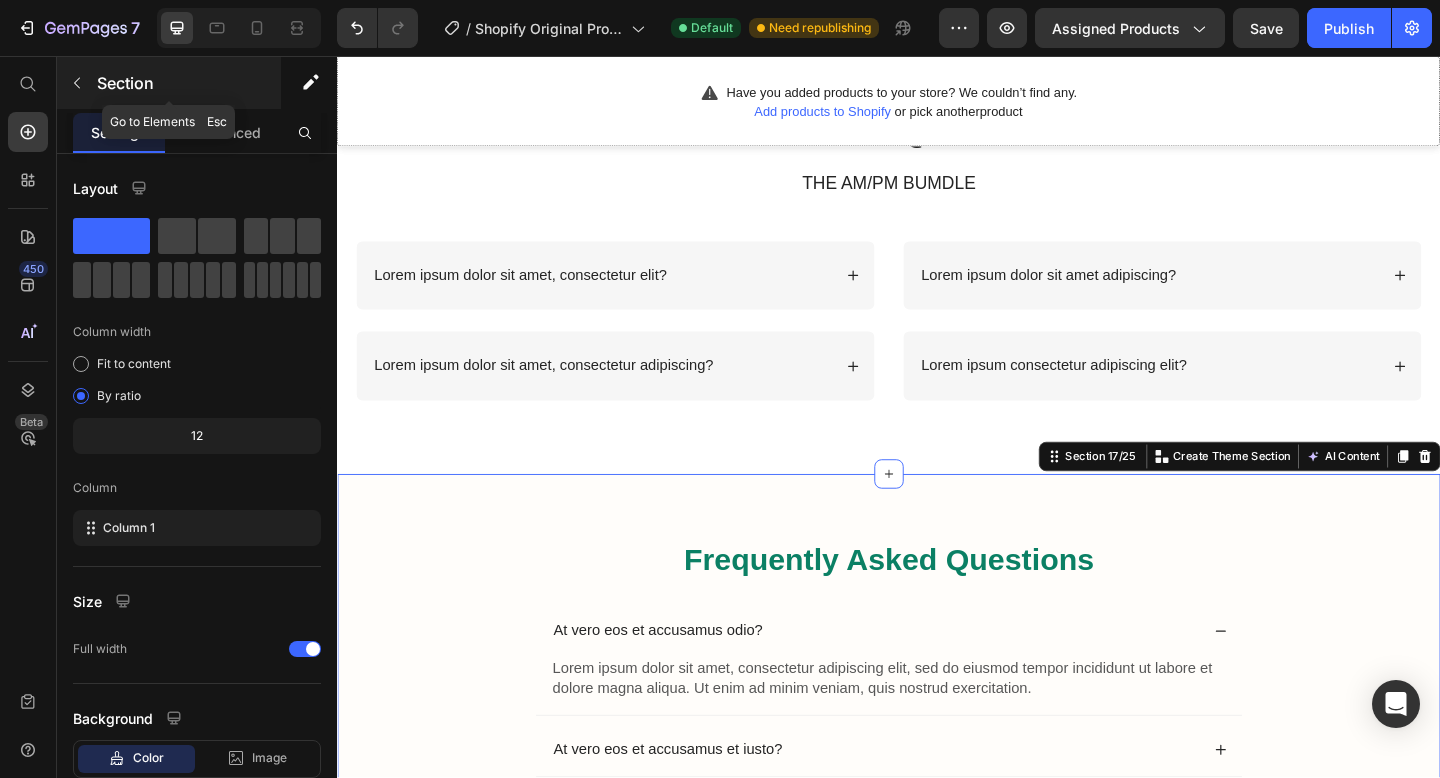 click 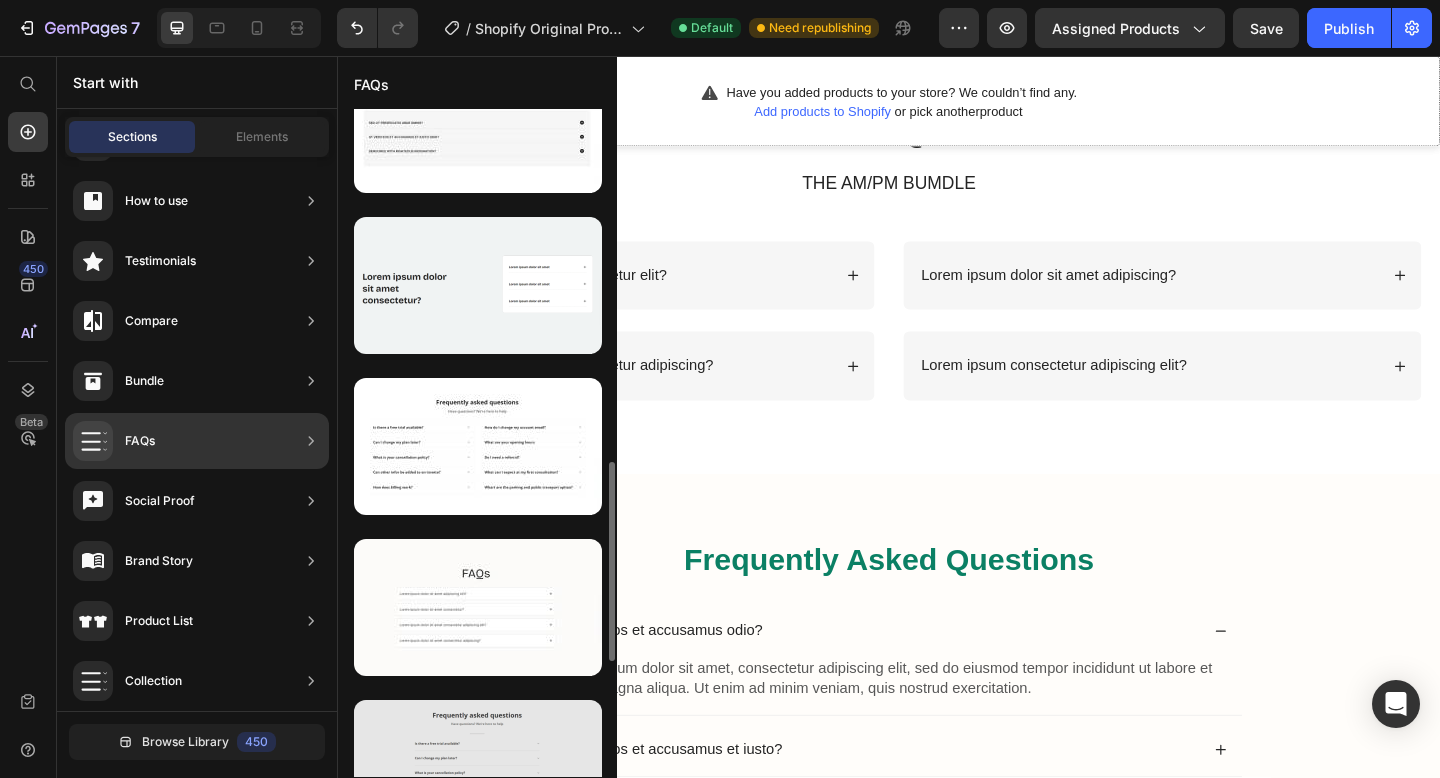 scroll, scrollTop: 1186, scrollLeft: 0, axis: vertical 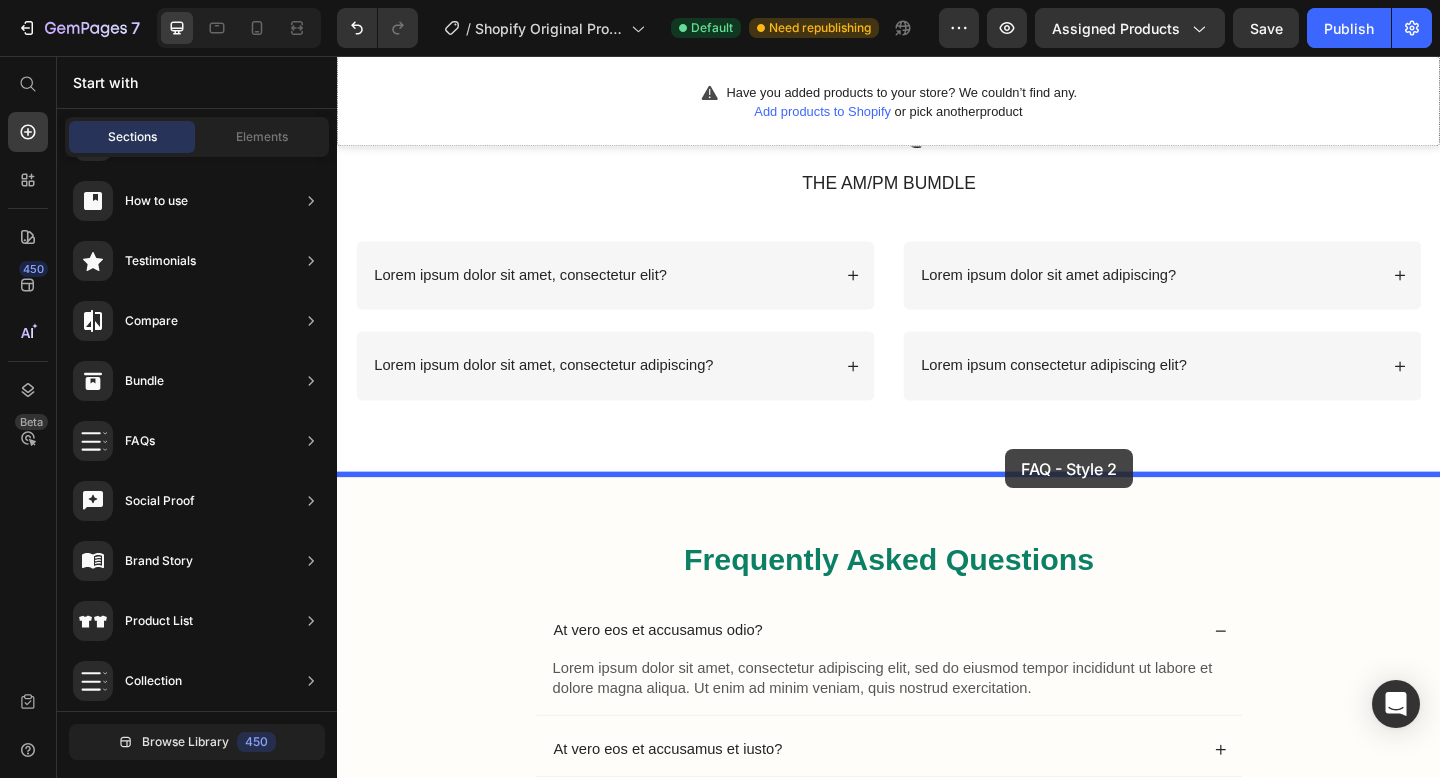drag, startPoint x: 896, startPoint y: 521, endPoint x: 1064, endPoint y: 484, distance: 172.02615 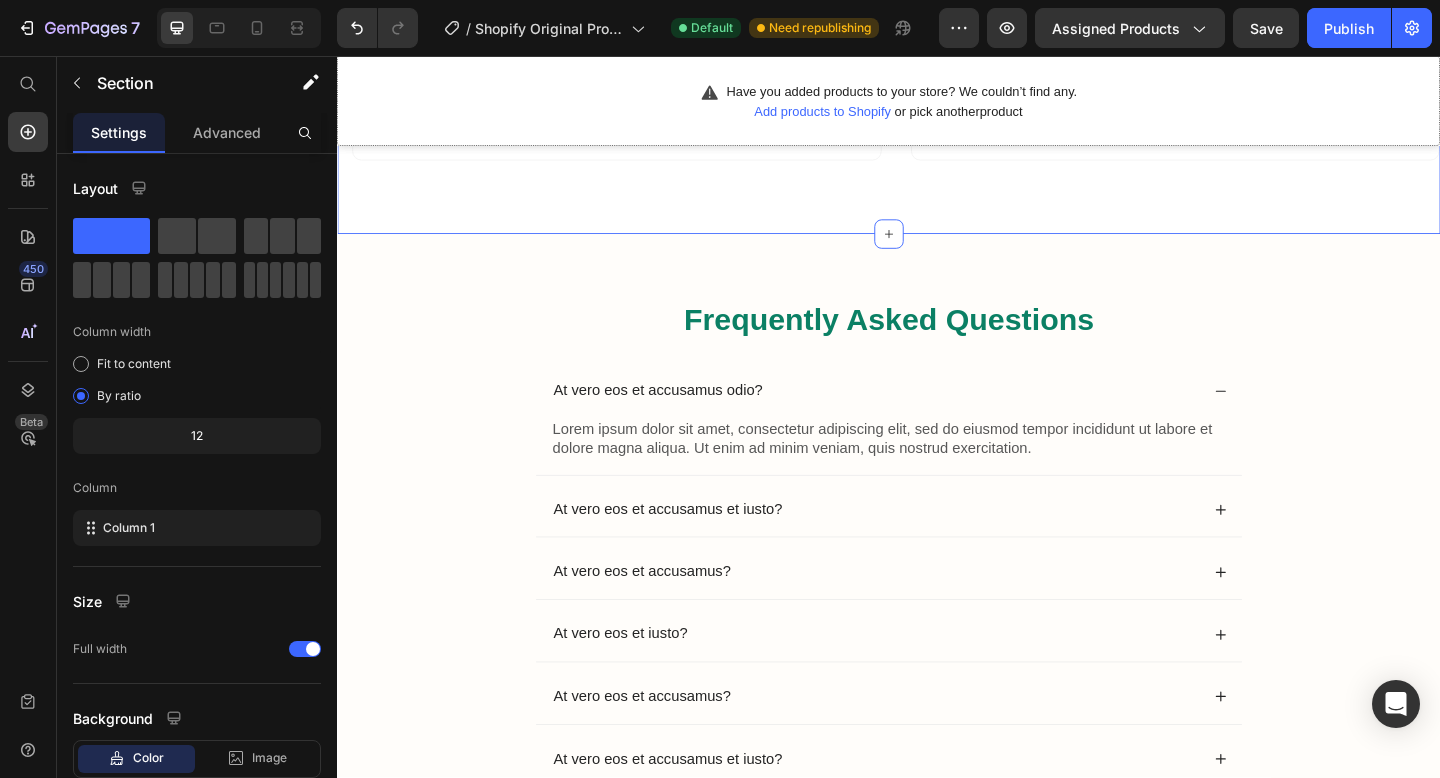 scroll, scrollTop: 7376, scrollLeft: 0, axis: vertical 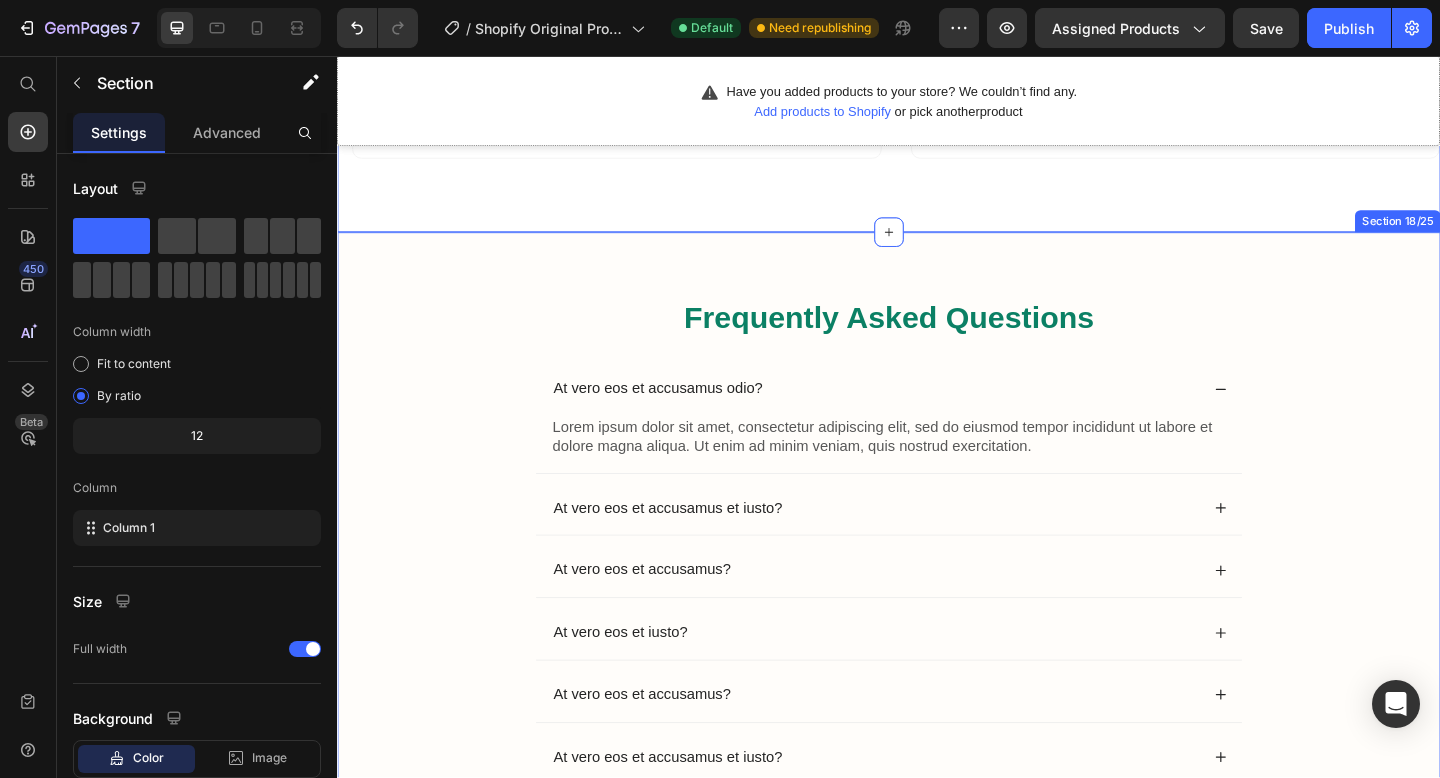 click on "Frequently Asked Questions Heading
At vero eos et accusamus odio? Lorem ipsum dolor sit amet, consectetur adipiscing elit, sed do eiusmod tempor incididunt ut labore et dolore magna aliqua. Ut enim ad minim veniam, quis nostrud exercitation. Text Block
At vero eos et accusamus et iusto?
At vero eos et accusamus?
At vero eos et iusto?
At vero eos et accusamus?
At vero eos et accusamus et iusto? Accordion More questions?  See our full FAQ Text Block Row Section 18/25" at bounding box center [937, 608] 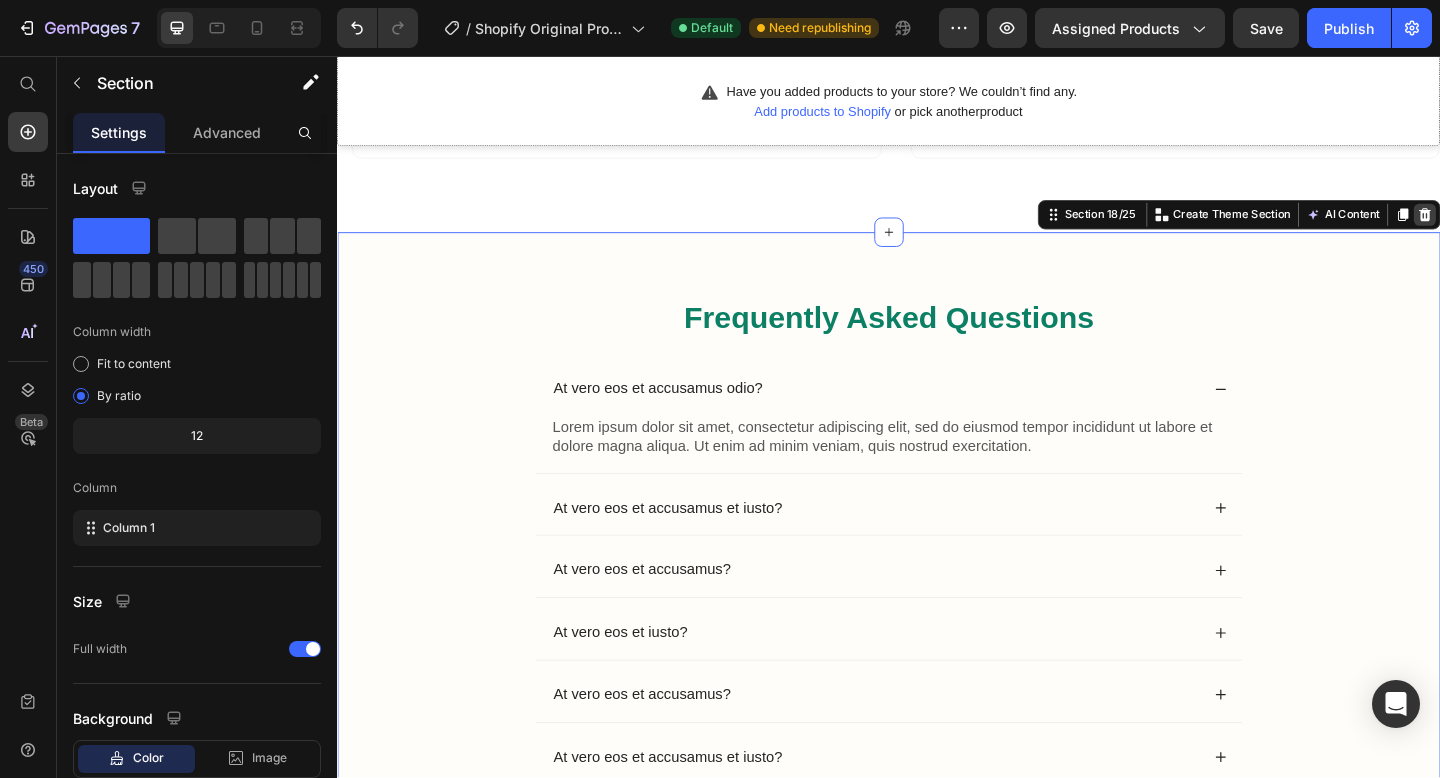 click at bounding box center (1520, 229) 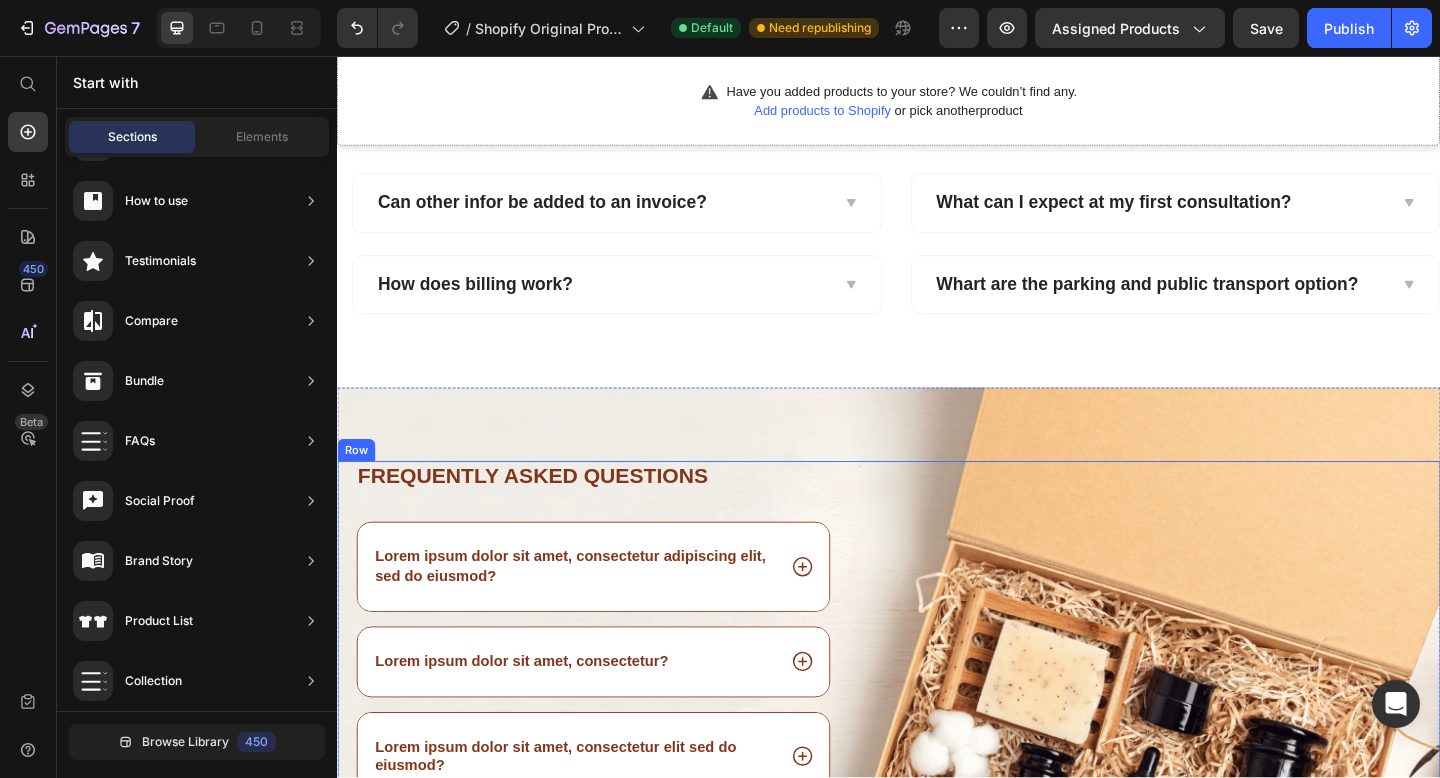 scroll, scrollTop: 7212, scrollLeft: 0, axis: vertical 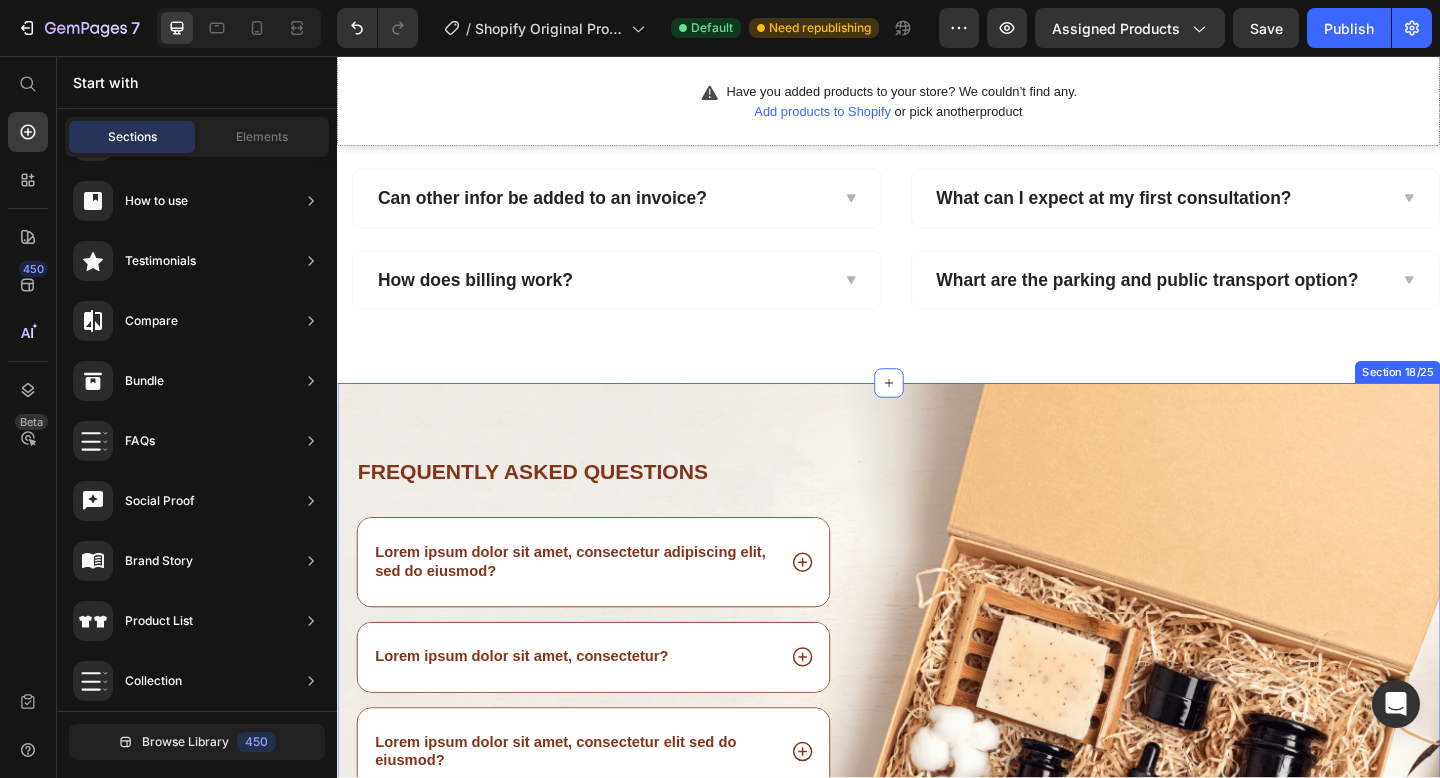 click on "Frequently asked questions Heading Lorem ipsum dolor sit amet, consectetur adipiscing elit, sed do eiusmod? Lorem ipsum dolor sit amet, consectetur? Lorem ipsum dolor sit amet, consectetur elit sed do eiusmod? Lorem ipsum dolor sit amet consectetur? Lorem ipsum dolor sit amet, consectetur adipiscing sed do eiusmod? Accordion Row Image Row Section 18/25" at bounding box center [937, 775] 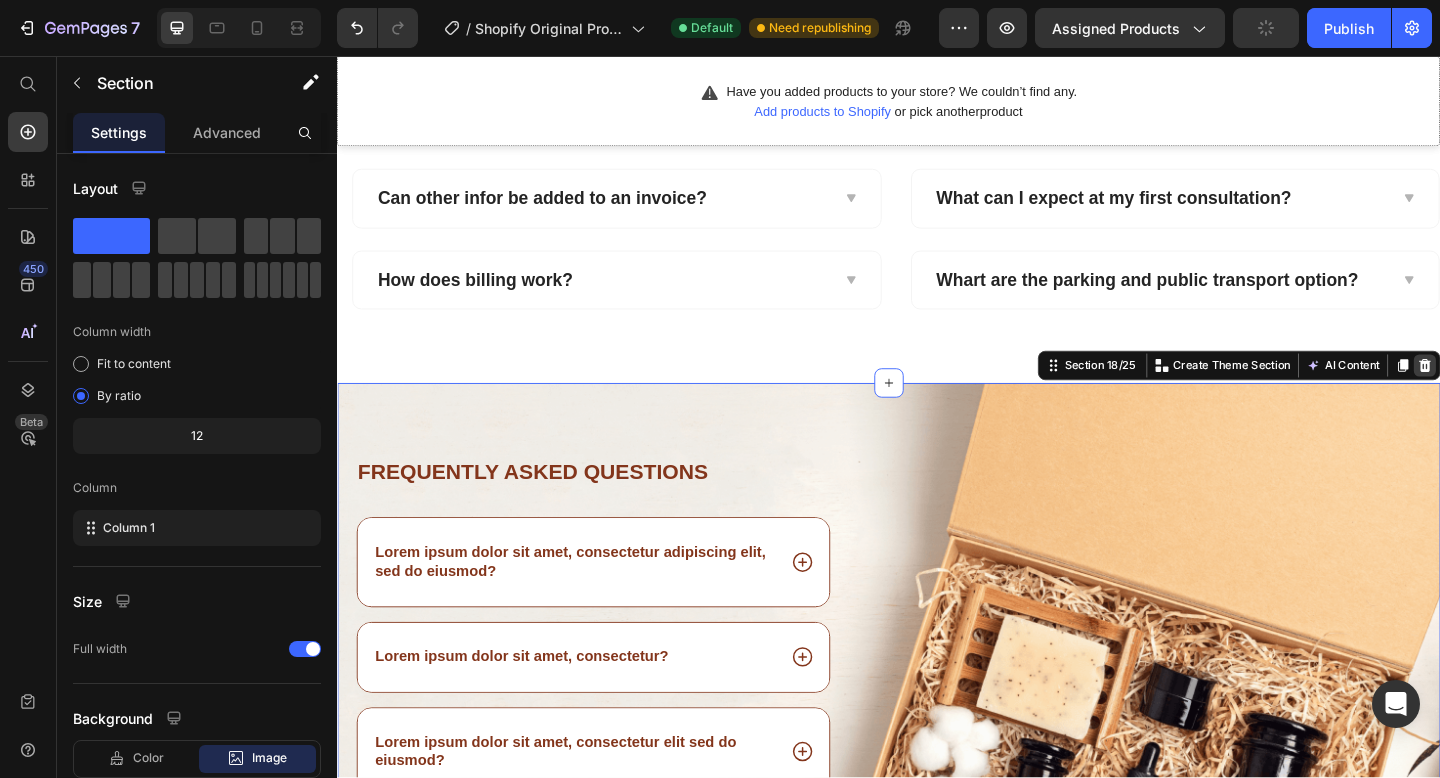click 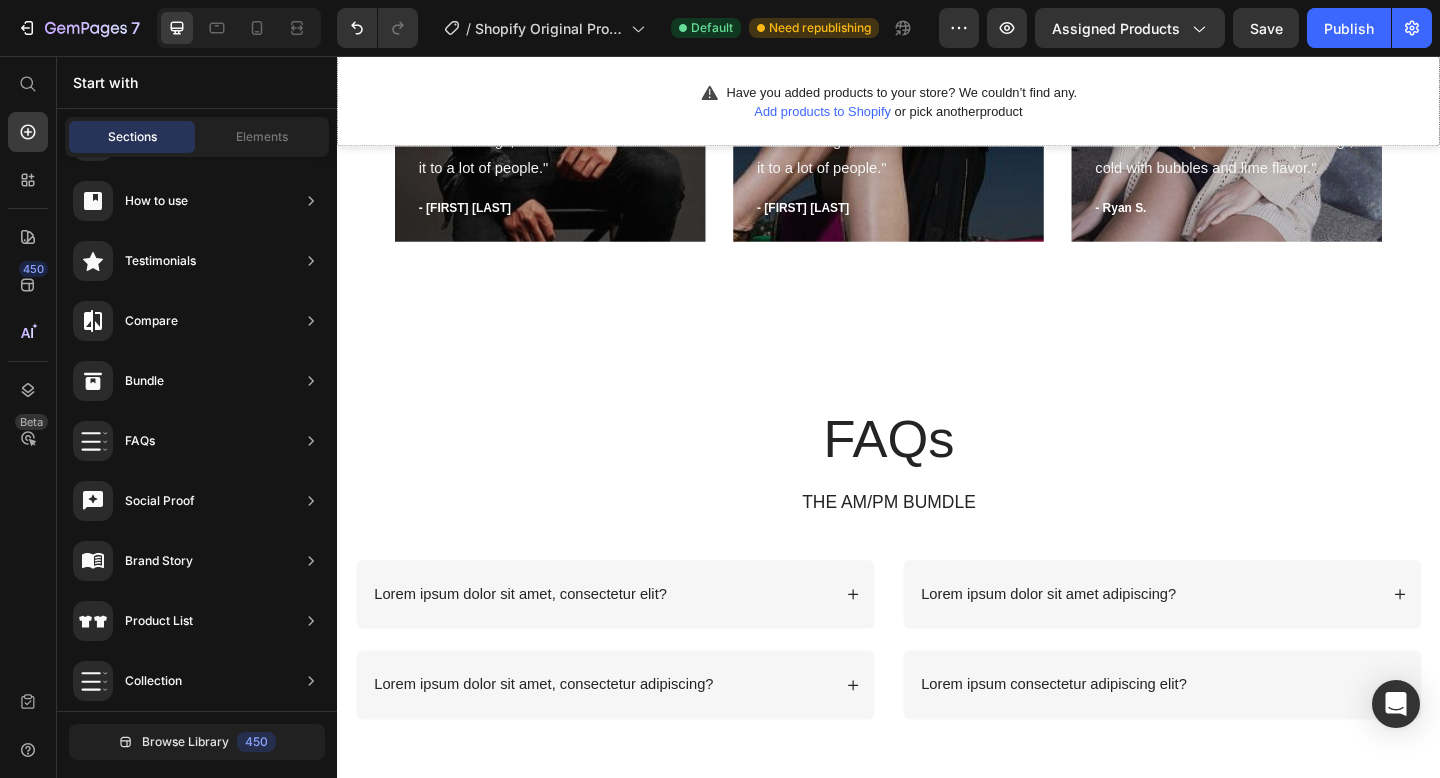 scroll, scrollTop: 6045, scrollLeft: 0, axis: vertical 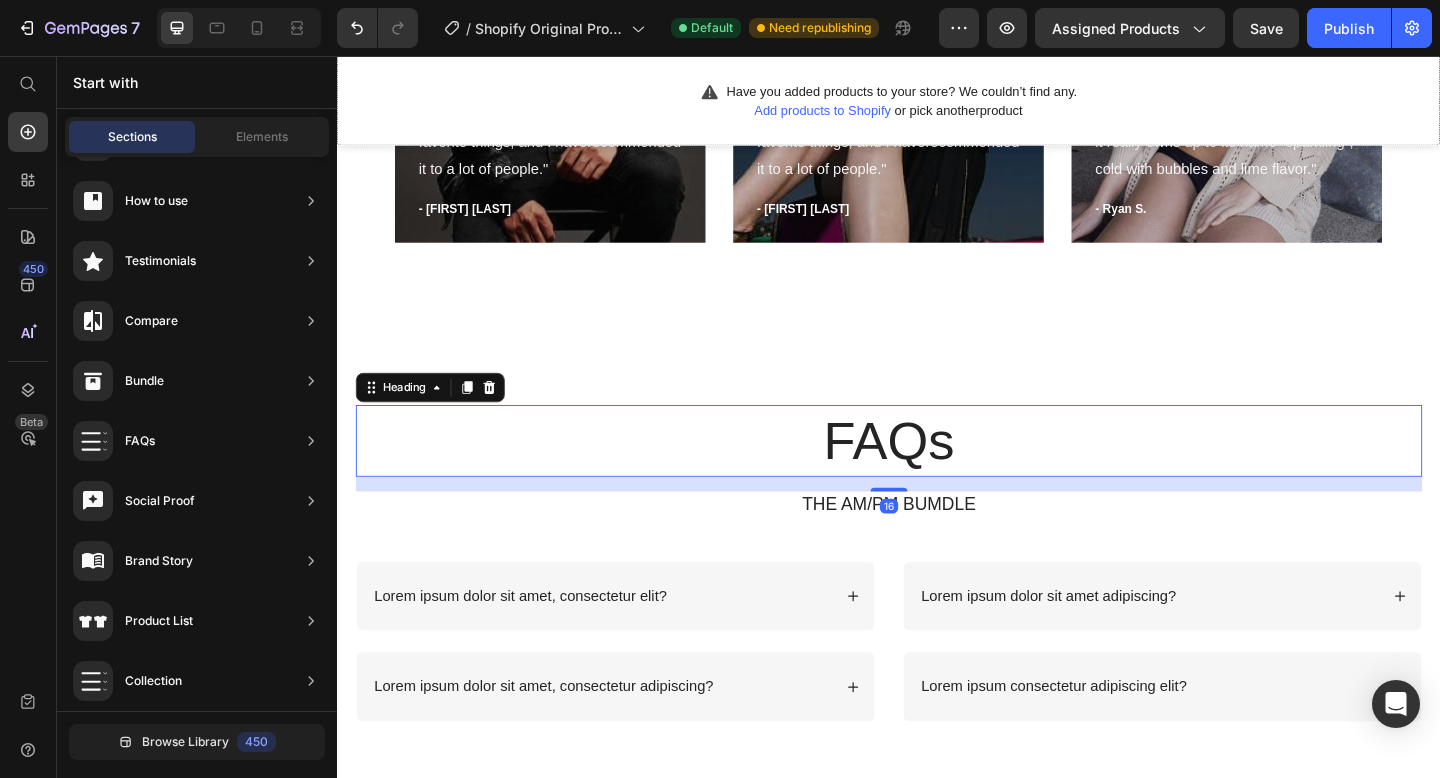click on "FAQs" at bounding box center [937, 475] 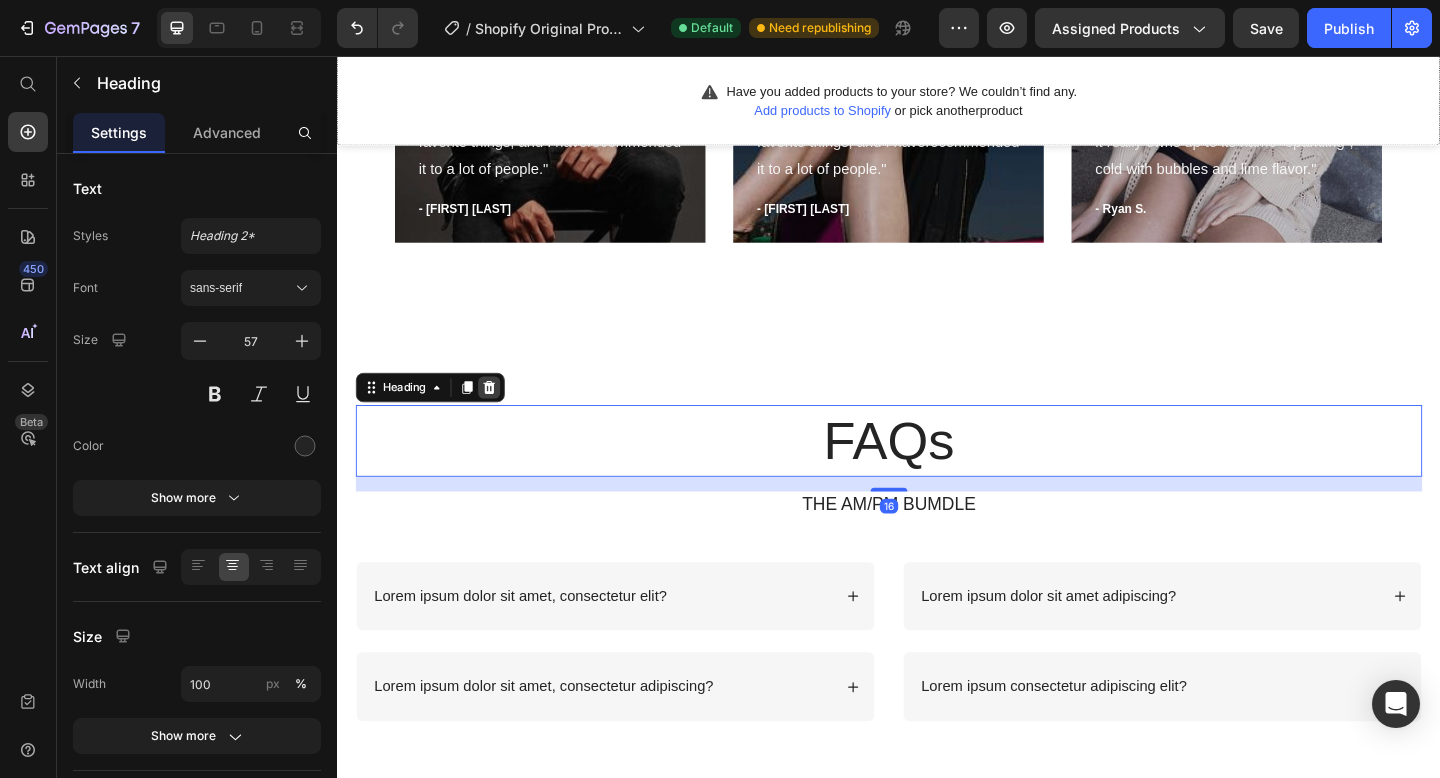 click 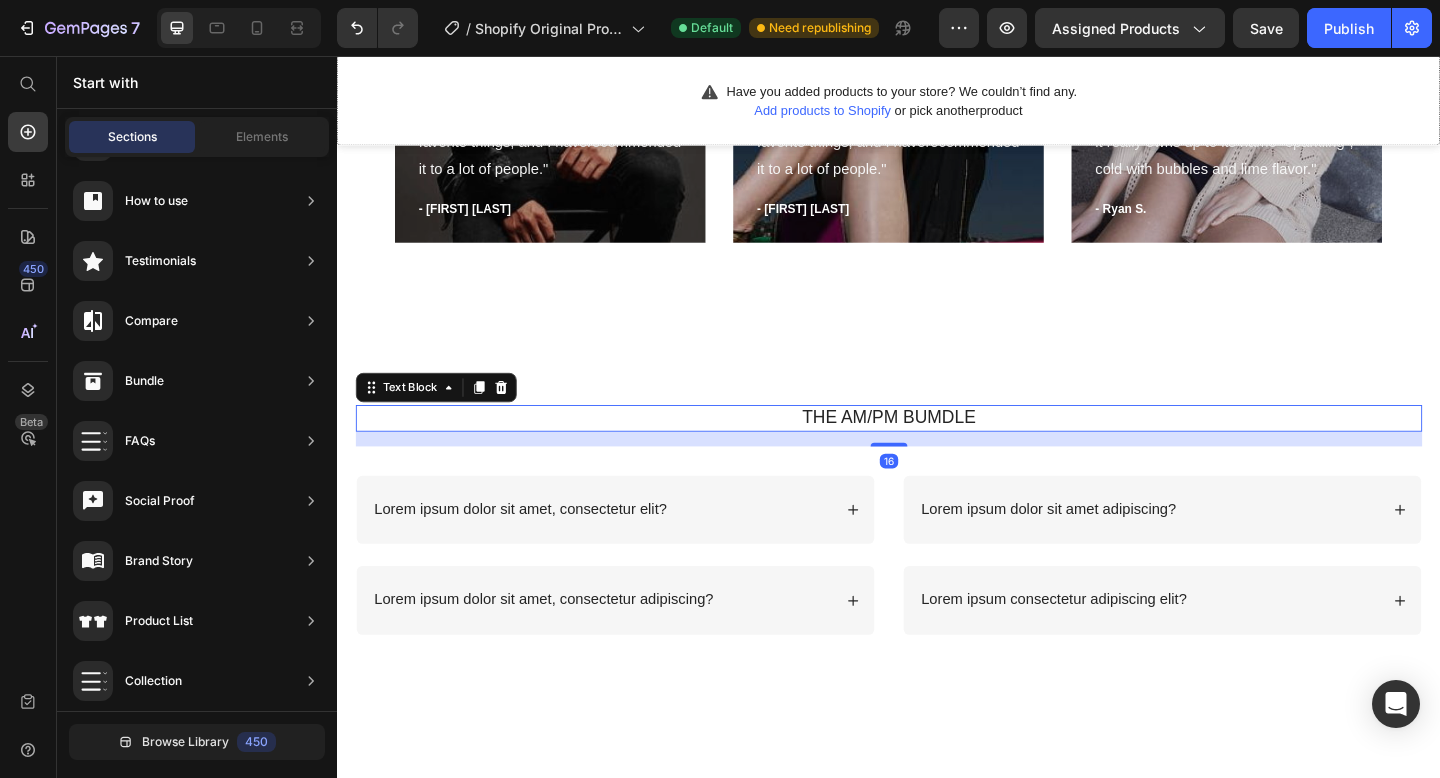 click on "THE AM/PM BUMDLE" at bounding box center (937, 450) 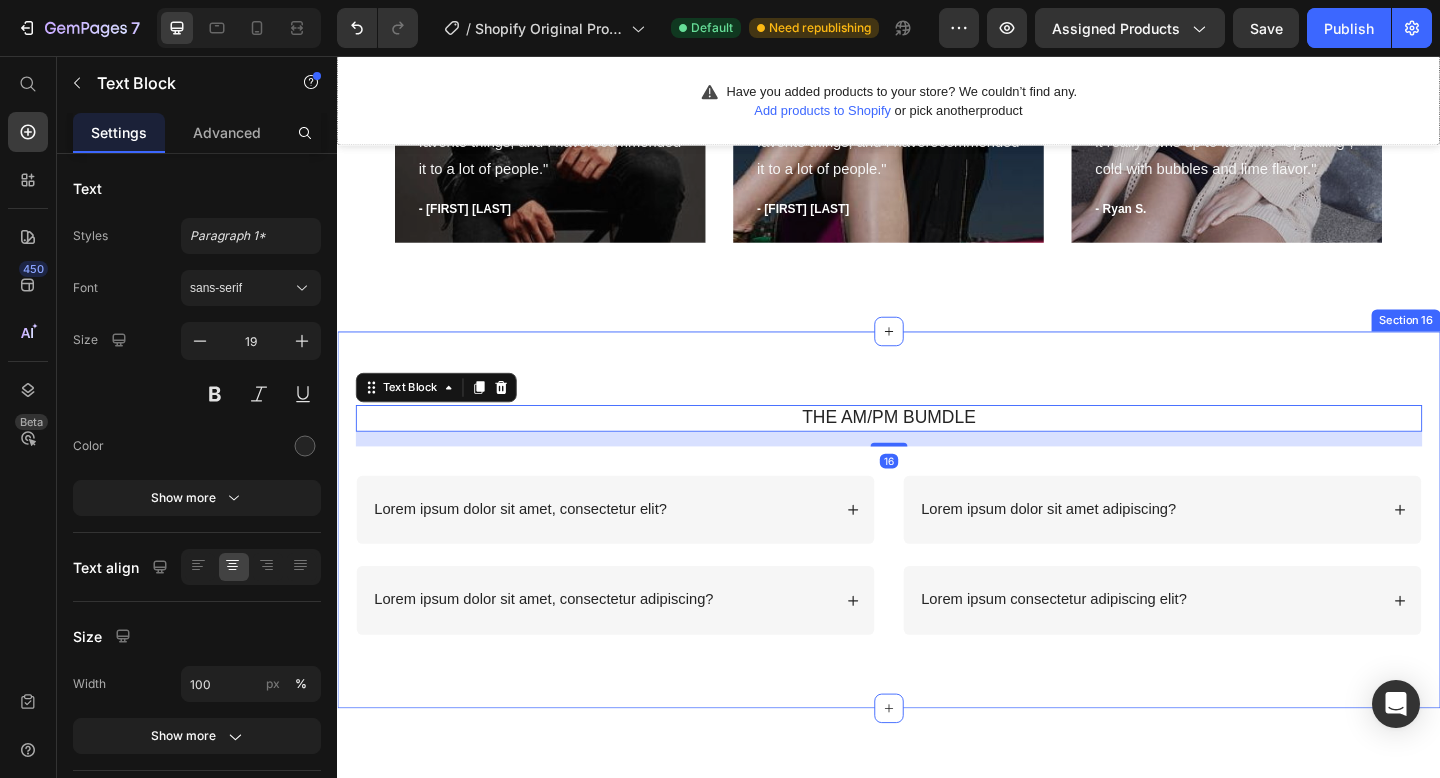 click on "THE AM/PM BUMDLE Text Block 16 Row Lorem ipsum dolor sit amet, consectetur elit? Lorem ipsum dolor sit amet, consectetur adipiscing? Accordion Lorem ipsum dolor sit amet adipiscing? Lorem ipsum consectetur adipiscing elit? Accordion Row Section 16" at bounding box center (937, 561) 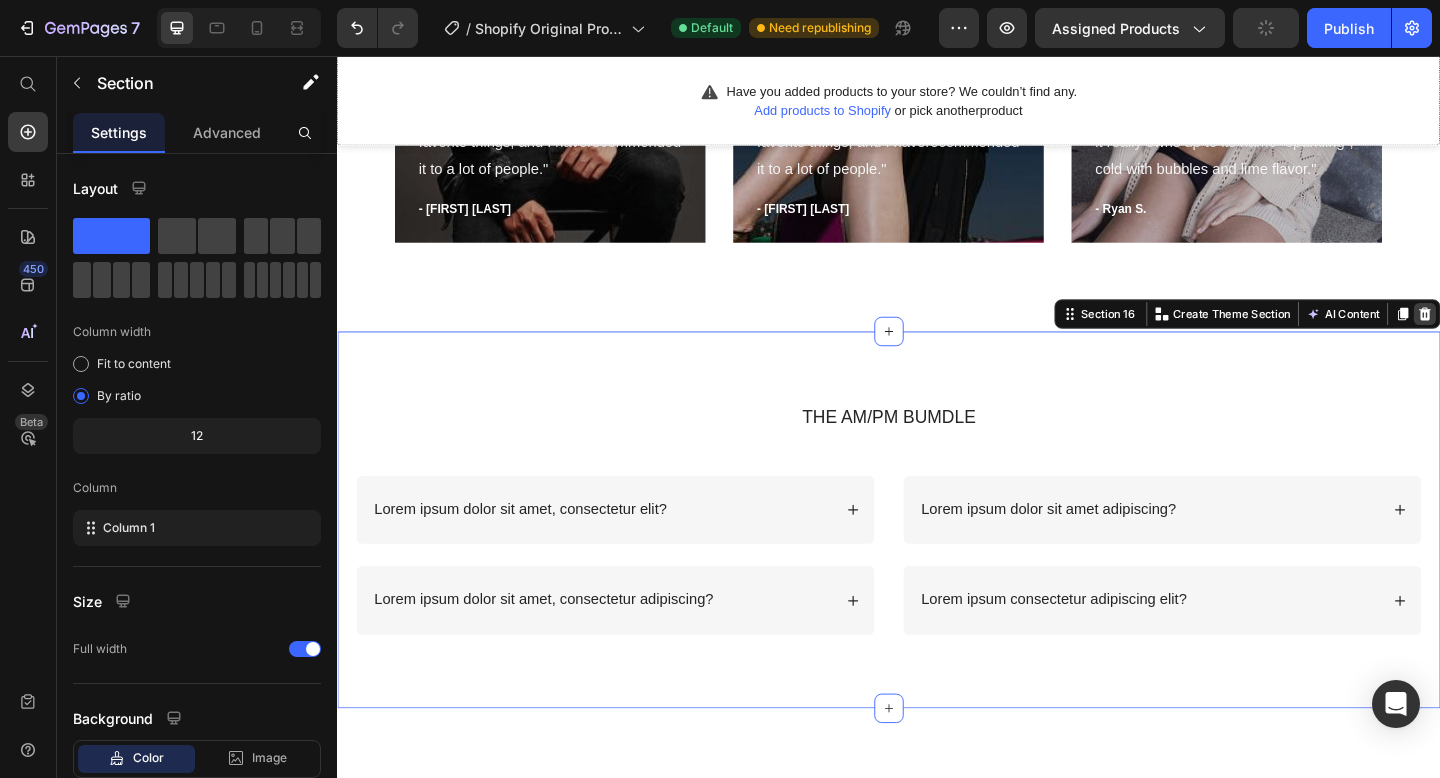 click 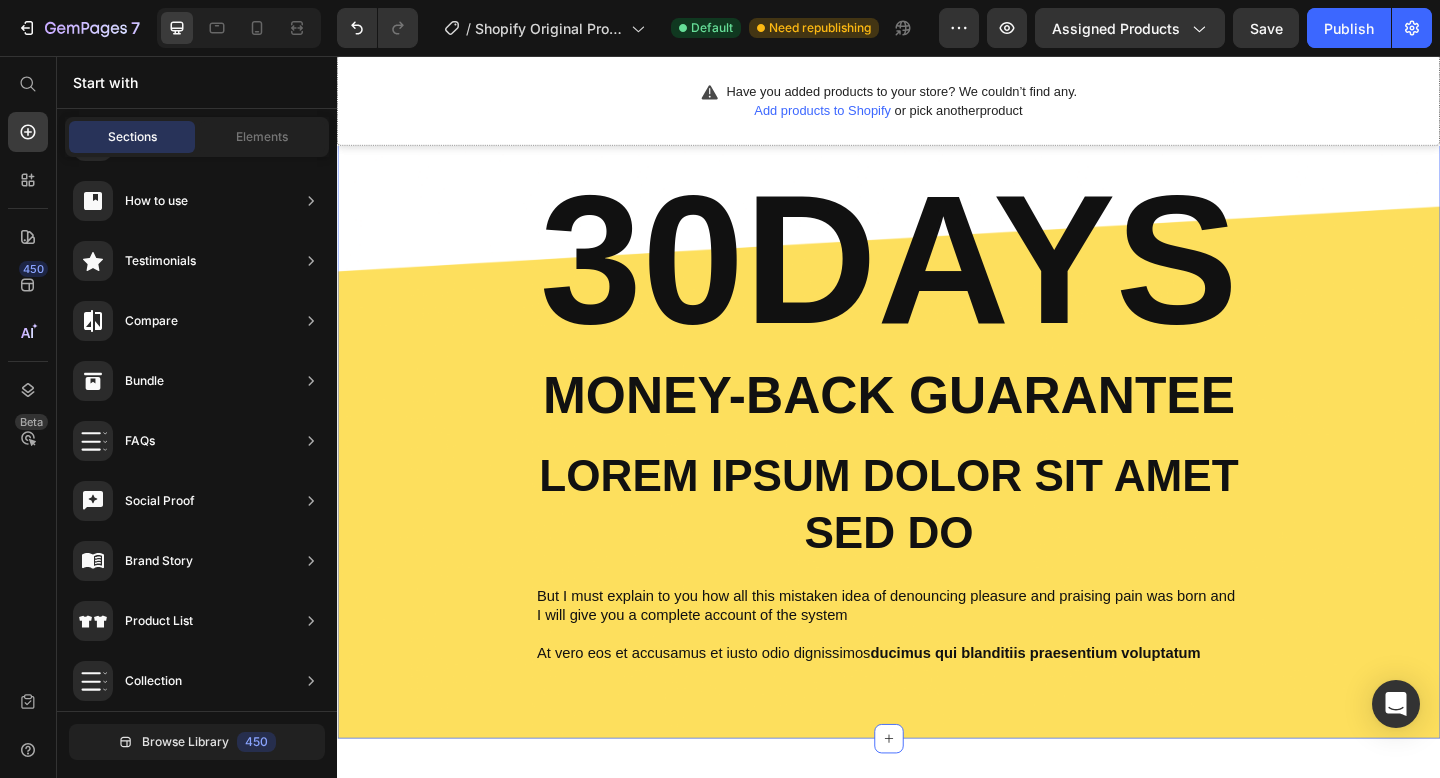 scroll, scrollTop: 4728, scrollLeft: 0, axis: vertical 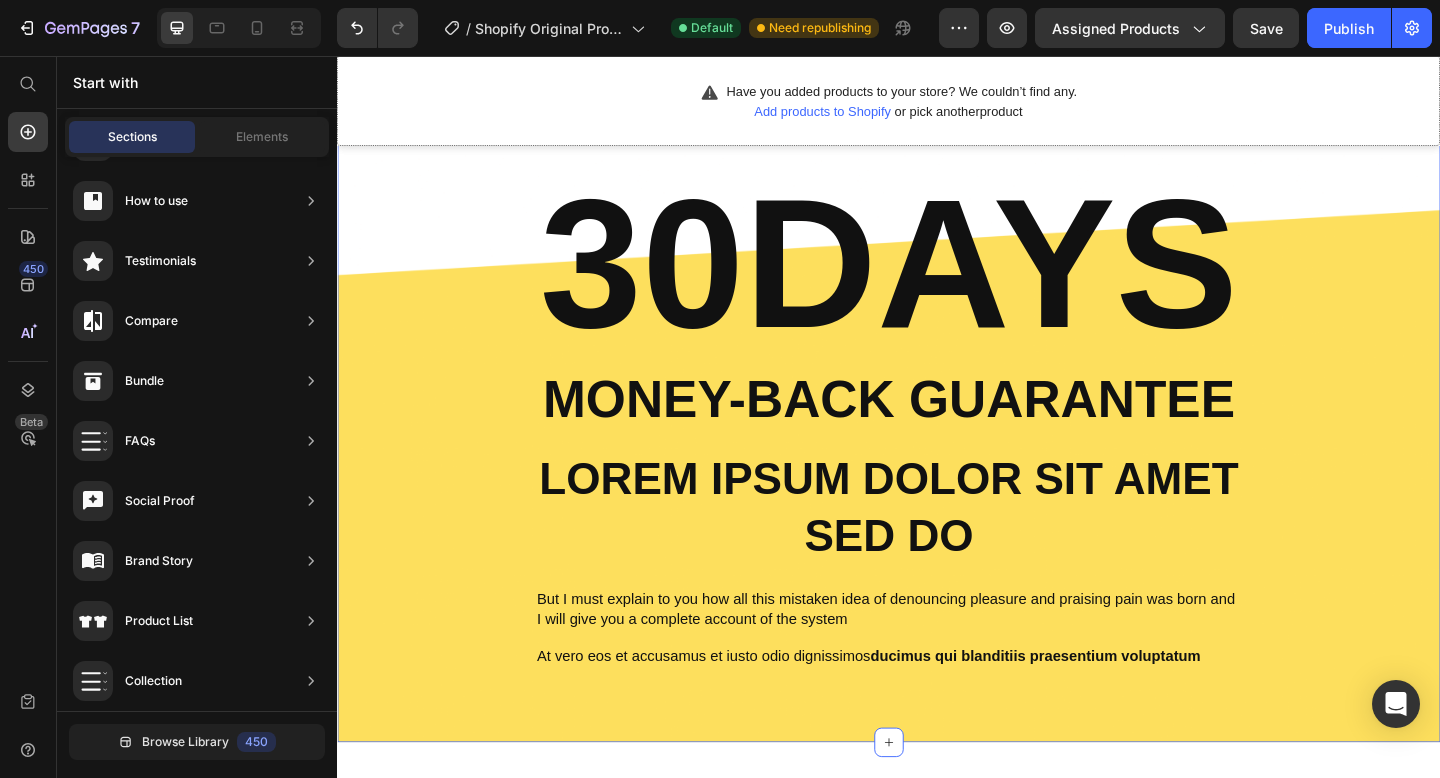click on "30DAYS Heading Money-Back Guarantee Text Block Lorem ipsum dolor sit amet sed do Text Block But I must explain to you how all this mistaken idea of denouncing pleasure and praising pain was born and I will give you a complete account of the system Text Block At vero eos et accusamus et iusto odio dignissimos  ducimus qui blanditiis praesentium voluptatum Text Block Row" at bounding box center (937, 451) 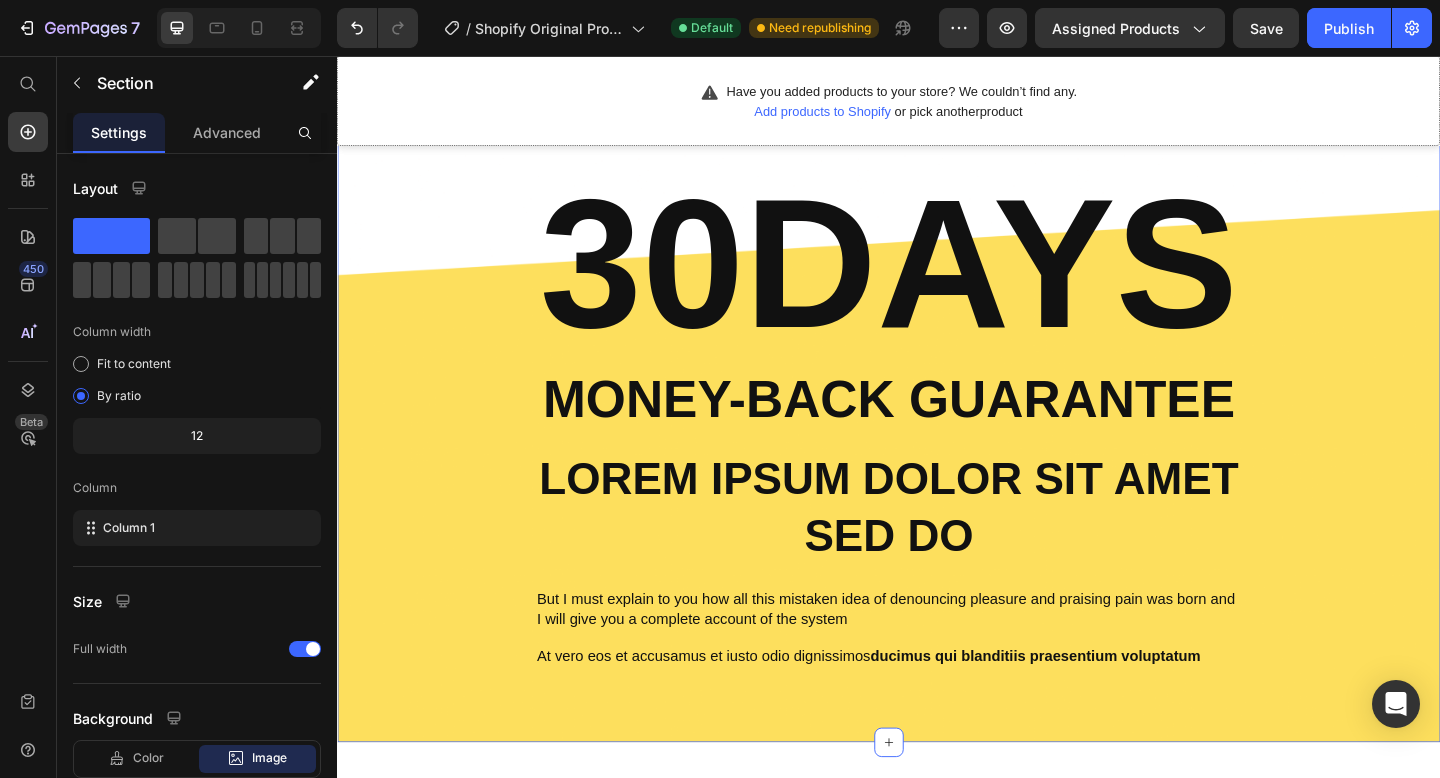 click 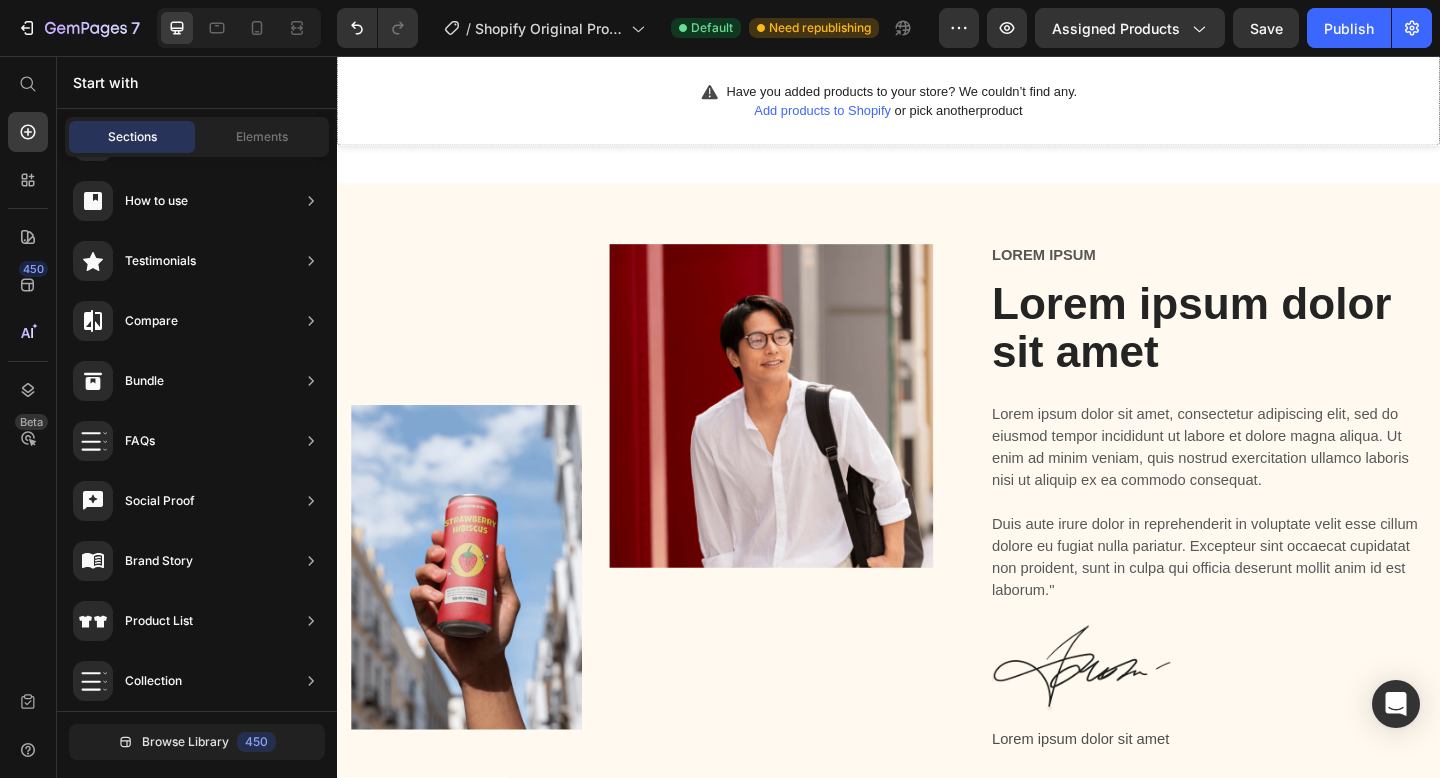 scroll, scrollTop: 3997, scrollLeft: 0, axis: vertical 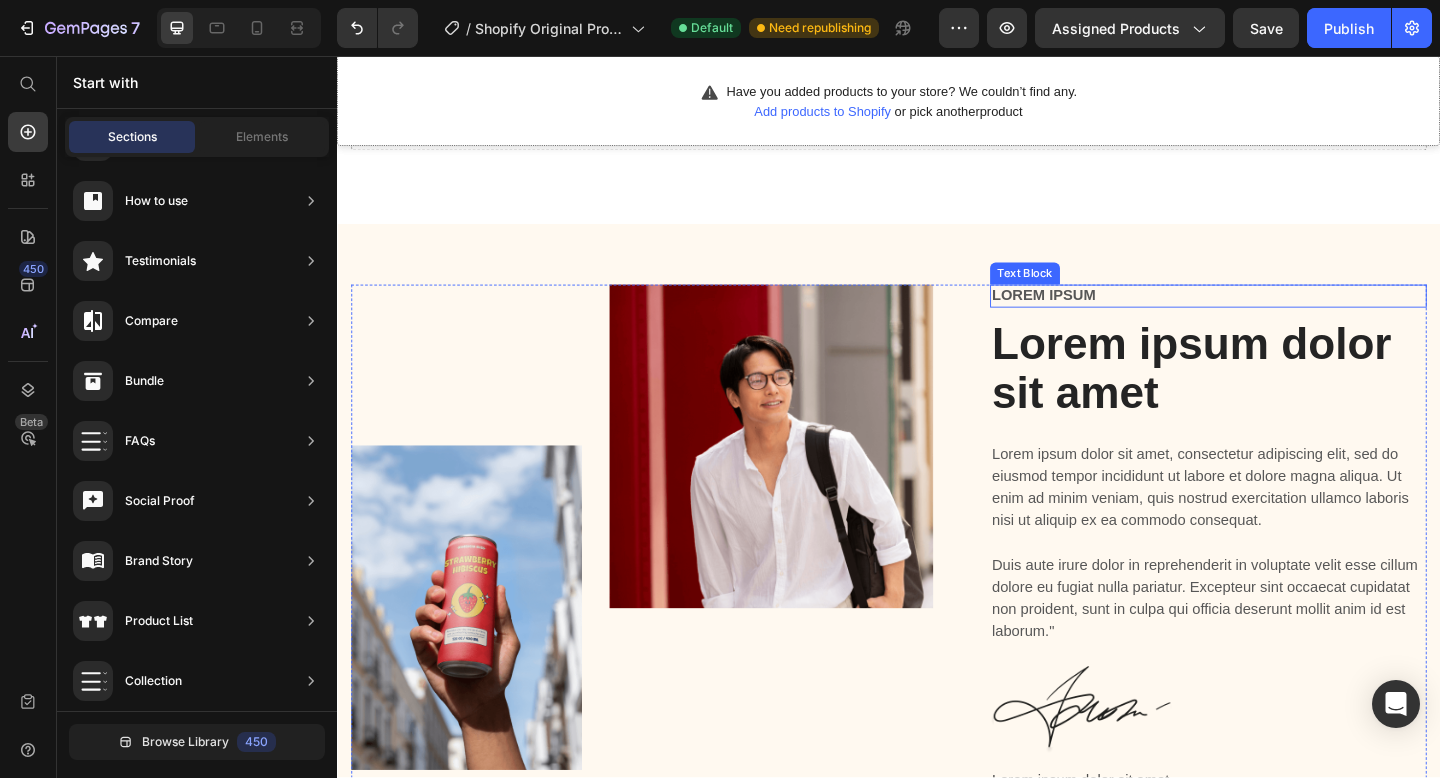 click on "Lorem ipsum" at bounding box center (1284, 317) 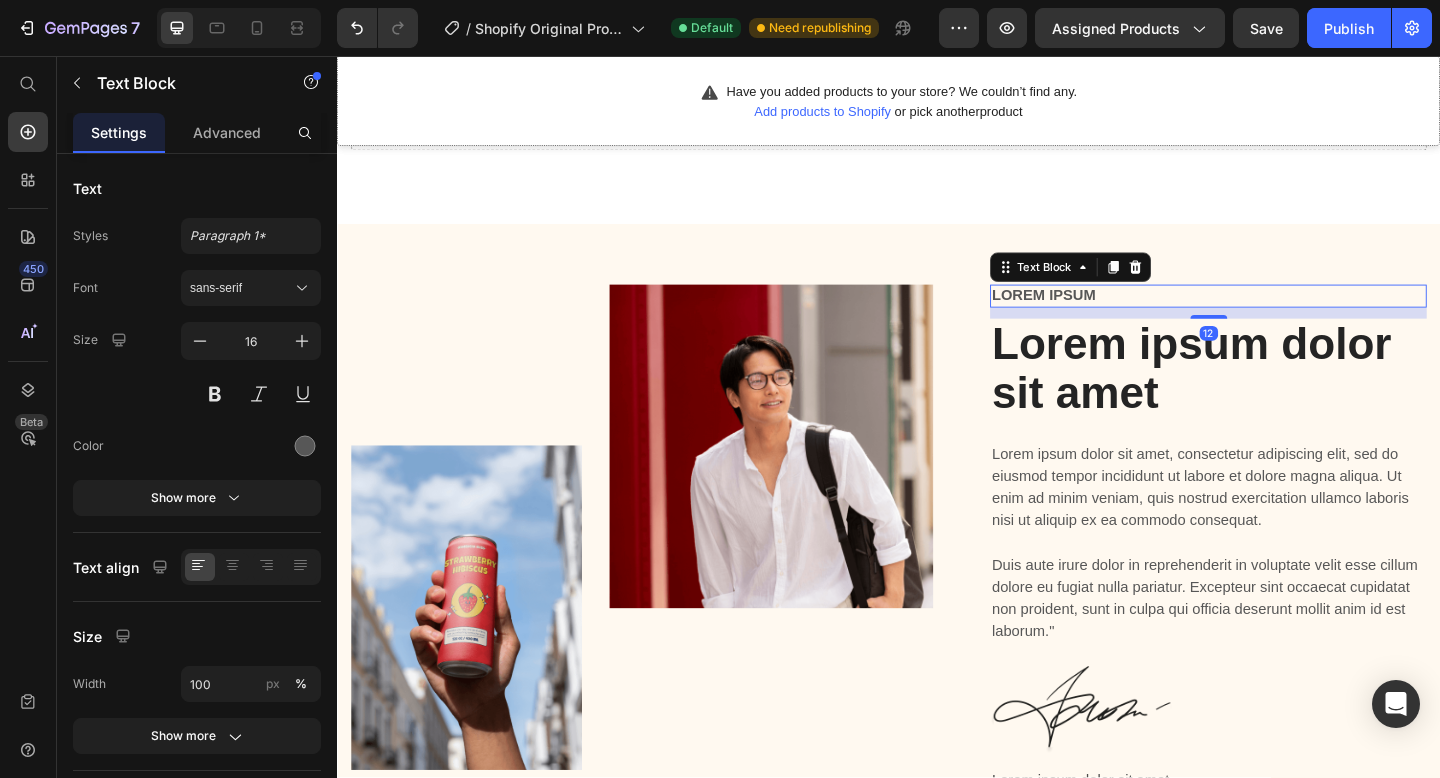 click on "Lorem ipsum" at bounding box center (1284, 317) 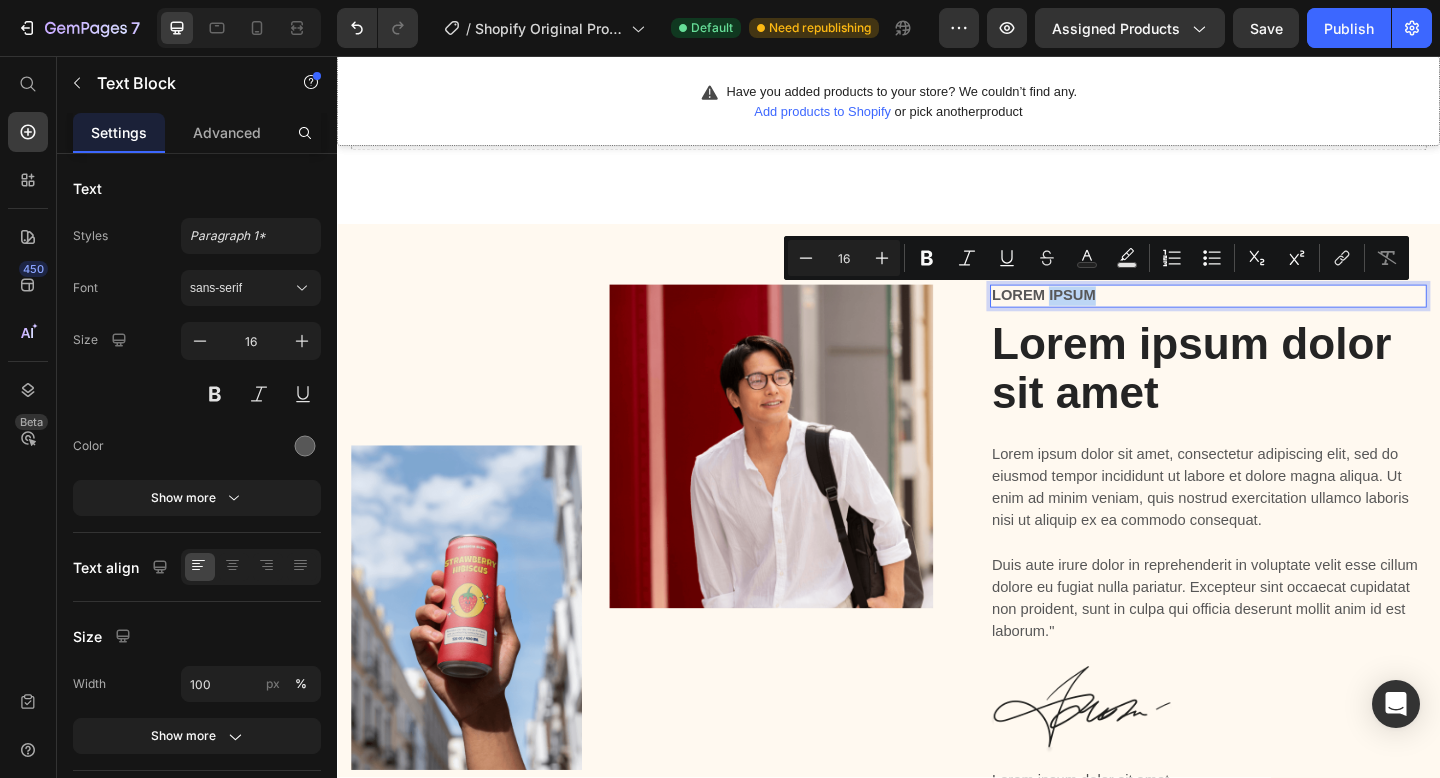 click on "Lorem ipsum" at bounding box center [1284, 317] 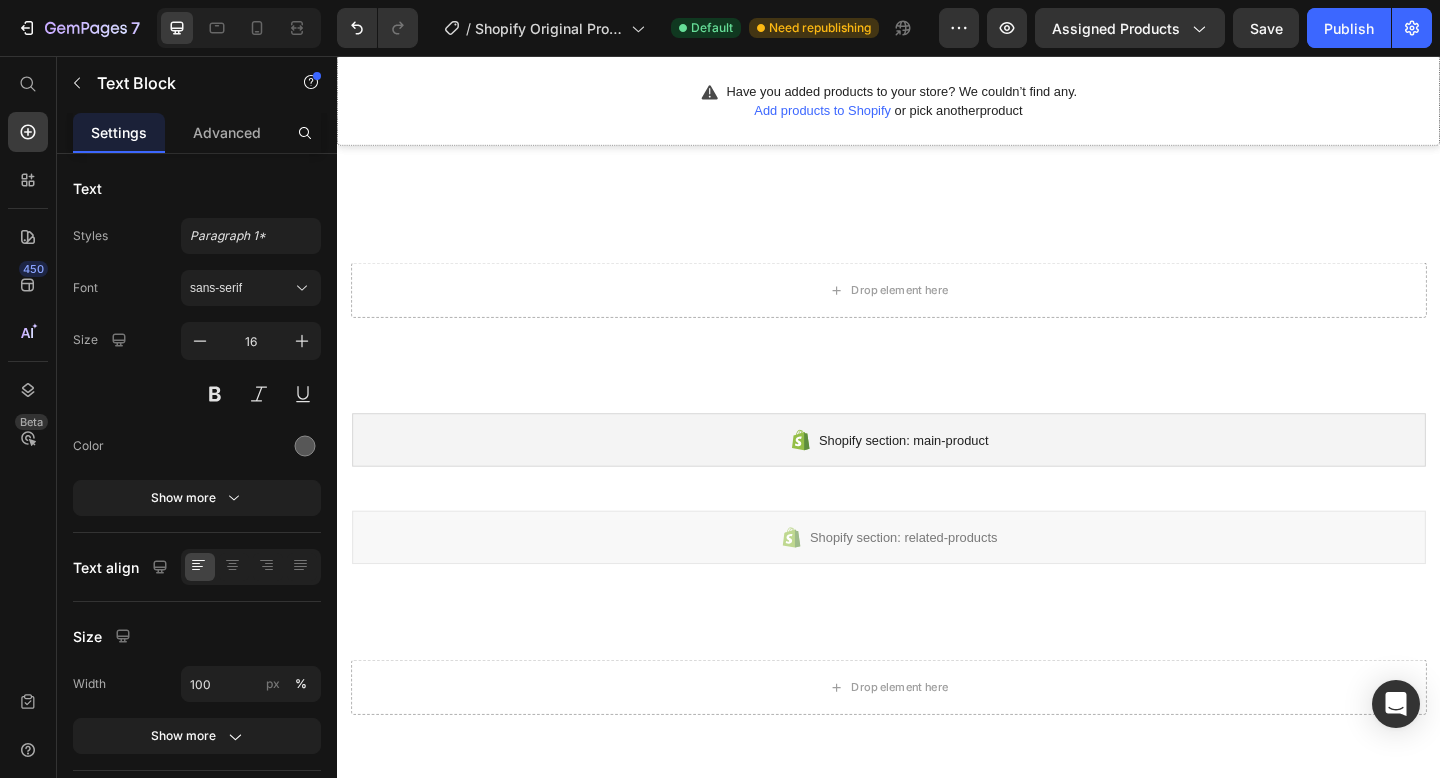 scroll, scrollTop: 3381, scrollLeft: 0, axis: vertical 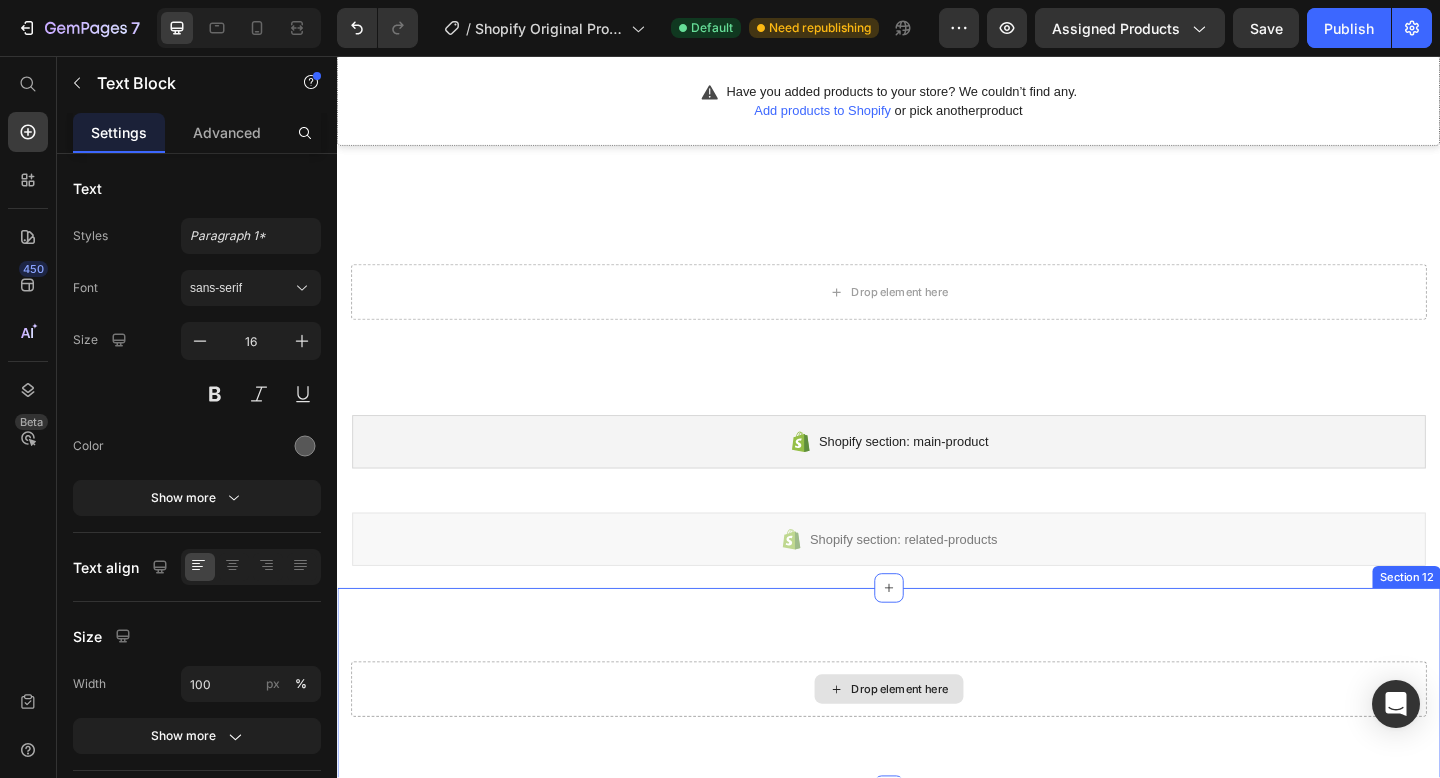 click on "Drop element here" at bounding box center [937, 745] 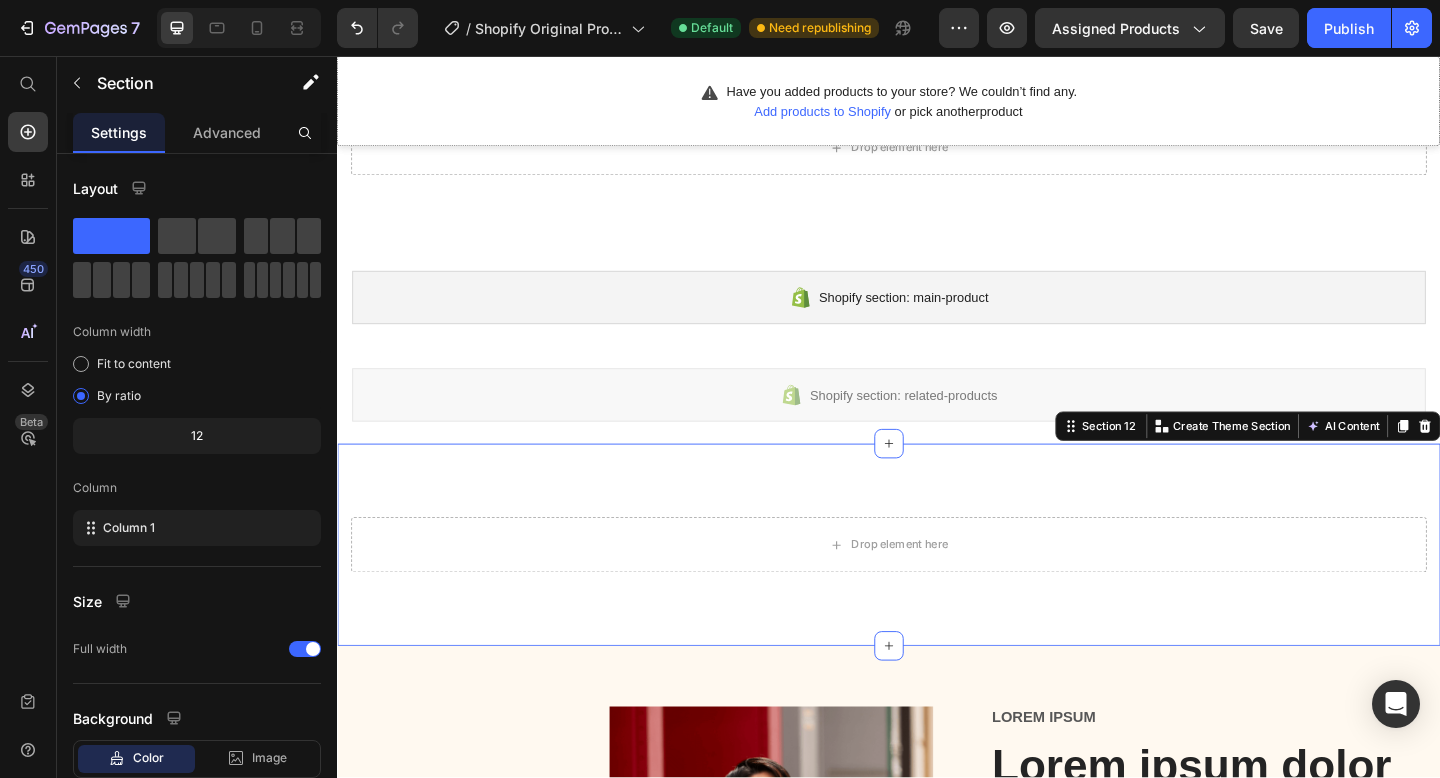 scroll, scrollTop: 3692, scrollLeft: 0, axis: vertical 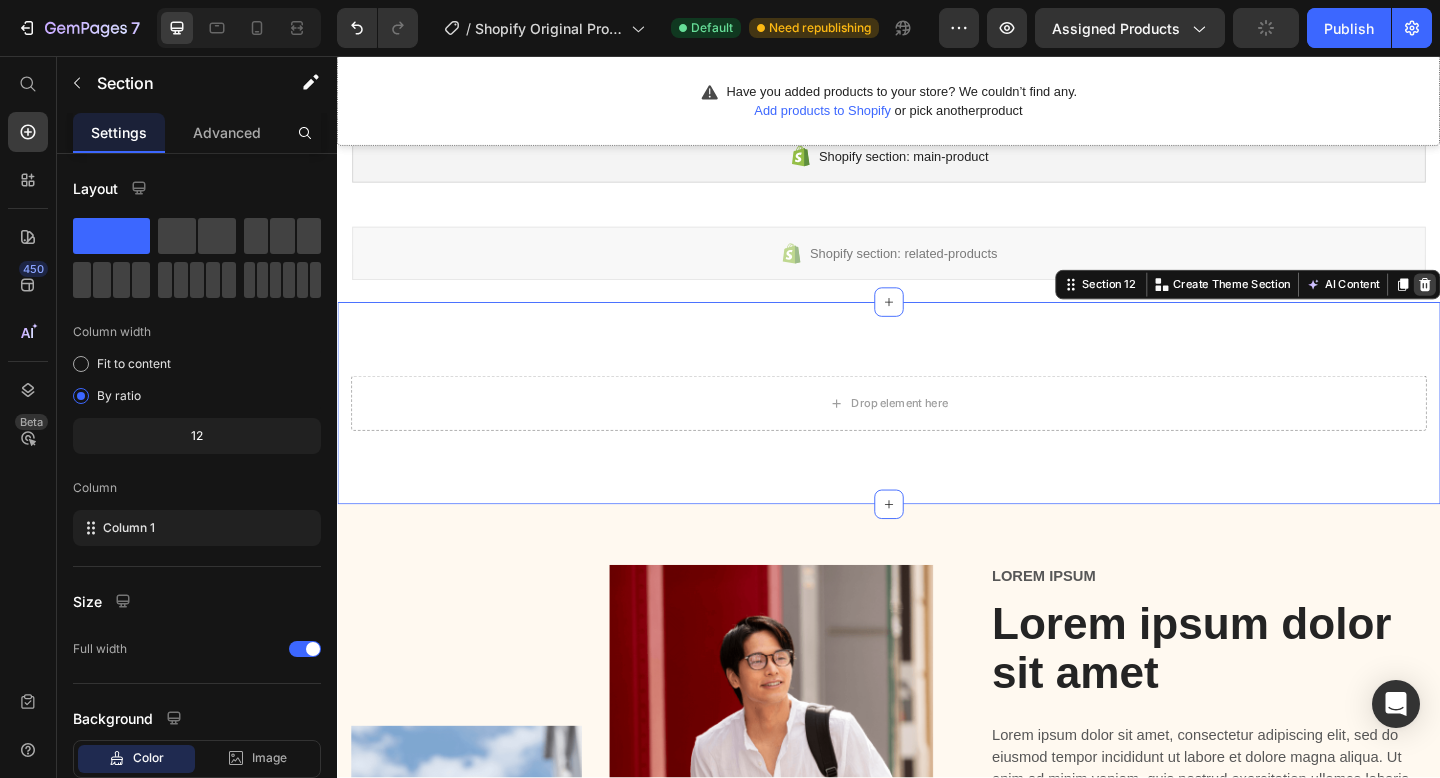 click 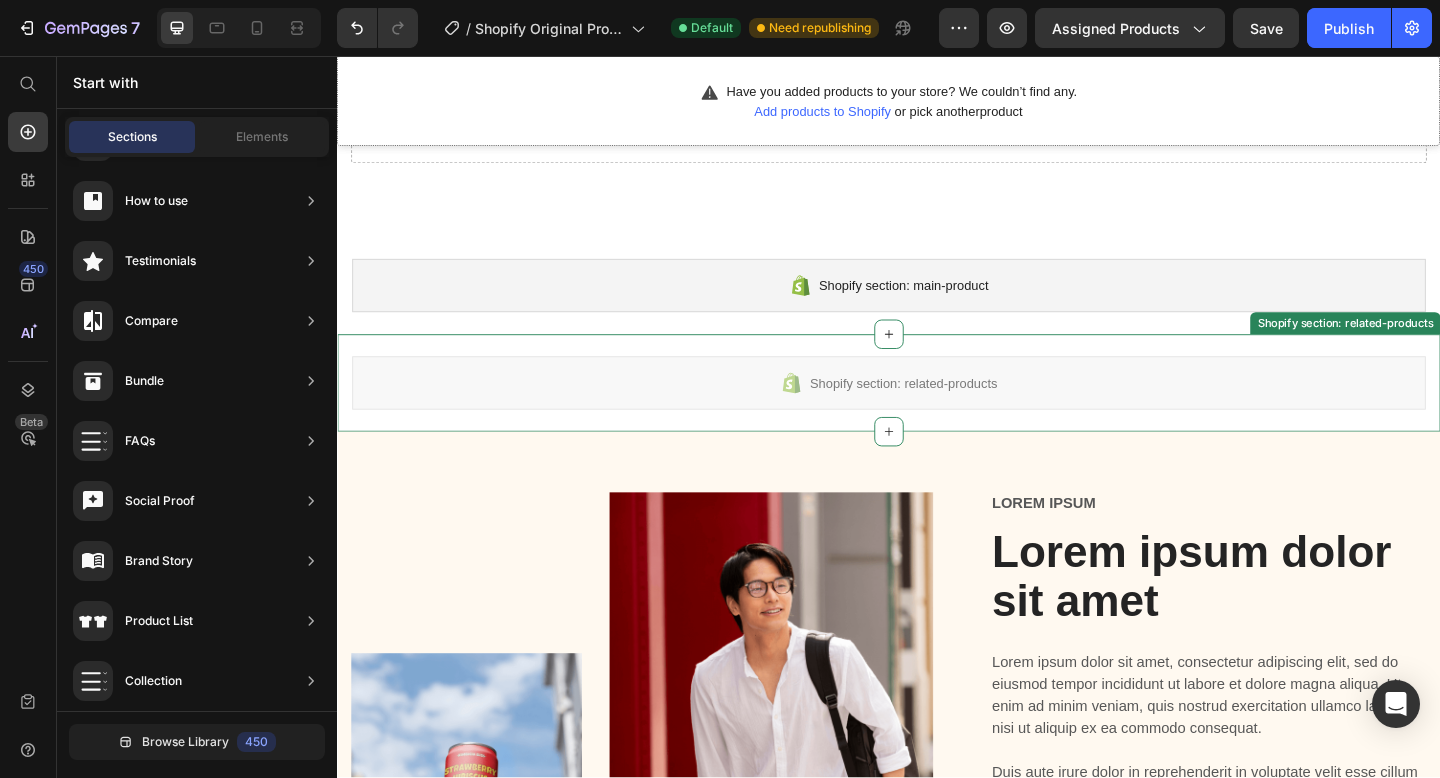 scroll, scrollTop: 3545, scrollLeft: 0, axis: vertical 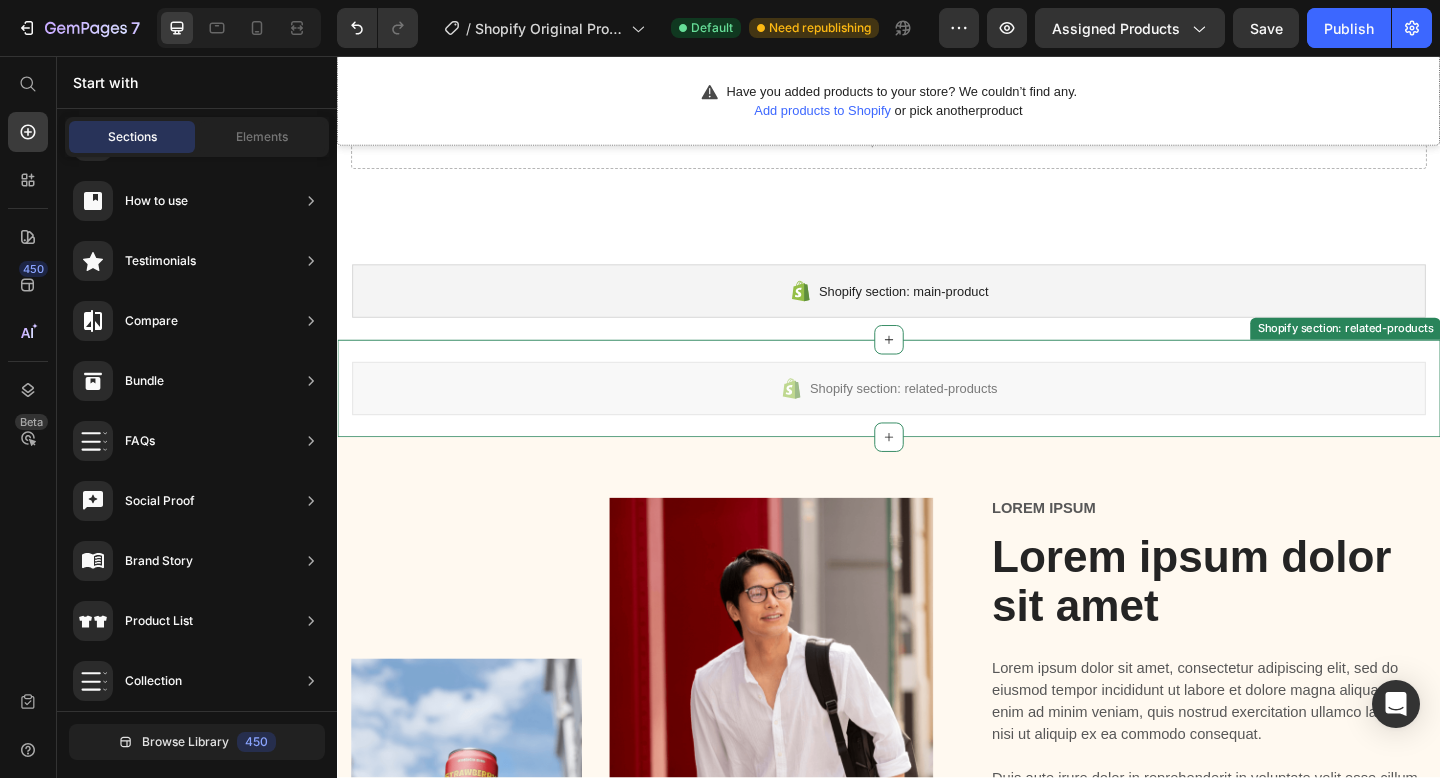 click on "Shopify section: related-products Shopify section: related-products" at bounding box center (937, 418) 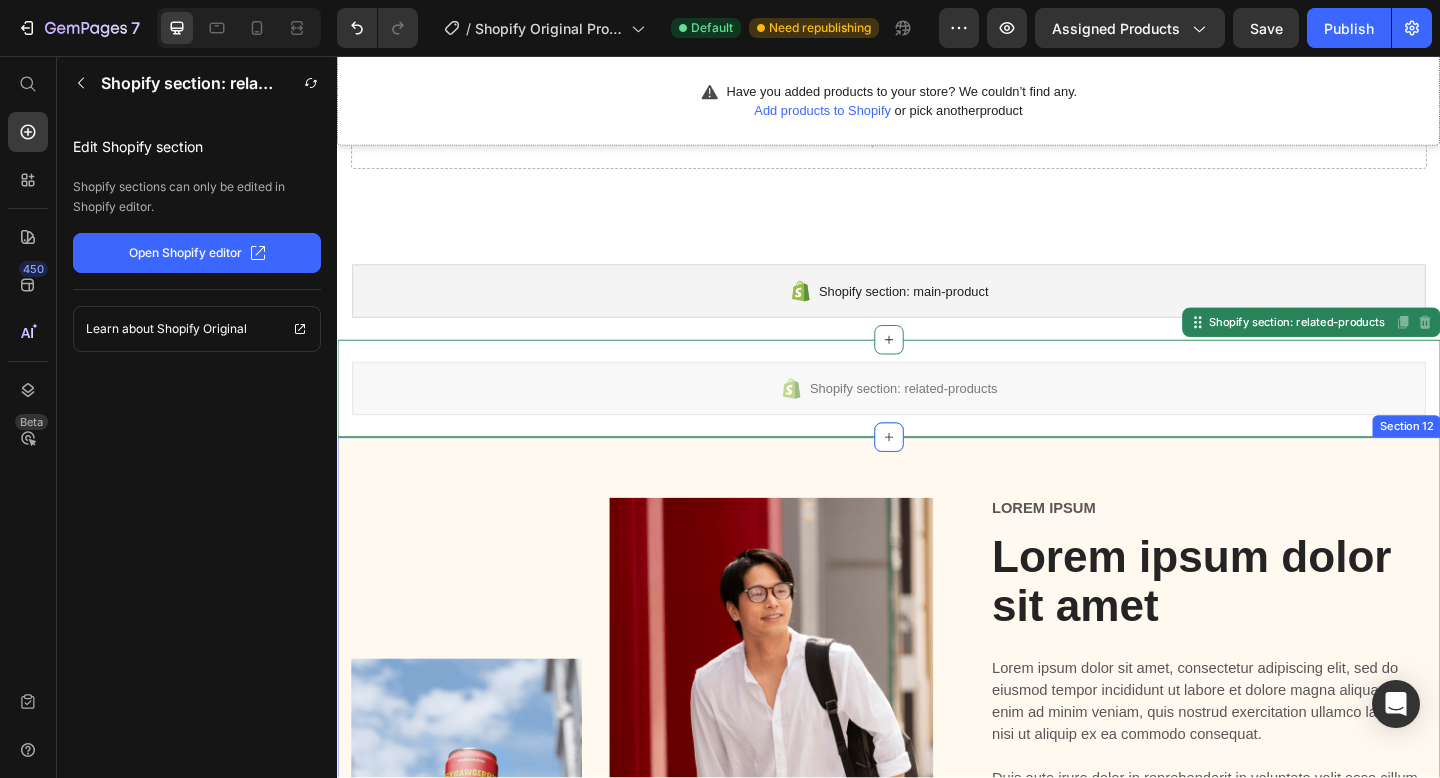 click on "Image Image Row Lorem ipsum Text Block Lorem ipsum dolor sit amet Heading Lorem ipsum dolor sit amet, consectetur adipiscing elit, sed do eiusmod tempor incididunt ut labore et dolore magna aliqua. Ut enim ad minim veniam, quis nostrud exercitation ullamco laboris nisi ut aliquip ex ea commodo consequat. Duis aute irure dolor in reprehenderit in voluptate velit esse cillum dolore eu fugiat nulla pariatur. Excepteur sint occaecat cupidatat non proident, sunt in culpa qui officia deserunt mollit anim id est laborum." Text Block Image Lorem ipsum dolor sit amet Text Block Row Section 12" at bounding box center (937, 814) 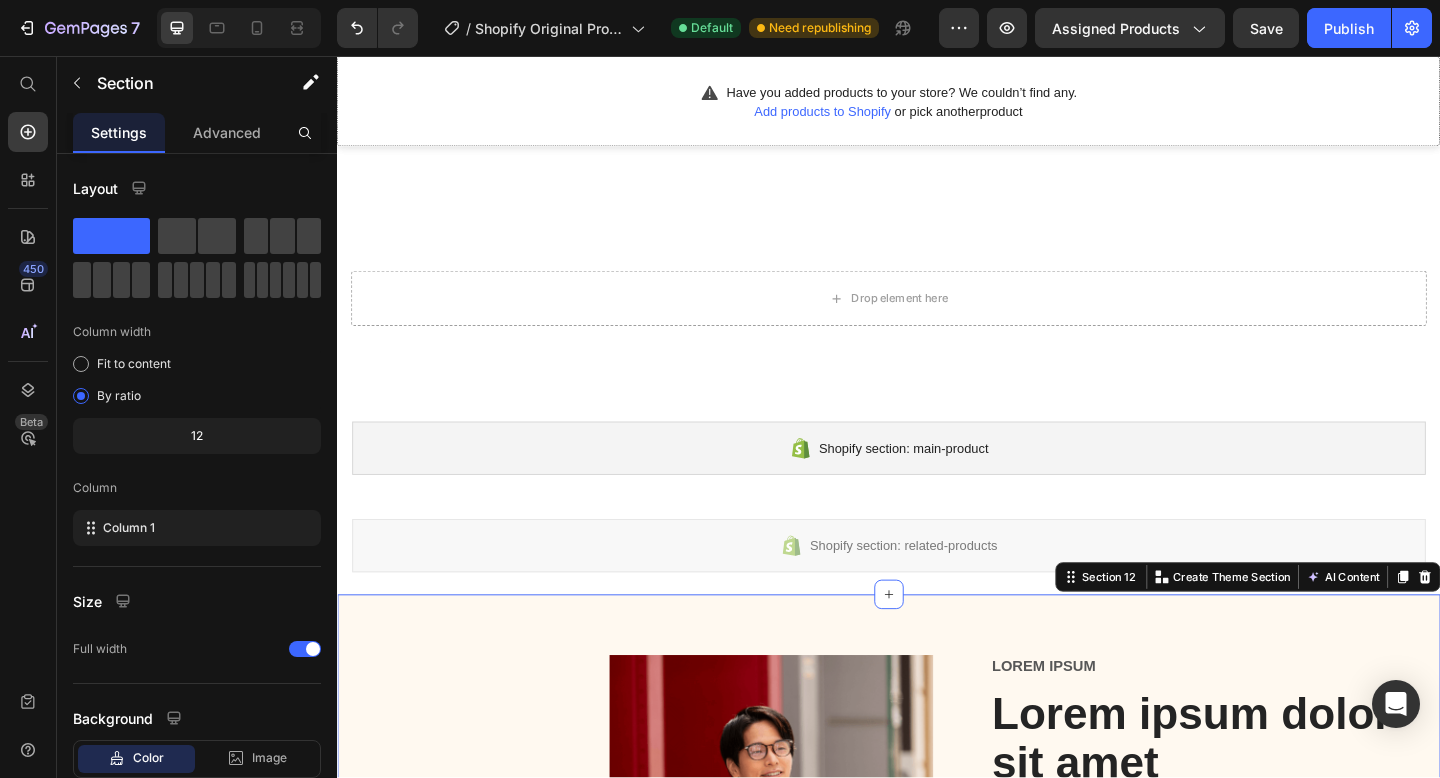 scroll, scrollTop: 3370, scrollLeft: 0, axis: vertical 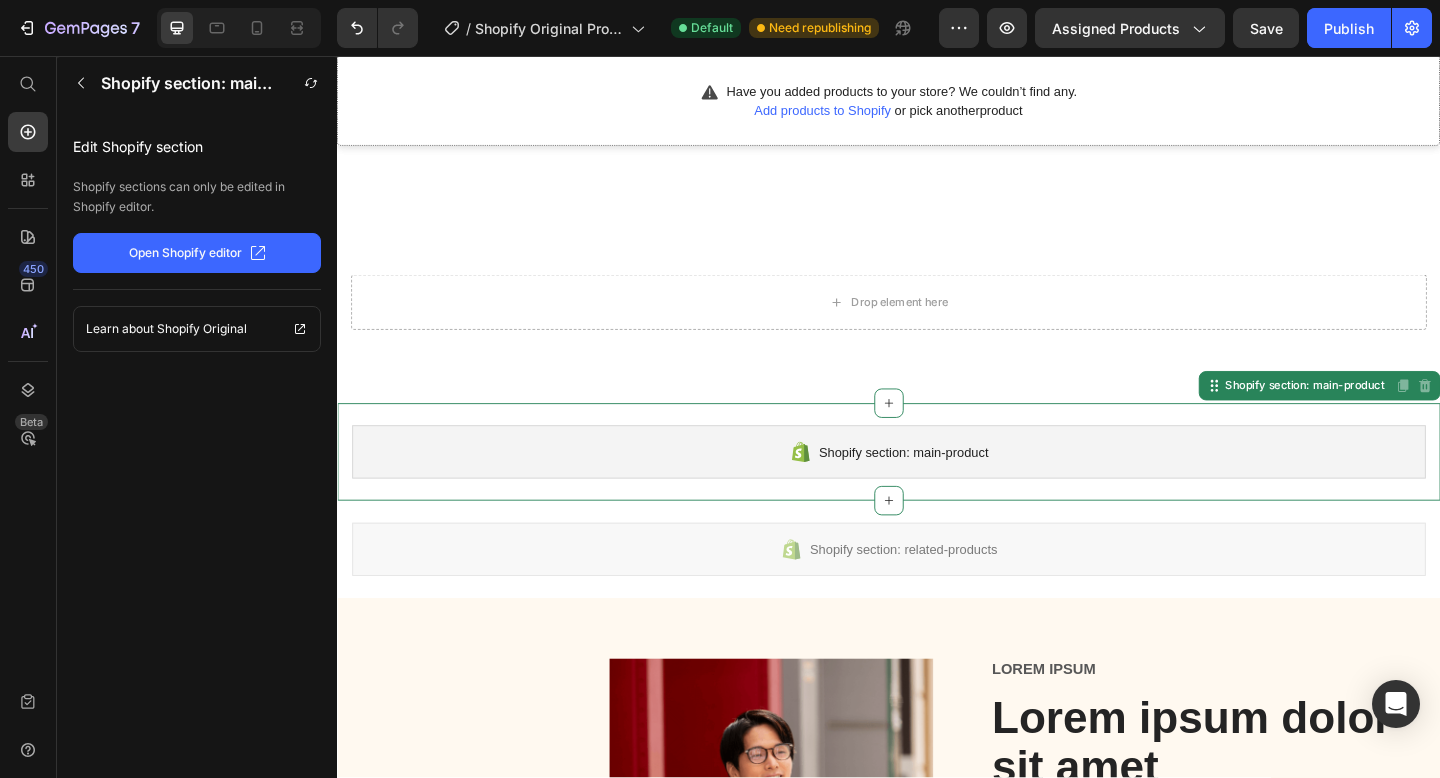 click on "Shopify section: main-product" at bounding box center (937, 487) 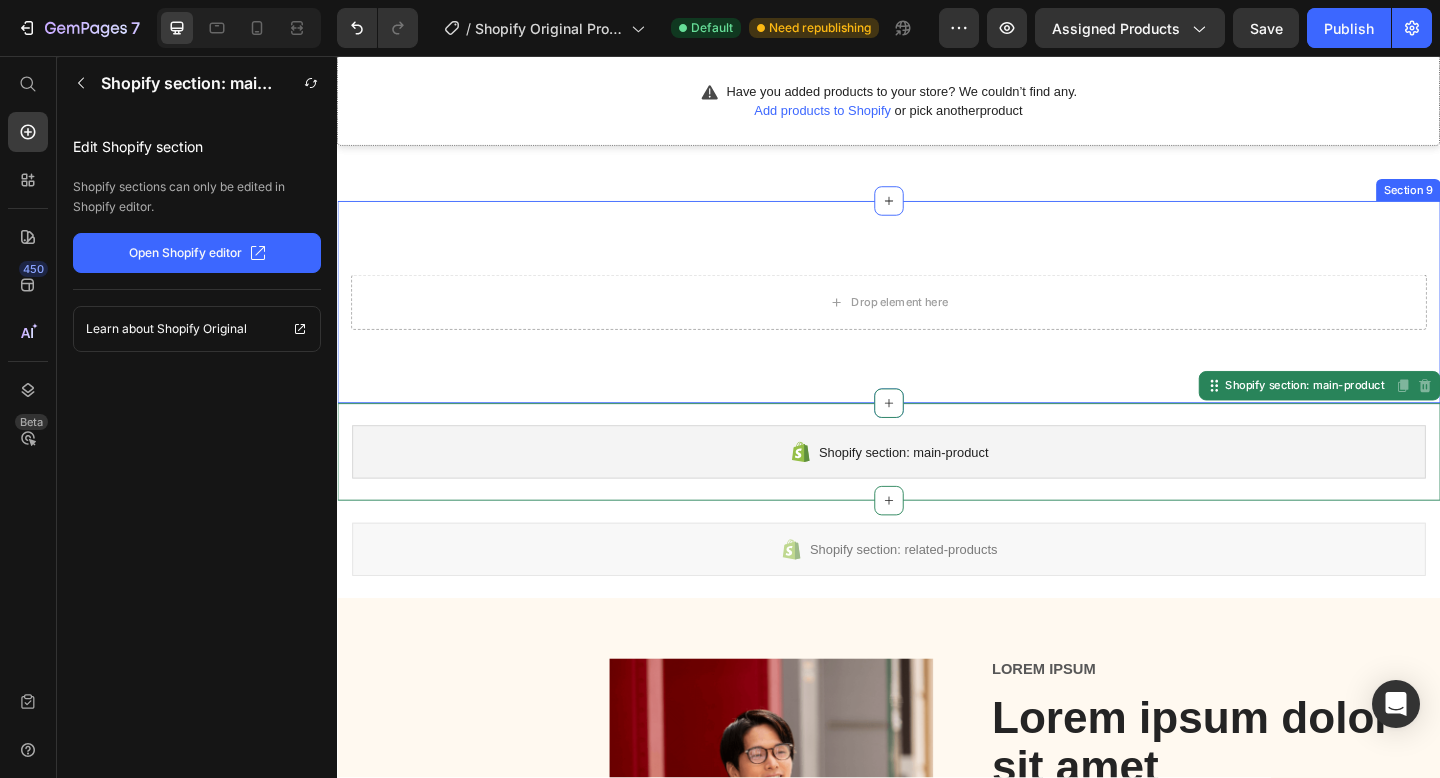click on "Drop element here Section 9" at bounding box center [937, 324] 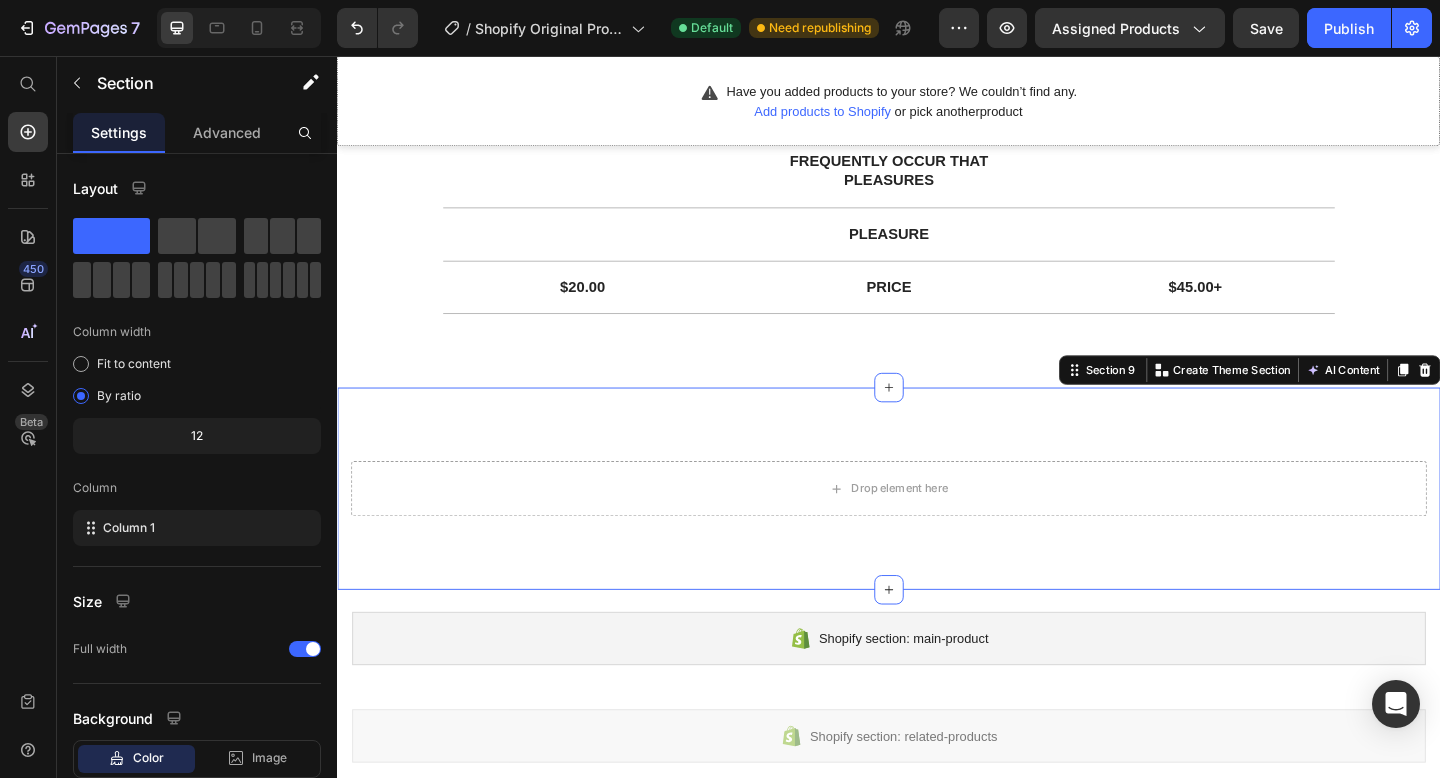 scroll, scrollTop: 3163, scrollLeft: 0, axis: vertical 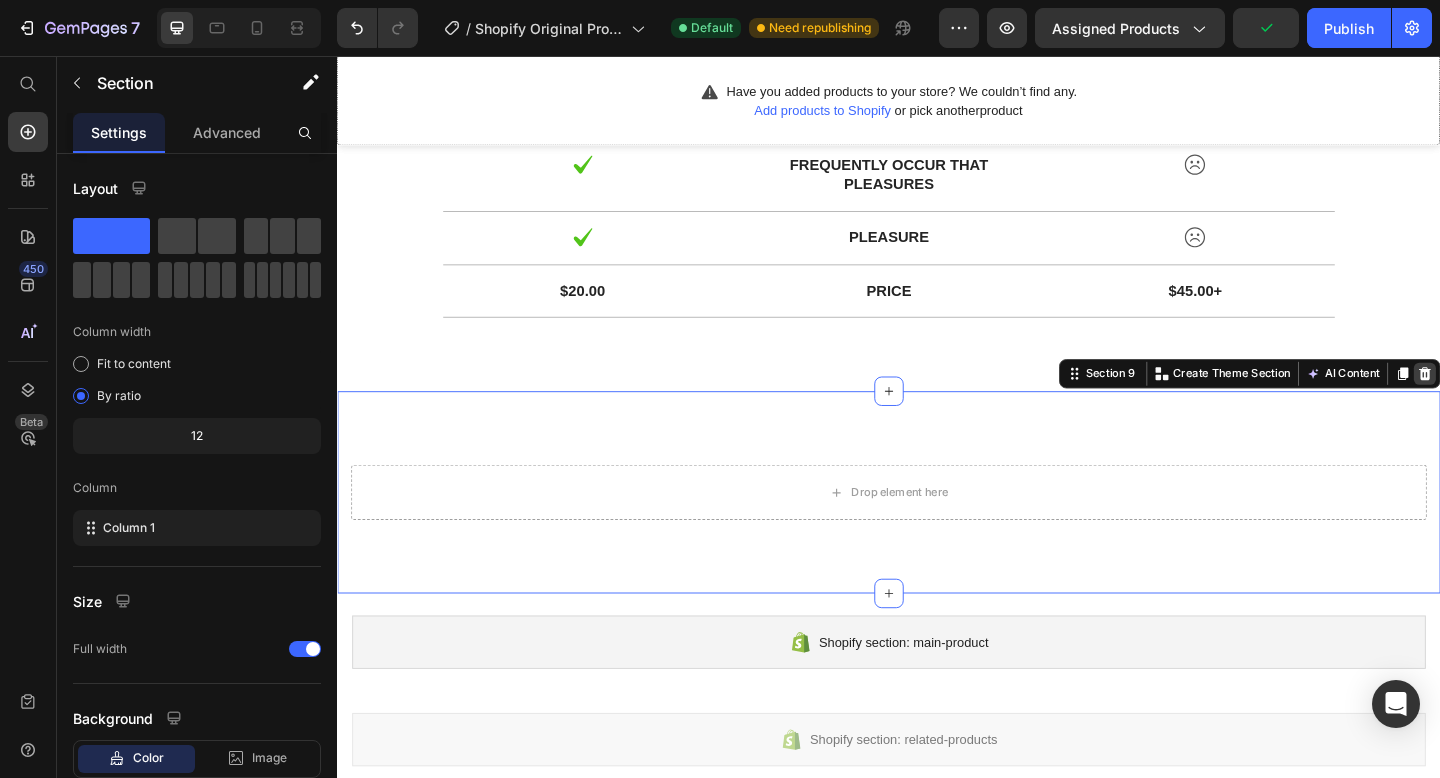 click 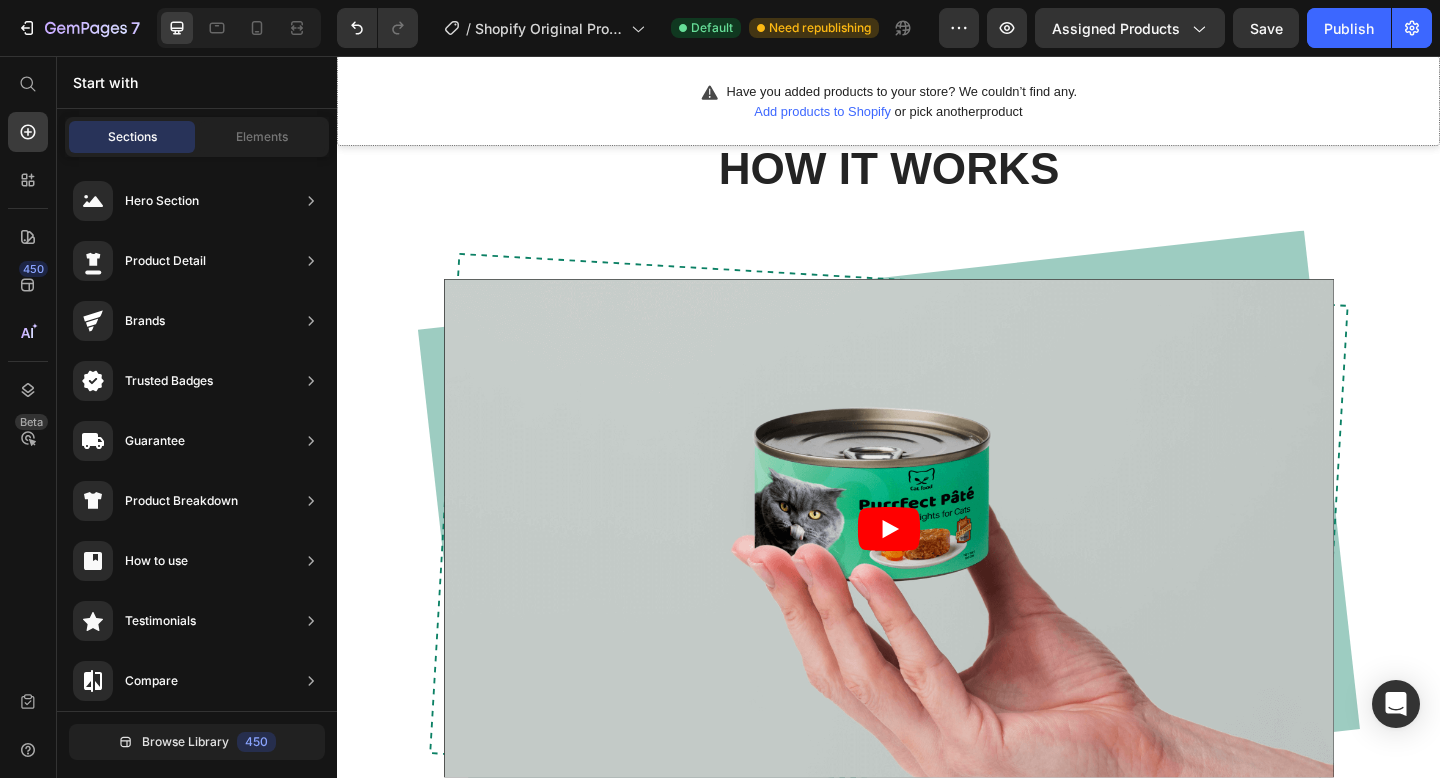scroll, scrollTop: 1854, scrollLeft: 0, axis: vertical 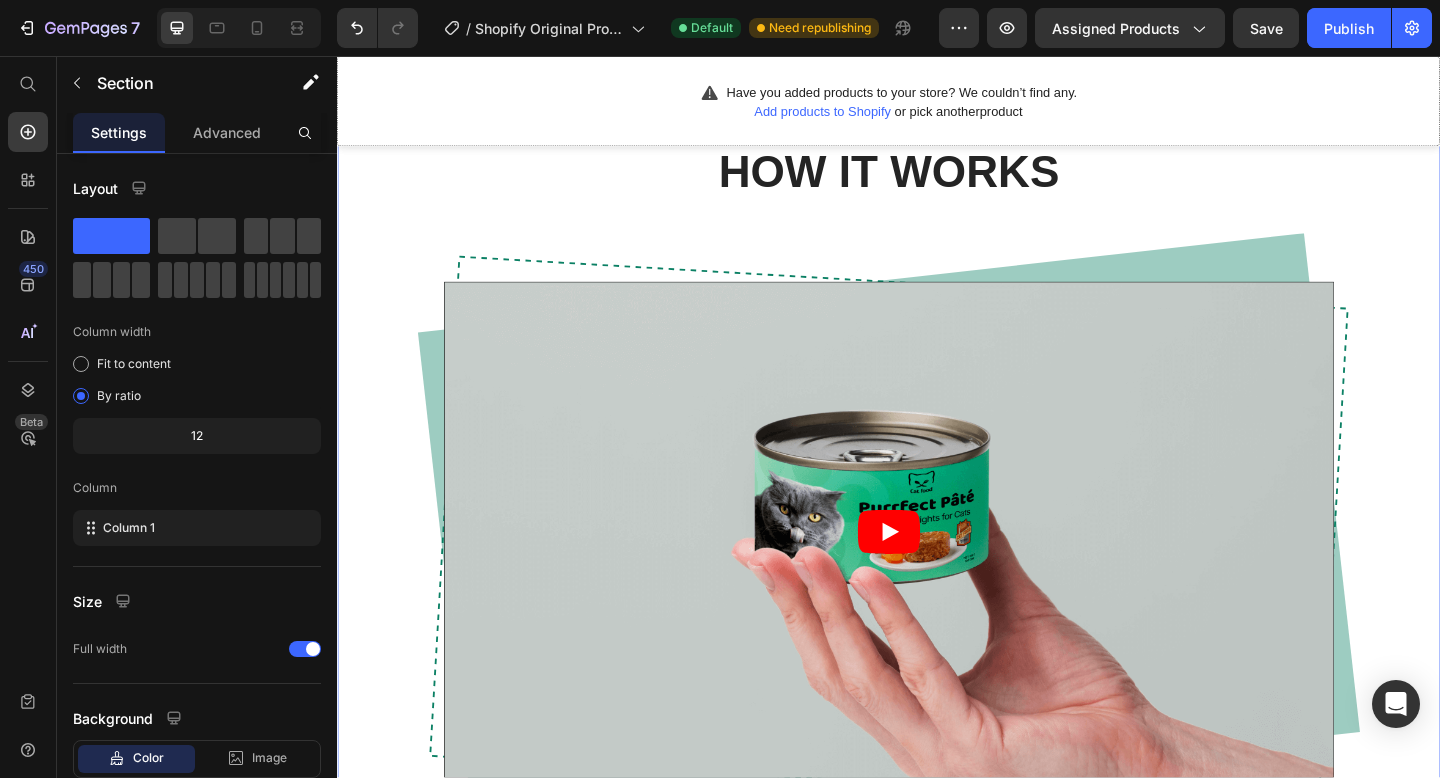 click on "HOW IT WORKS Heading Video Row Row" at bounding box center [937, 541] 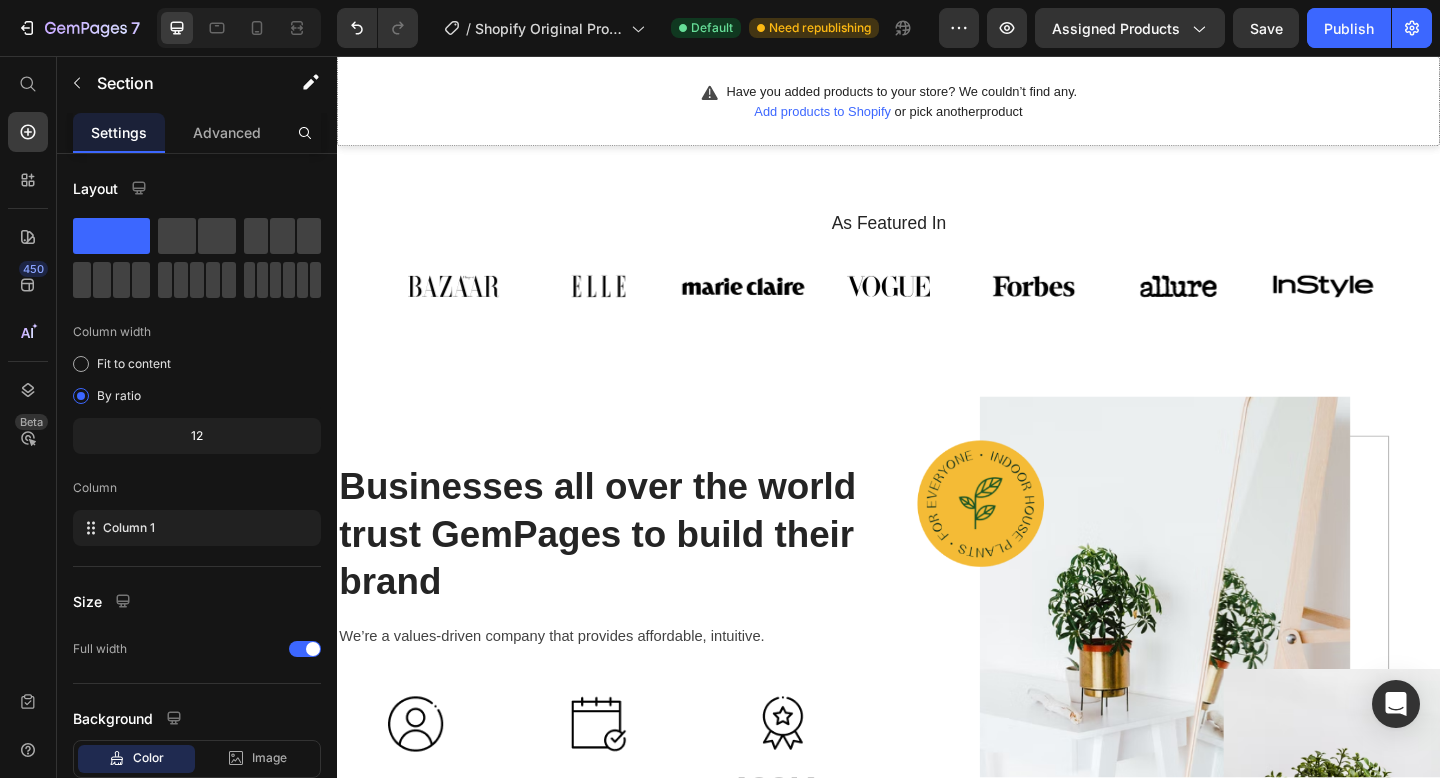 scroll, scrollTop: 0, scrollLeft: 0, axis: both 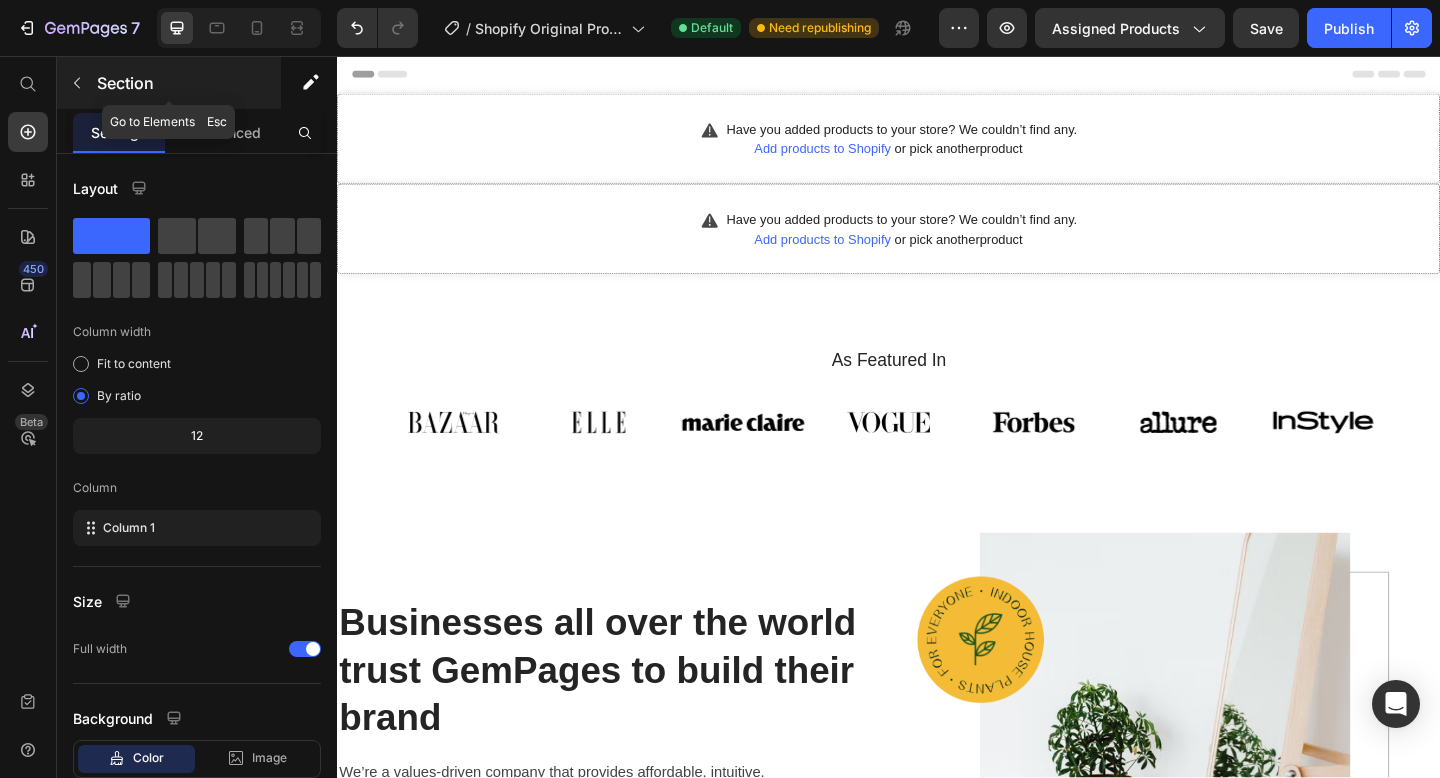 click 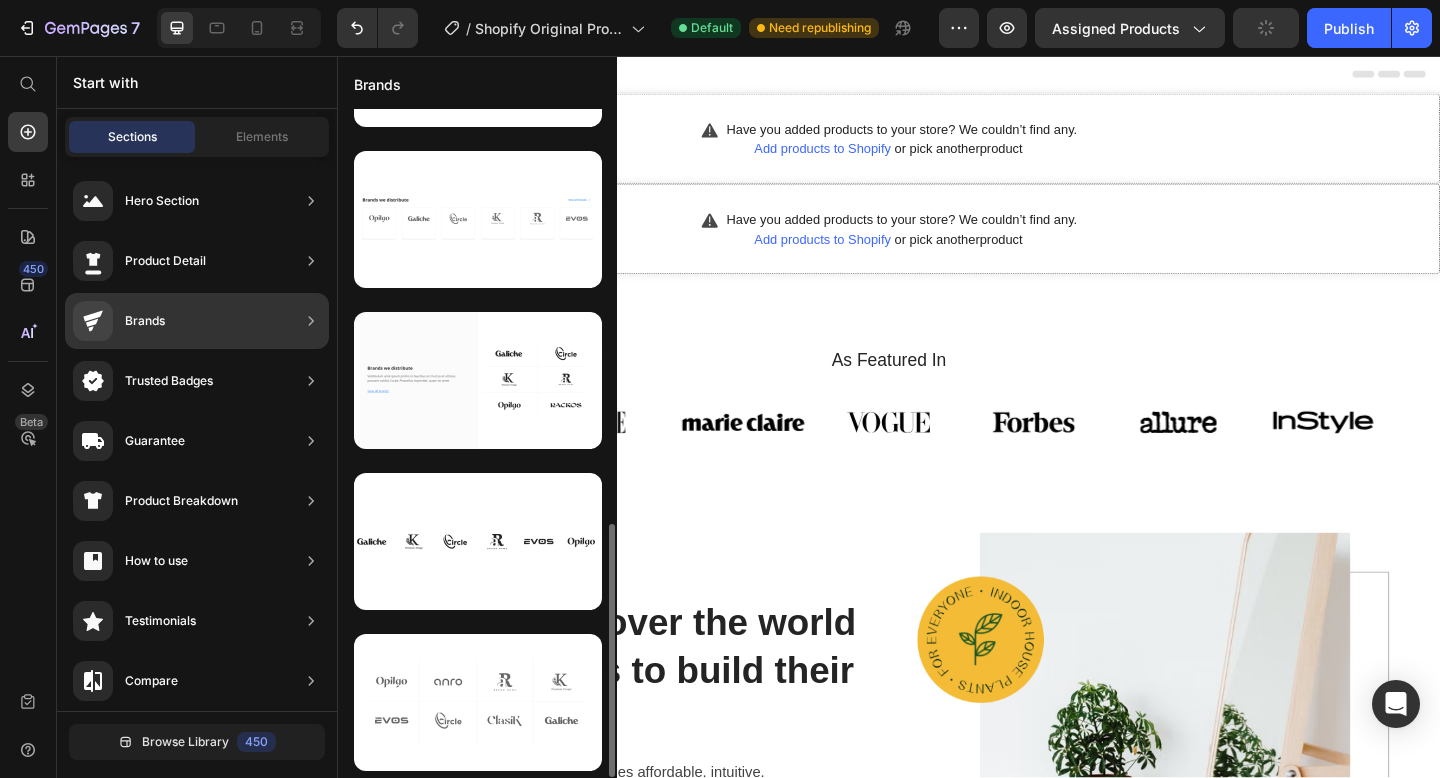 scroll, scrollTop: 1091, scrollLeft: 0, axis: vertical 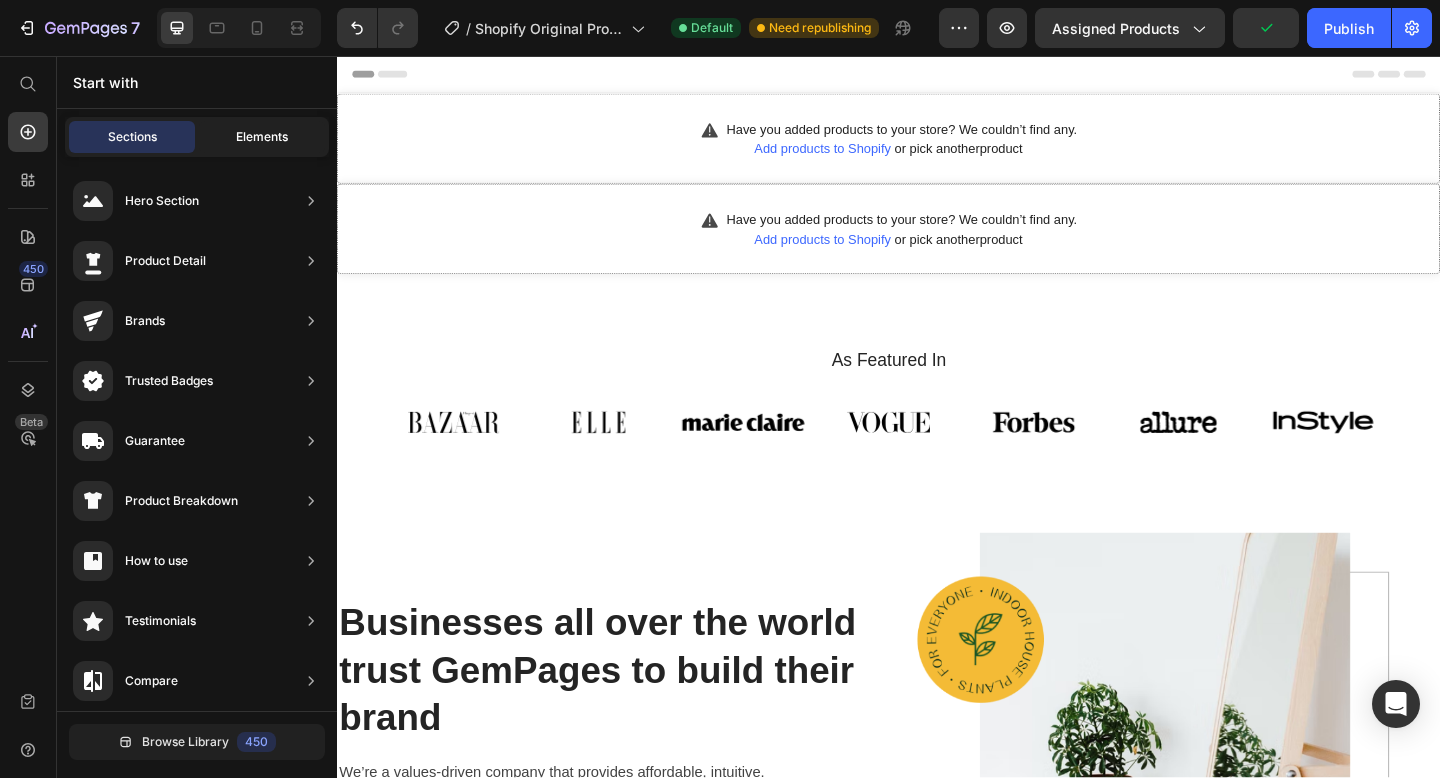 click on "Elements" at bounding box center (262, 137) 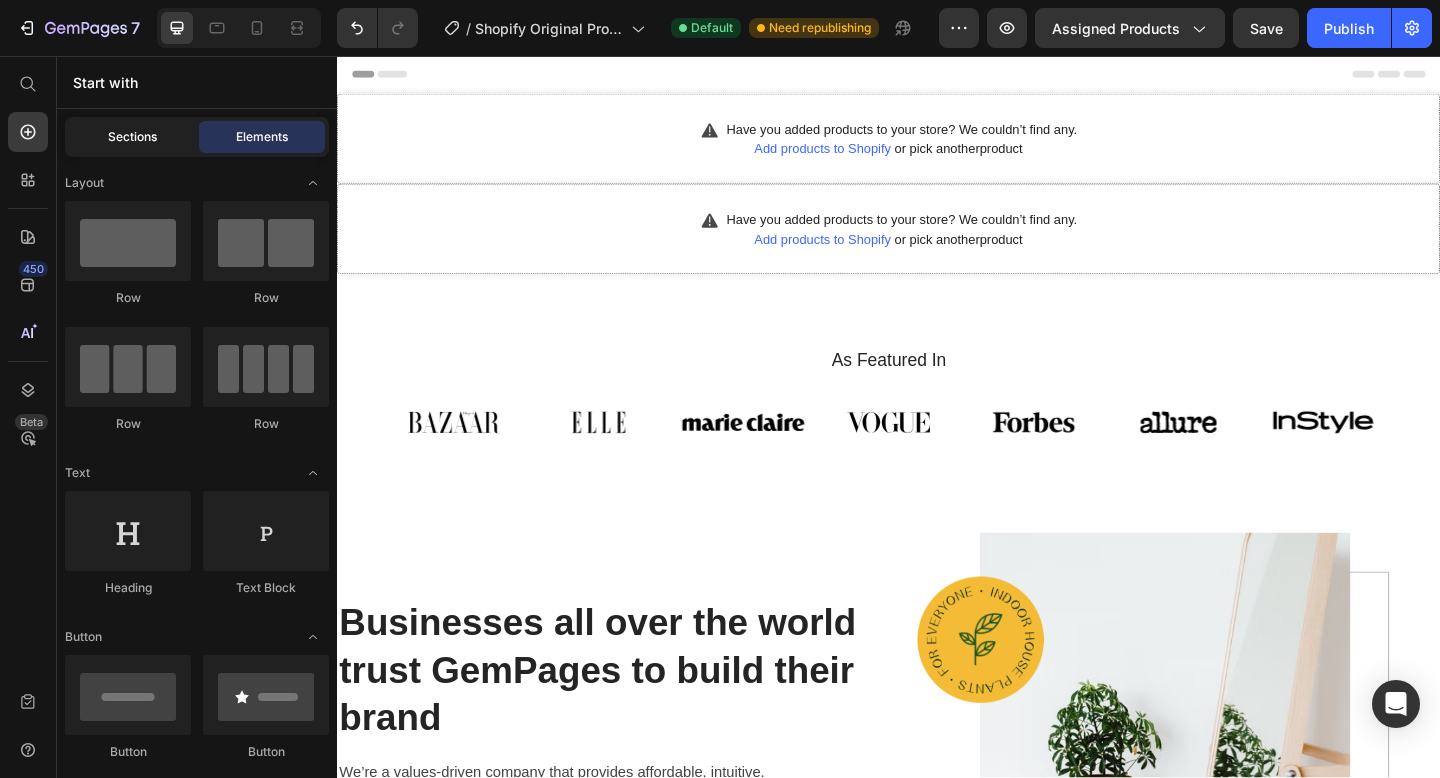 click on "Sections" at bounding box center (132, 137) 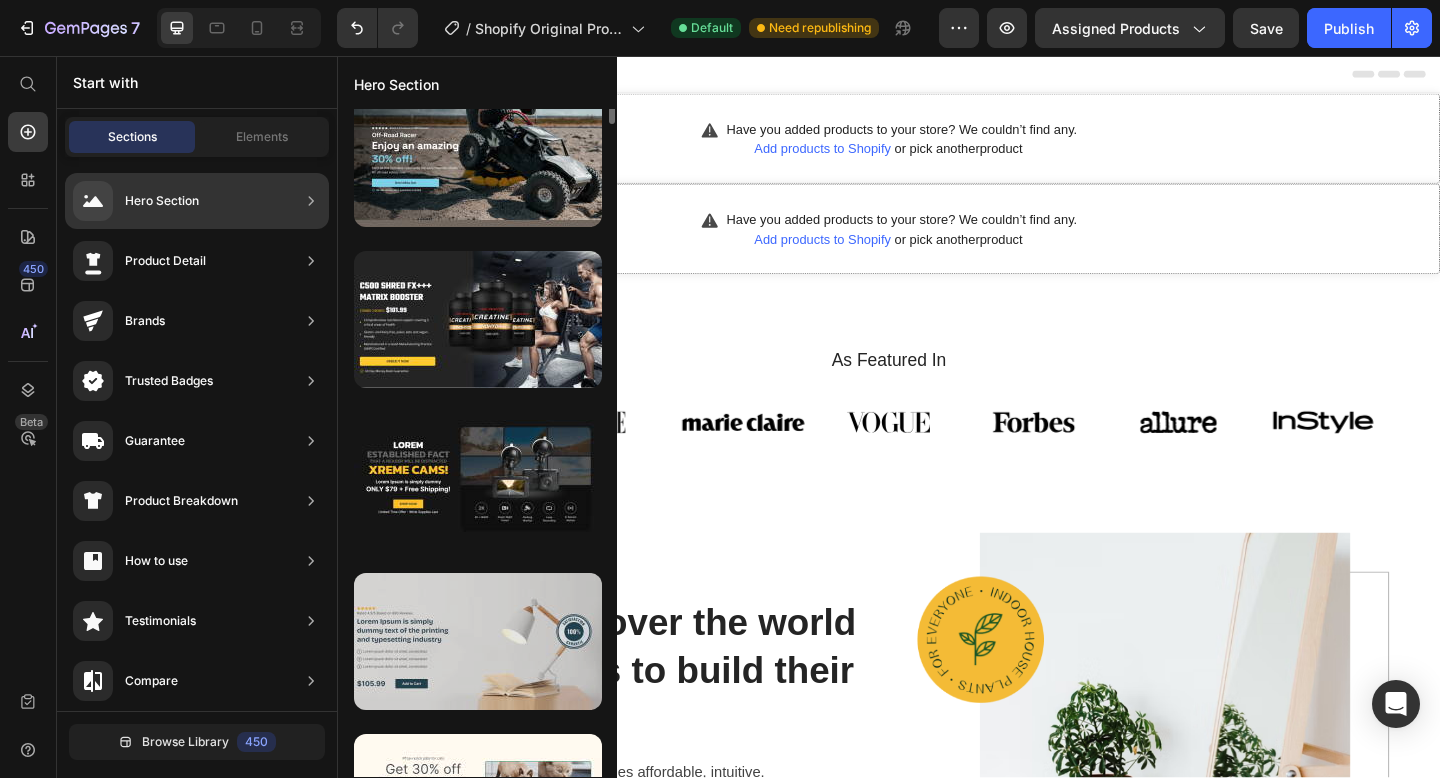 scroll, scrollTop: 0, scrollLeft: 0, axis: both 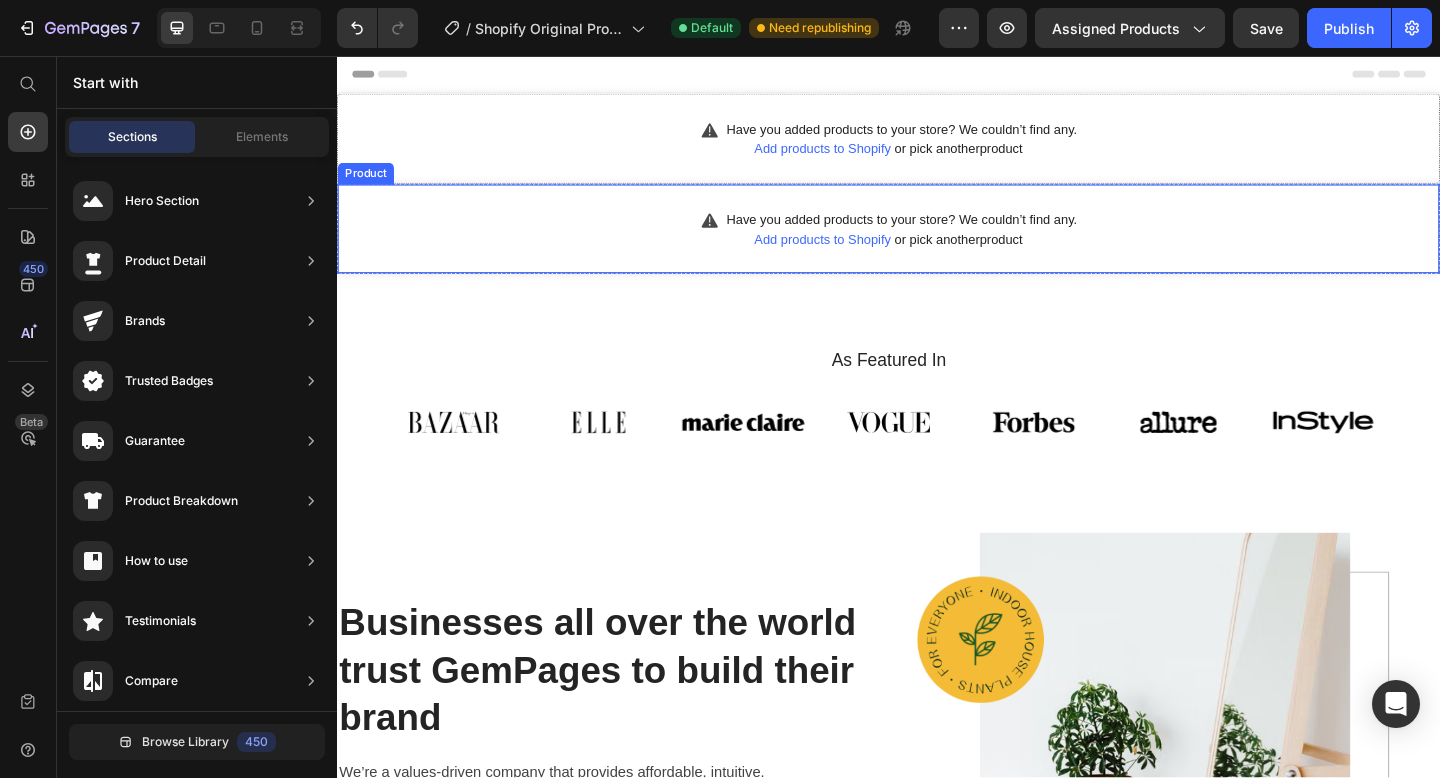click on "Have you added products to your store? We couldn’t find any. Add products to Shopify   or pick another  product Product" at bounding box center (937, 244) 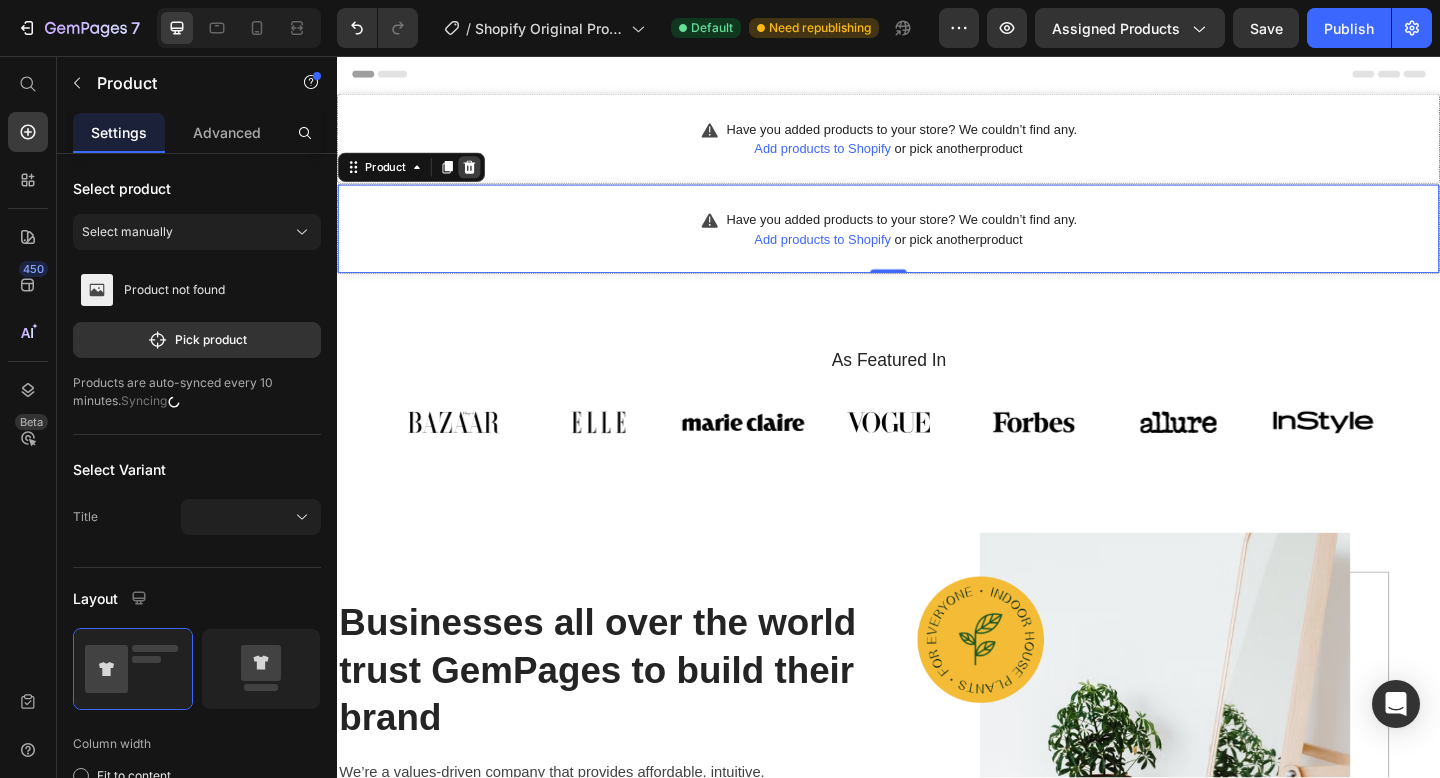 click 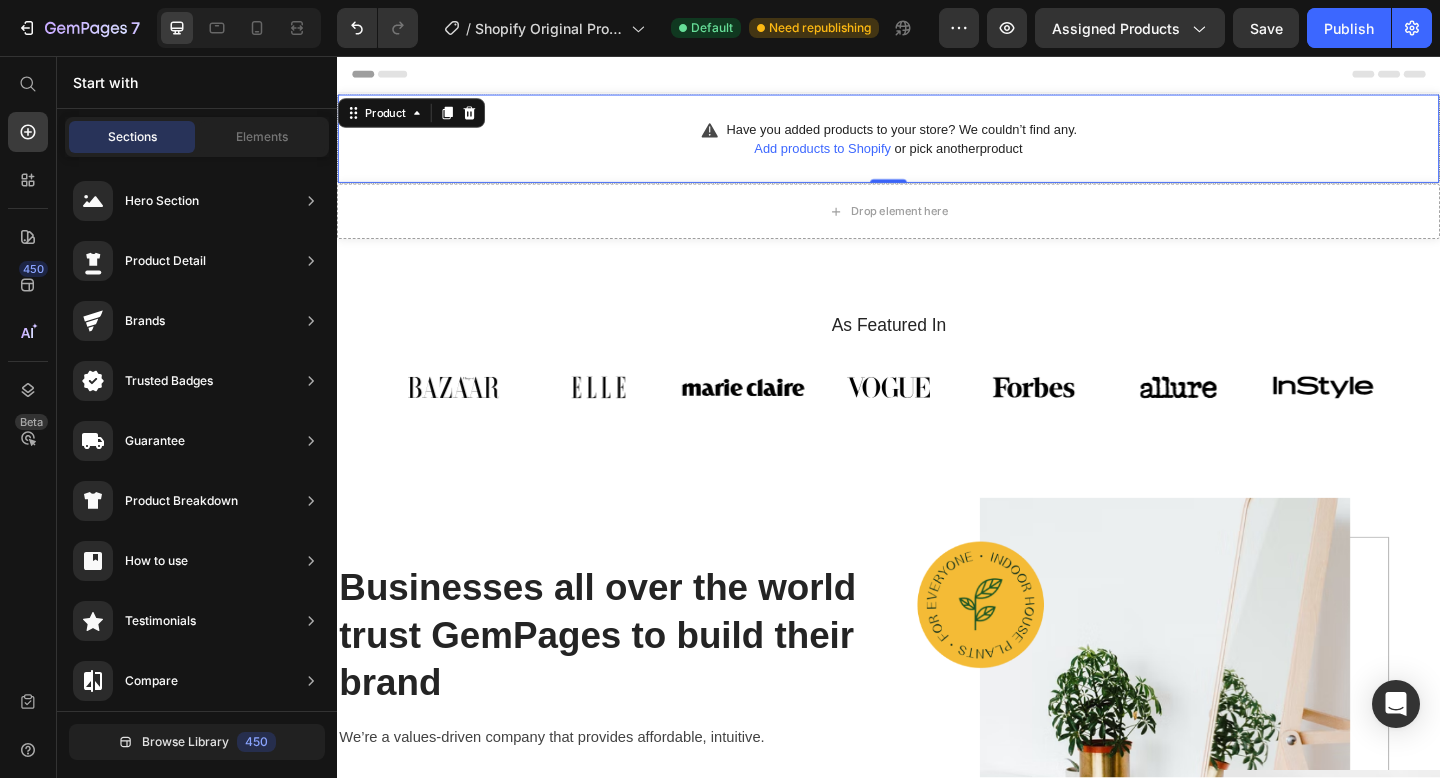 click on "Have you added products to your store? We couldn’t find any. Add products to Shopify   or pick another  product Product   0" at bounding box center (937, 146) 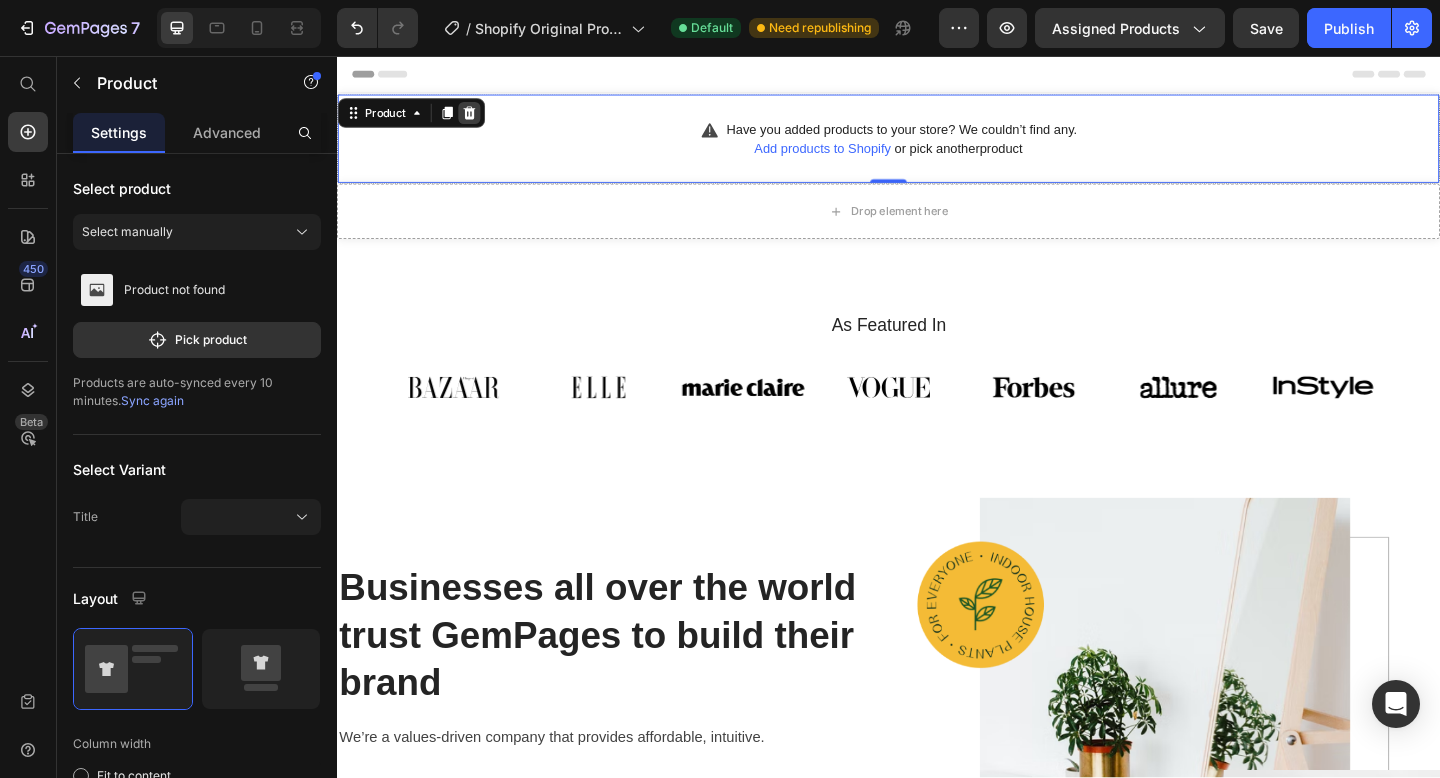 click at bounding box center [481, 118] 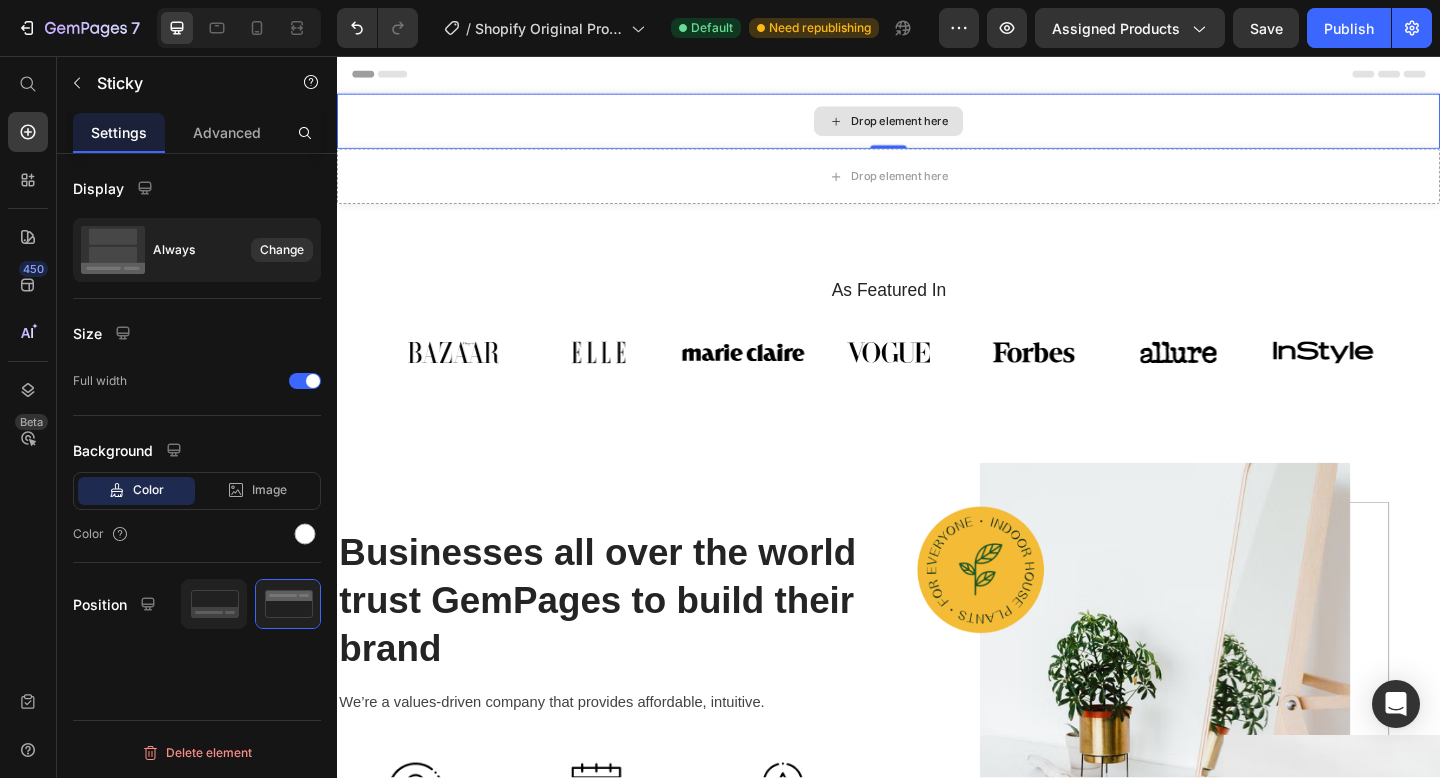 click on "Drop element here" at bounding box center [937, 127] 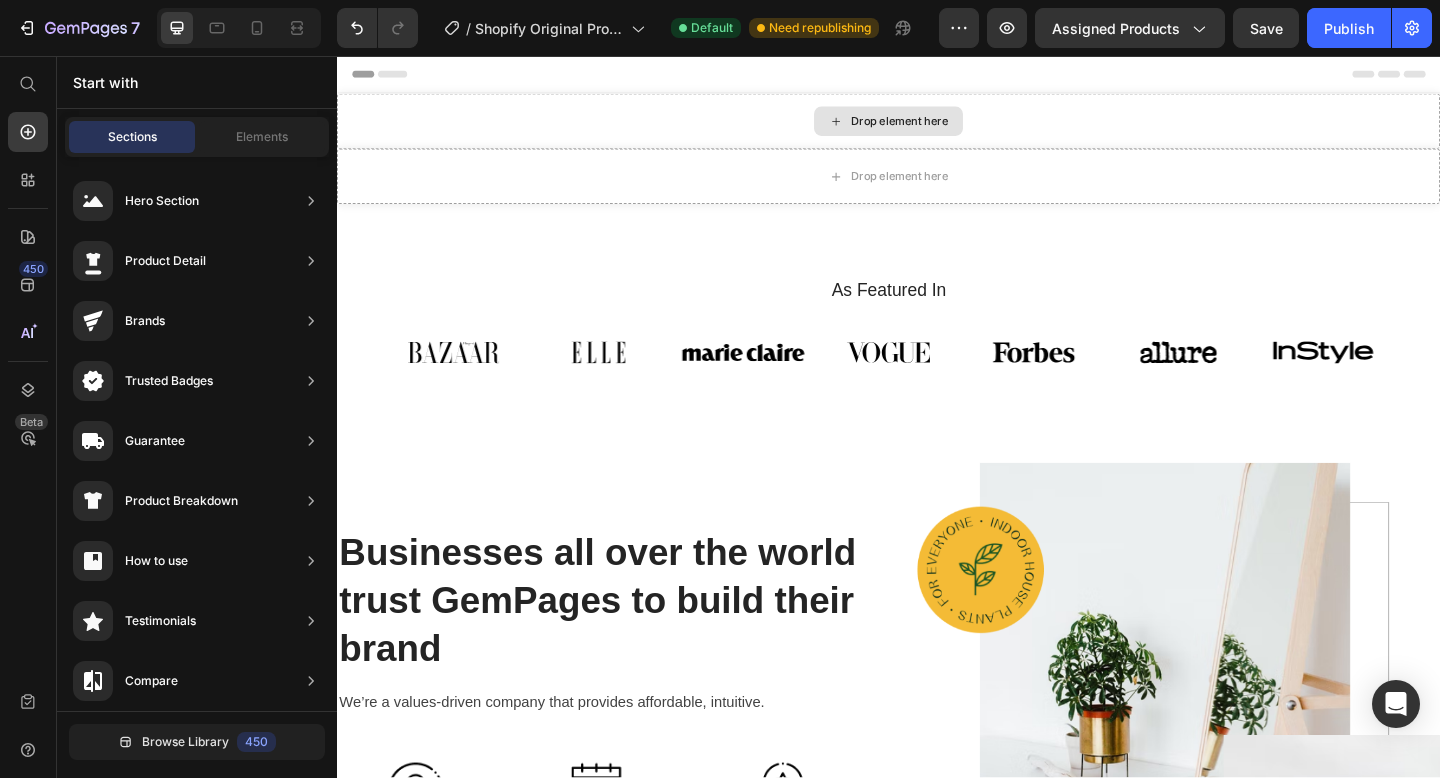 click on "Drop element here" at bounding box center [949, 127] 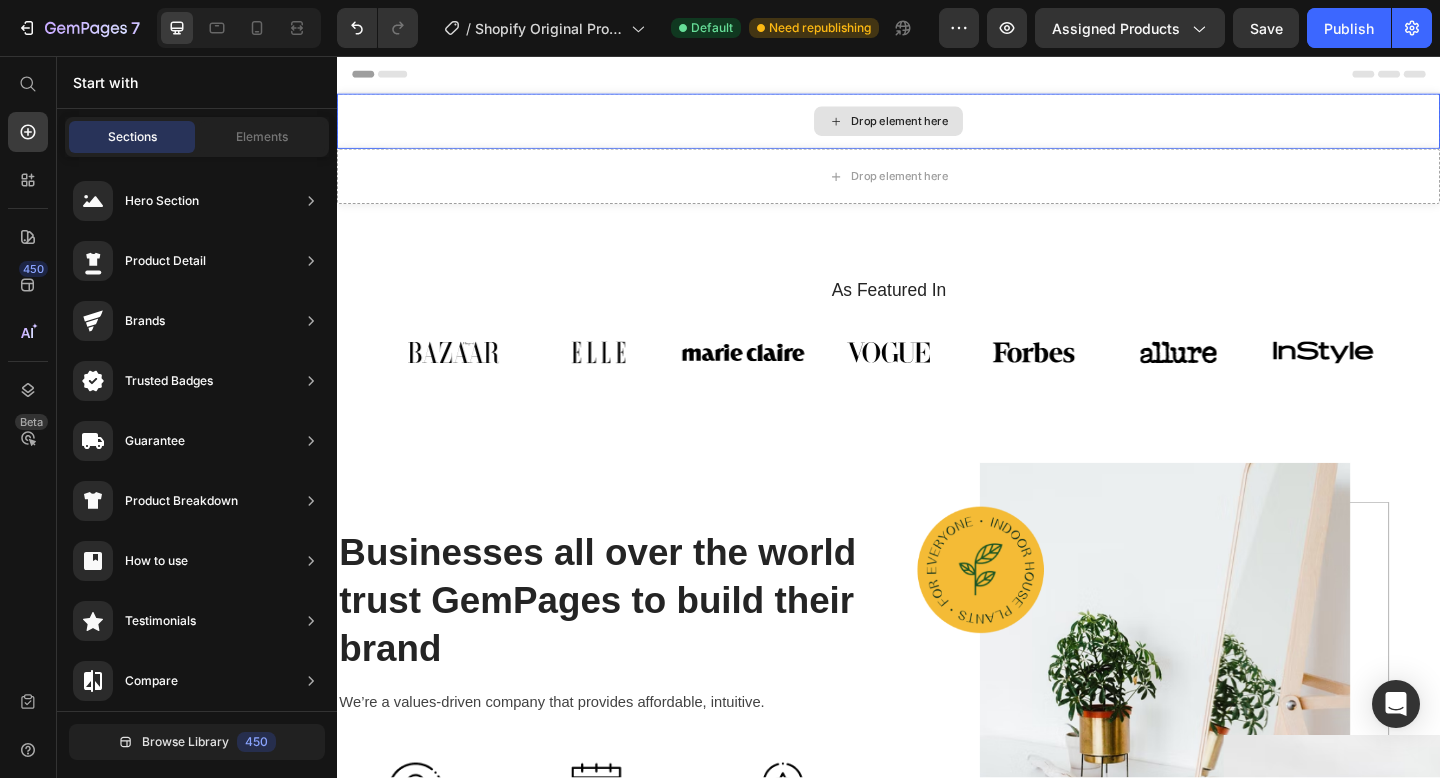 click on "Drop element here" at bounding box center [937, 127] 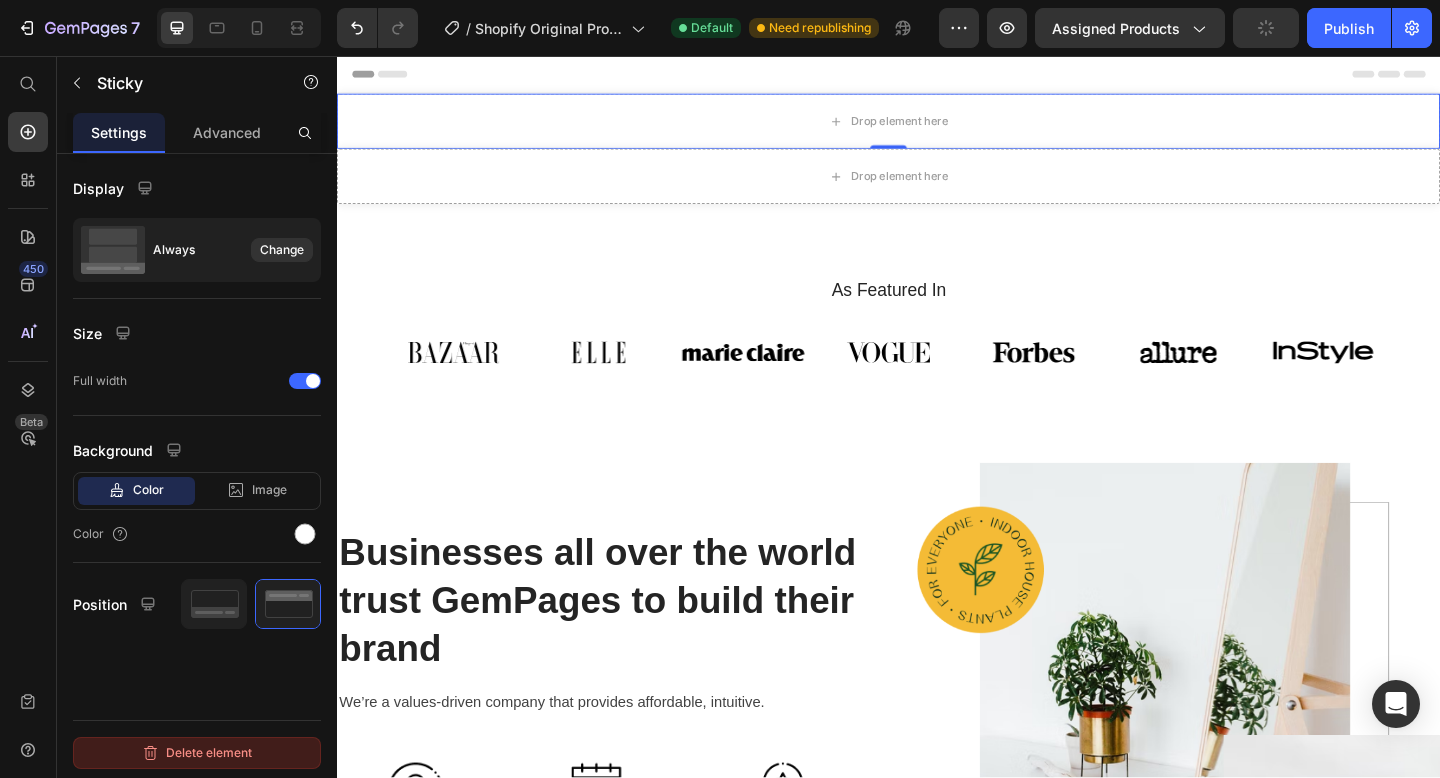 click on "Delete element" at bounding box center [197, 753] 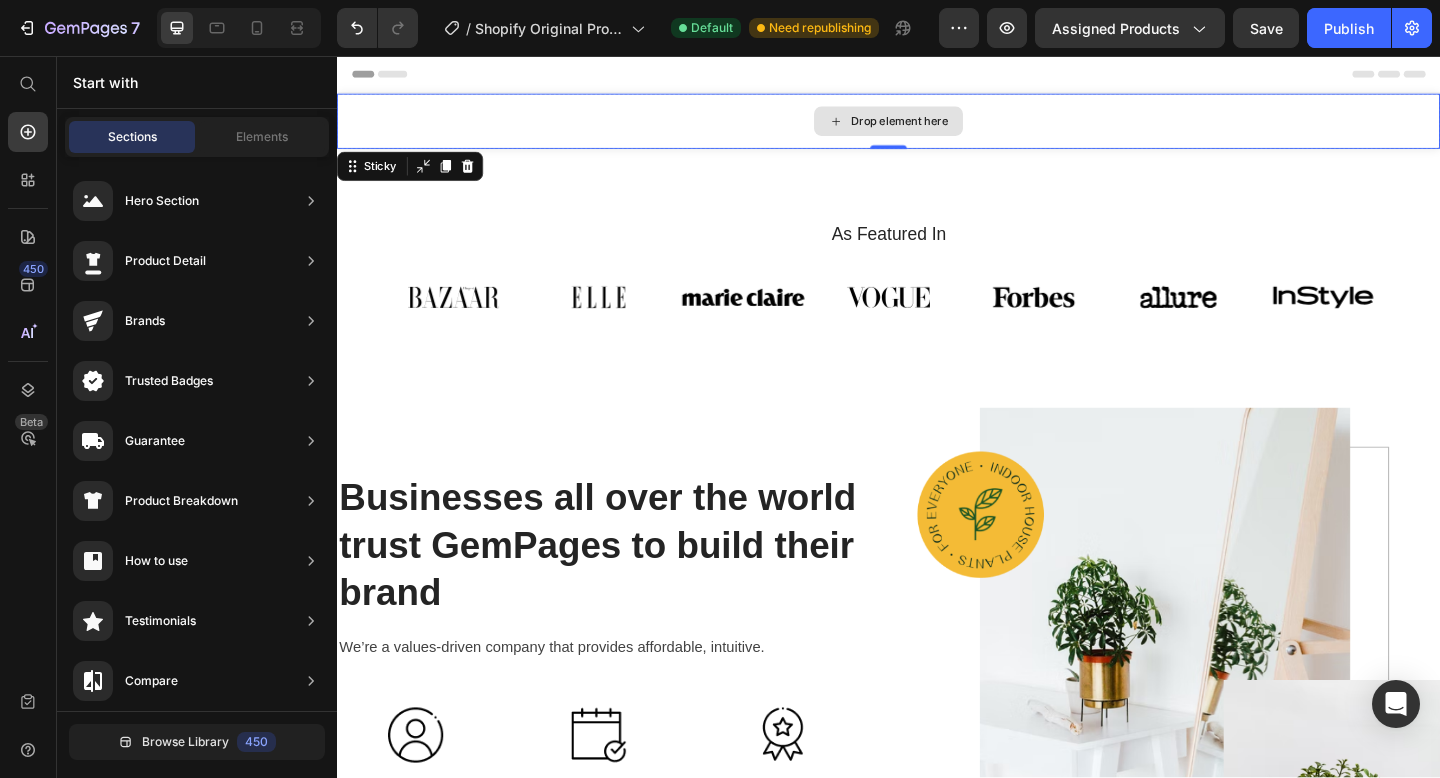 click on "Drop element here" at bounding box center [937, 127] 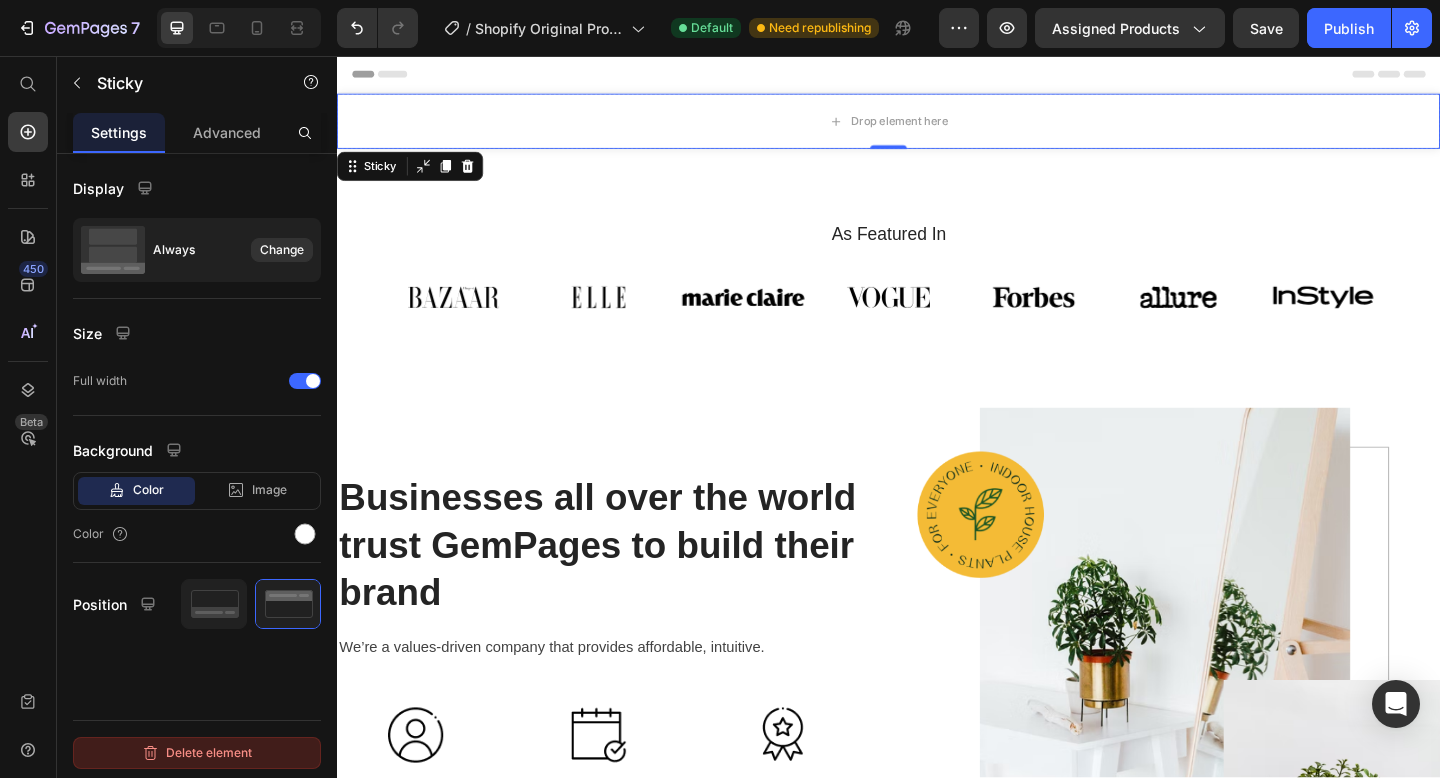 click on "Delete element" at bounding box center (197, 753) 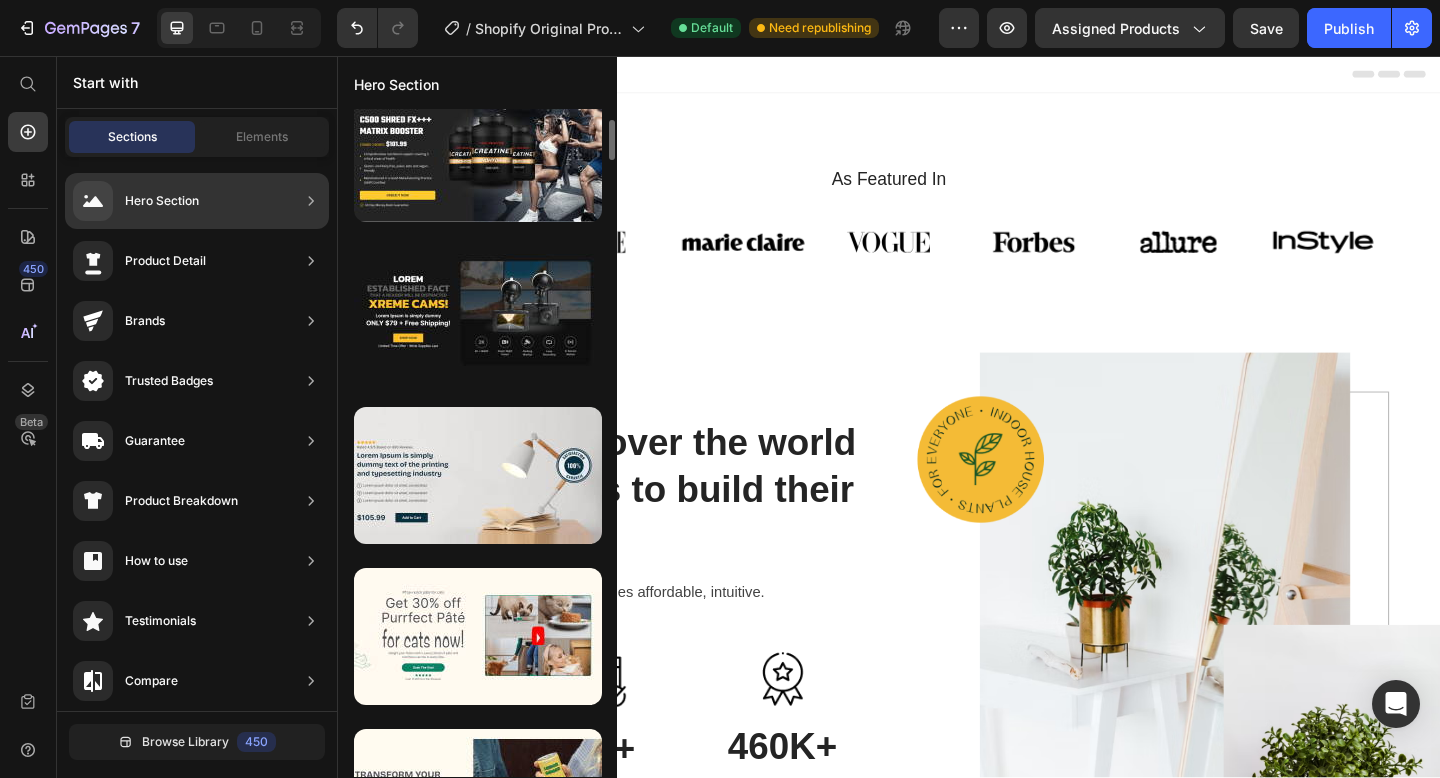 scroll, scrollTop: 192, scrollLeft: 0, axis: vertical 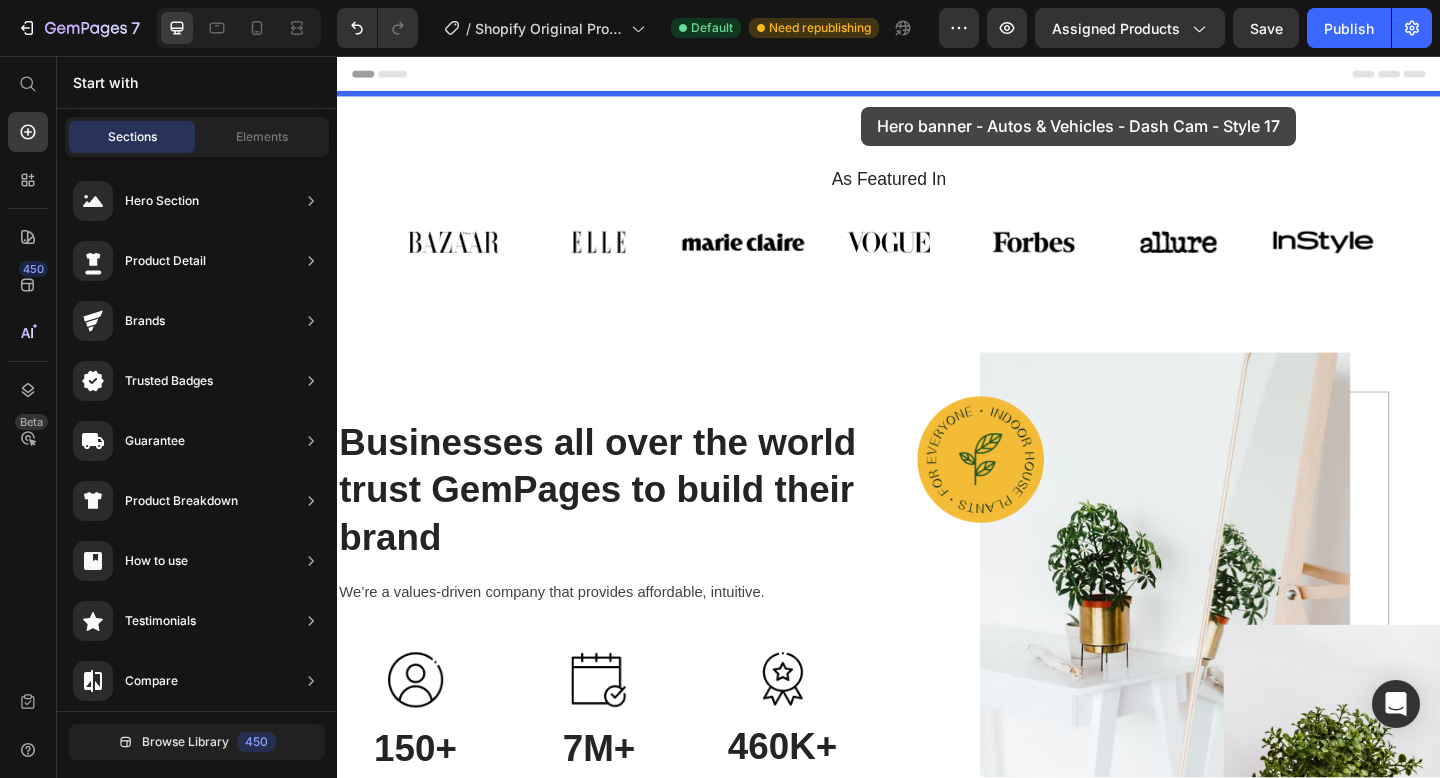 drag, startPoint x: 771, startPoint y: 369, endPoint x: 907, endPoint y: 111, distance: 291.65048 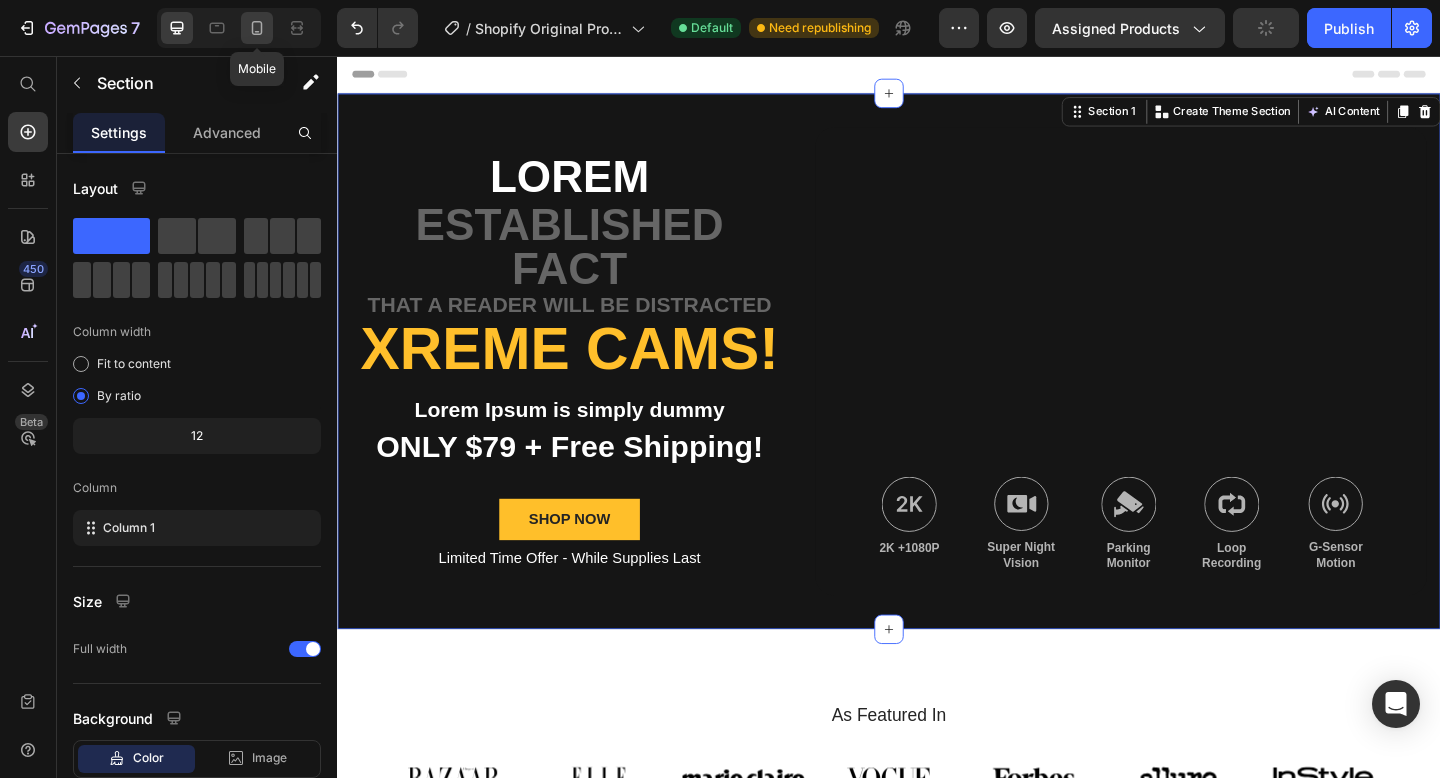 click 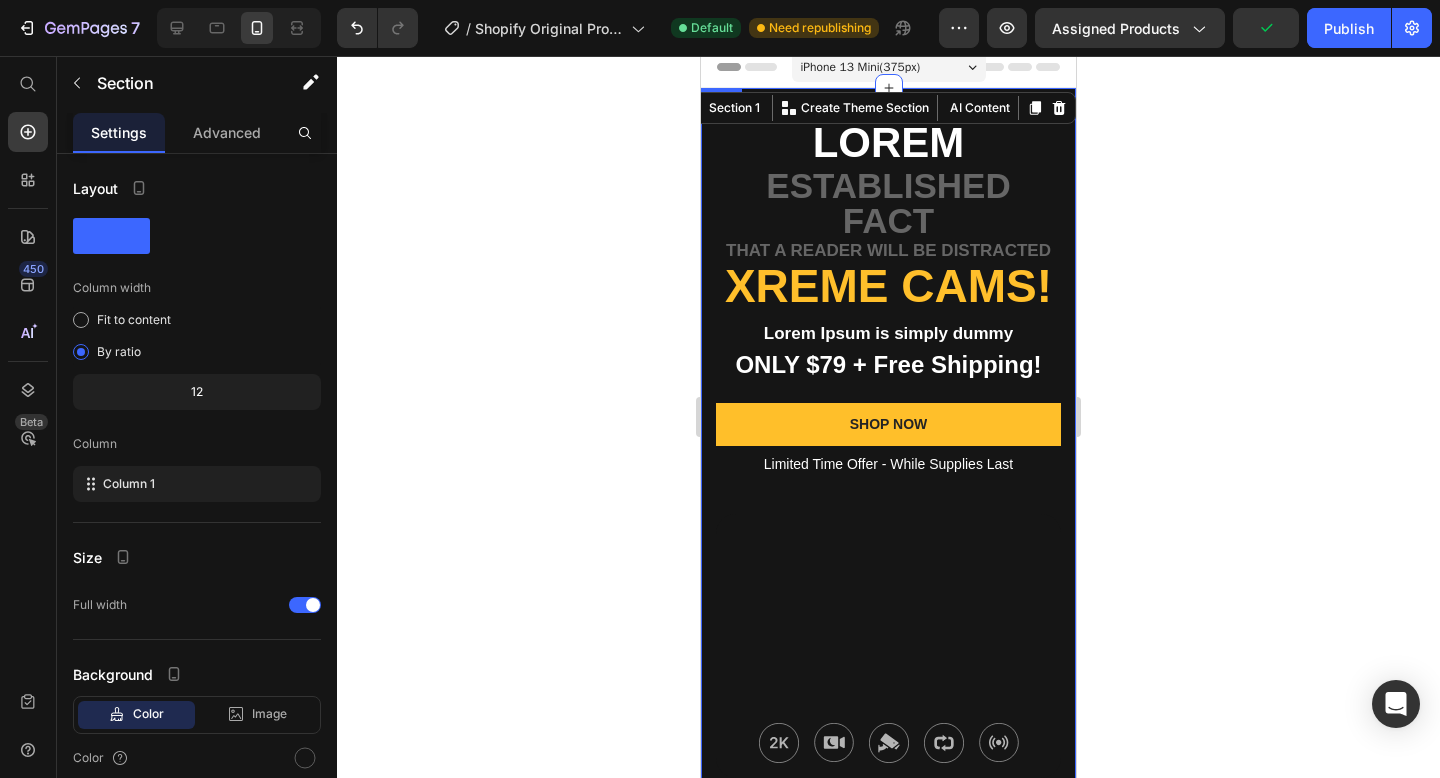 scroll, scrollTop: 0, scrollLeft: 0, axis: both 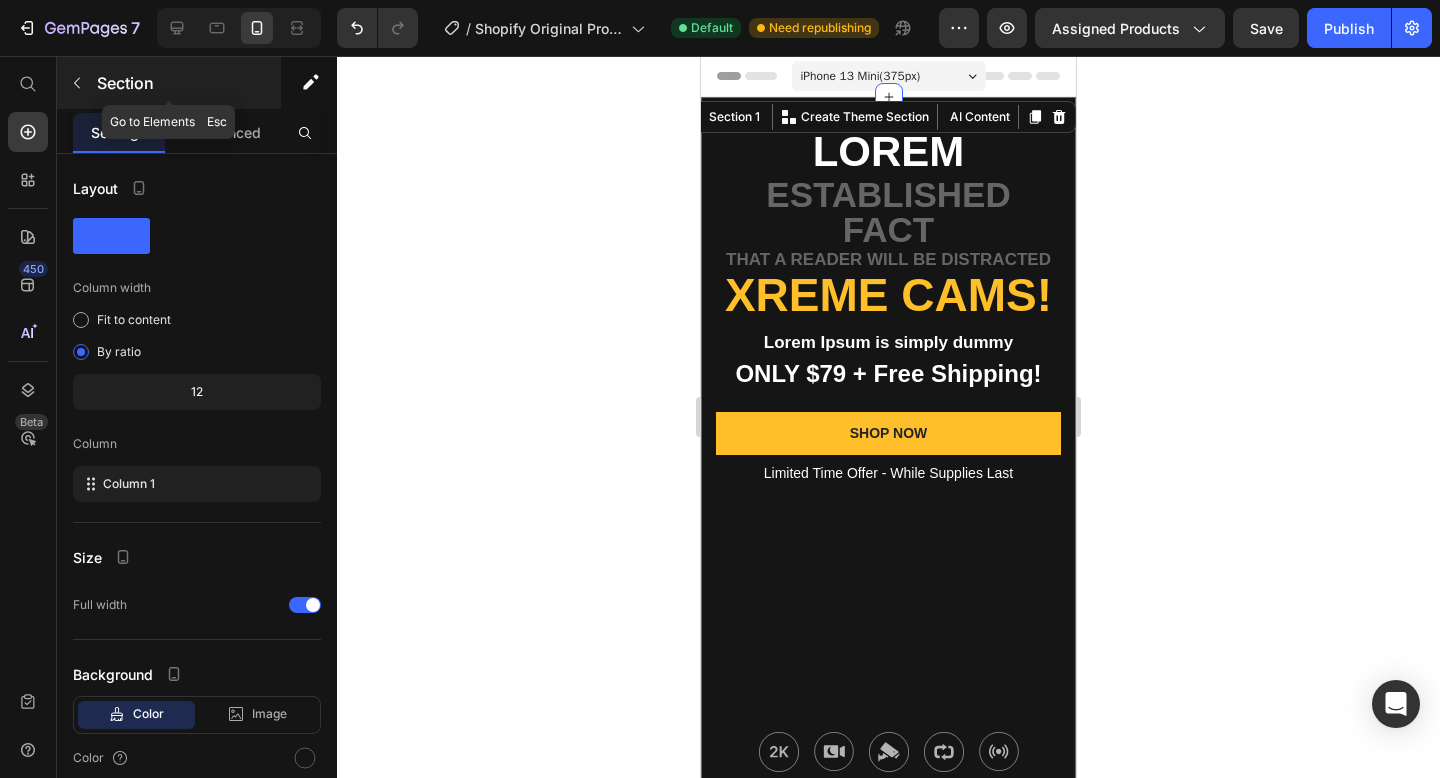 click 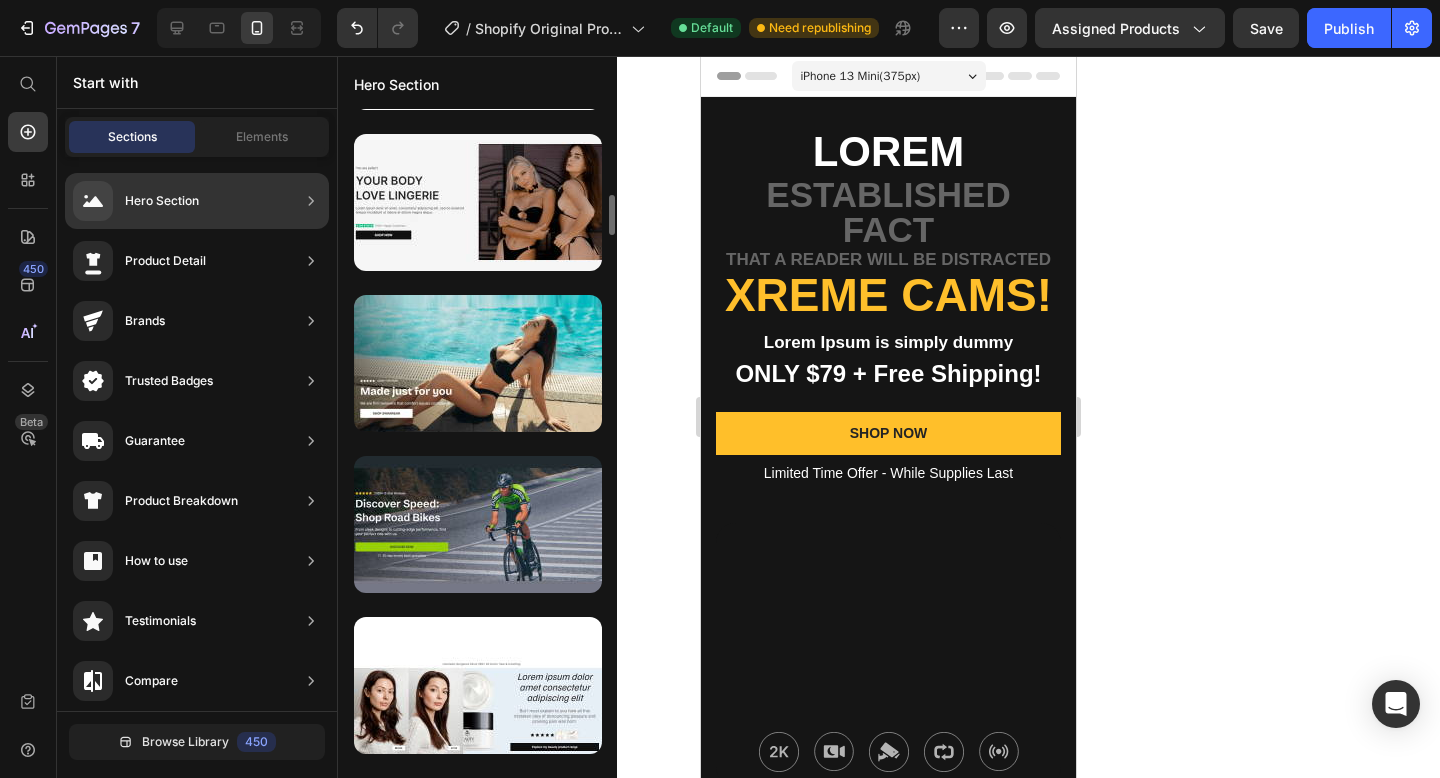 scroll, scrollTop: 1597, scrollLeft: 0, axis: vertical 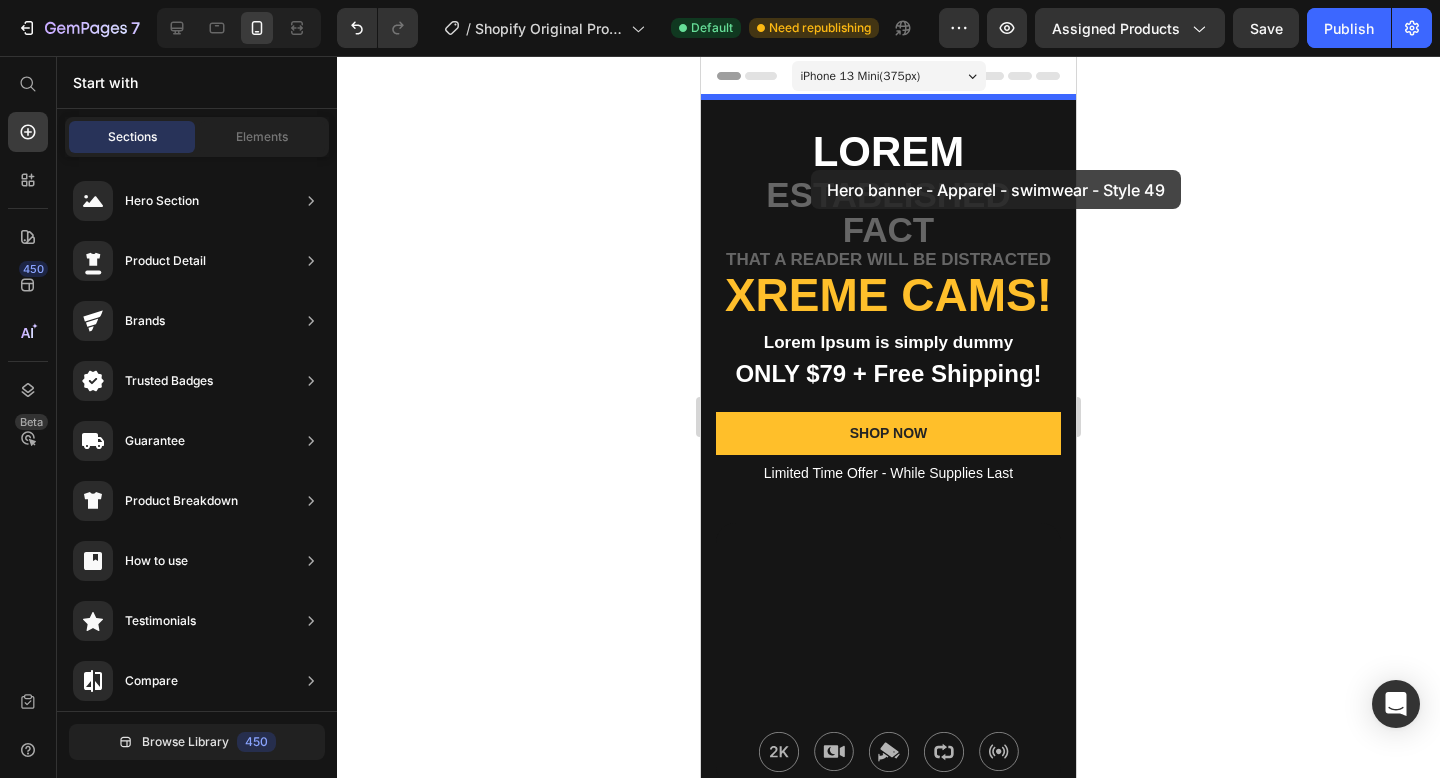 drag, startPoint x: 1201, startPoint y: 392, endPoint x: 811, endPoint y: 170, distance: 448.7583 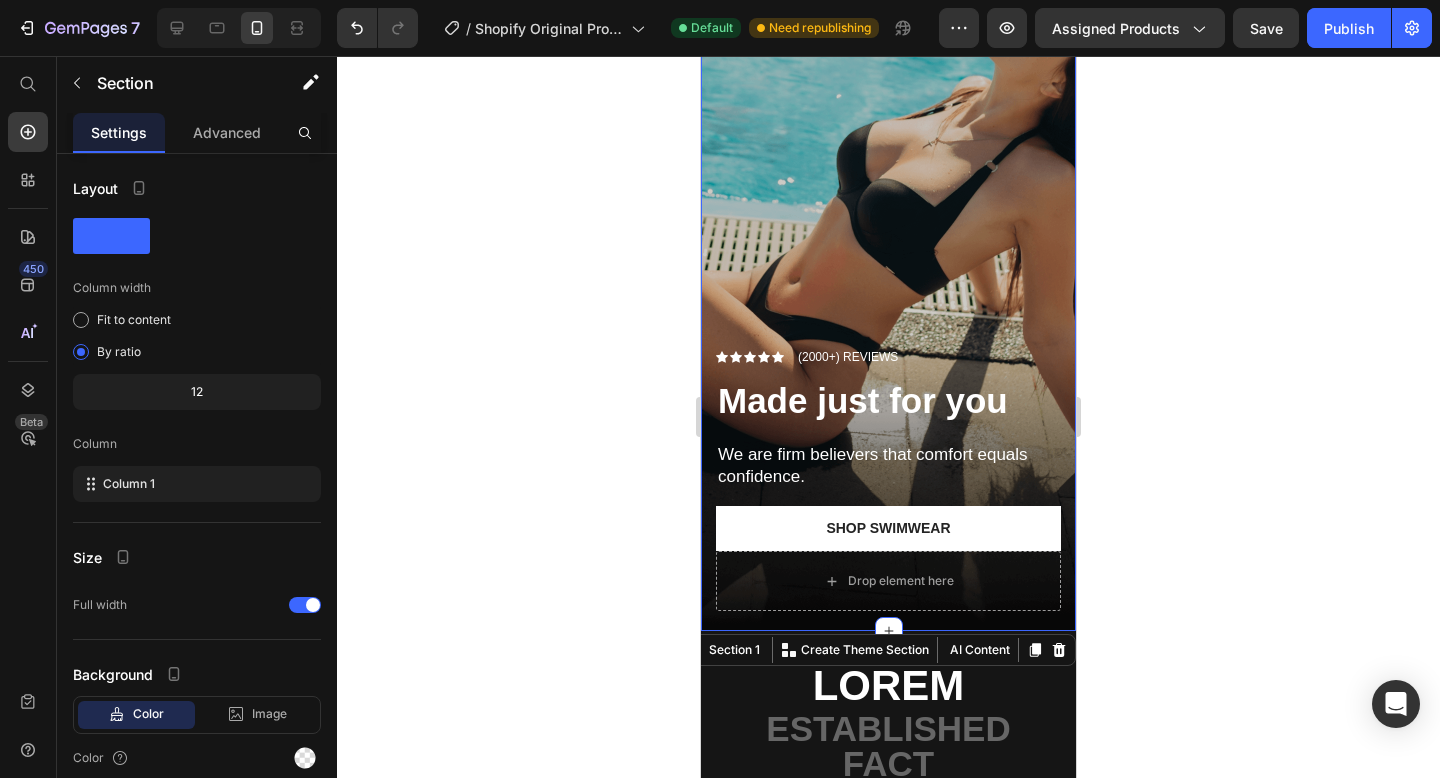 scroll, scrollTop: 0, scrollLeft: 0, axis: both 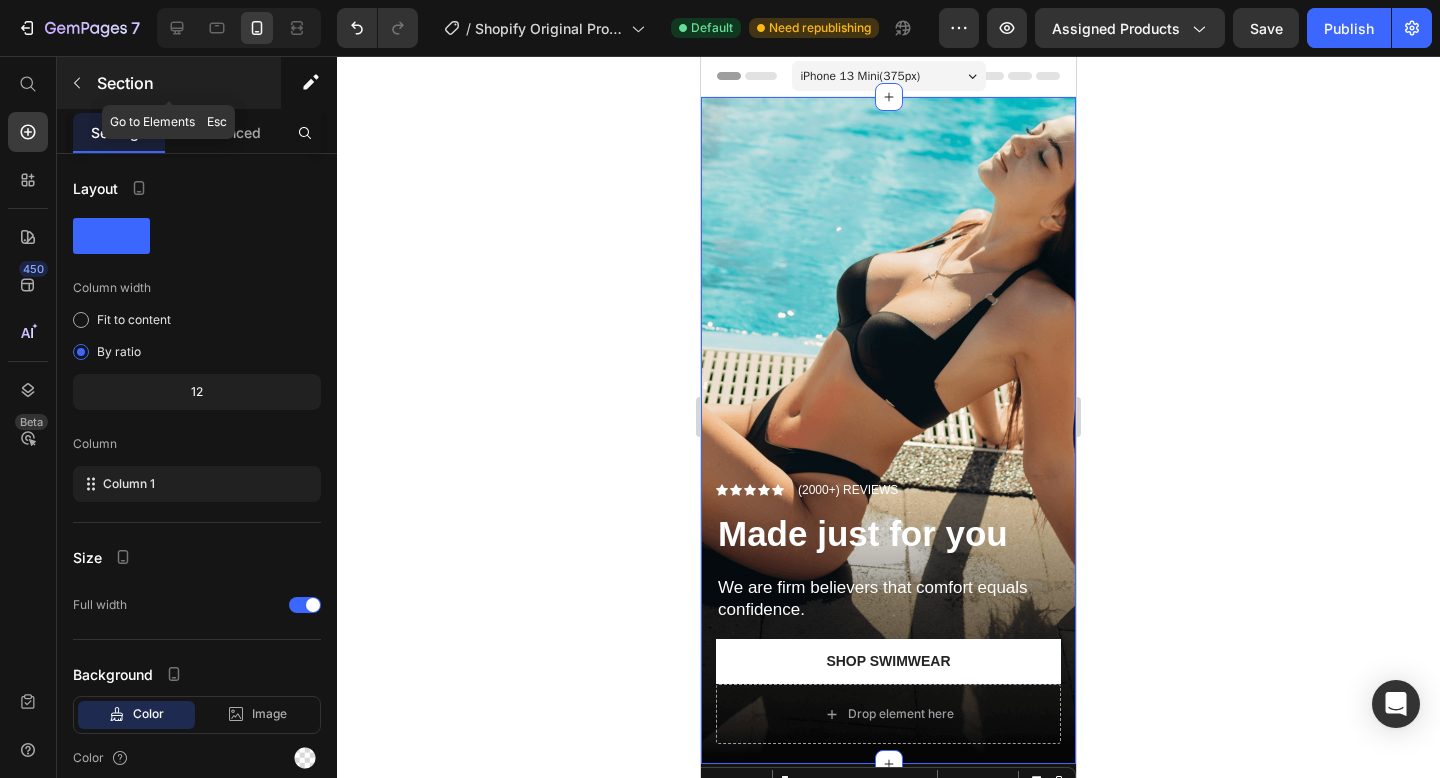 click 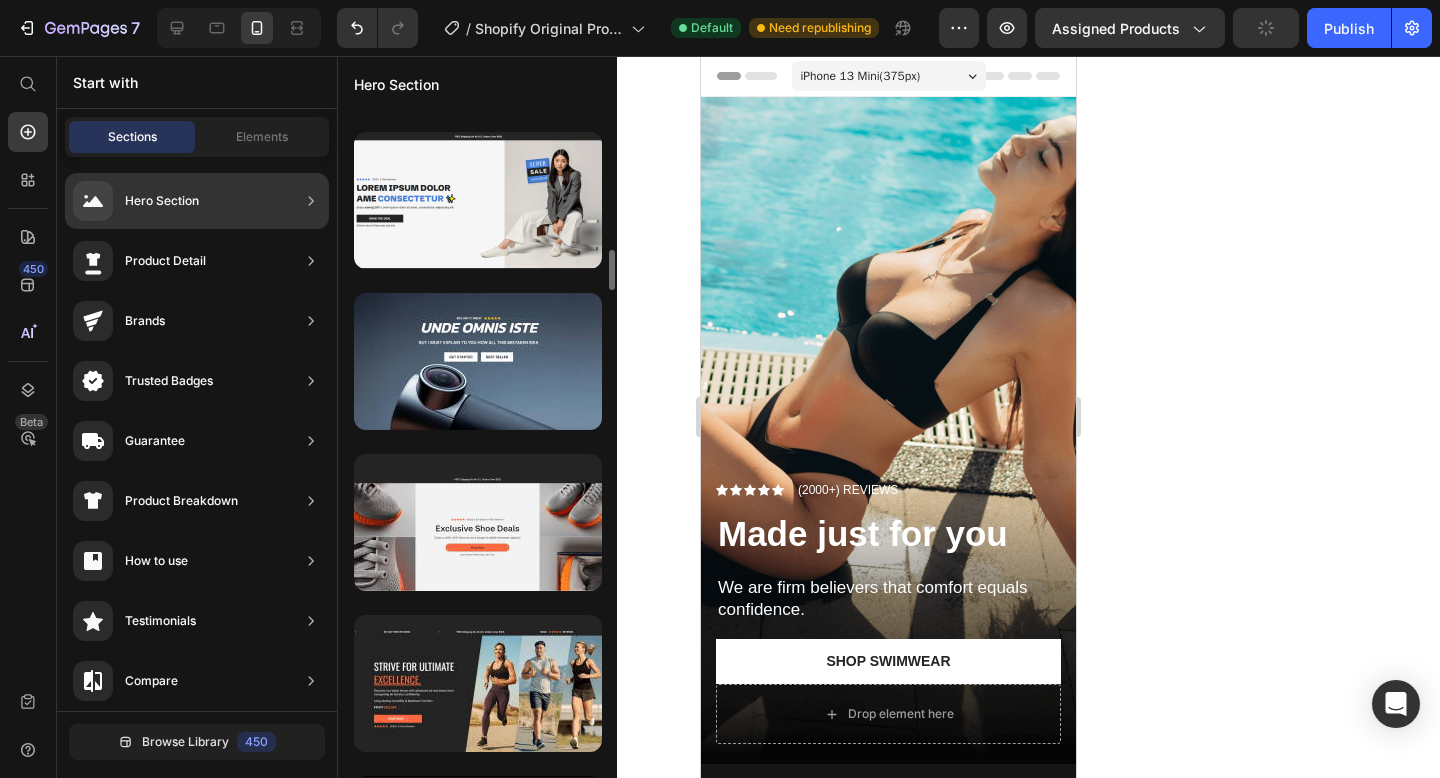 scroll, scrollTop: 2251, scrollLeft: 0, axis: vertical 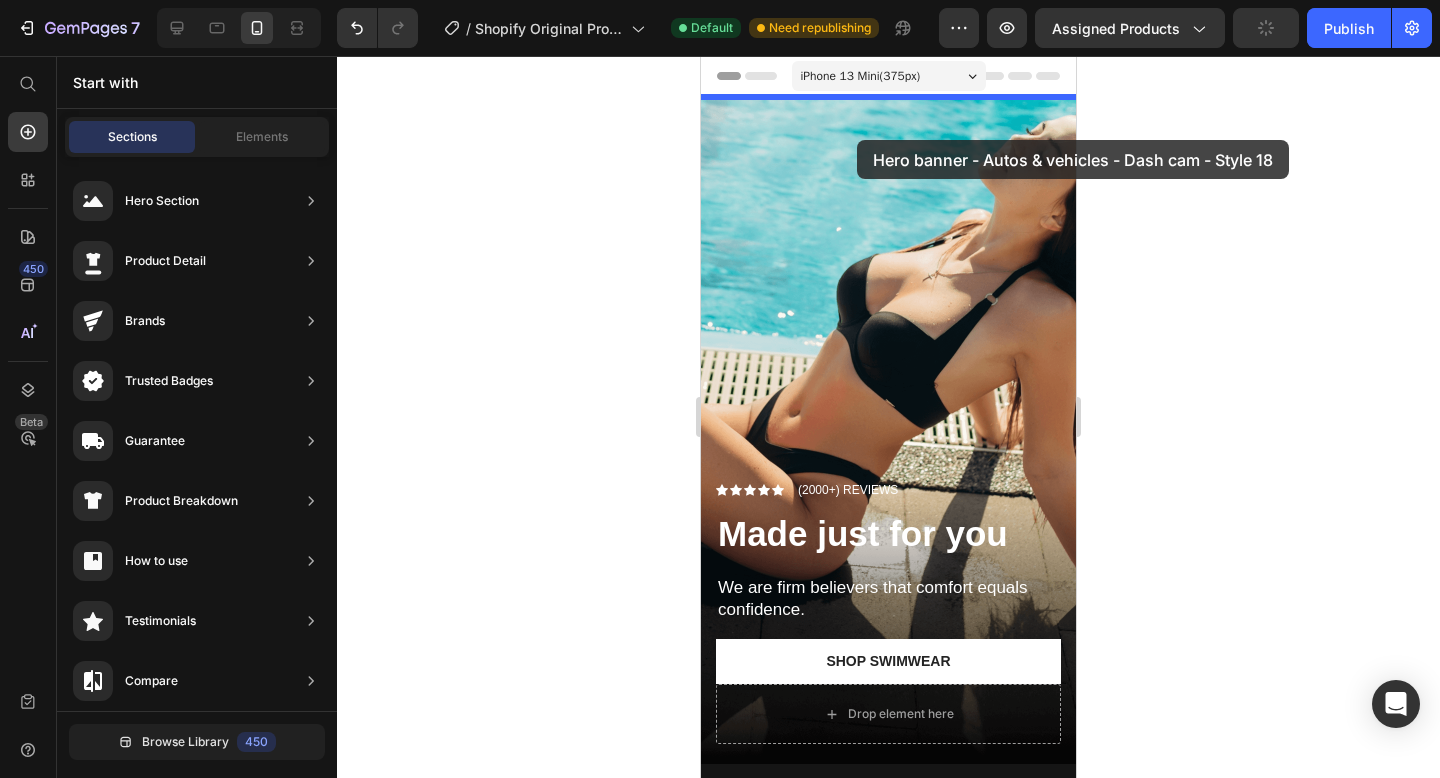 drag, startPoint x: 1249, startPoint y: 461, endPoint x: 857, endPoint y: 140, distance: 506.66064 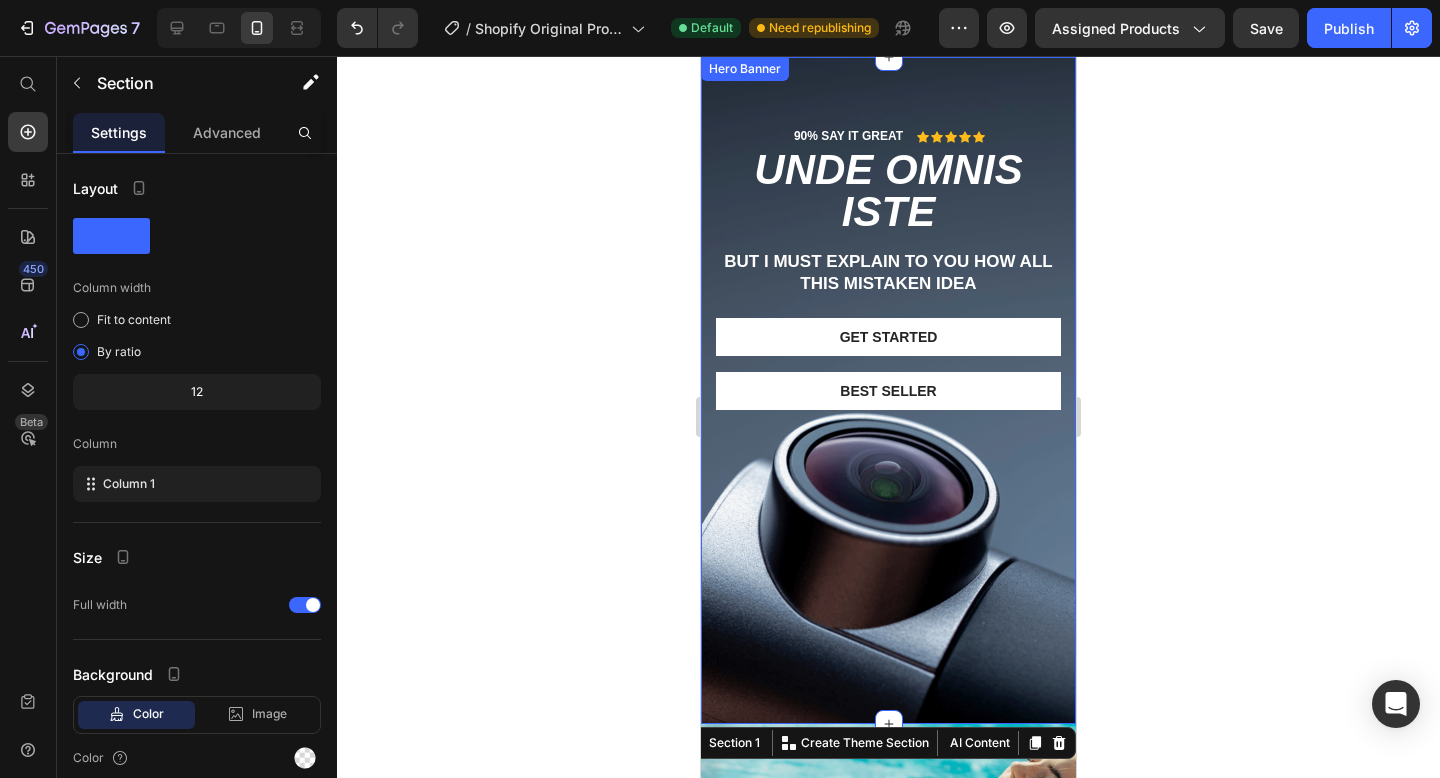 scroll, scrollTop: 0, scrollLeft: 0, axis: both 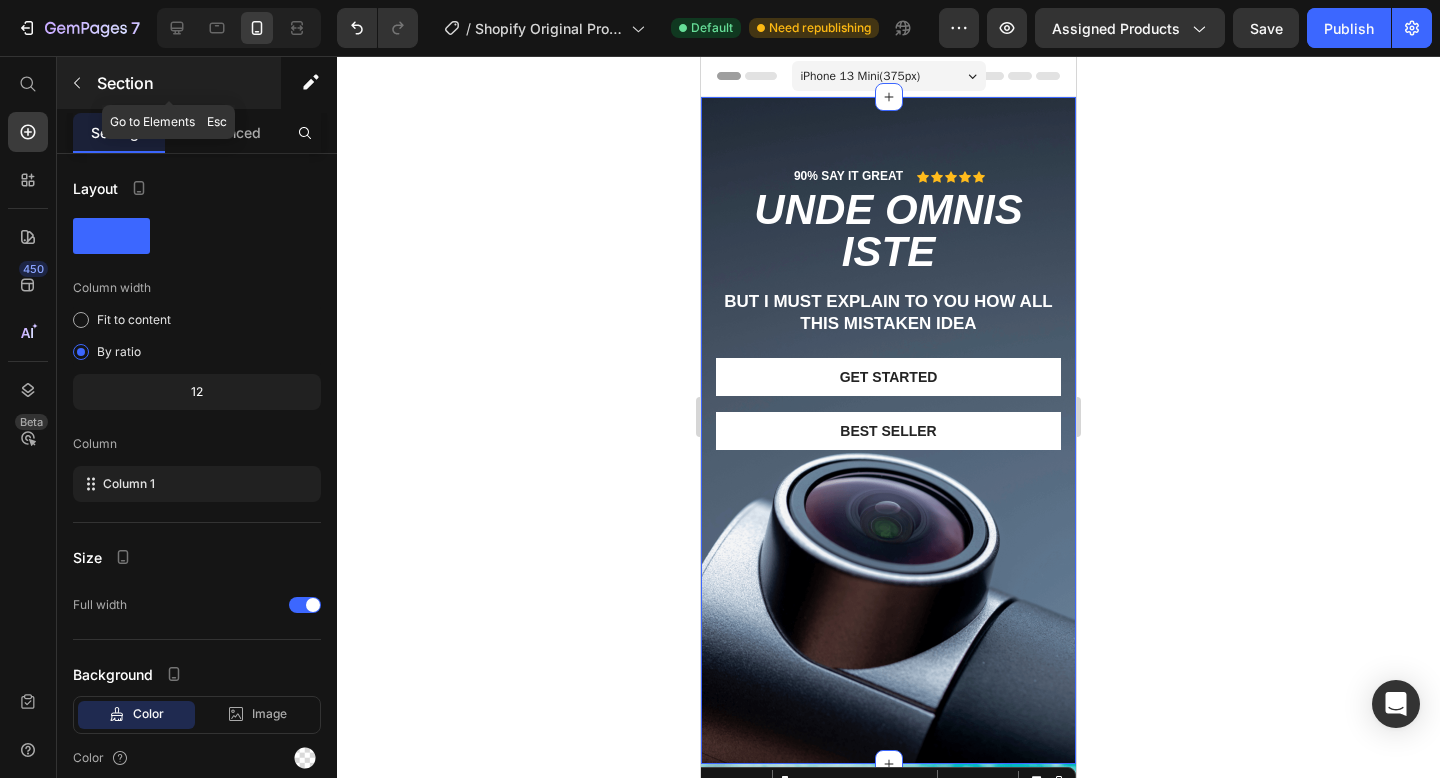 click at bounding box center [77, 83] 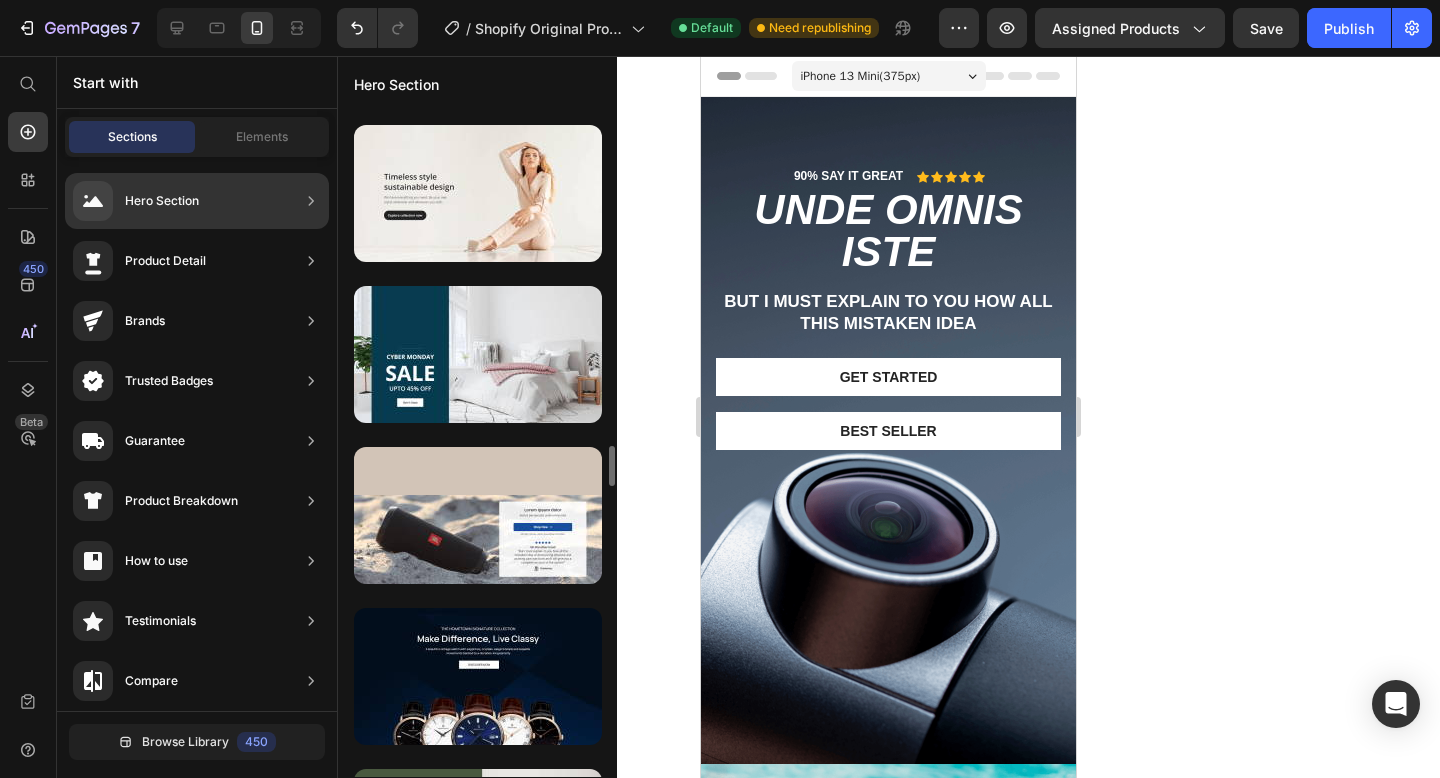 scroll, scrollTop: 6117, scrollLeft: 0, axis: vertical 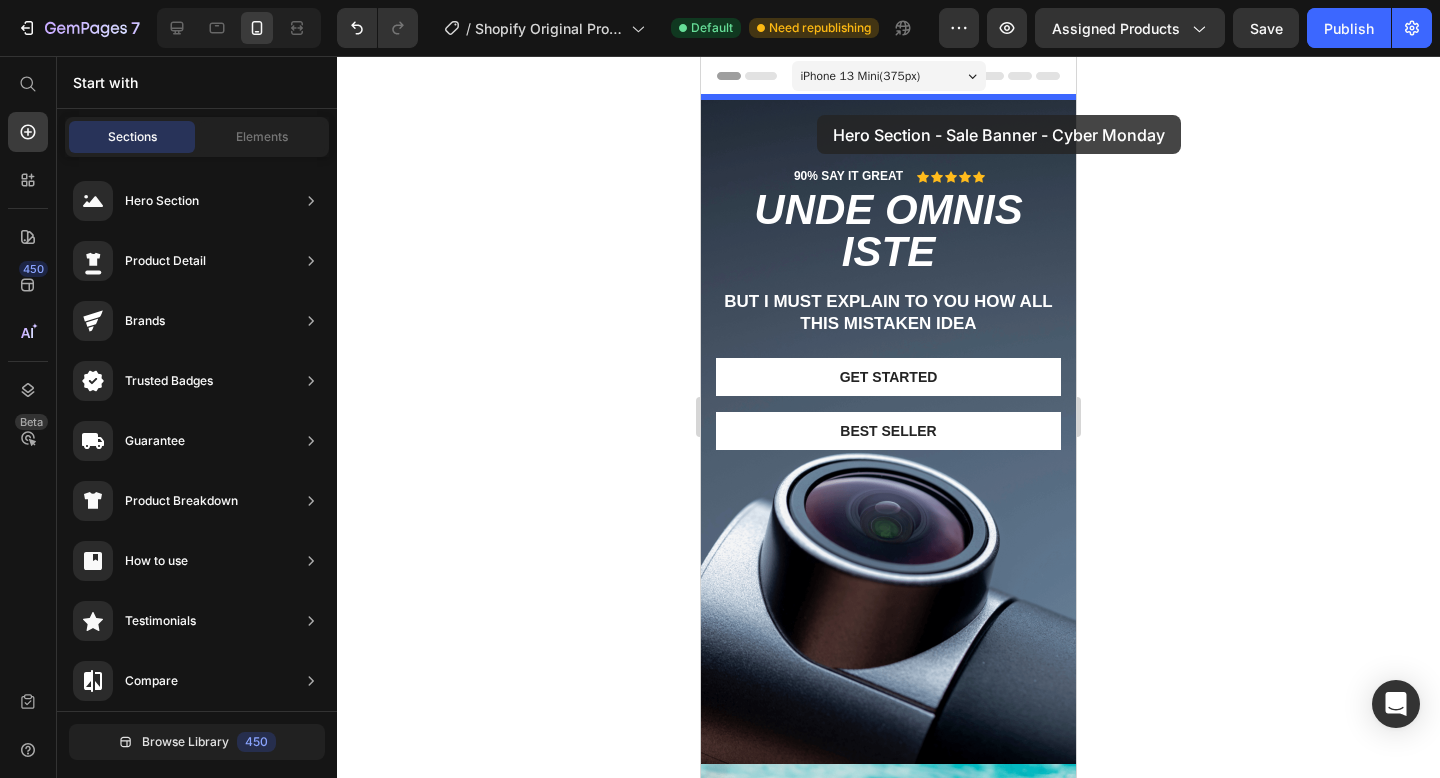 drag, startPoint x: 1193, startPoint y: 438, endPoint x: 817, endPoint y: 115, distance: 495.6864 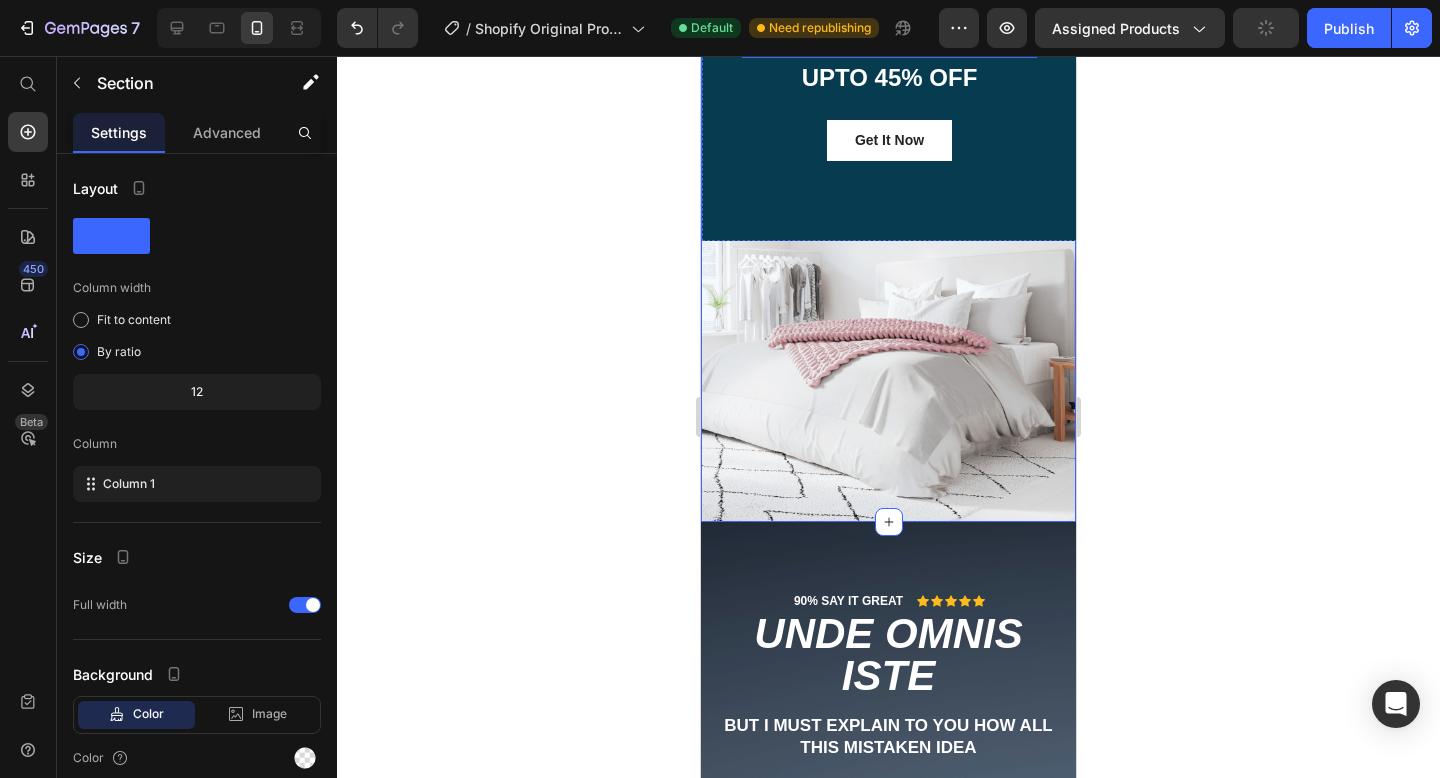 scroll, scrollTop: 0, scrollLeft: 0, axis: both 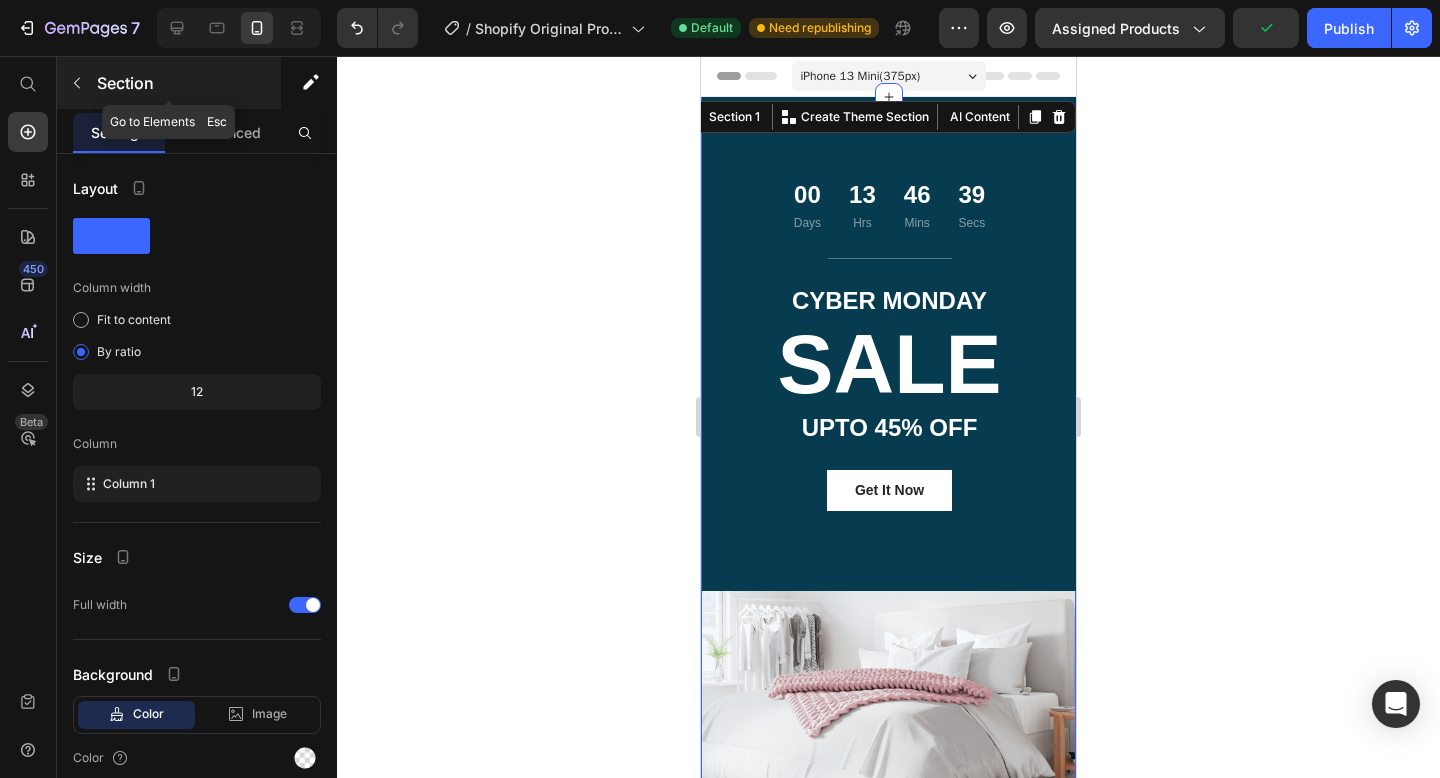 click 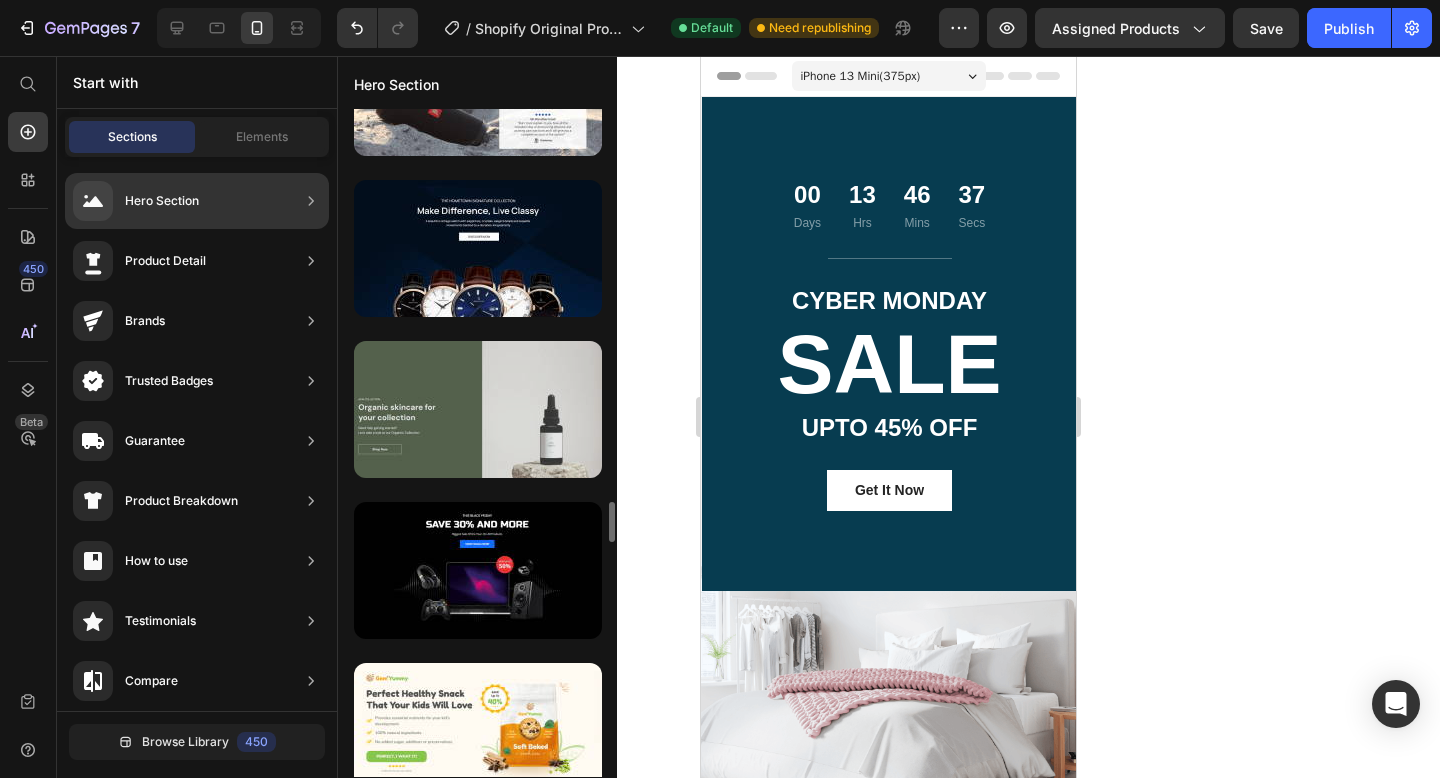 scroll, scrollTop: 6537, scrollLeft: 0, axis: vertical 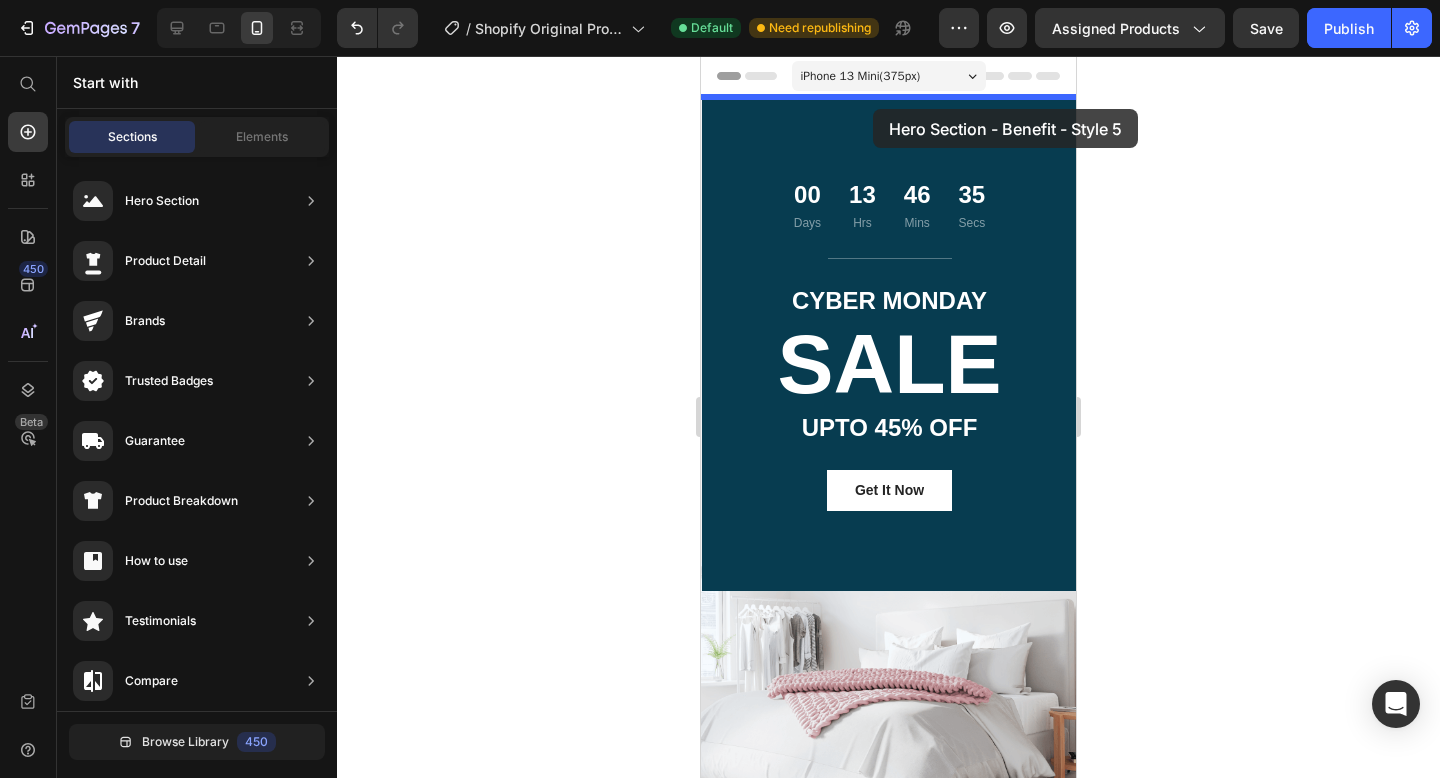 drag, startPoint x: 1242, startPoint y: 268, endPoint x: 873, endPoint y: 109, distance: 401.79846 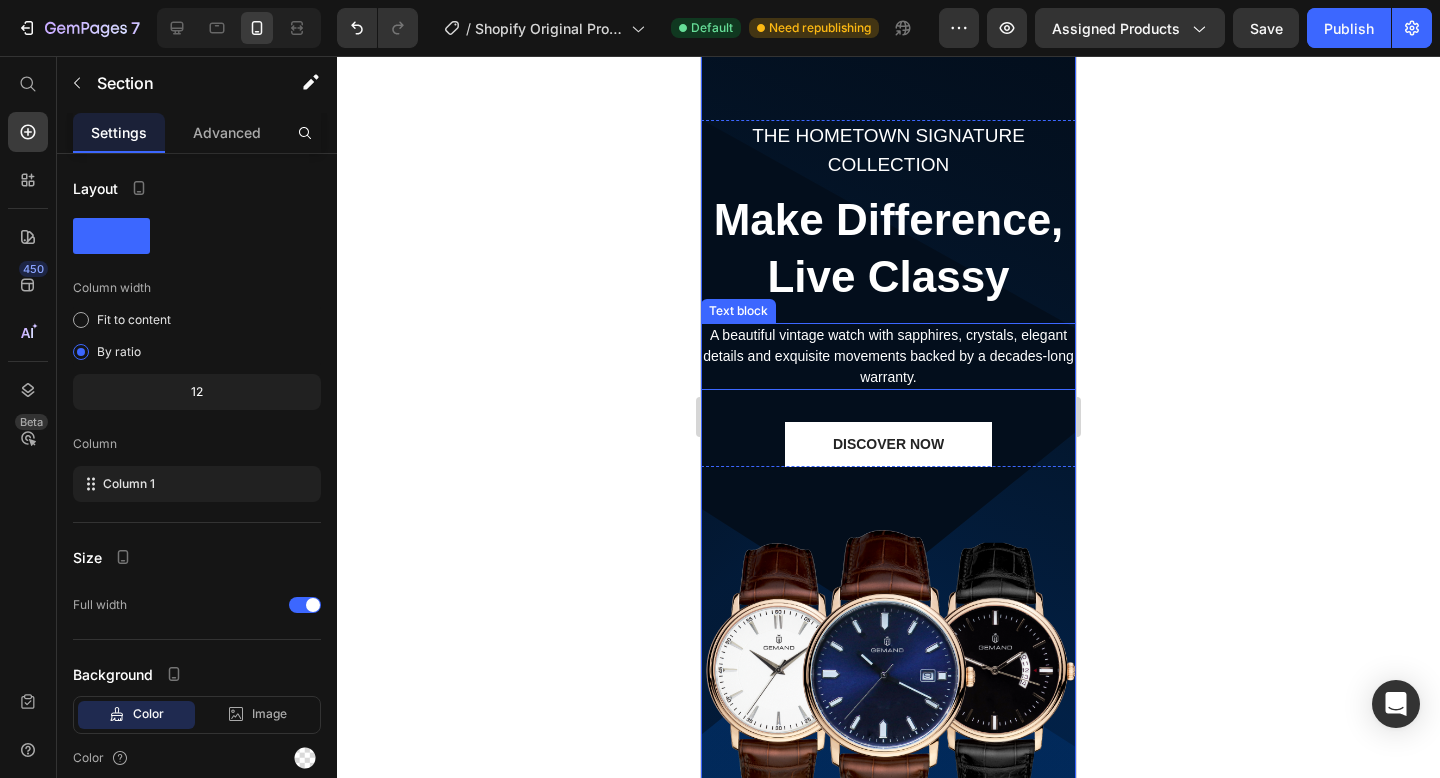 scroll, scrollTop: 0, scrollLeft: 0, axis: both 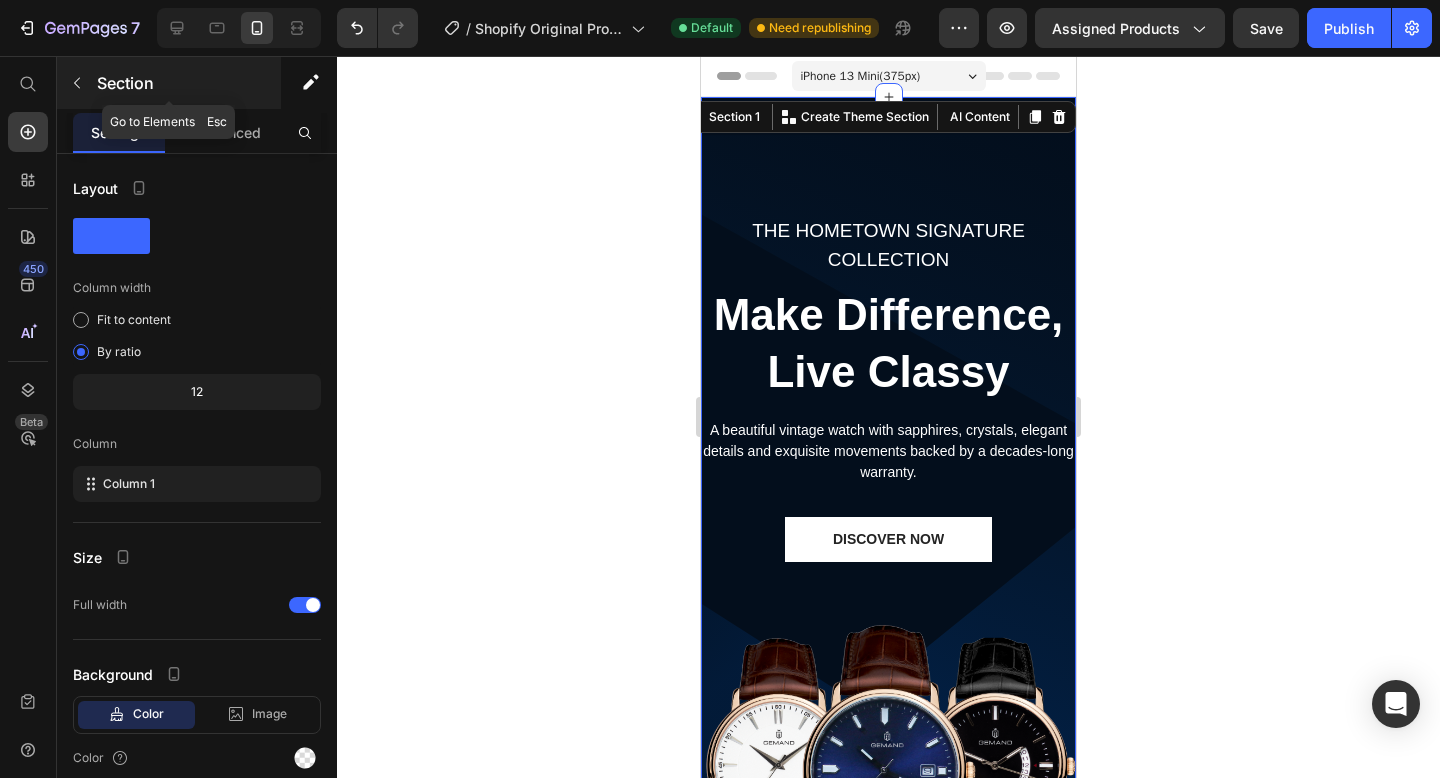 click 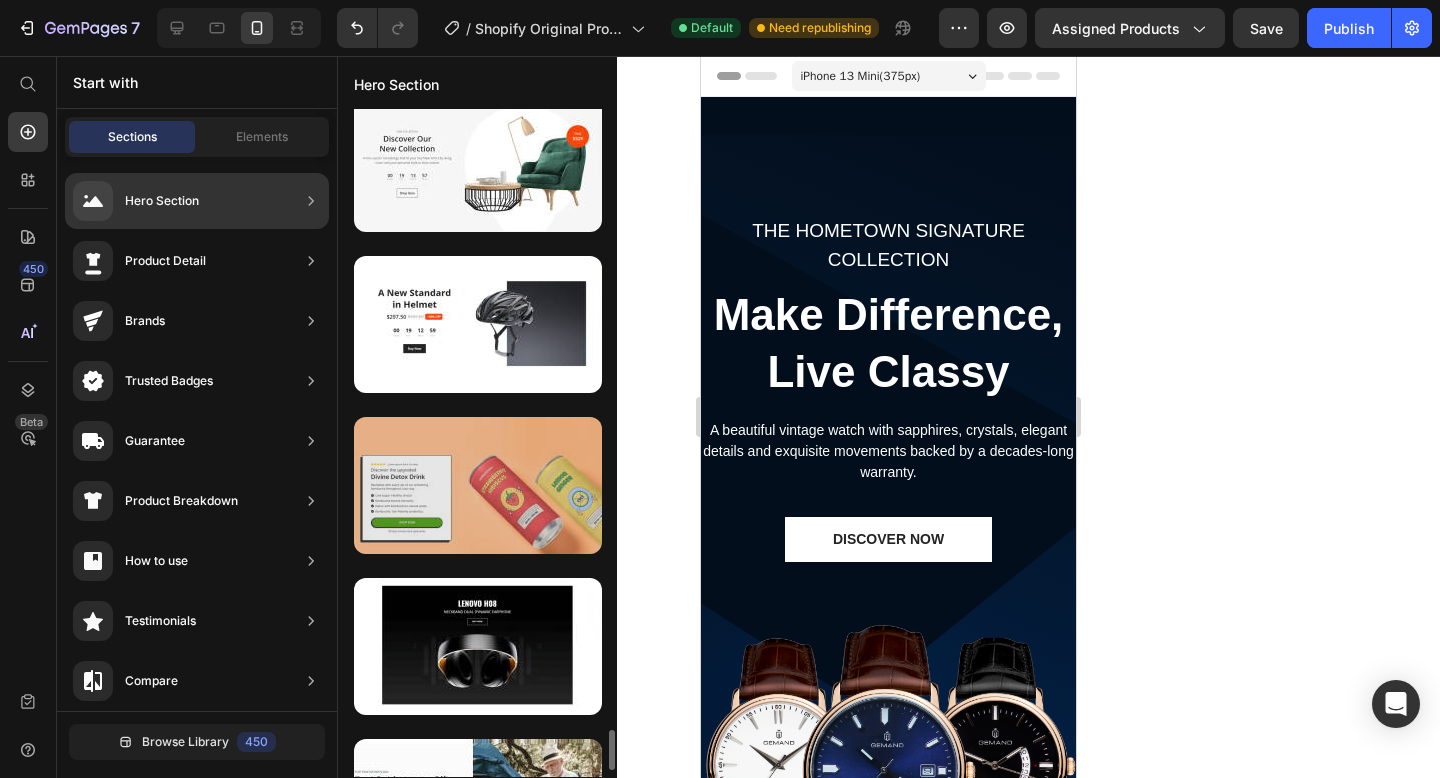 scroll, scrollTop: 10429, scrollLeft: 0, axis: vertical 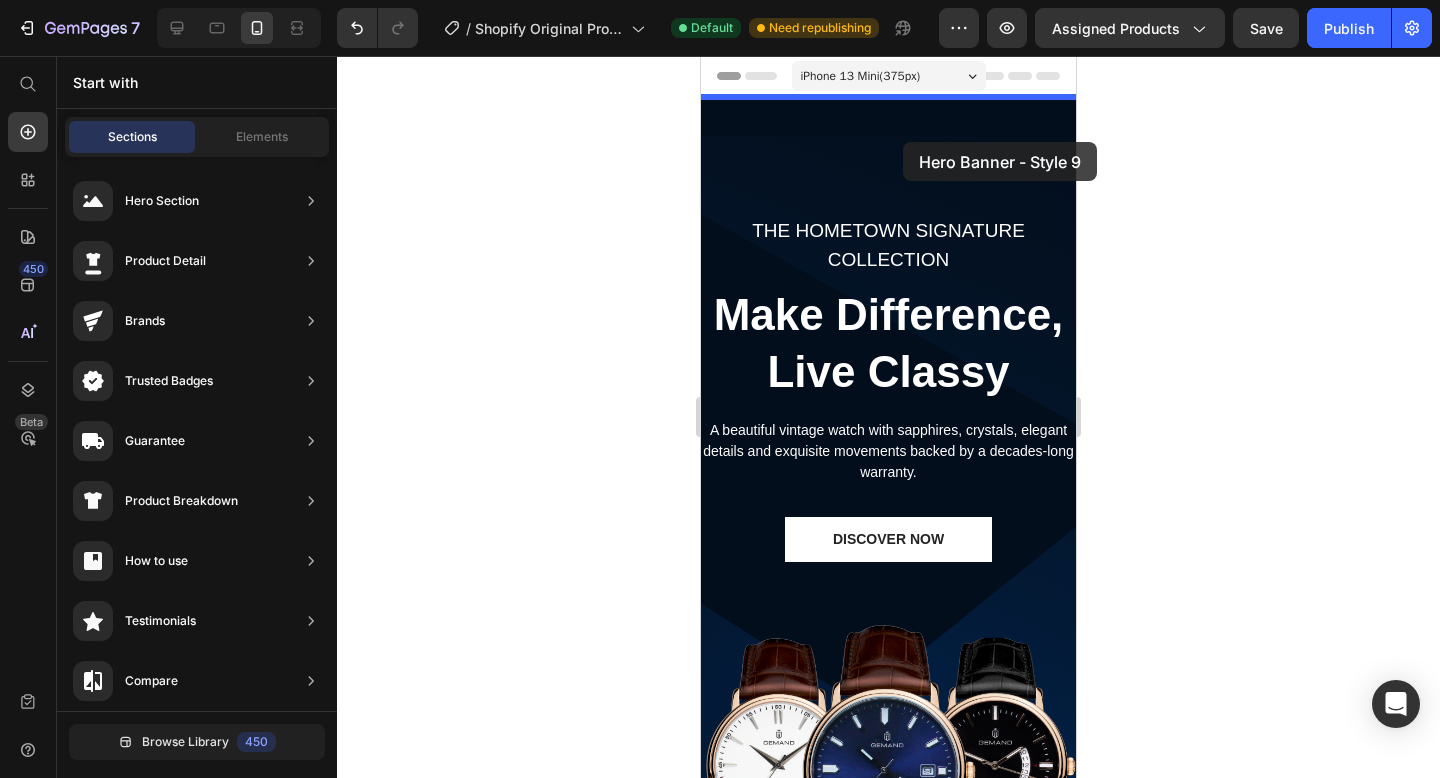 drag, startPoint x: 1251, startPoint y: 619, endPoint x: 903, endPoint y: 142, distance: 590.45154 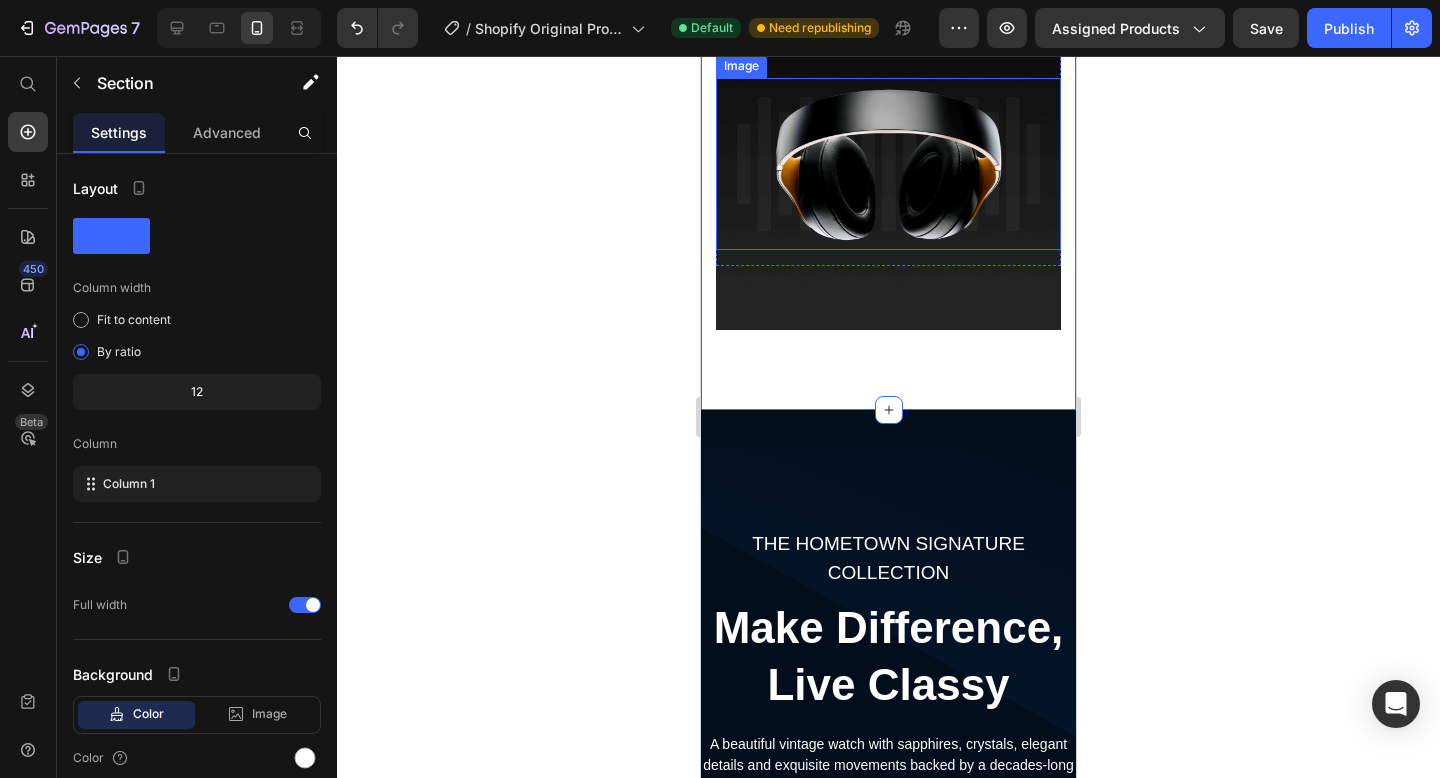 scroll, scrollTop: 418, scrollLeft: 0, axis: vertical 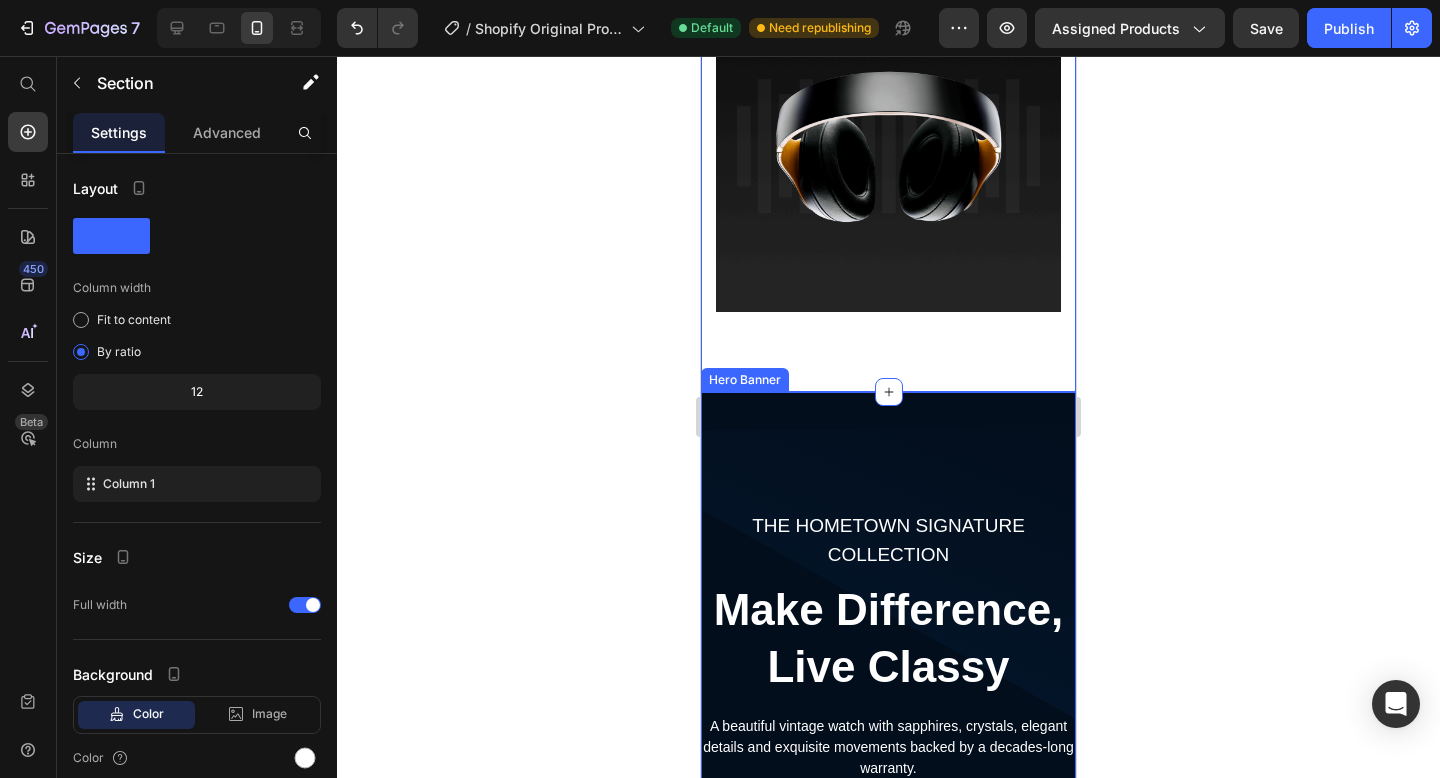 click on "THE HOMETOWN SIGNATURE COLLECTION Text block Make Difference, Live Classy Heading A beautiful vintage watch with sapphires, crystals, elegant details and exquisite movements backed by a decades-long warranty. Text block DISCOVER NOW Button Row Image Image" at bounding box center [888, 788] 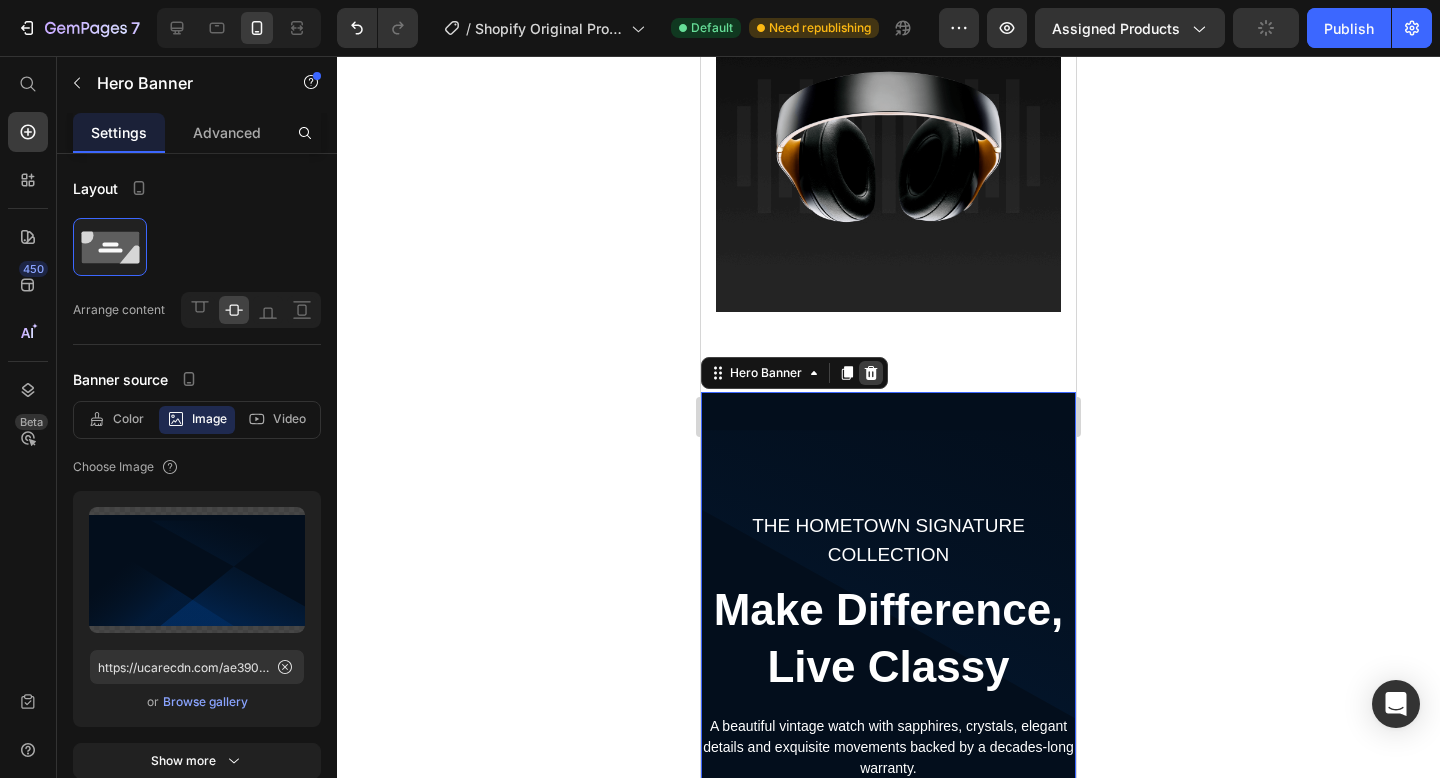 click 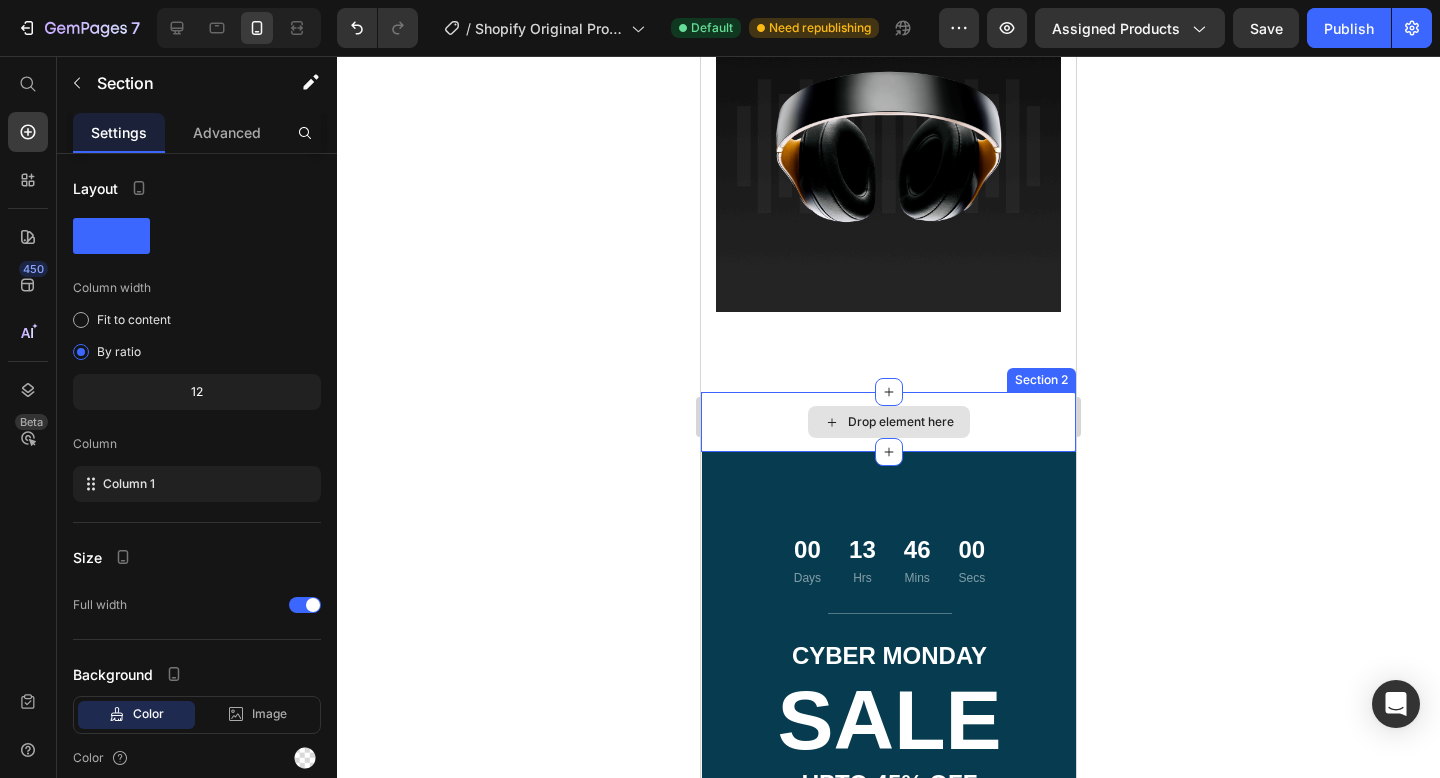 click on "Drop element here" at bounding box center [888, 422] 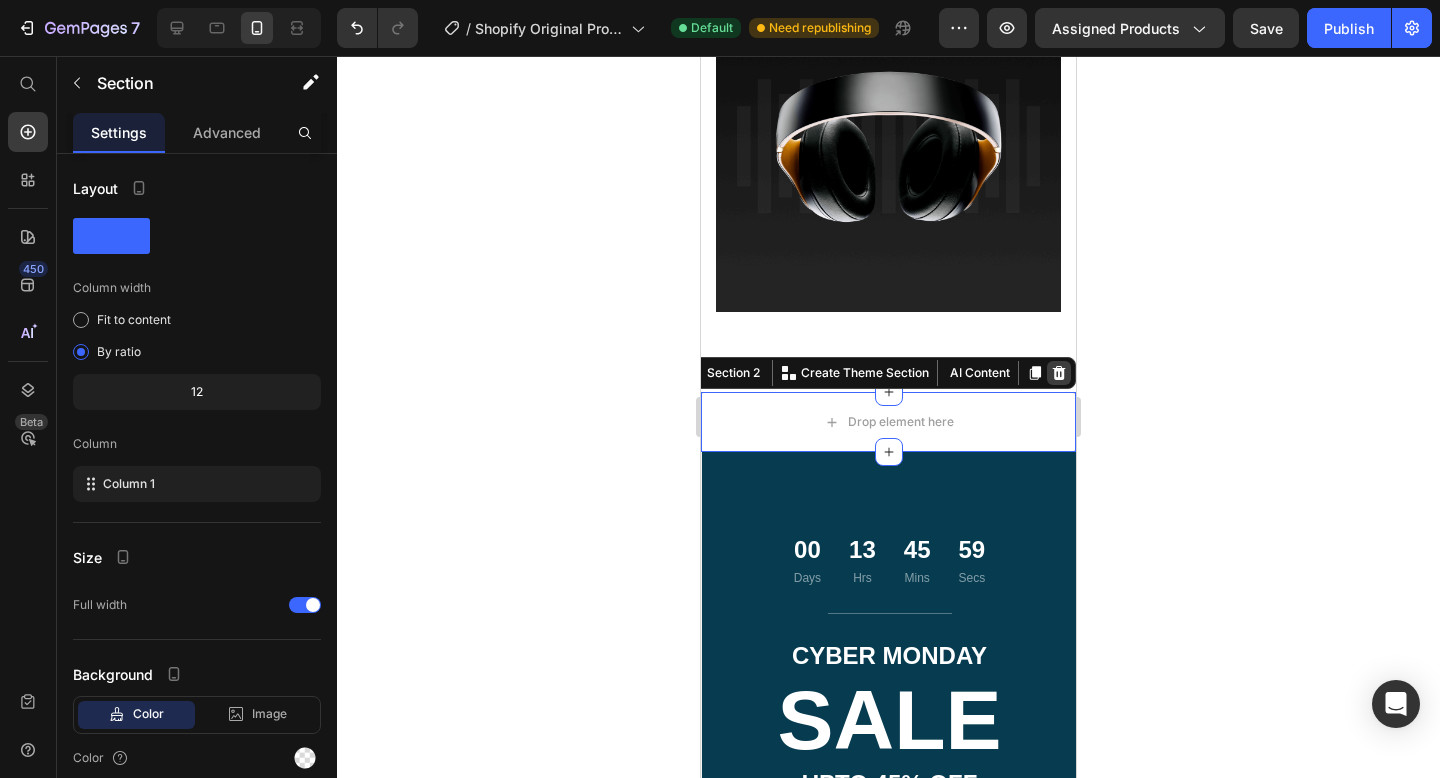 click at bounding box center (1059, 373) 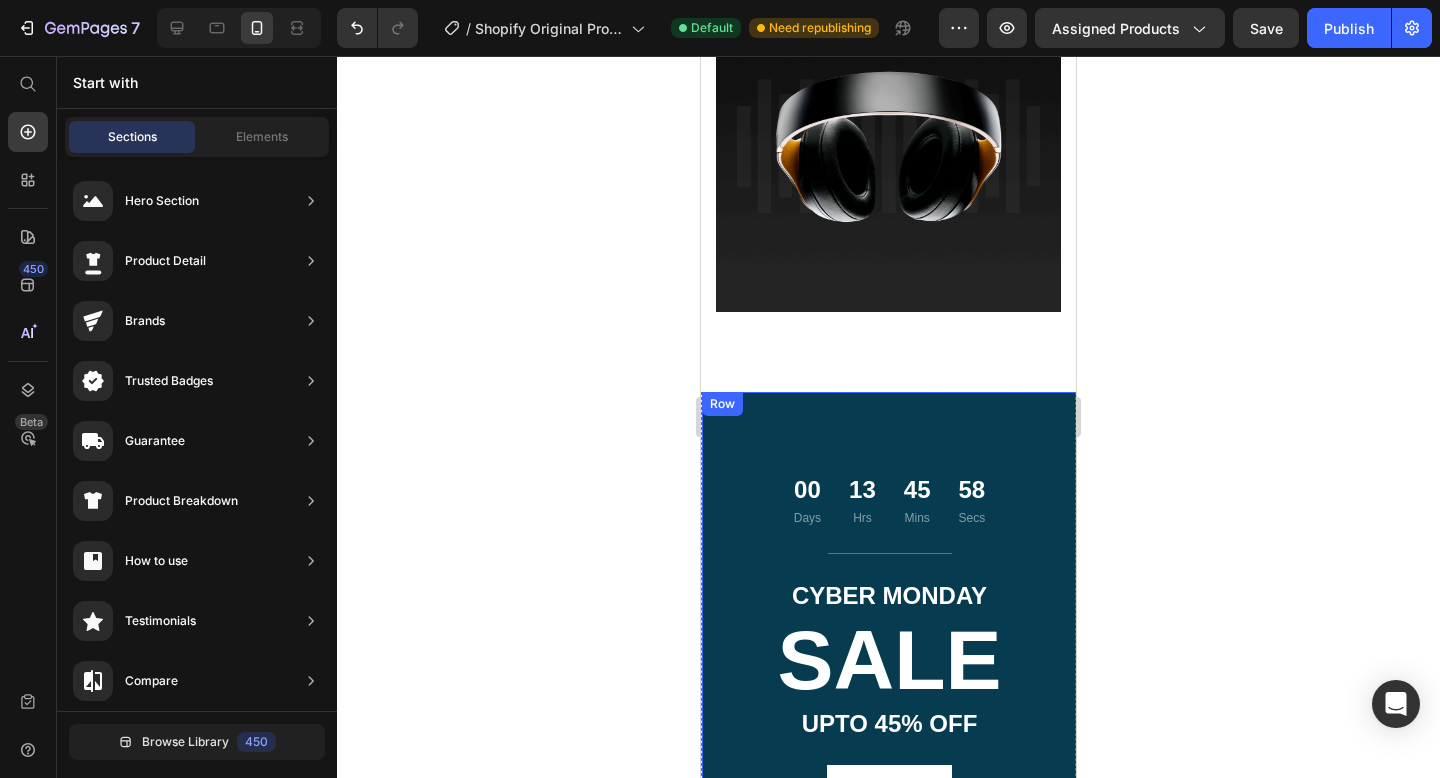 click on "00 Days 13 Hrs 45 Mins 58 Secs Countdown Timer                Title Line CYBER MONDAY Text block SALE Heading UPTO 45% OFF Text block Get It Now Button Row" at bounding box center [889, 639] 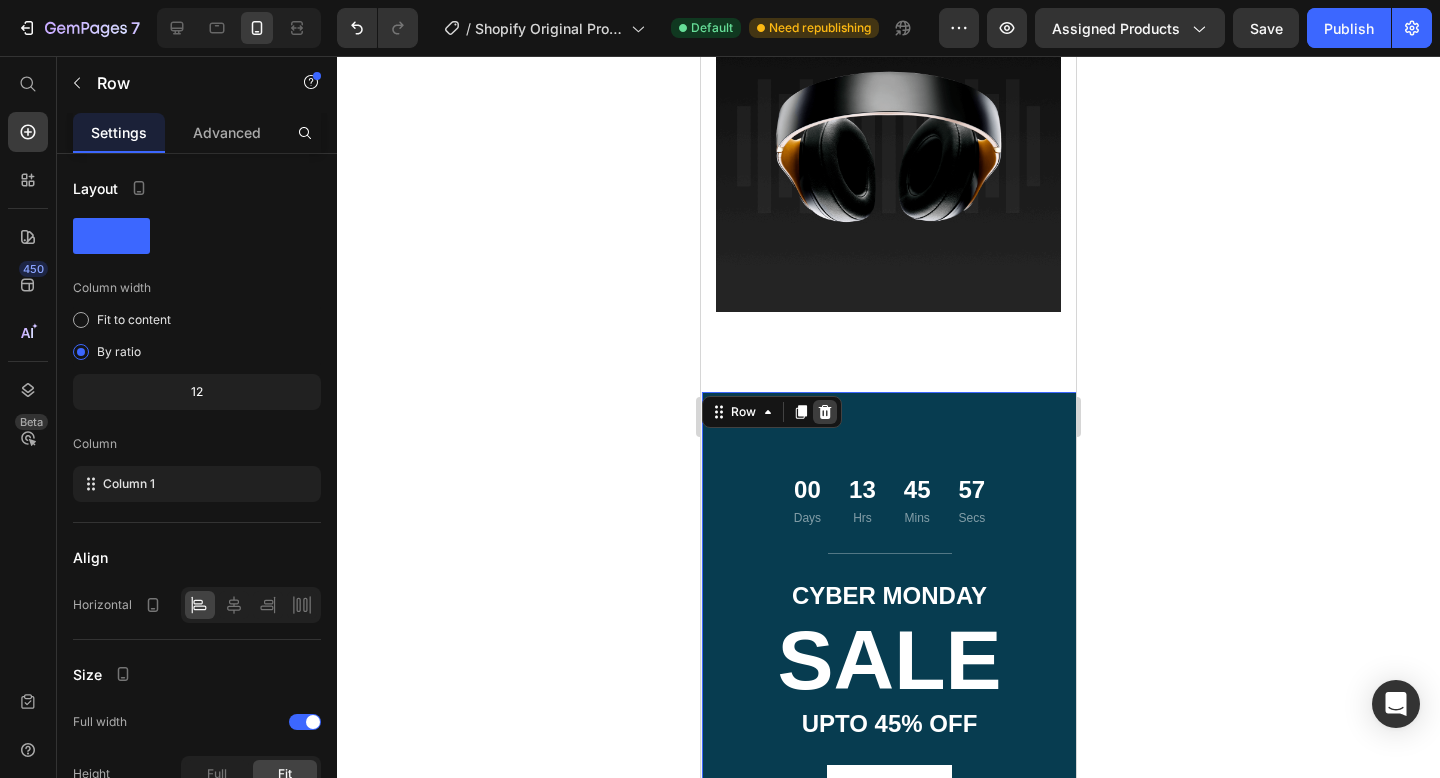 click 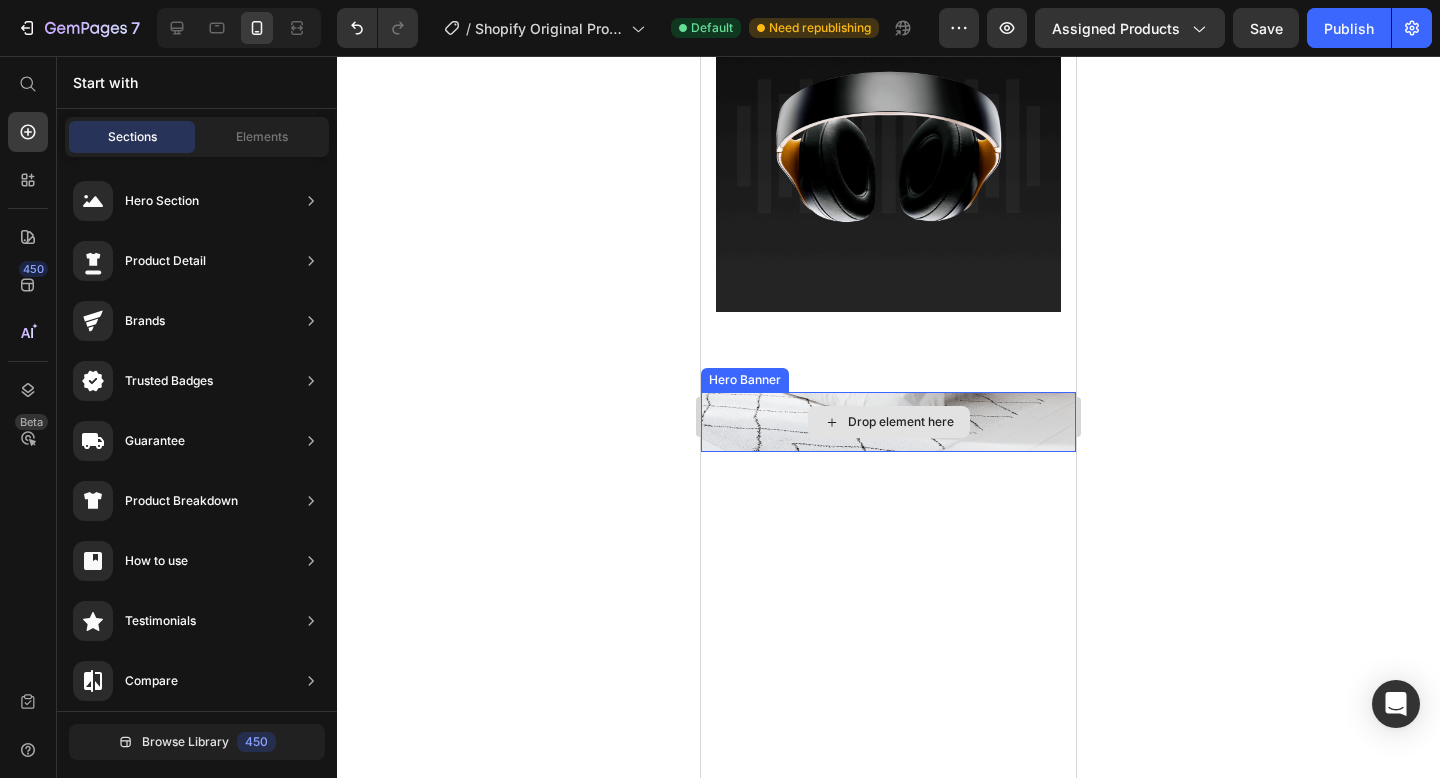 click on "Drop element here" at bounding box center [888, 422] 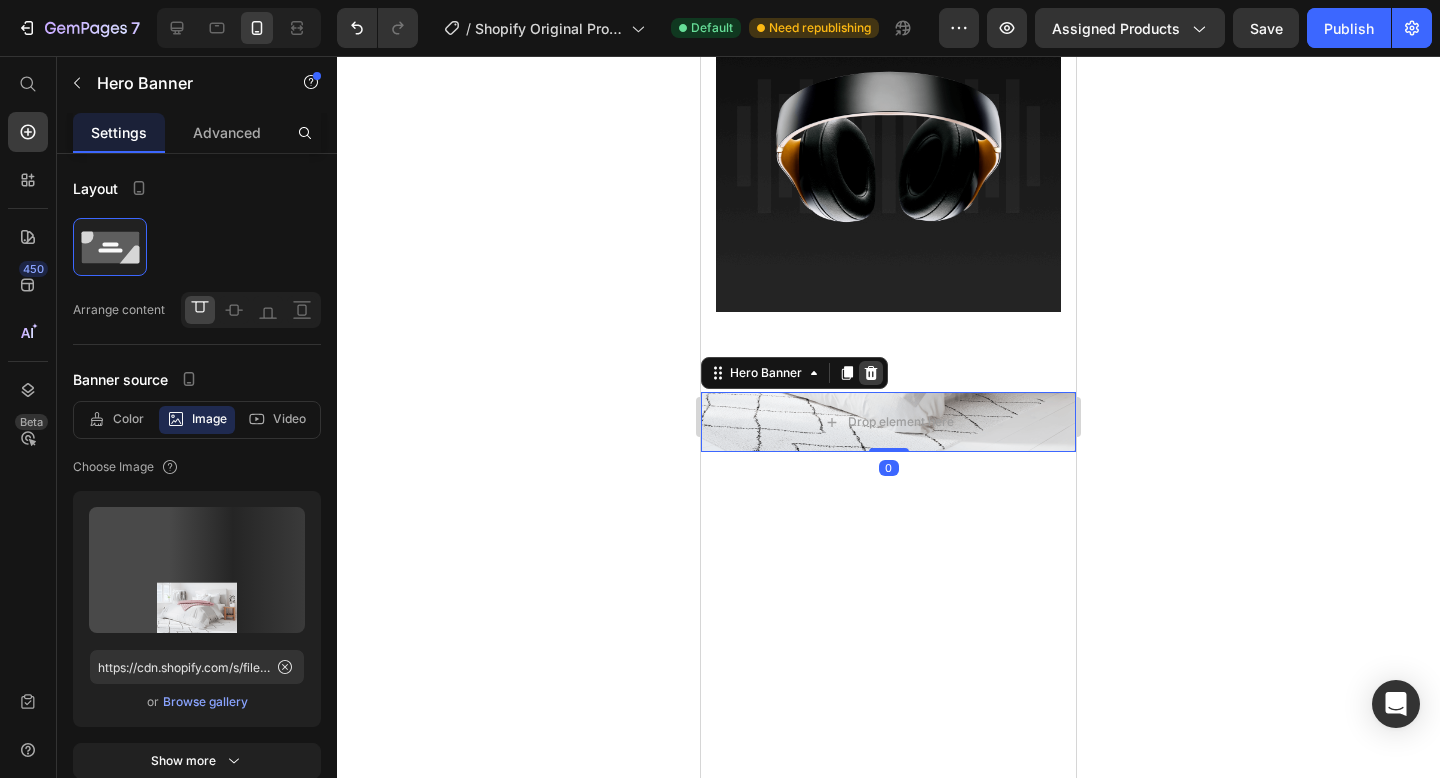 click 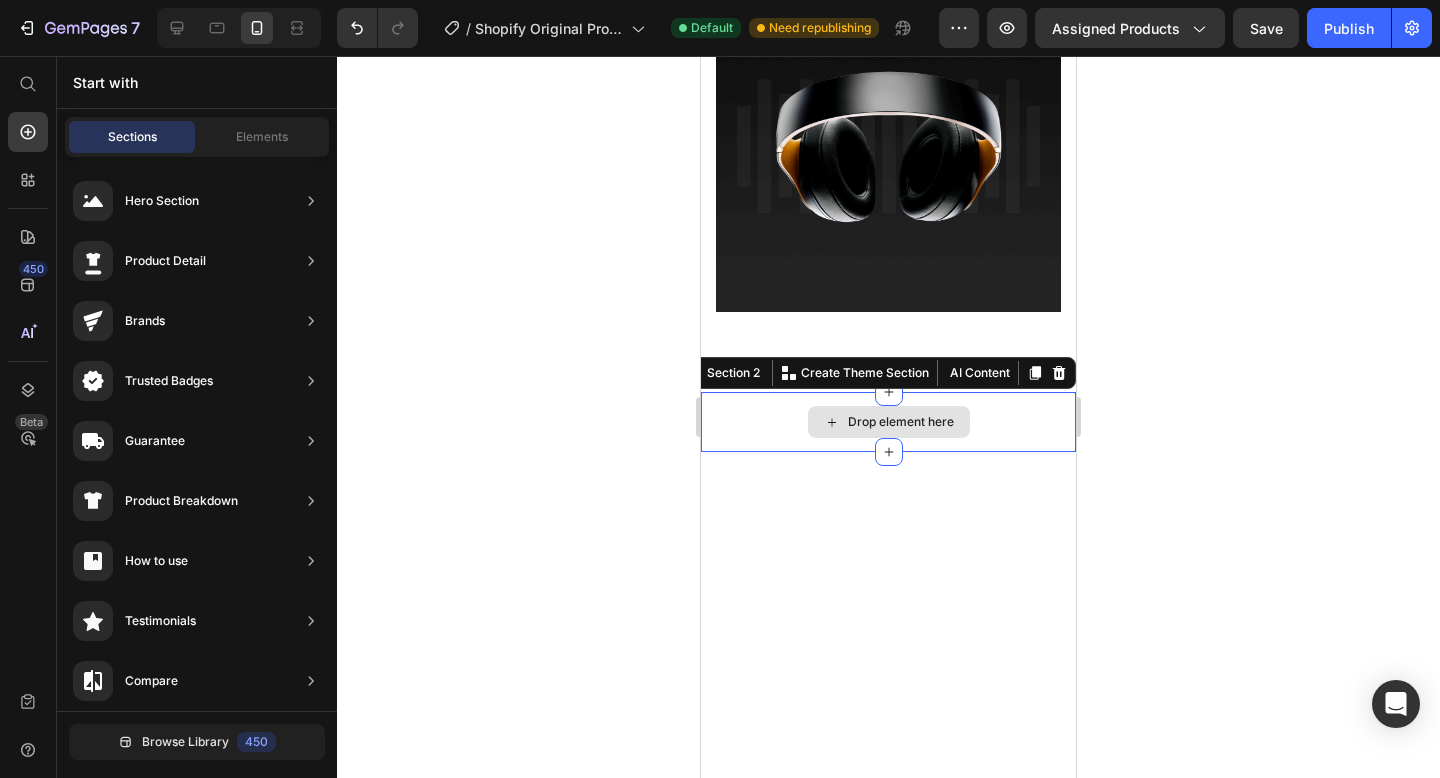 click on "Drop element here" at bounding box center (888, 422) 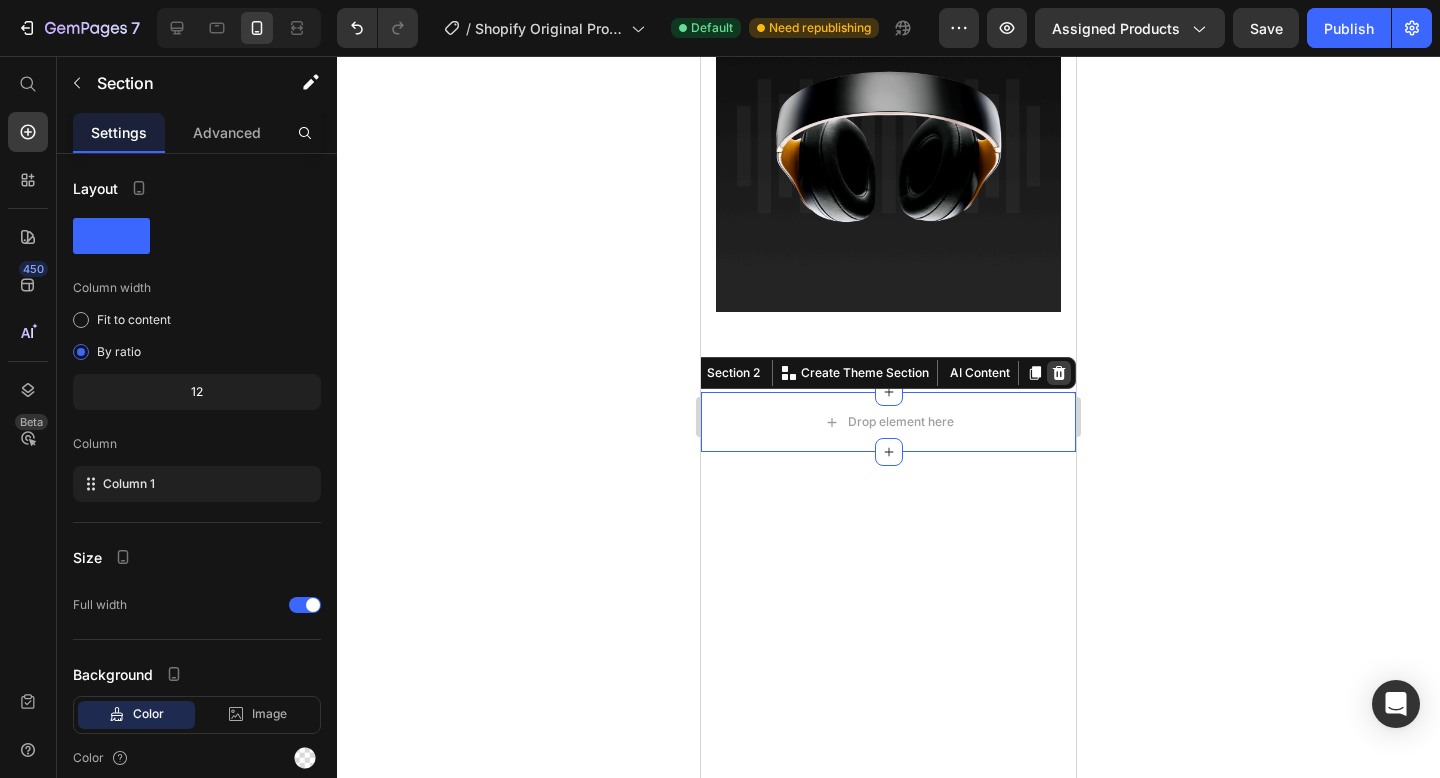 click 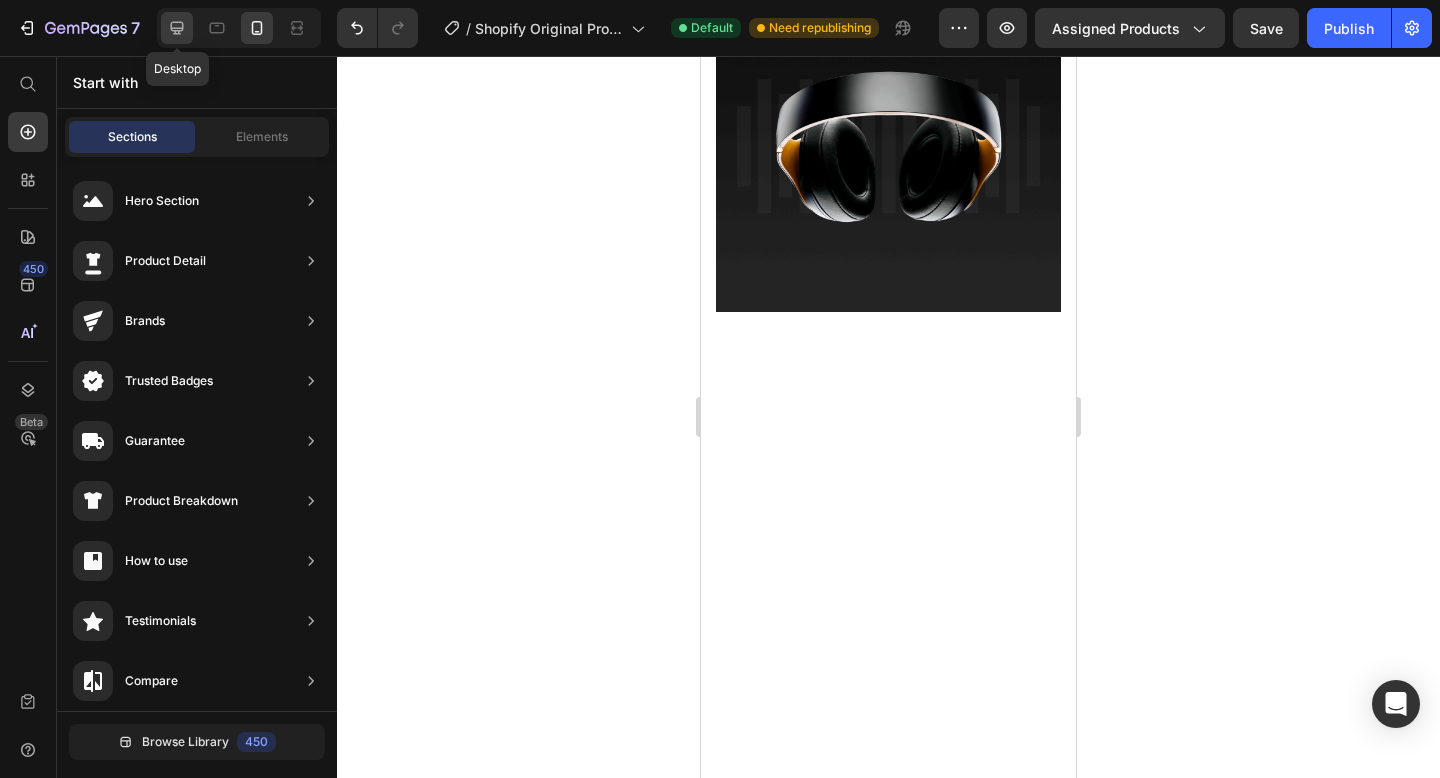click 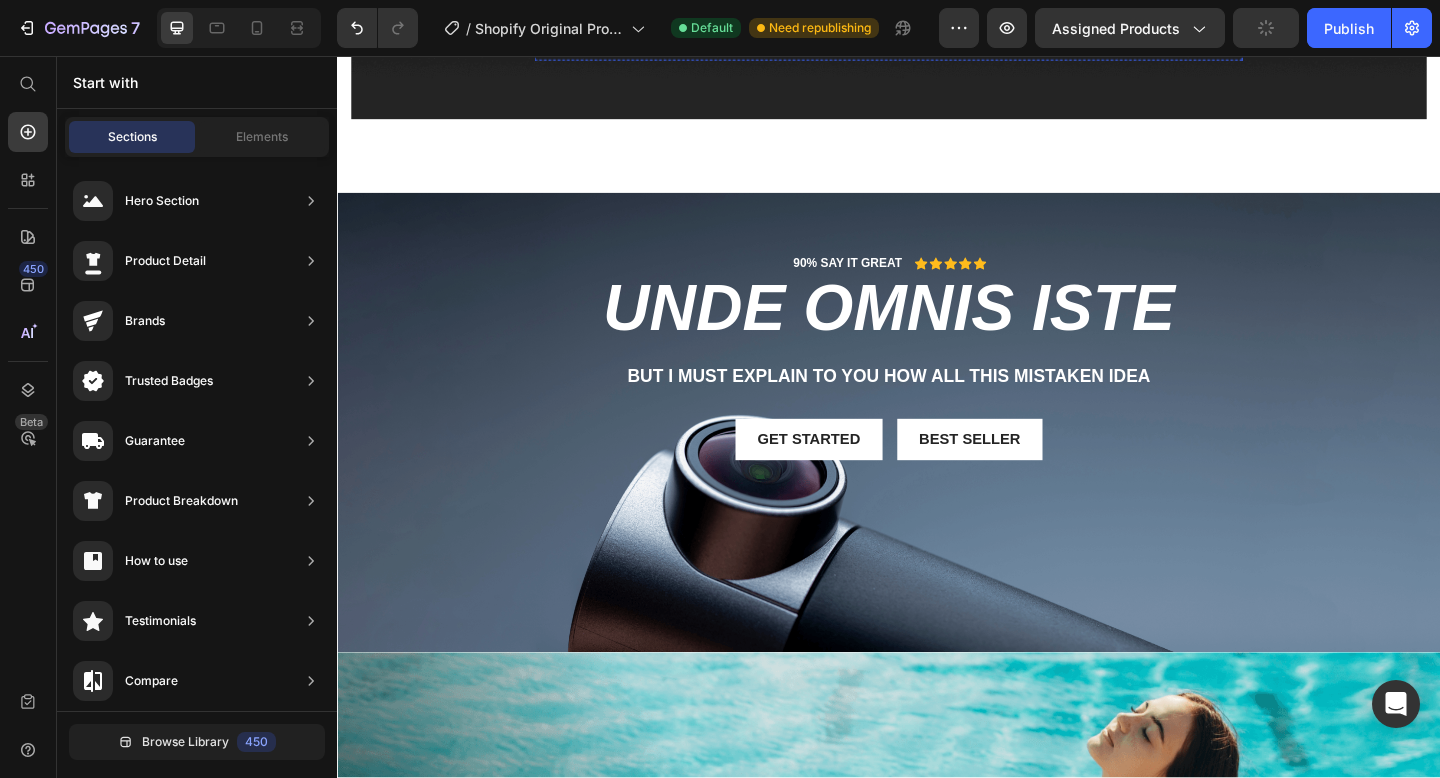 scroll, scrollTop: 759, scrollLeft: 0, axis: vertical 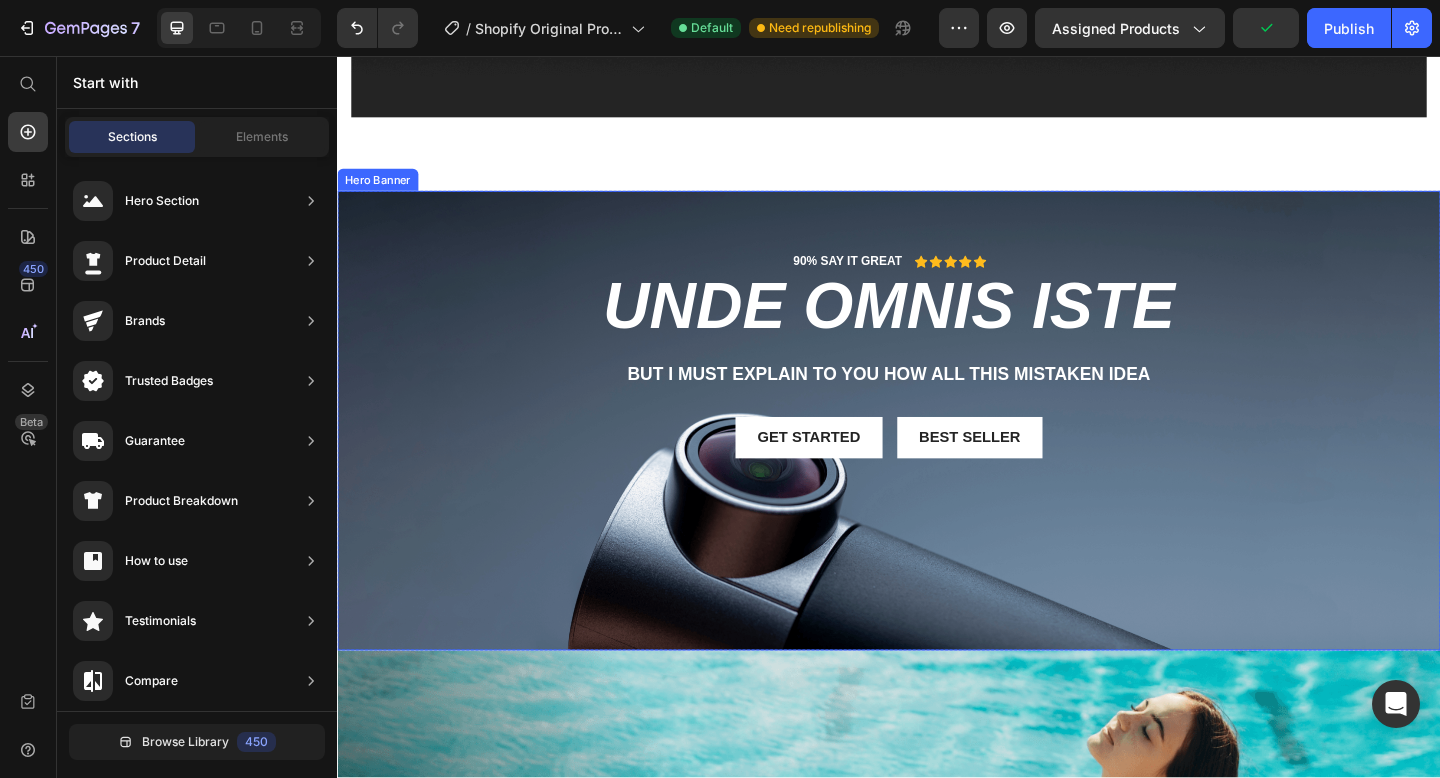 click on "90% SAY IT GREAT Text Block Icon Icon Icon Icon Icon Icon List Row unde omnis iste Heading But I must explain to you how all this mistaken idea Text Block Get started Button Best Seller Button Row" at bounding box center (937, 380) 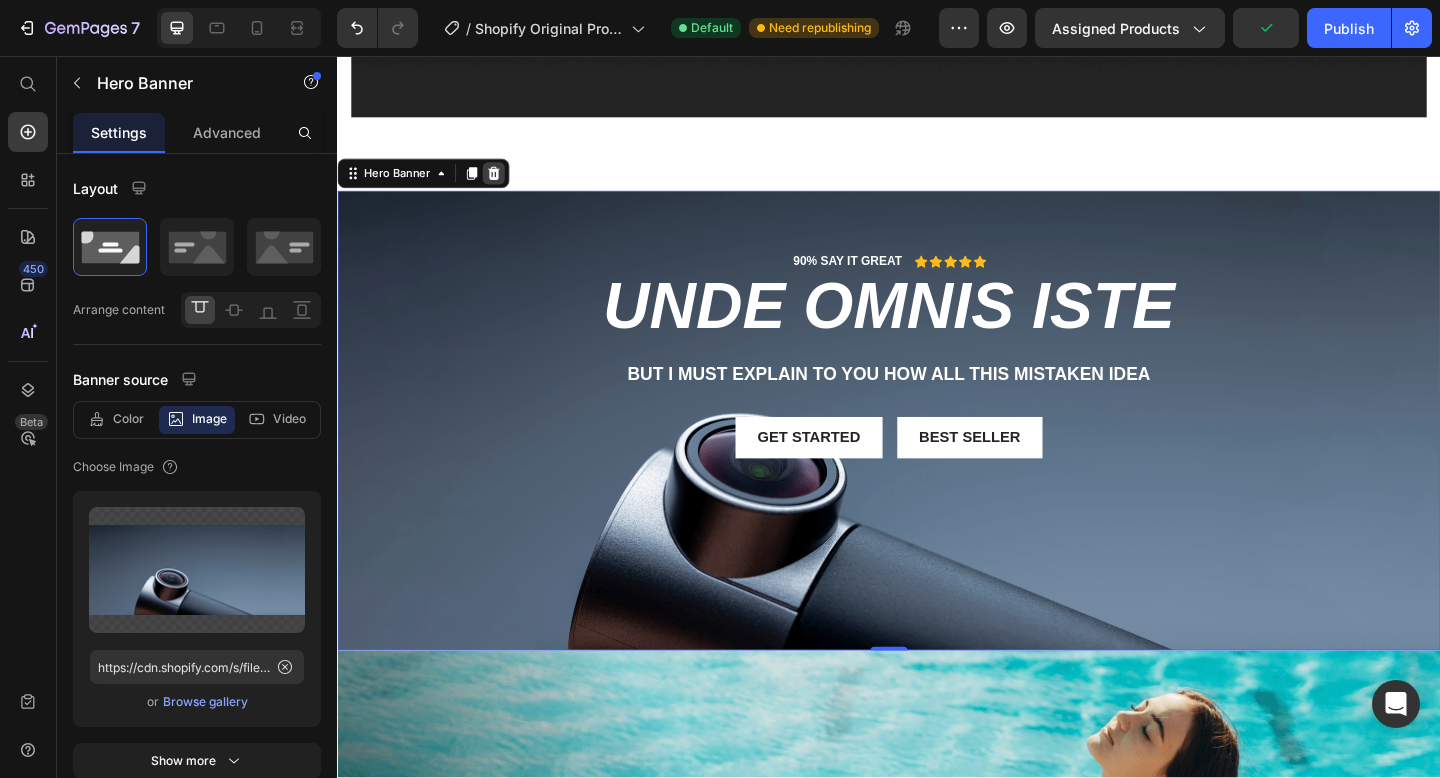 click 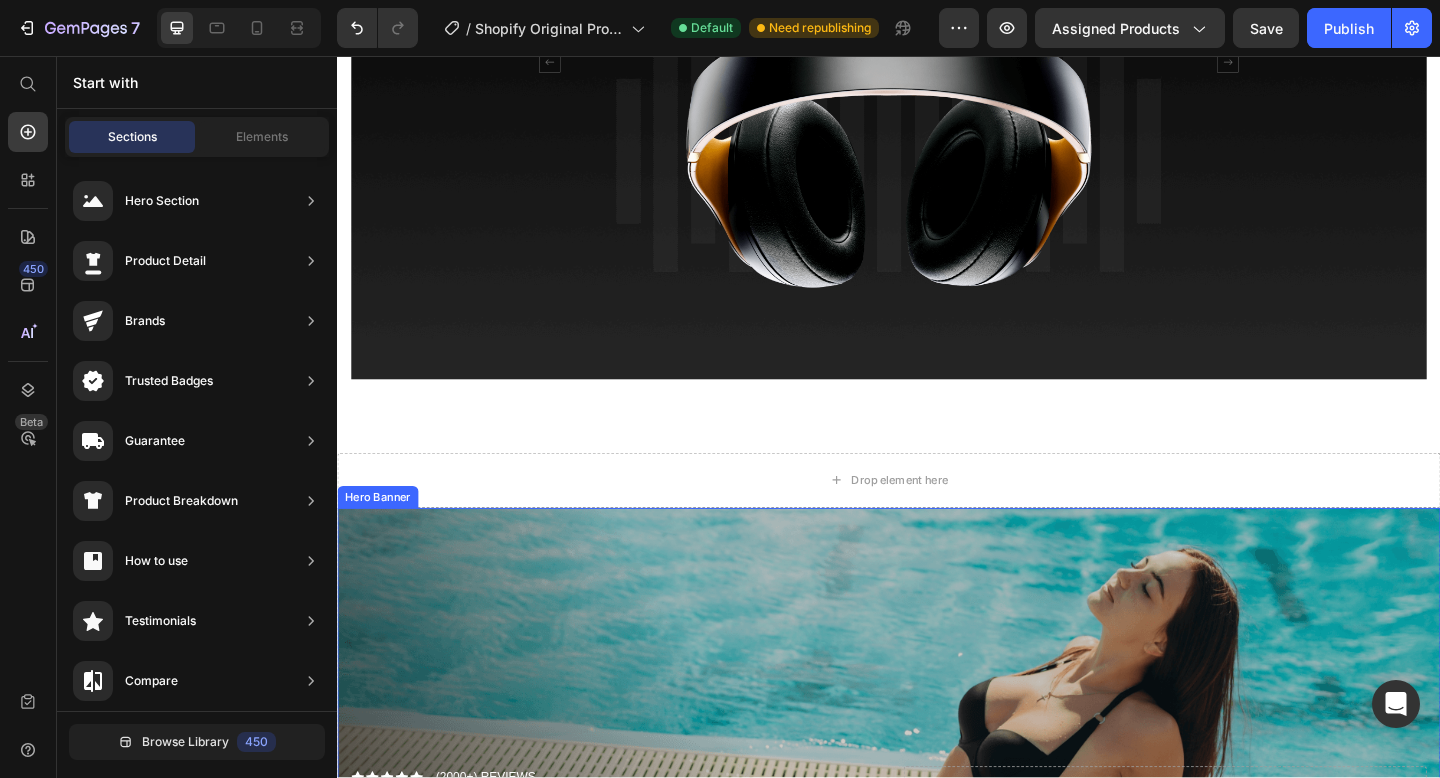 scroll, scrollTop: 475, scrollLeft: 0, axis: vertical 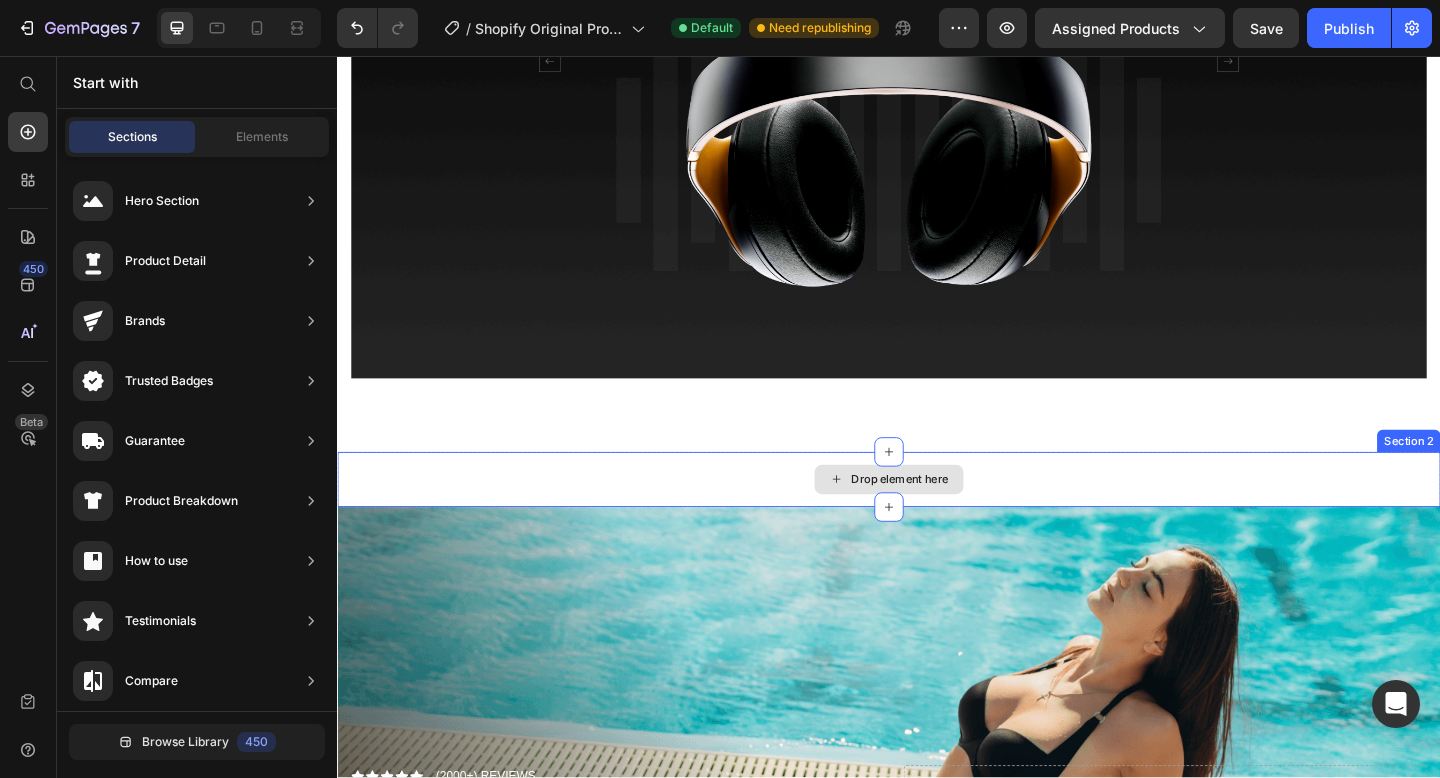 click on "Drop element here" at bounding box center (937, 517) 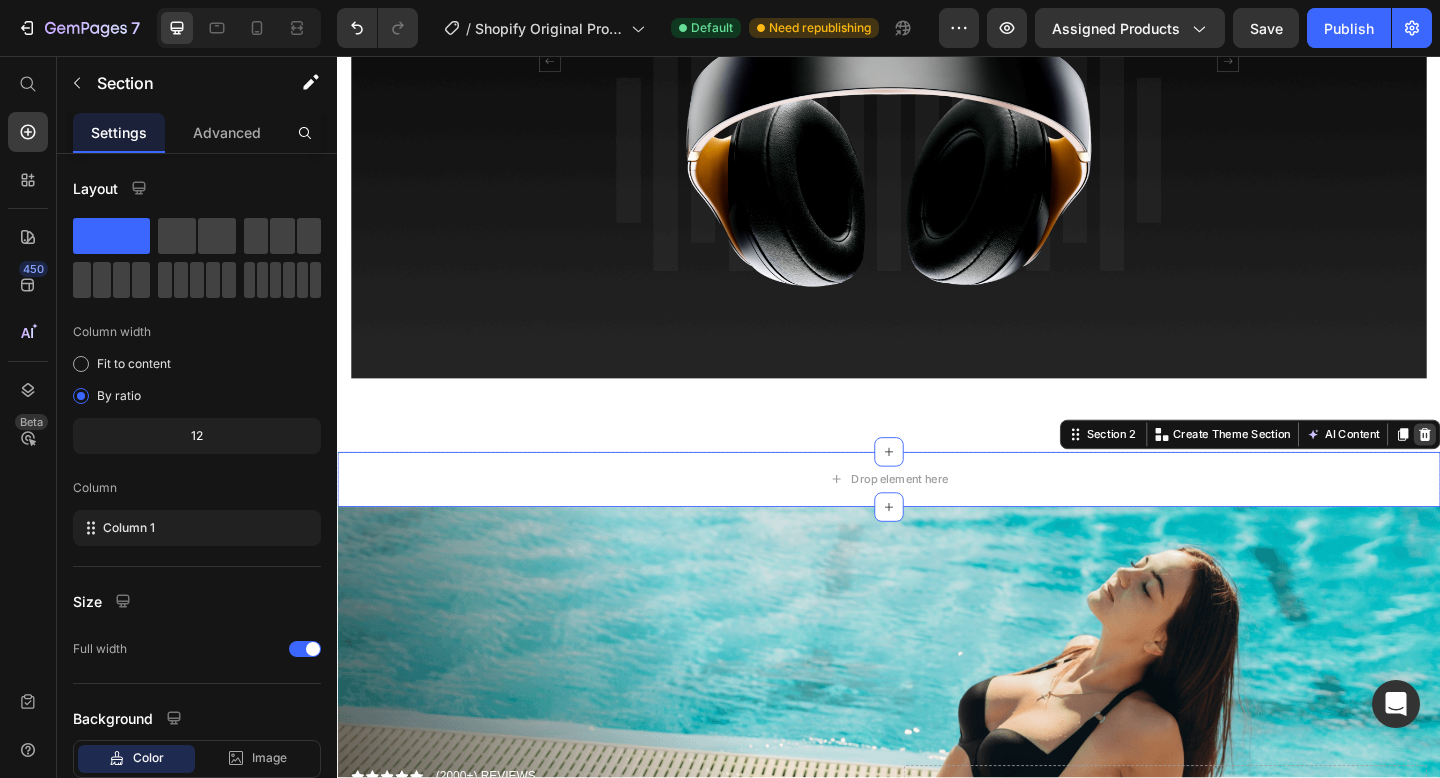 click 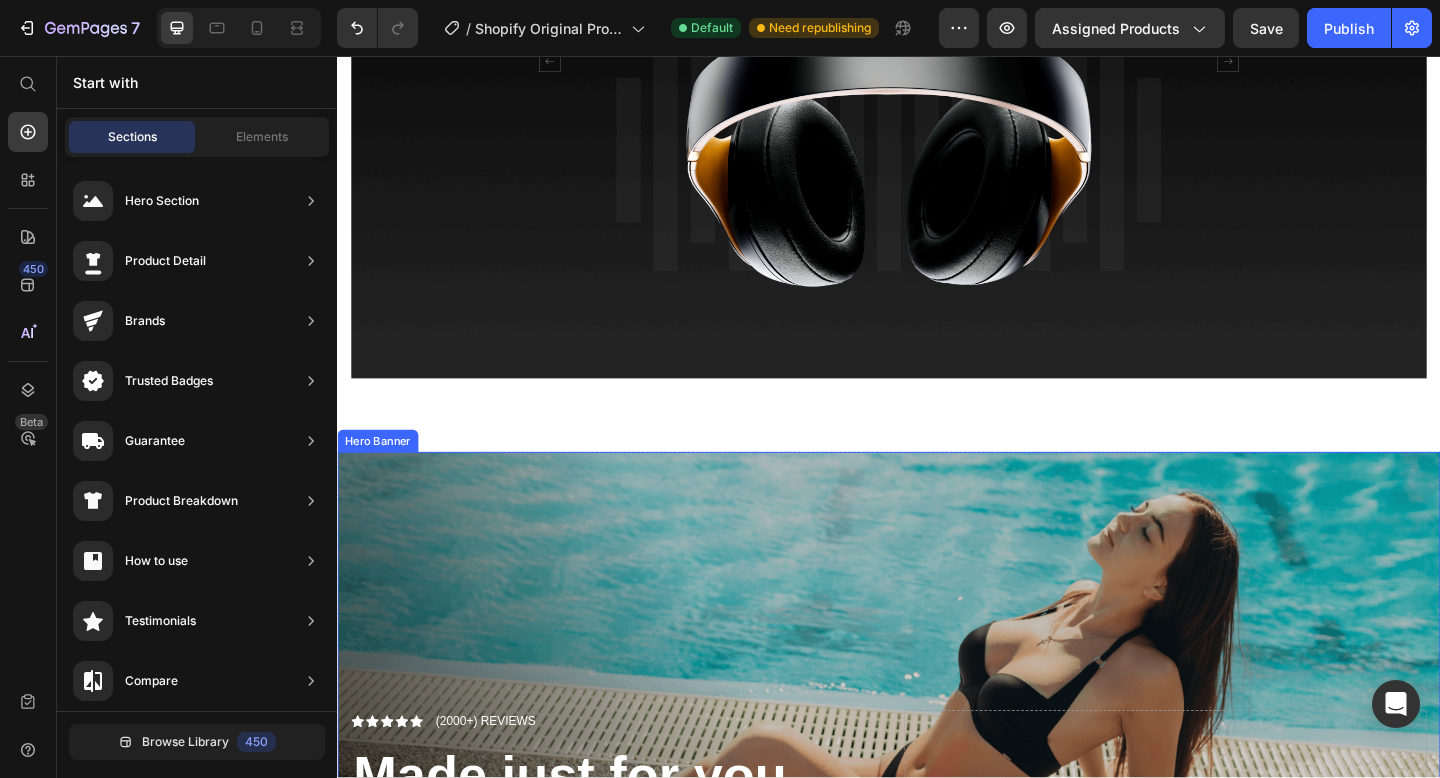 click at bounding box center (937, 778) 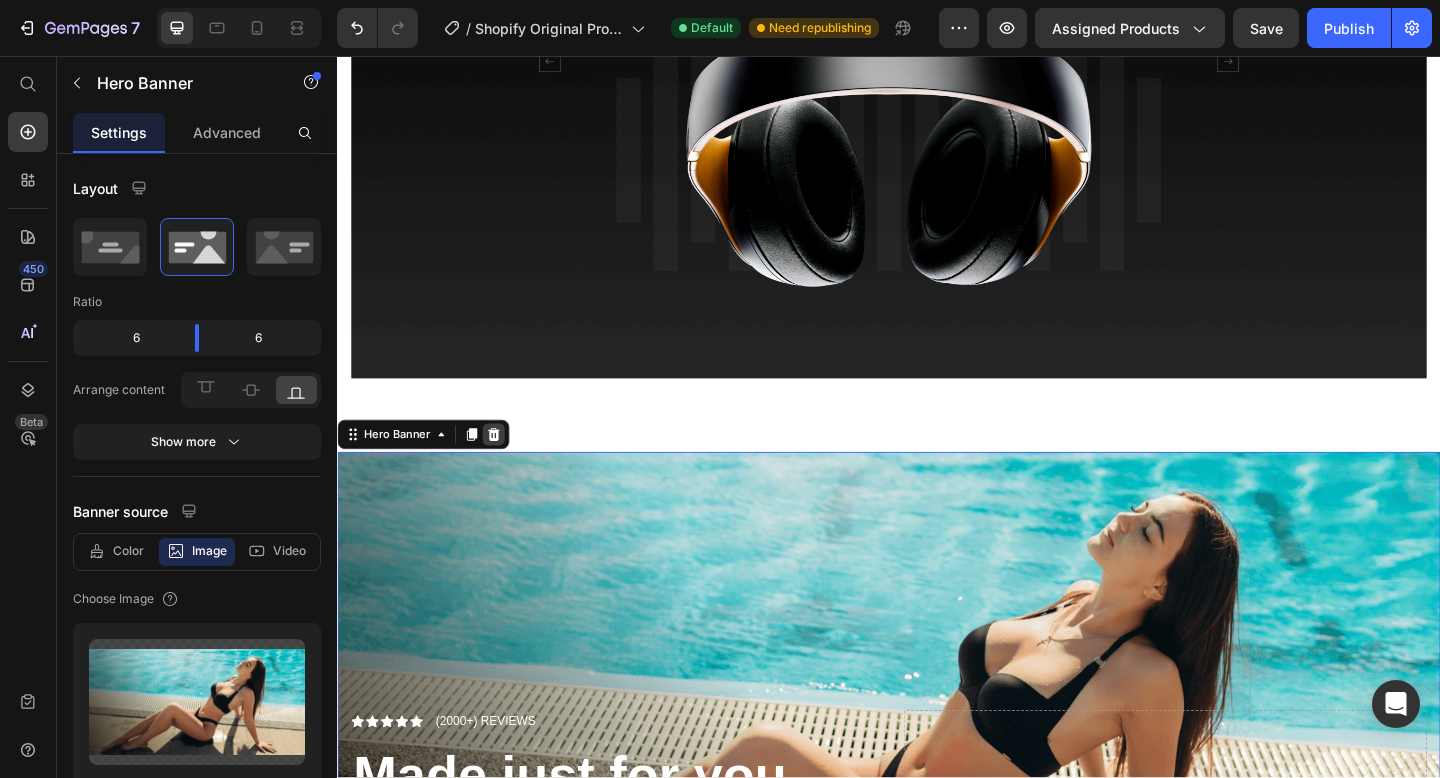 click at bounding box center [507, 468] 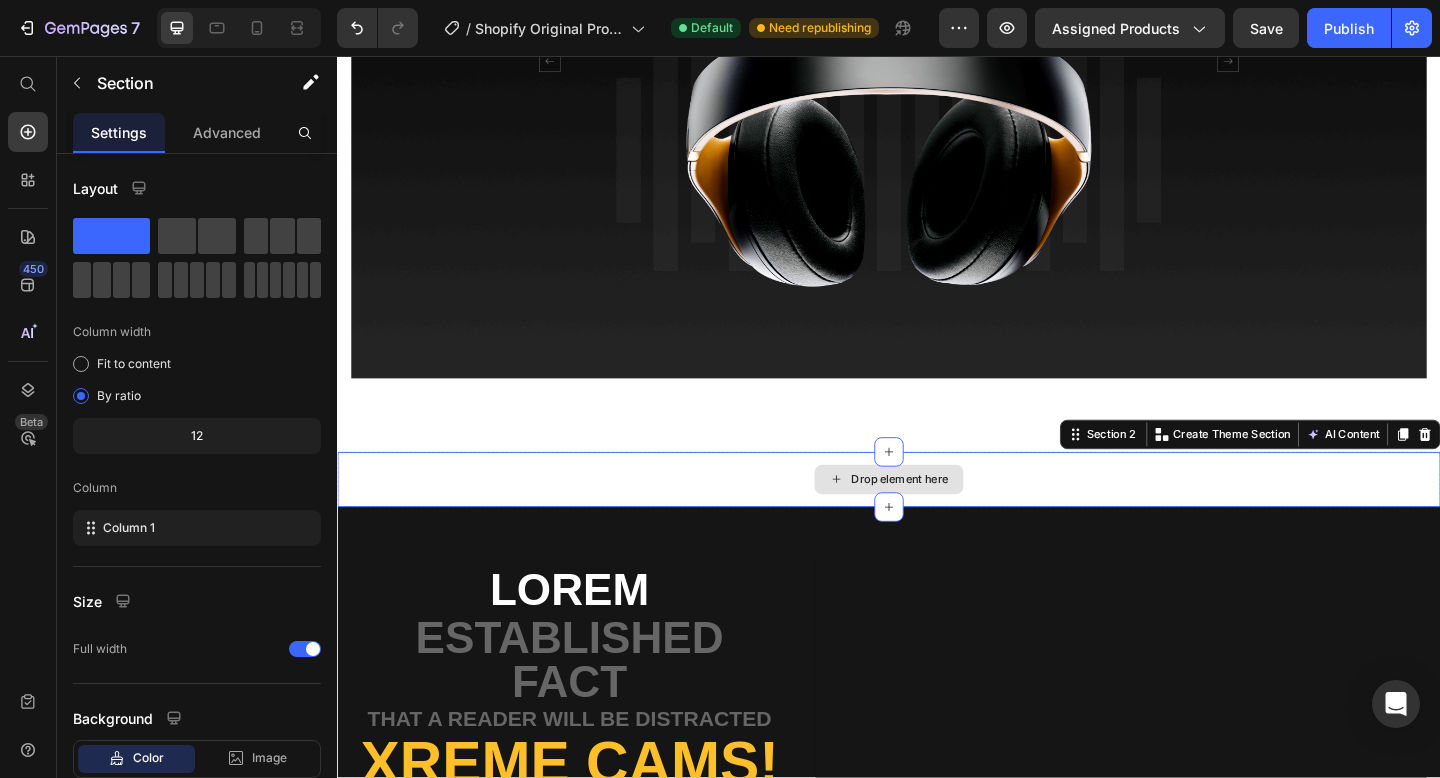click on "Drop element here" at bounding box center [937, 517] 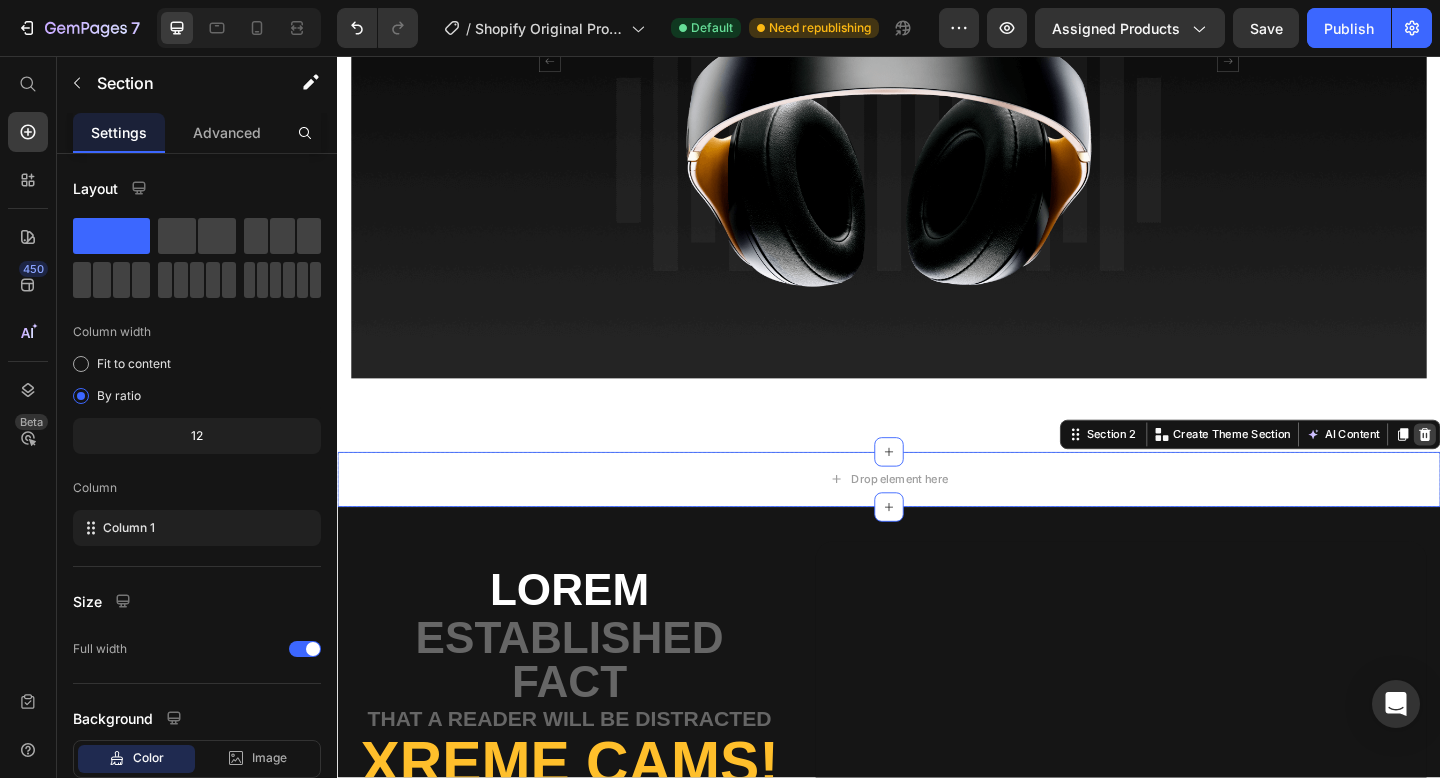 click at bounding box center [1520, 468] 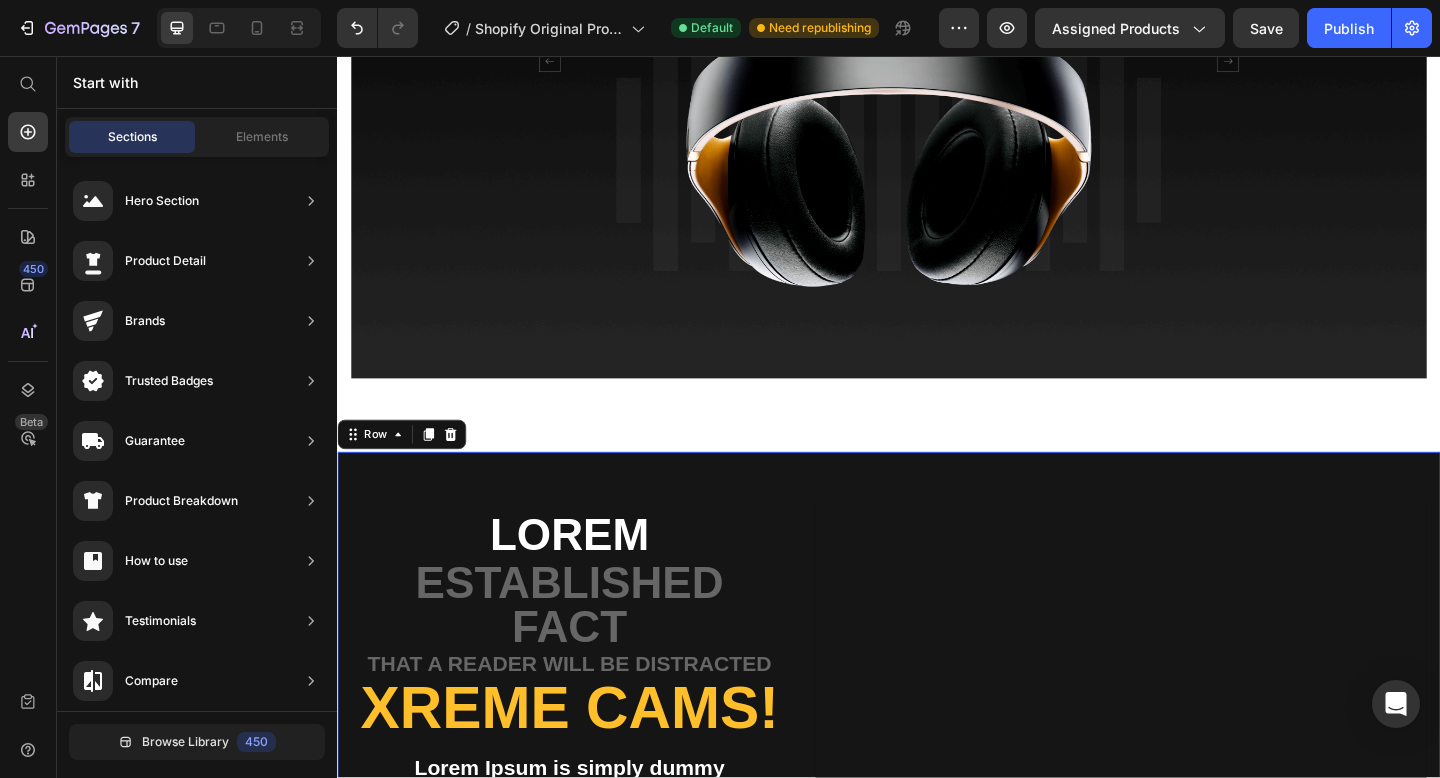 click on "Lorem Text Block established fact Text Block that a reader will be distracted Text Block Xreme CAMs! Heading Lorem Ipsum is simply dummy Text Block ONLY $79 + Free Shipping! Text Block SHOP NOW Button Limited Time Offer - While Supplies Last Text Block Image 2K +1080P Text Block Image Super Night Vision Text Block Image Parking Monitor Text Block Image Loop Recording Text Block Image G-Sensor Motion Text Block Row Hero Banner Row   0" at bounding box center (937, 778) 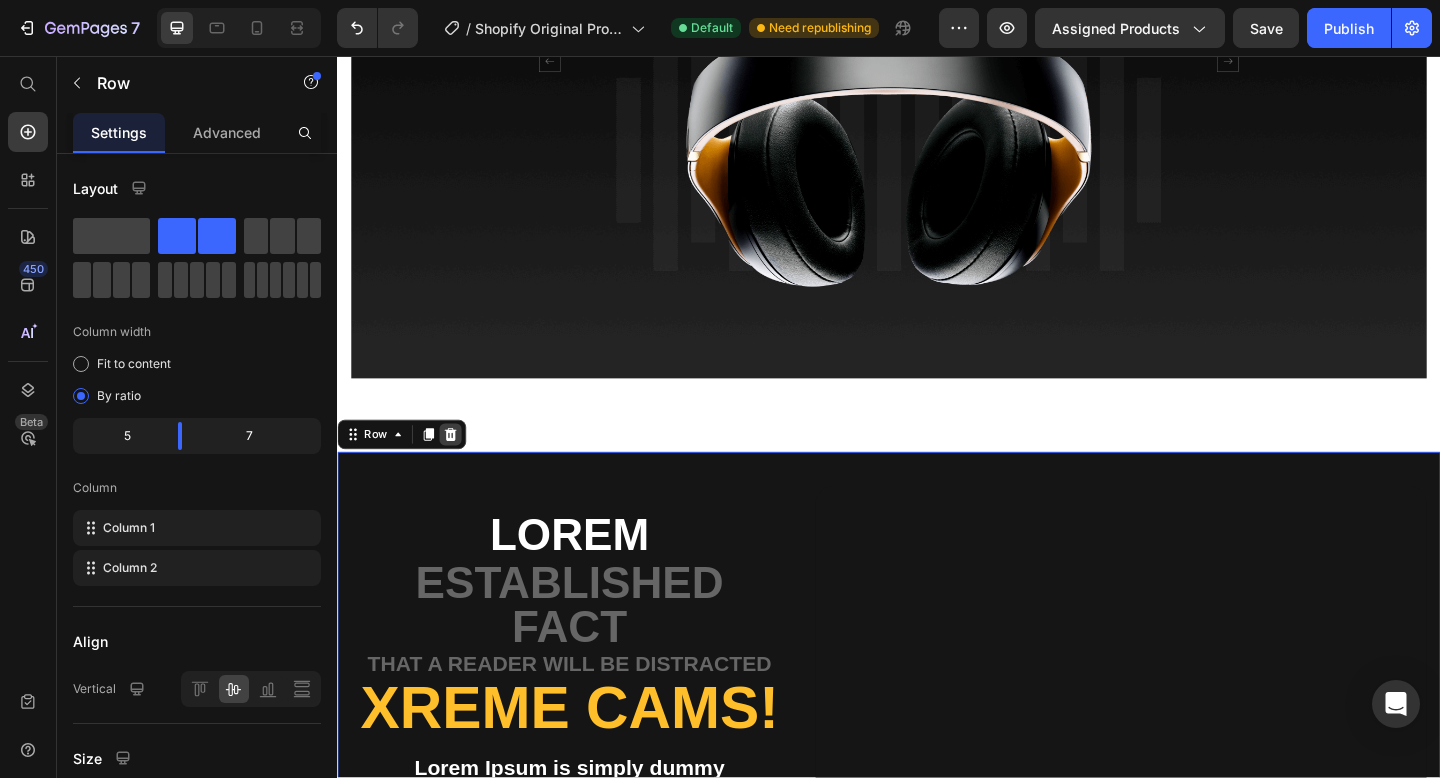 click 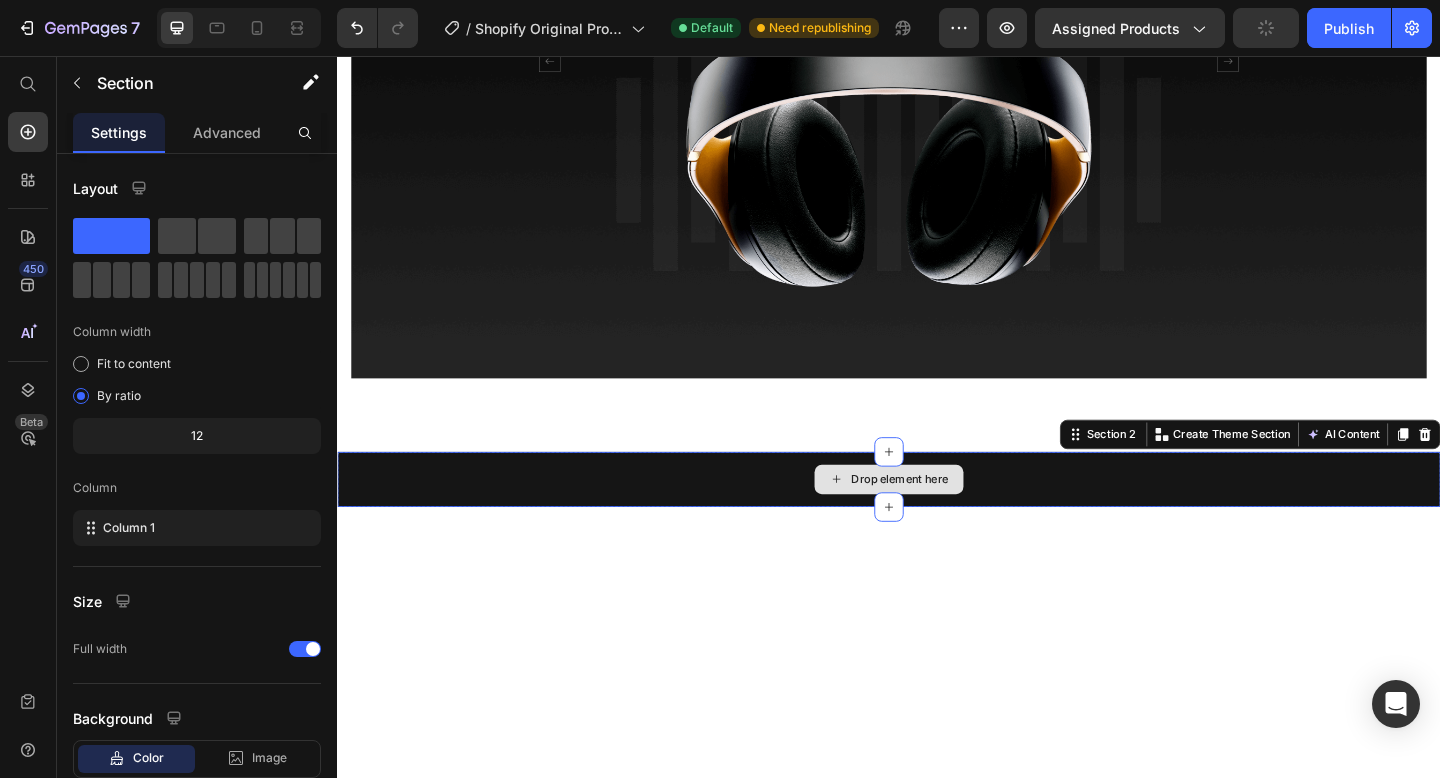 click on "Drop element here" at bounding box center (937, 517) 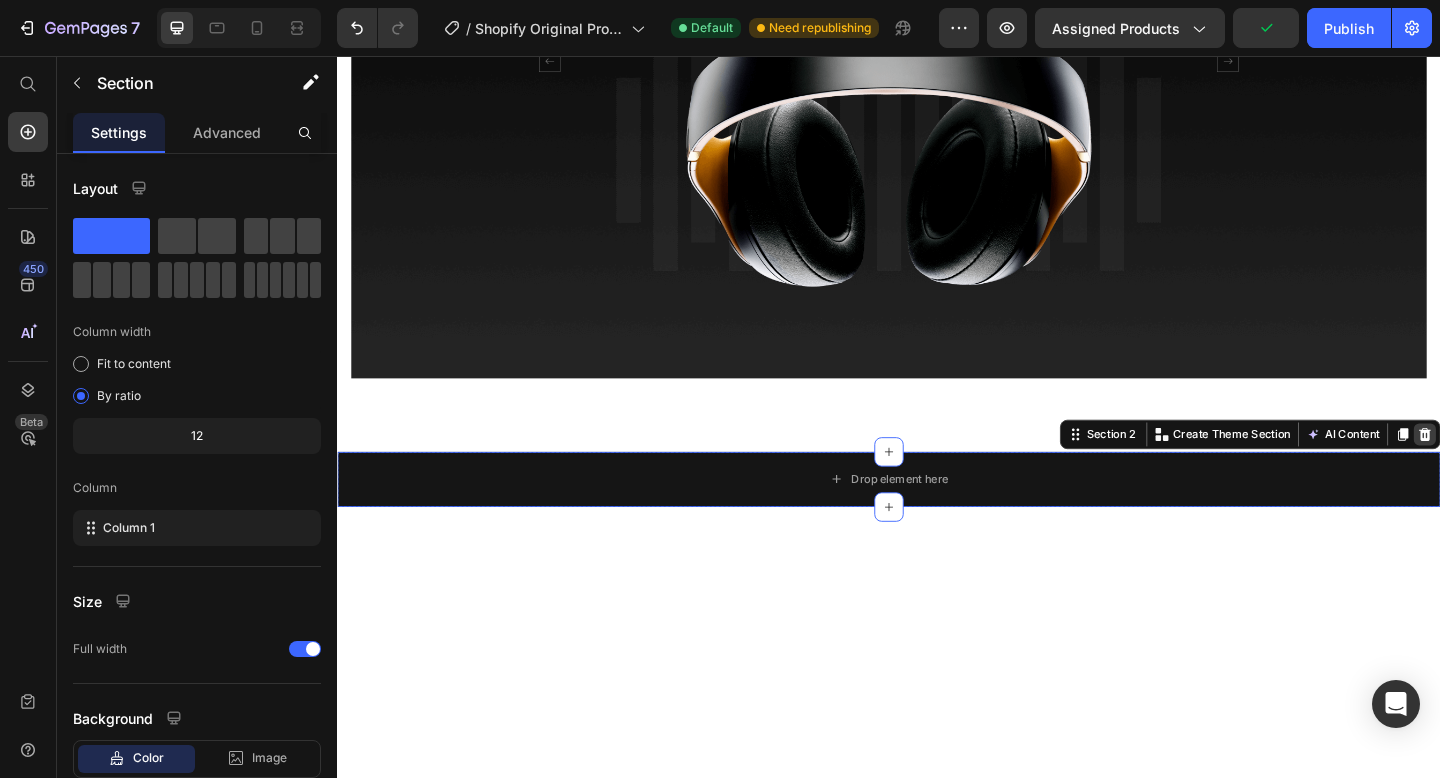click 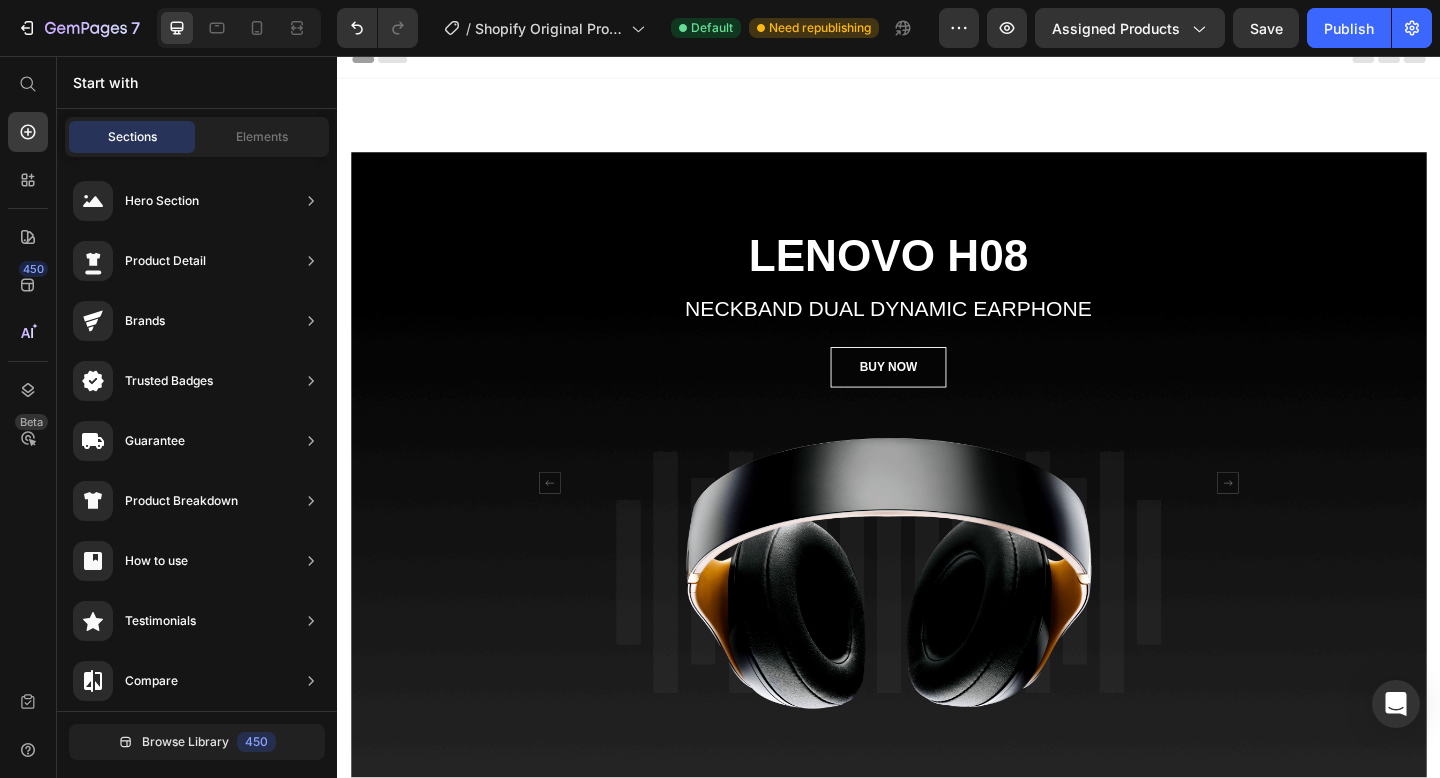 scroll, scrollTop: 0, scrollLeft: 0, axis: both 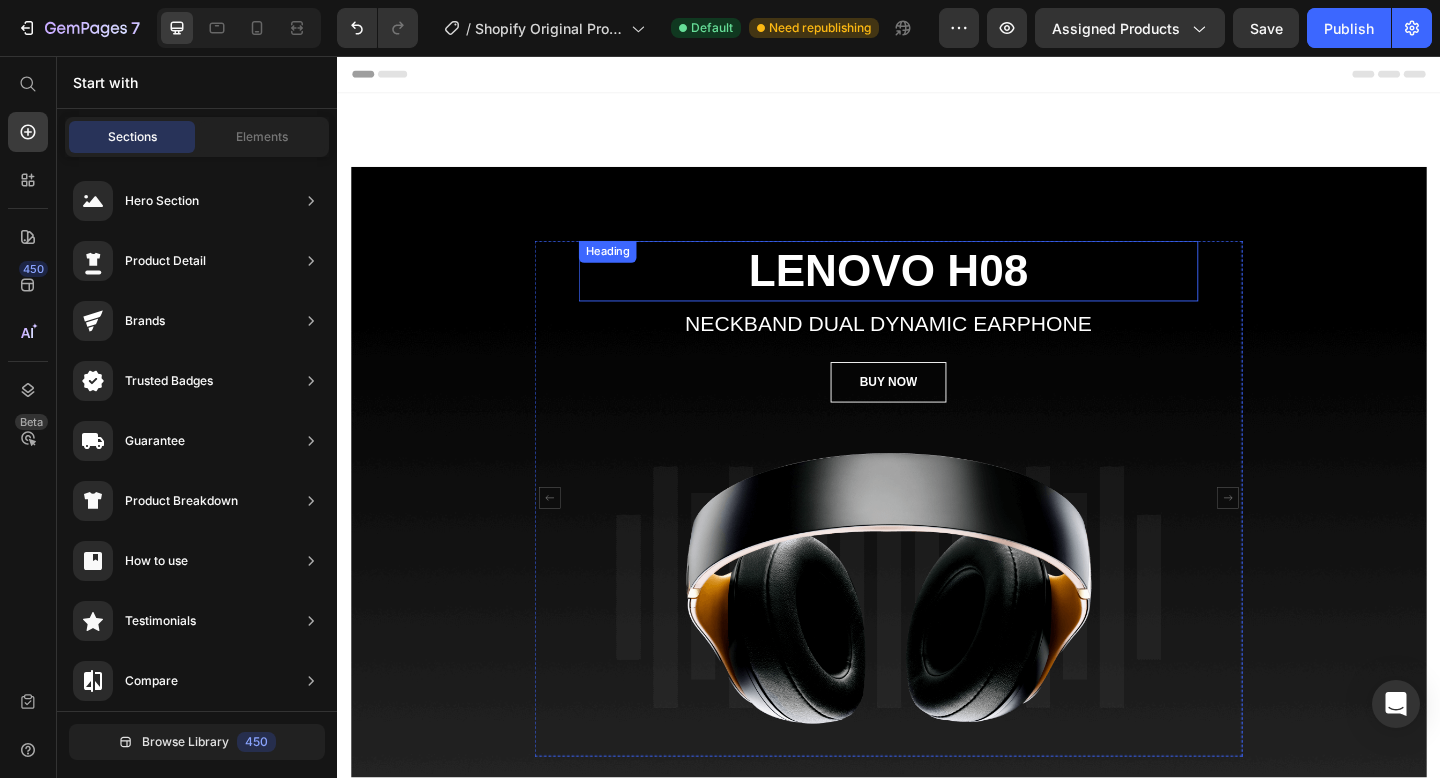 click on "LENOVO H08" at bounding box center (937, 290) 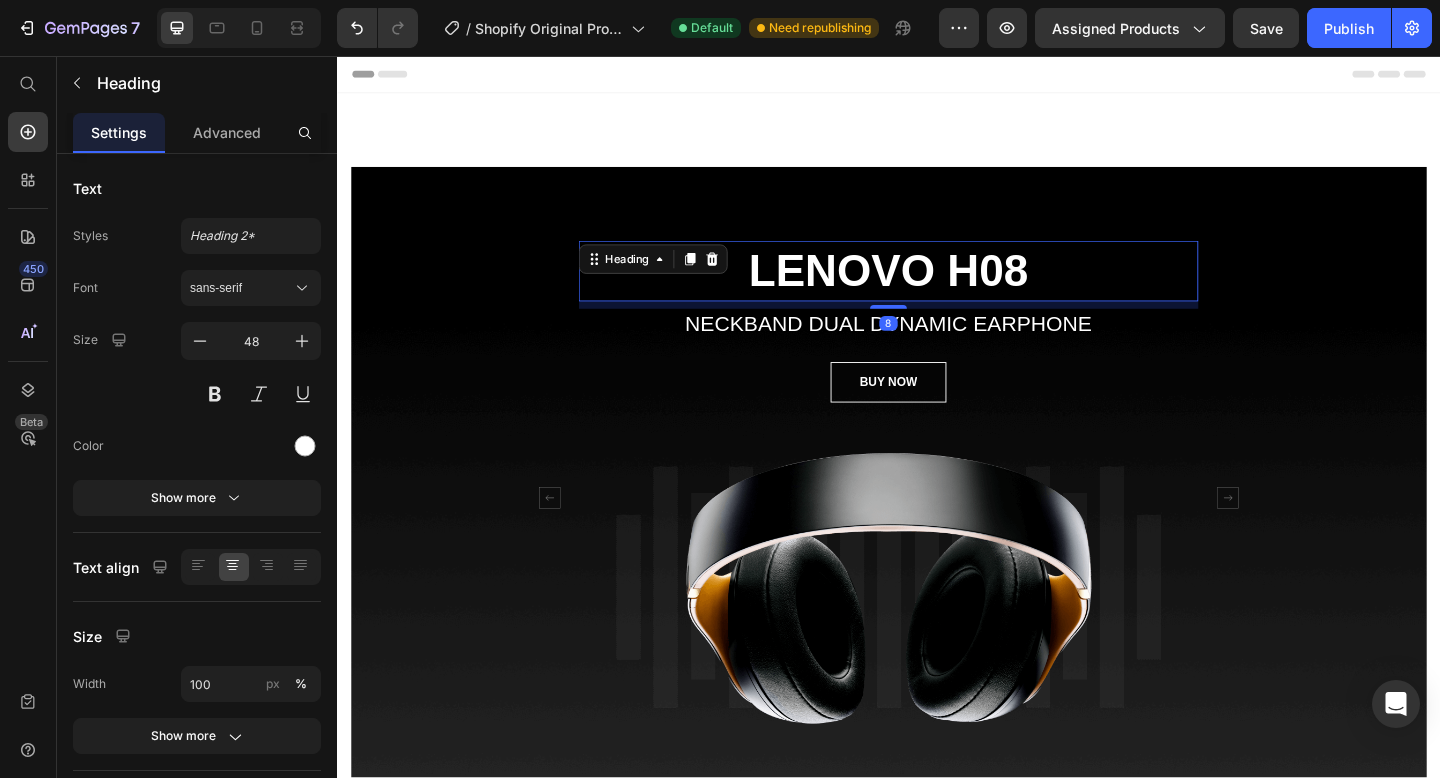 click on "LENOVO H08" at bounding box center [937, 290] 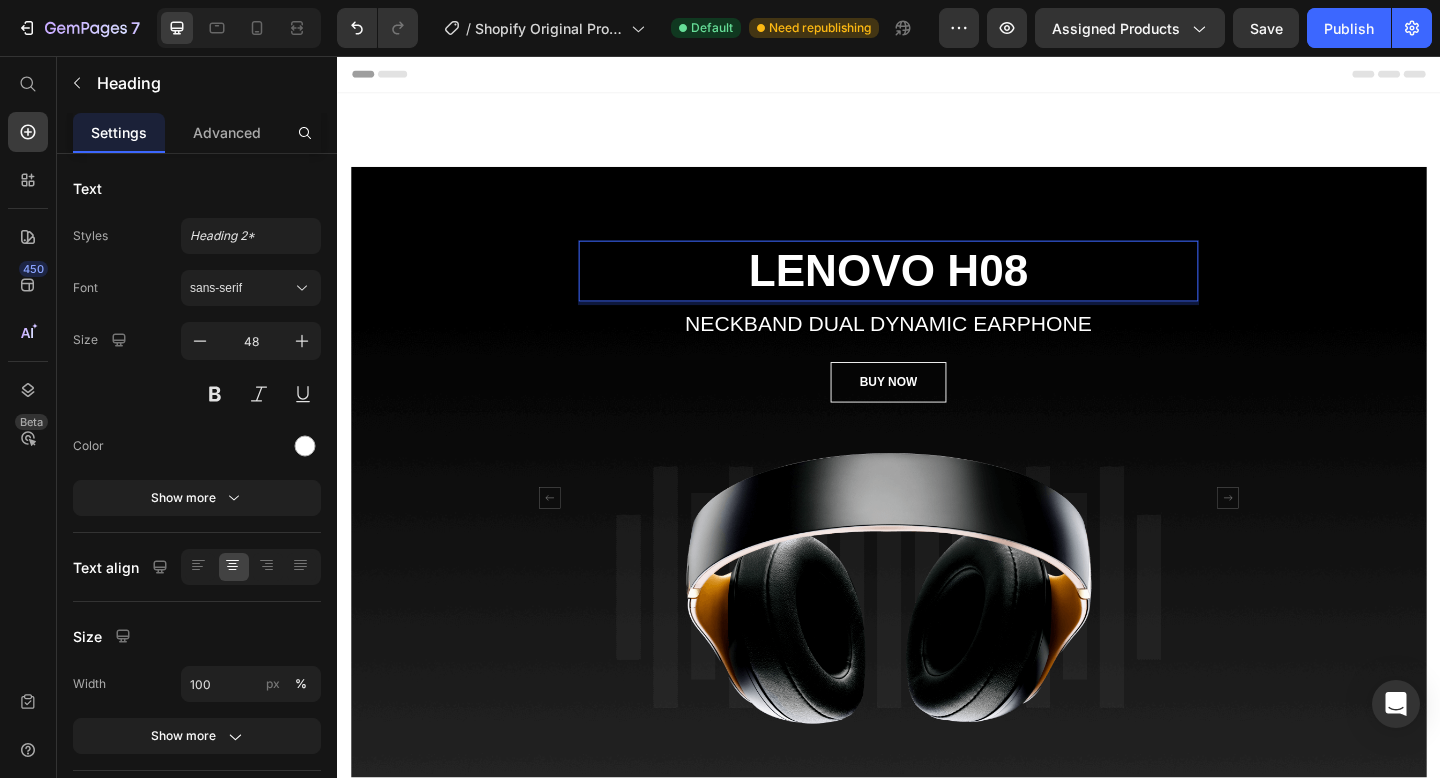 click on "LENOVO H08" at bounding box center (937, 290) 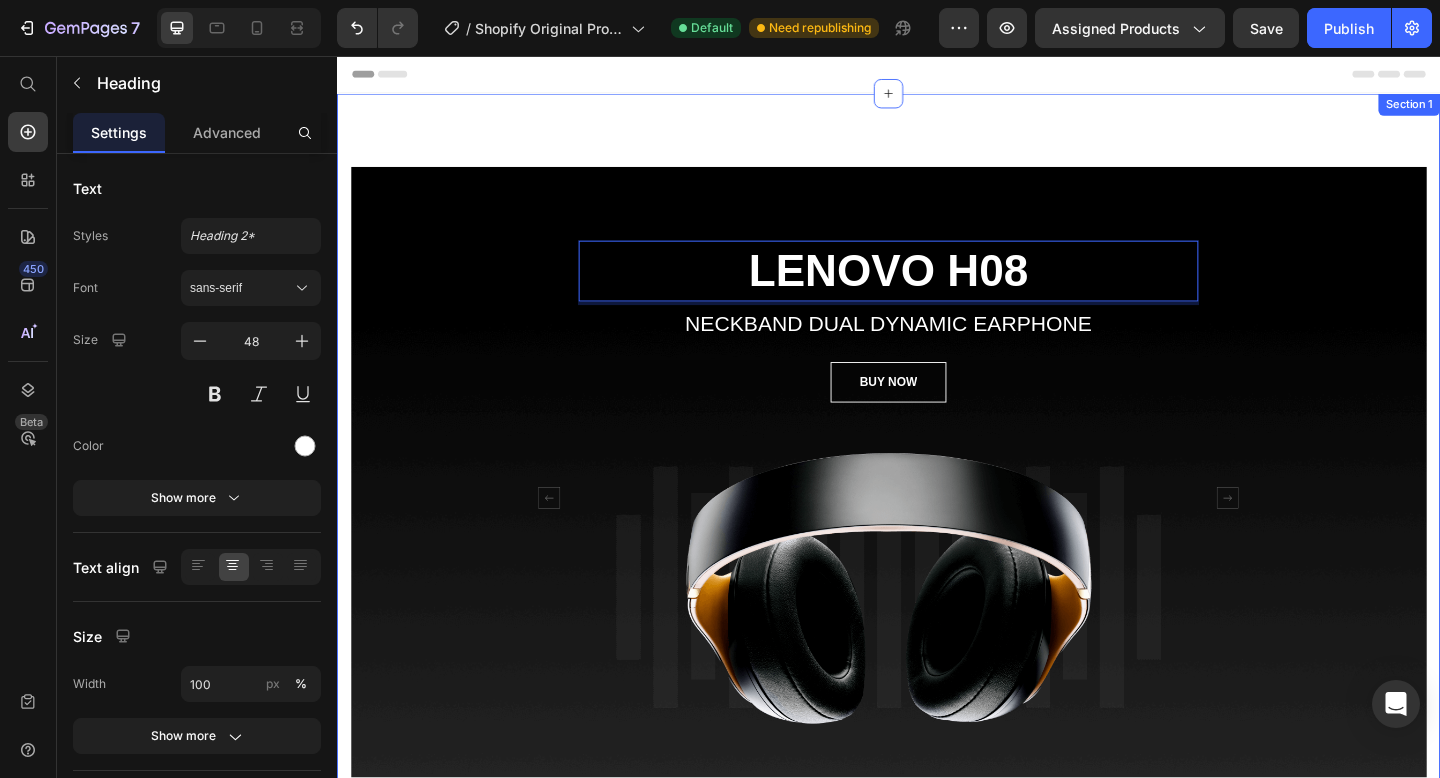 click on "LENOVO H08 Heading   8 NECKBAND DUAL DYNAMIC EARPHONE Text block BUY NOW Button Image MW65 Leica 0.95 Heading NECKBAND DUAL DYNAMIC HEADPHONE Text block BUY NOW Button Image             Carousel Row Row Section 1" at bounding box center (937, 529) 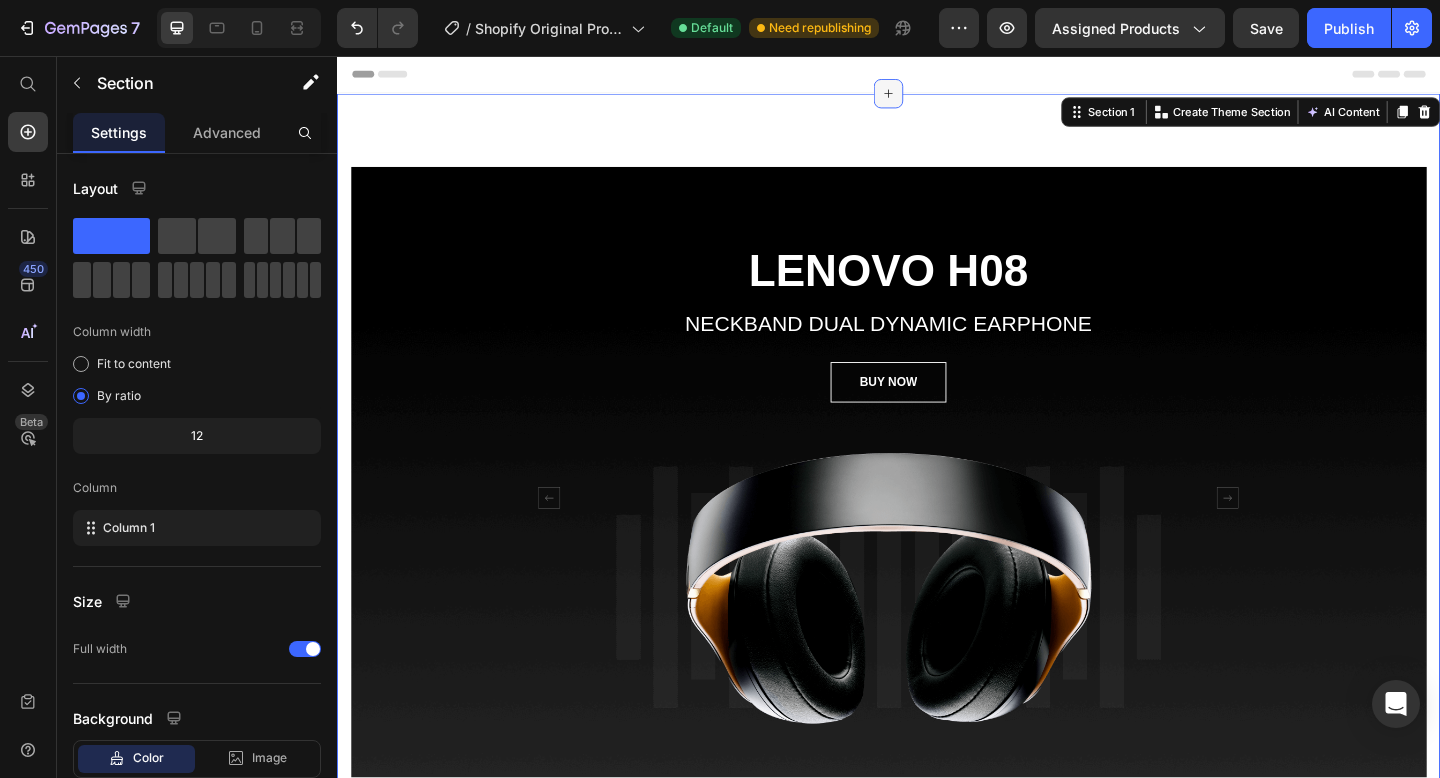 click 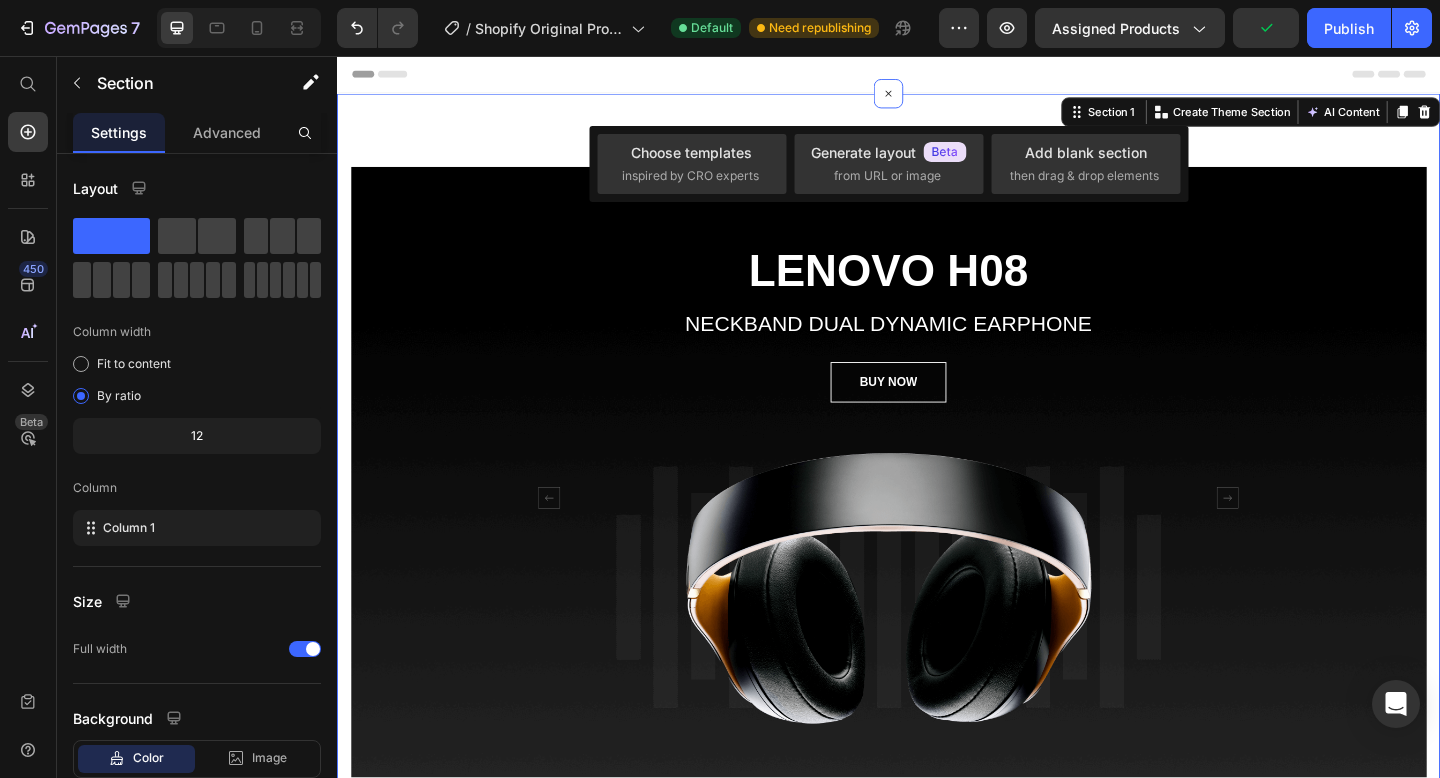 click on "LENOVO H08 Heading NECKBAND DUAL DYNAMIC EARPHONE Text block BUY NOW Button Image MW65 Leica 0.95 Heading NECKBAND DUAL DYNAMIC HEADPHONE Text block BUY NOW Button Image Carousel Row Row Section 1 You can create reusable sections Create Theme Section AI Content Write with GemAI What would you like to describe here? Tone and Voice Persuasive Product Show more Generate" at bounding box center [937, 529] 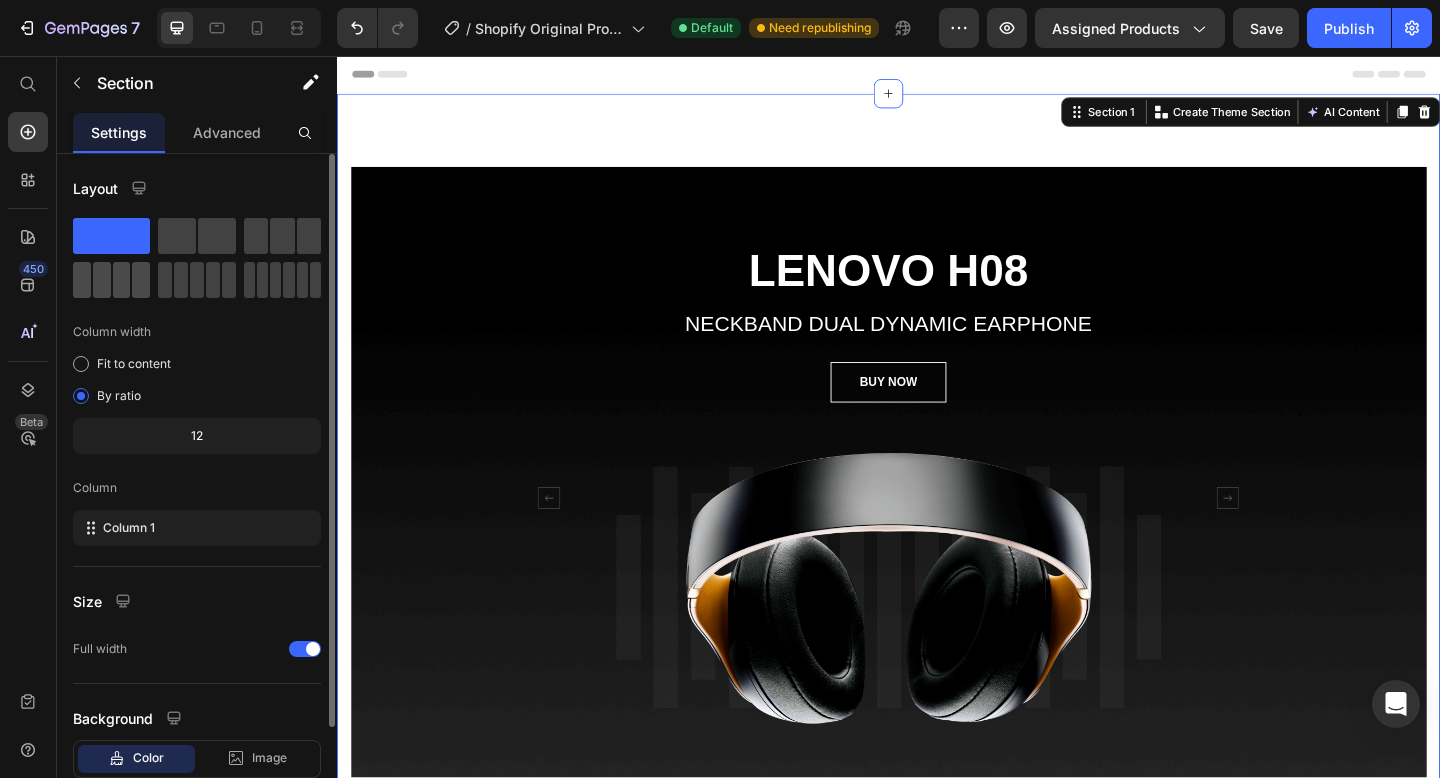 click 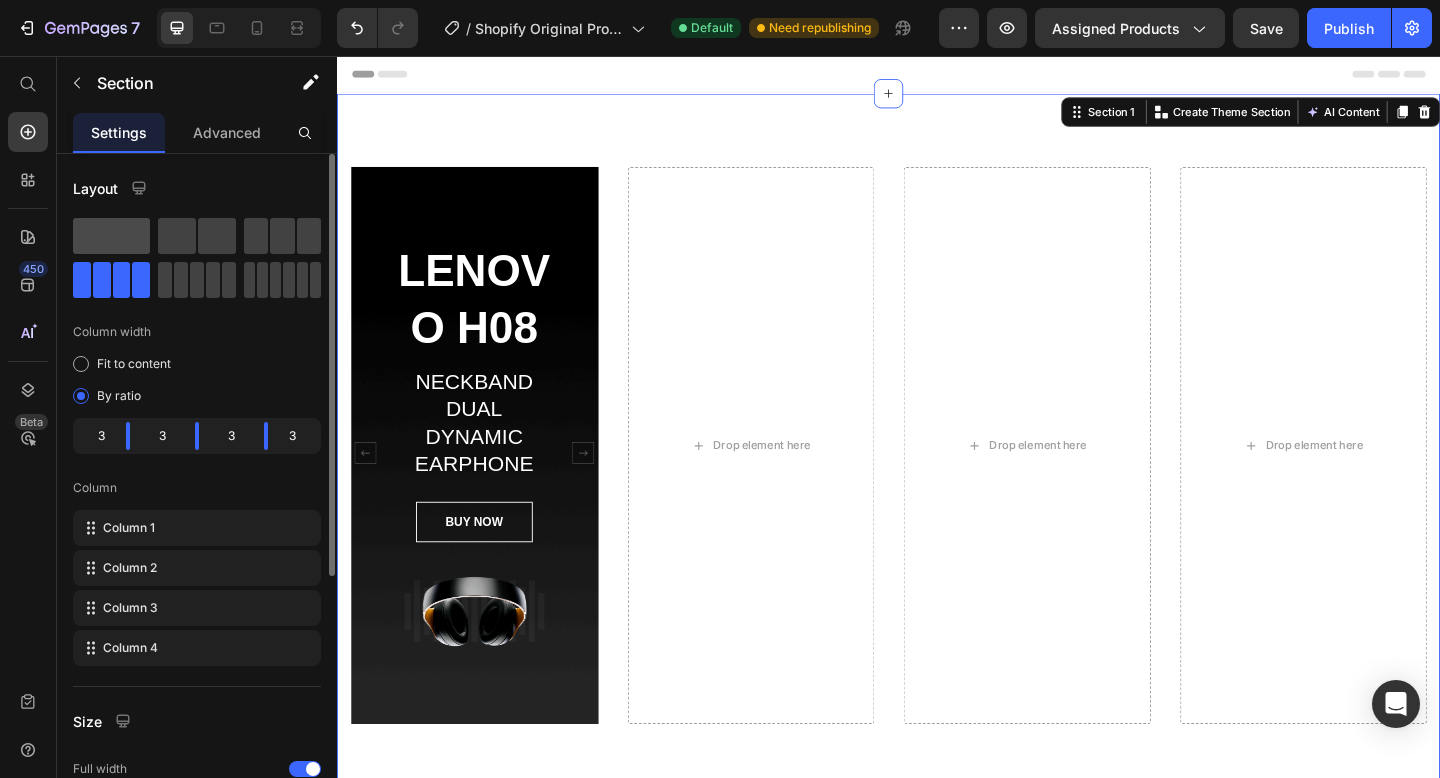 click 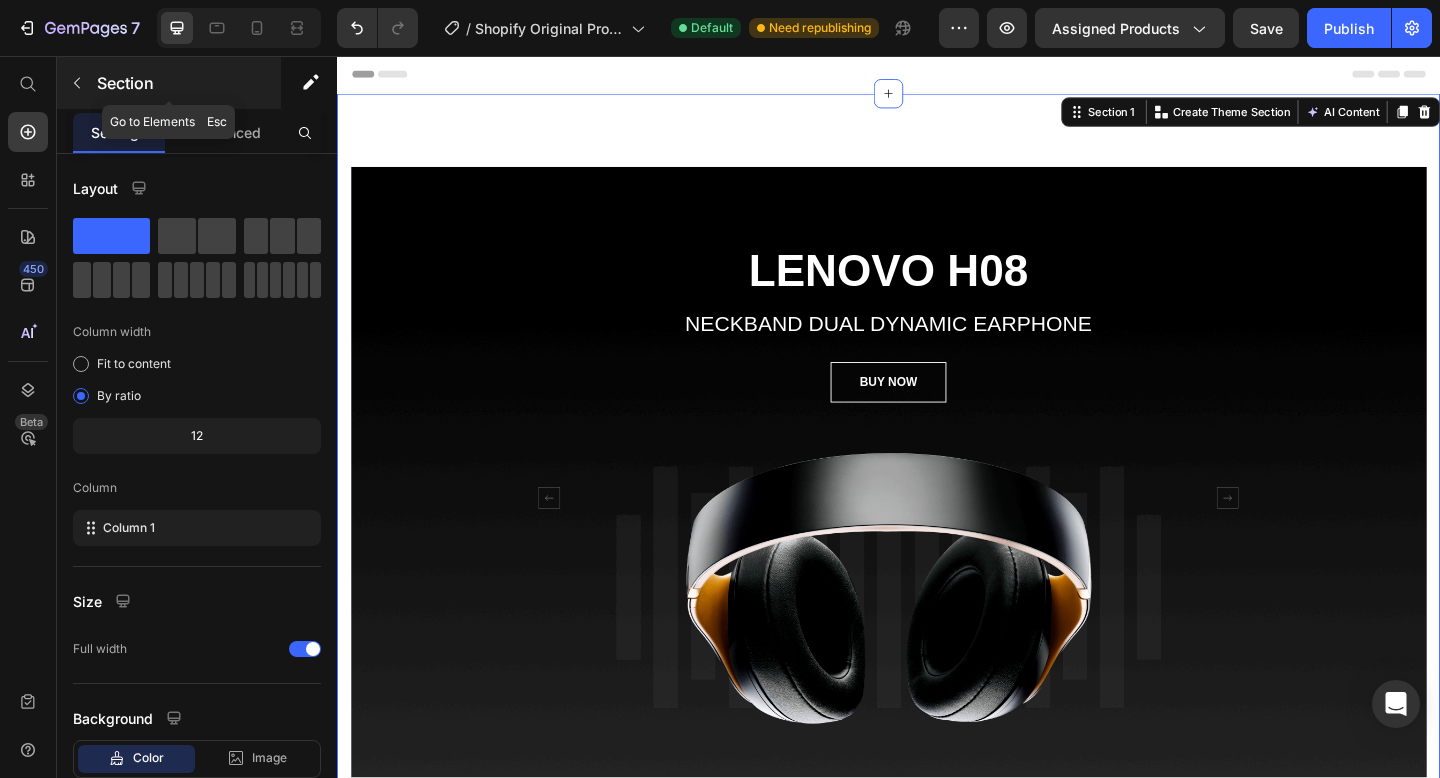 click 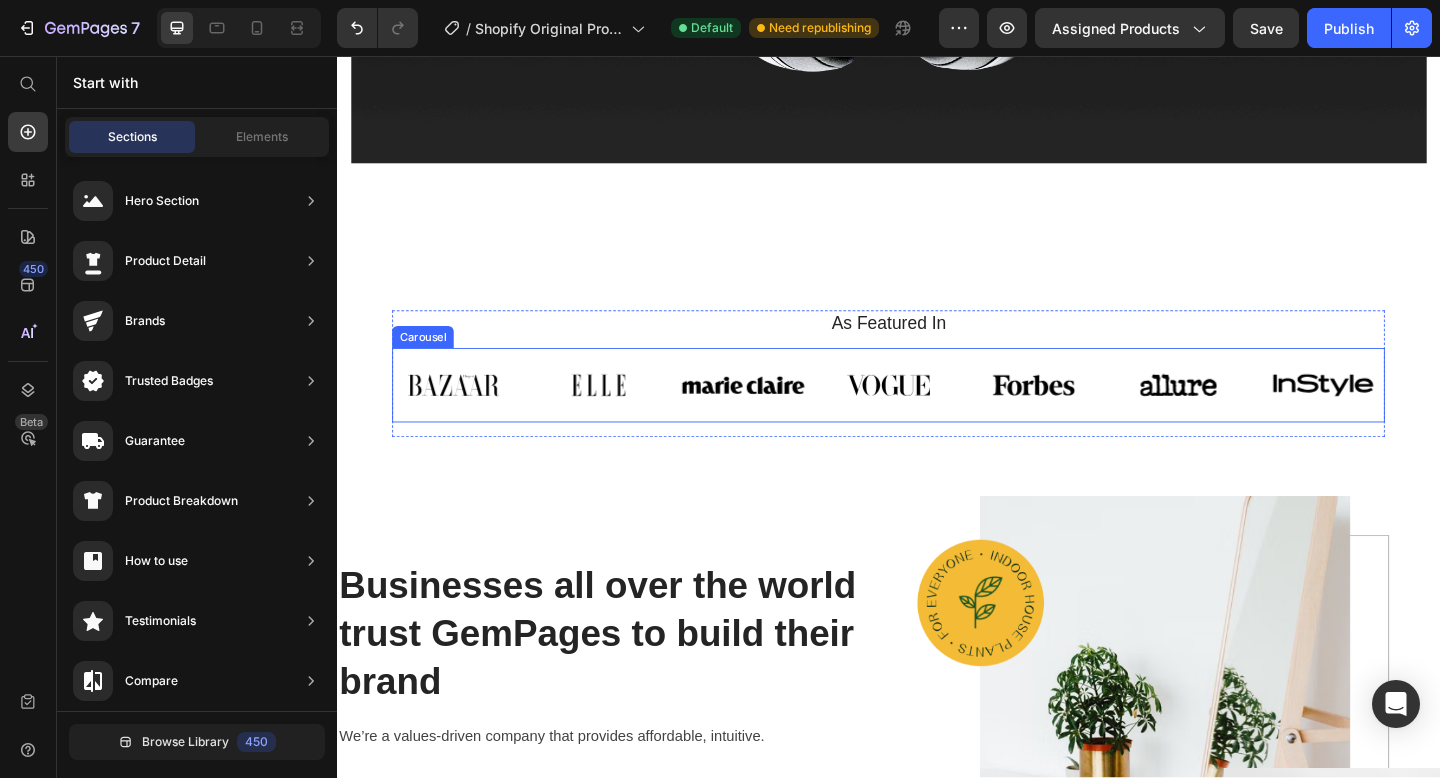 scroll, scrollTop: 0, scrollLeft: 0, axis: both 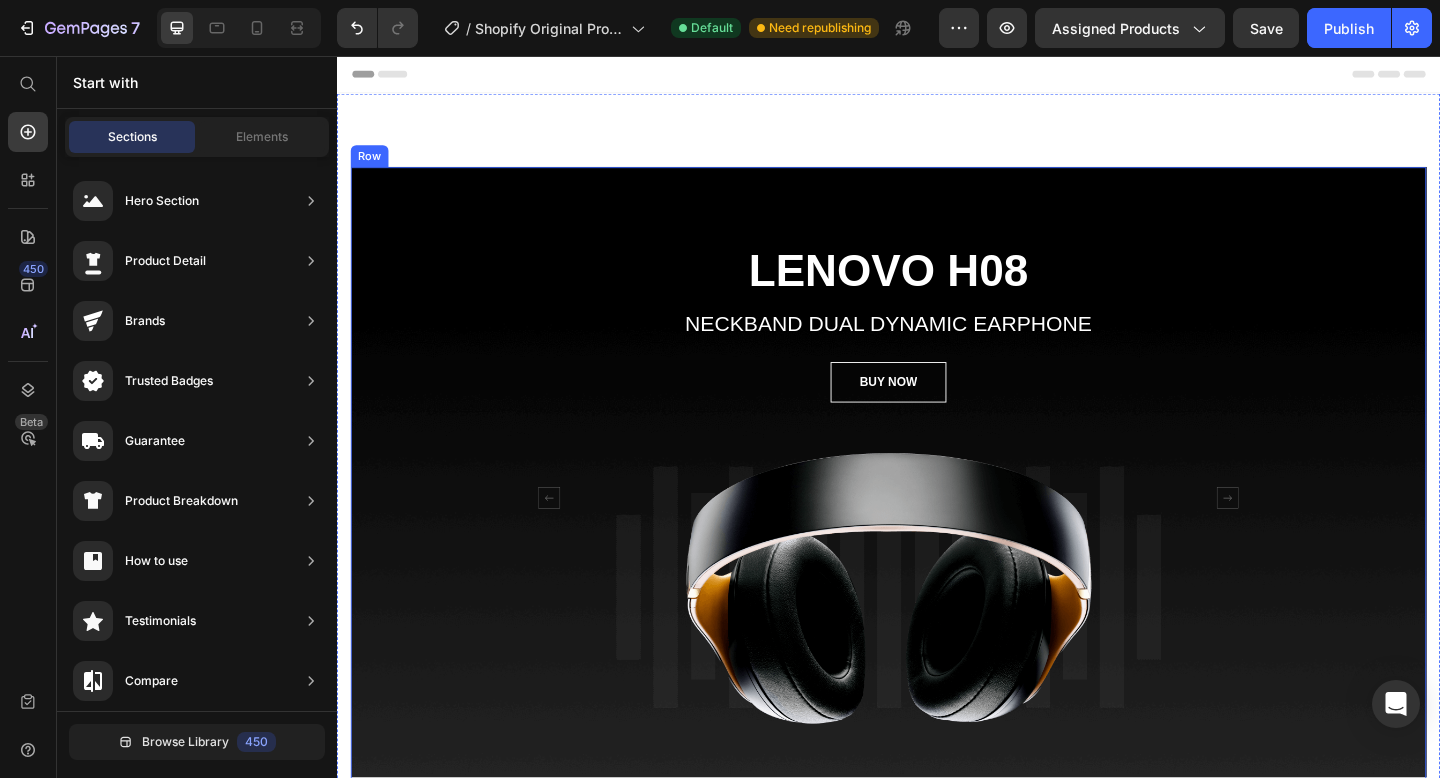 click on "LENOVO H08 Heading NECKBAND DUAL DYNAMIC EARPHONE Text block BUY NOW Button Image MW65 Leica 0.95 Heading NECKBAND DUAL DYNAMIC HEADPHONE Text block BUY NOW Button Image             Carousel Row" at bounding box center (937, 553) 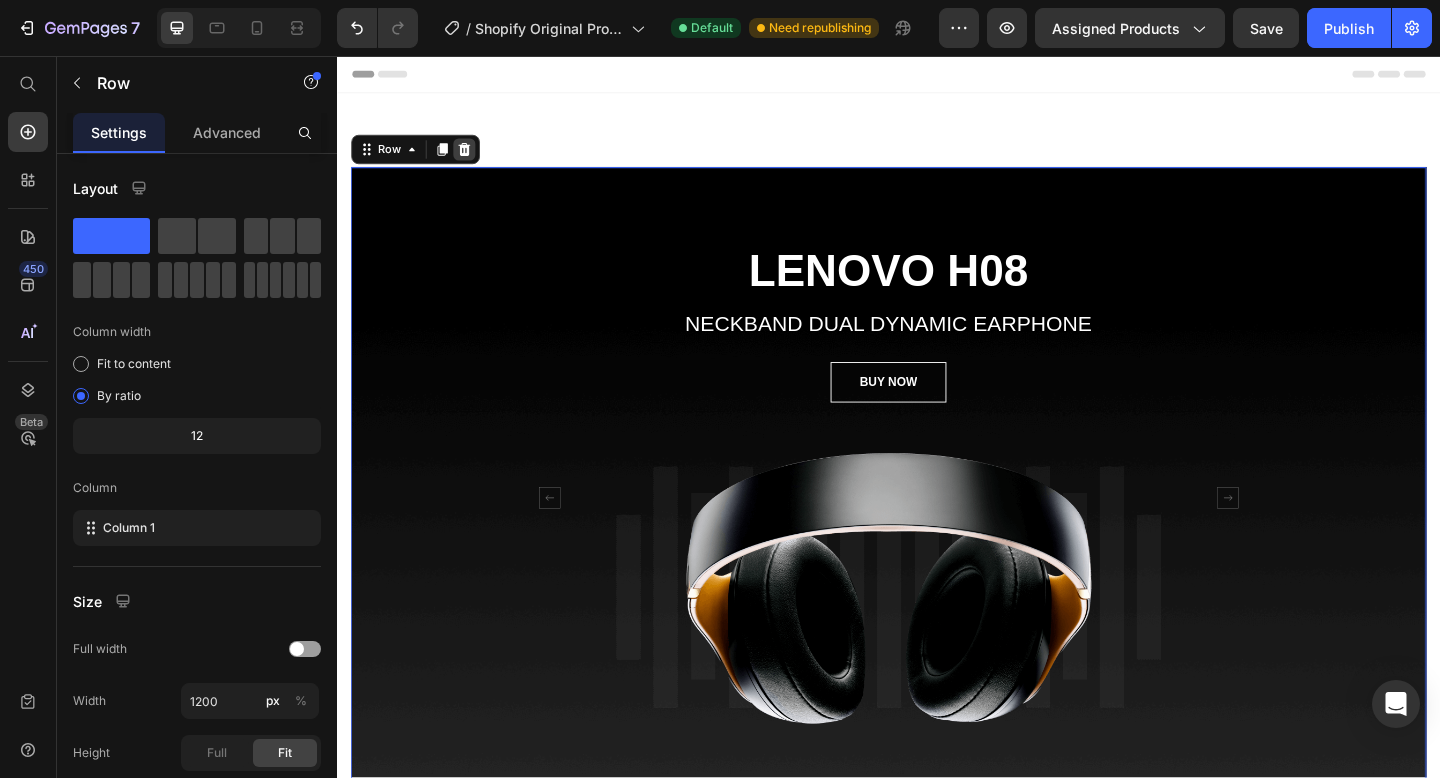 click 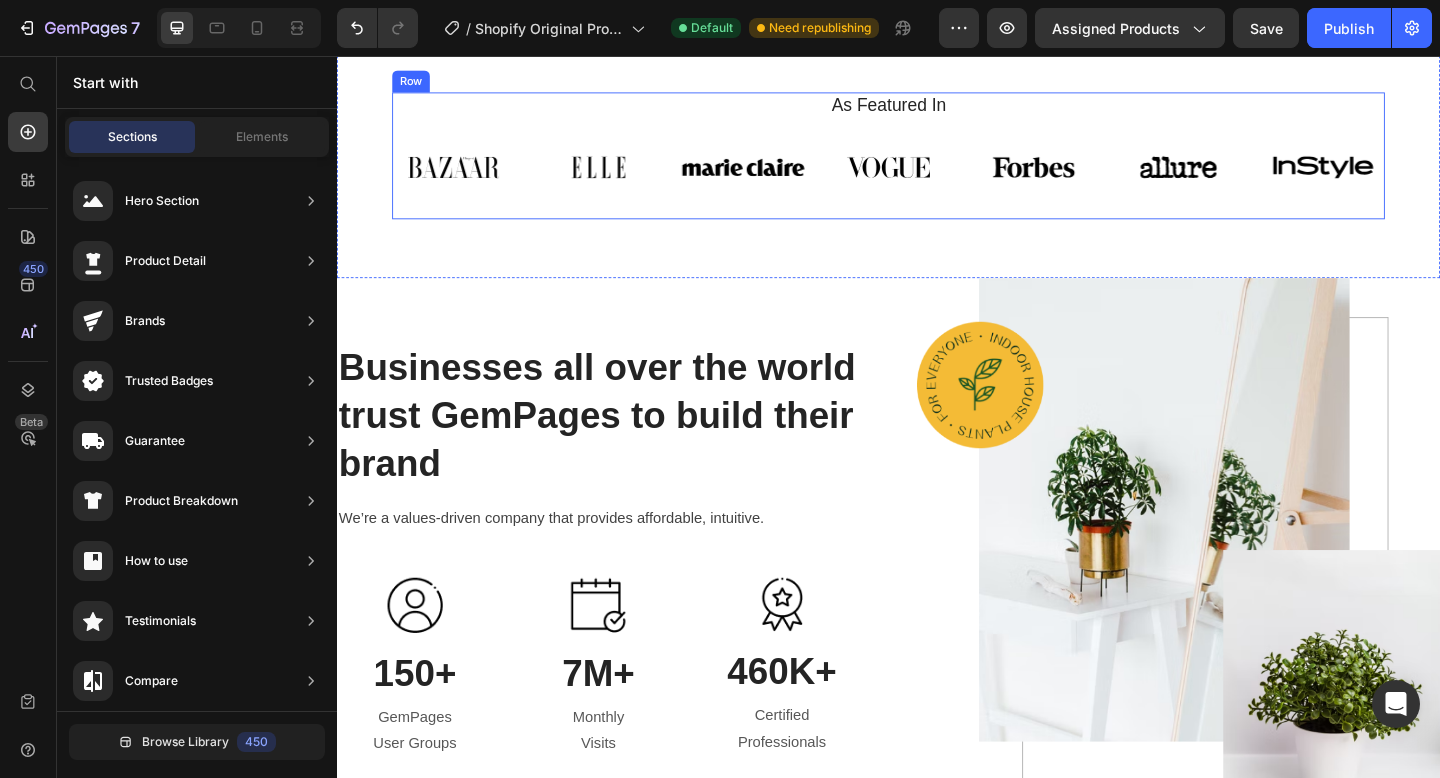 scroll, scrollTop: 138, scrollLeft: 0, axis: vertical 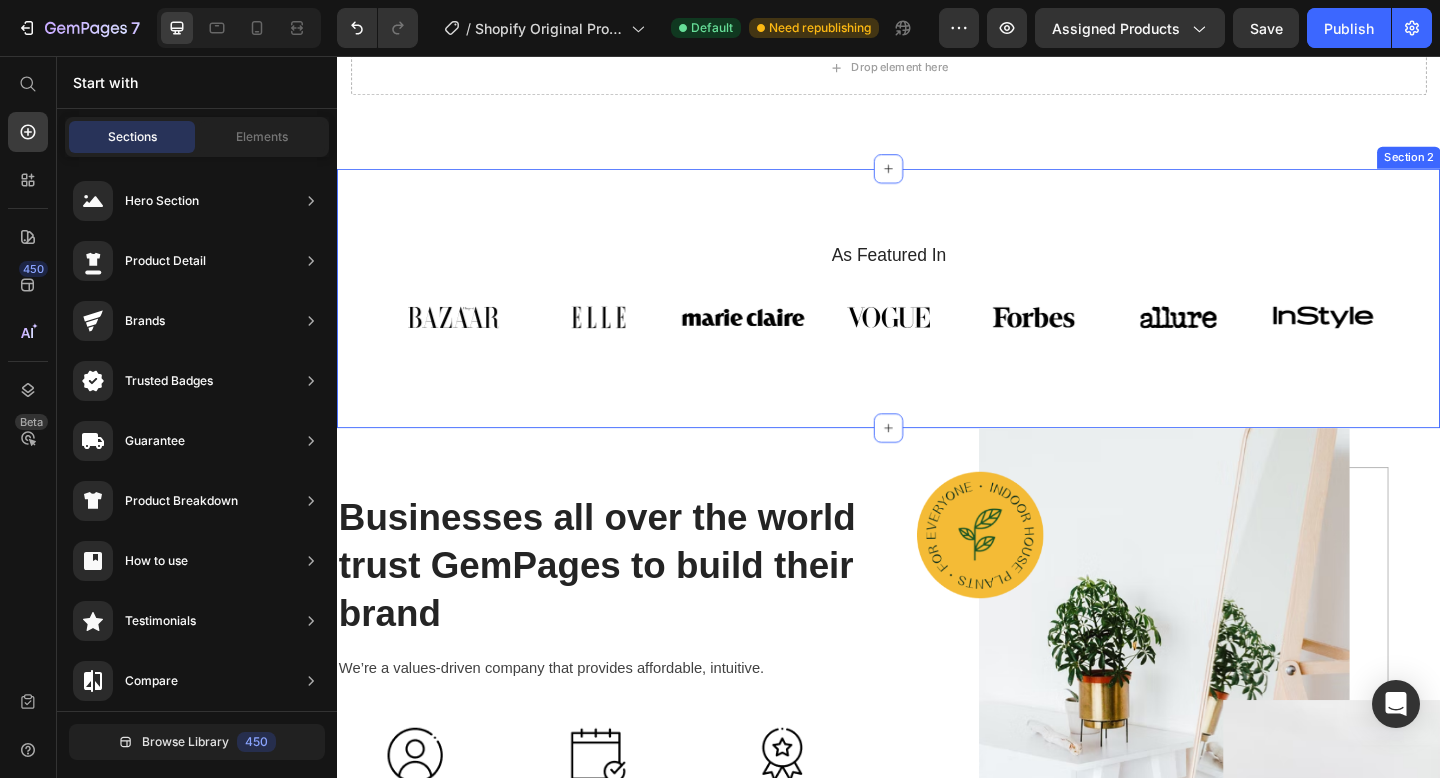 click on "As Featured In Heading Image Image Image Image Image Image Image Carousel Row Section 2" at bounding box center (937, 320) 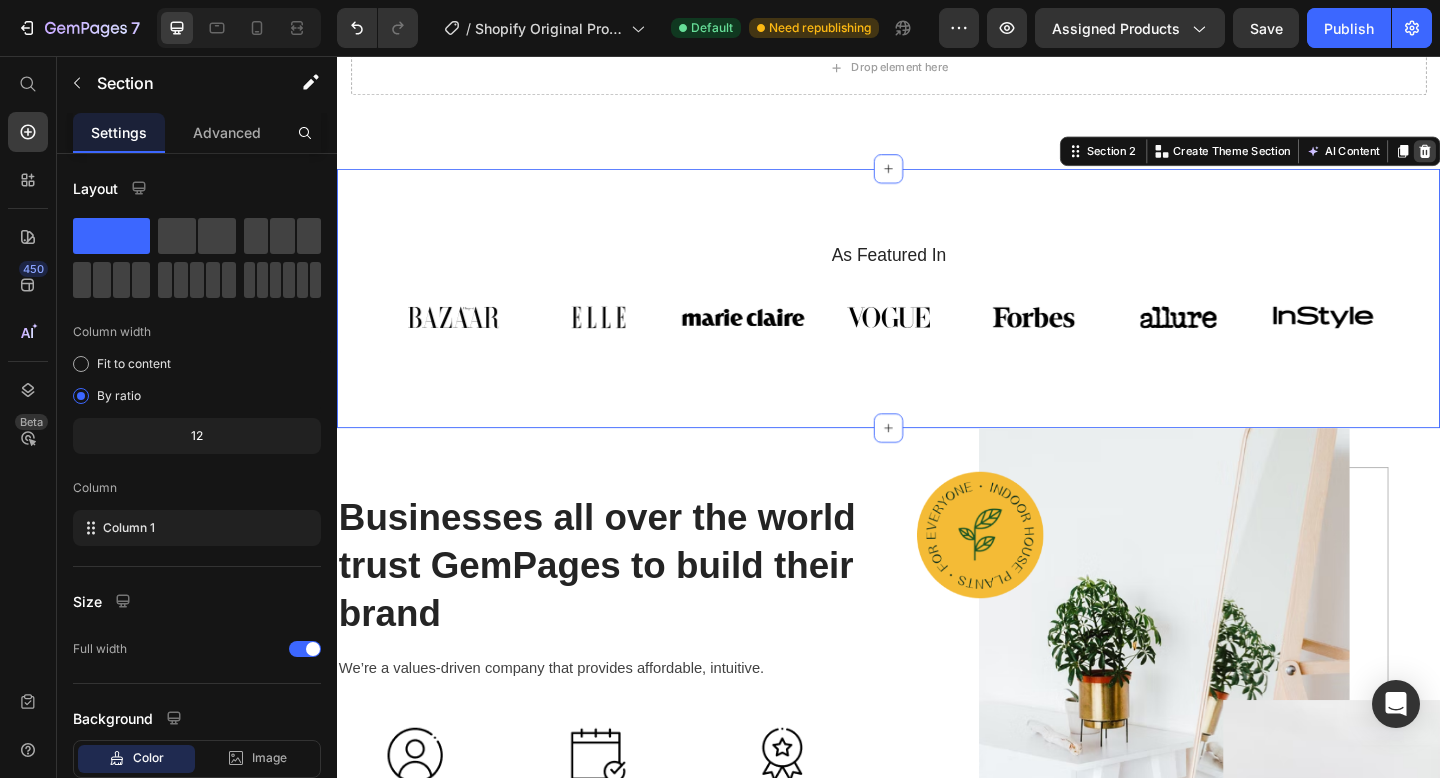 click 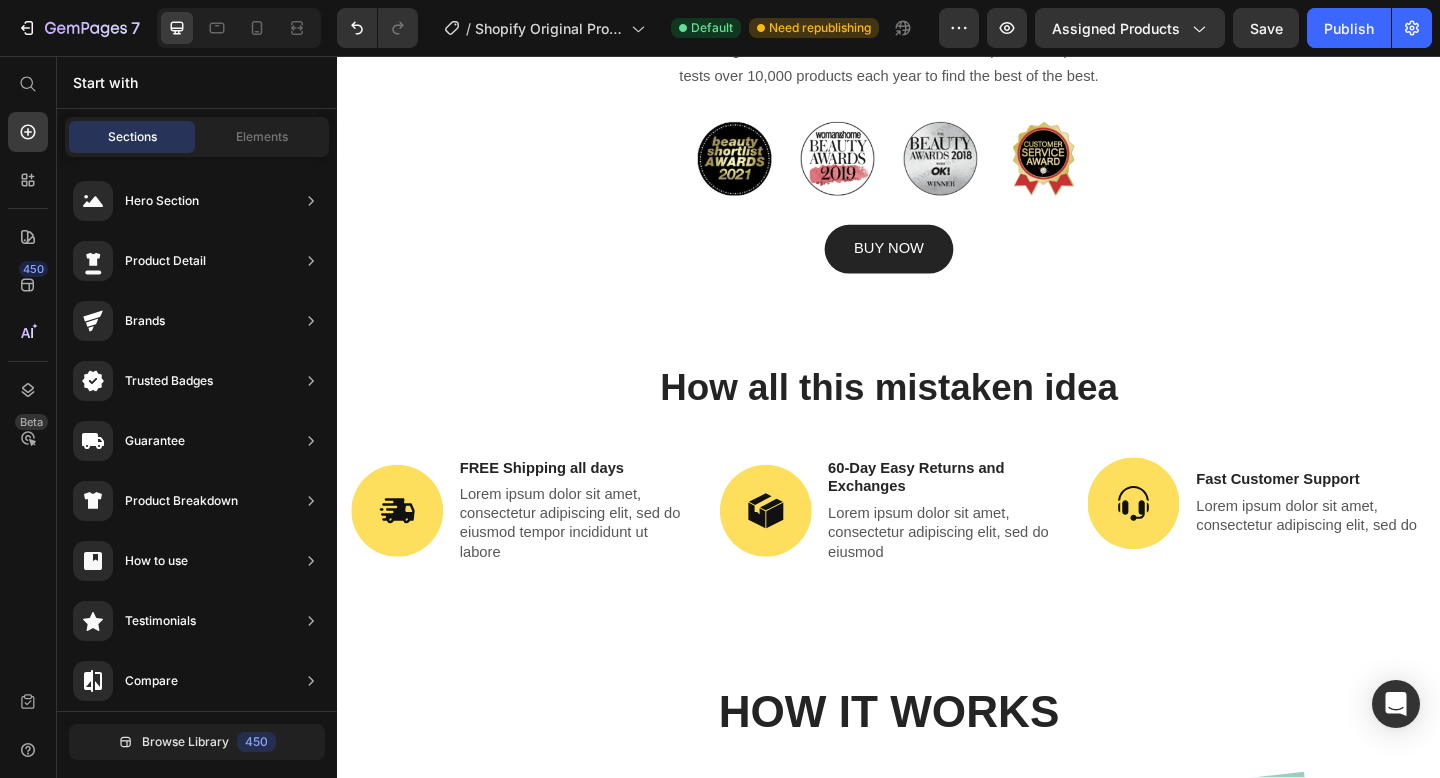 scroll, scrollTop: 1046, scrollLeft: 0, axis: vertical 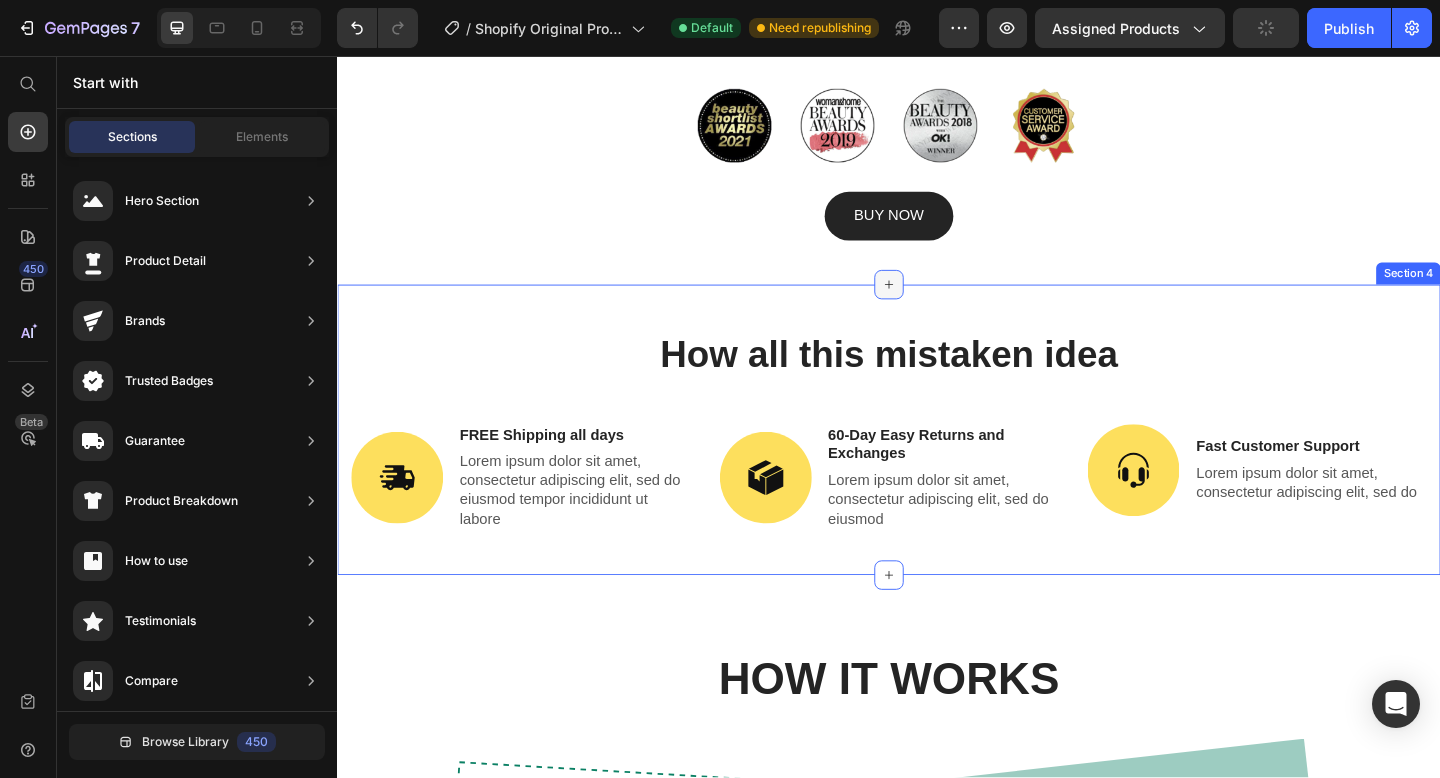 click 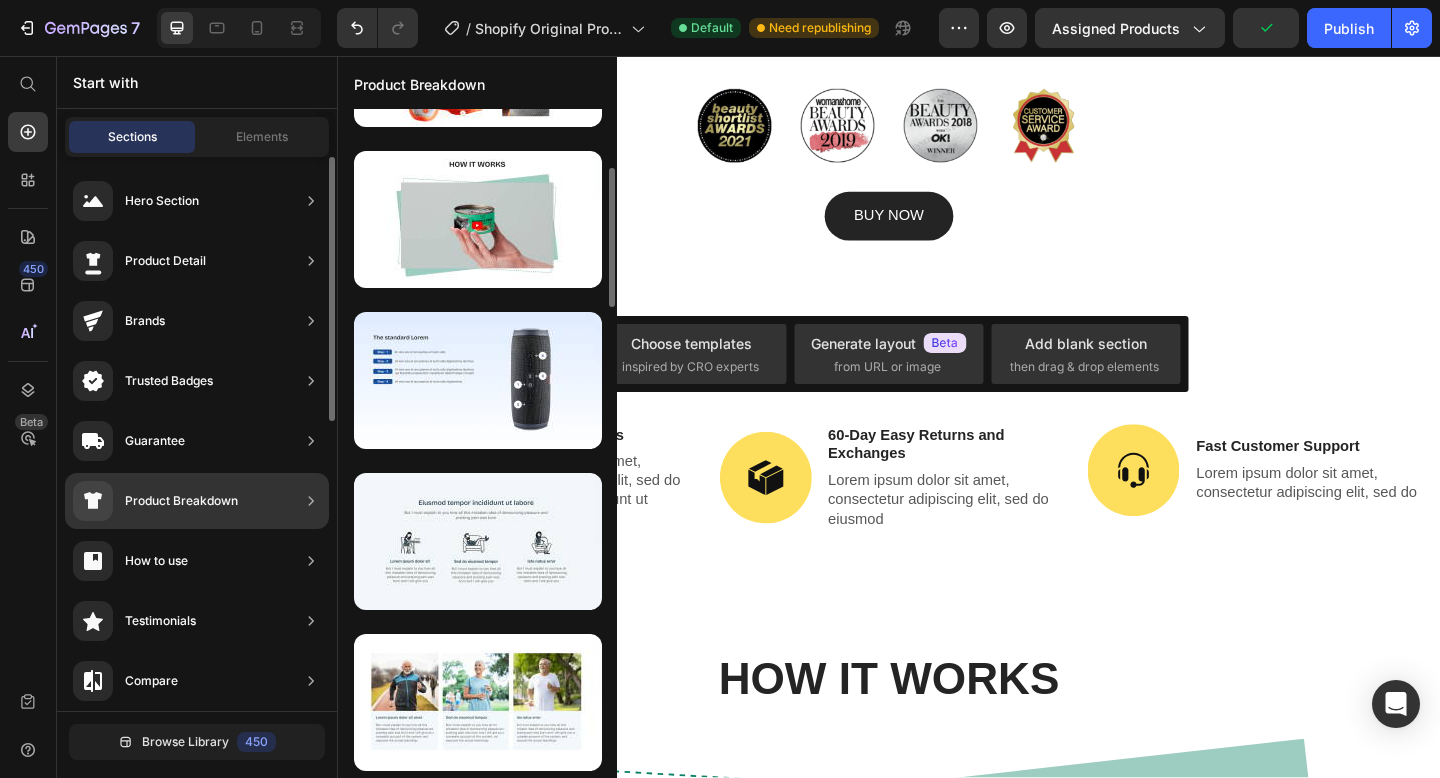scroll, scrollTop: 0, scrollLeft: 0, axis: both 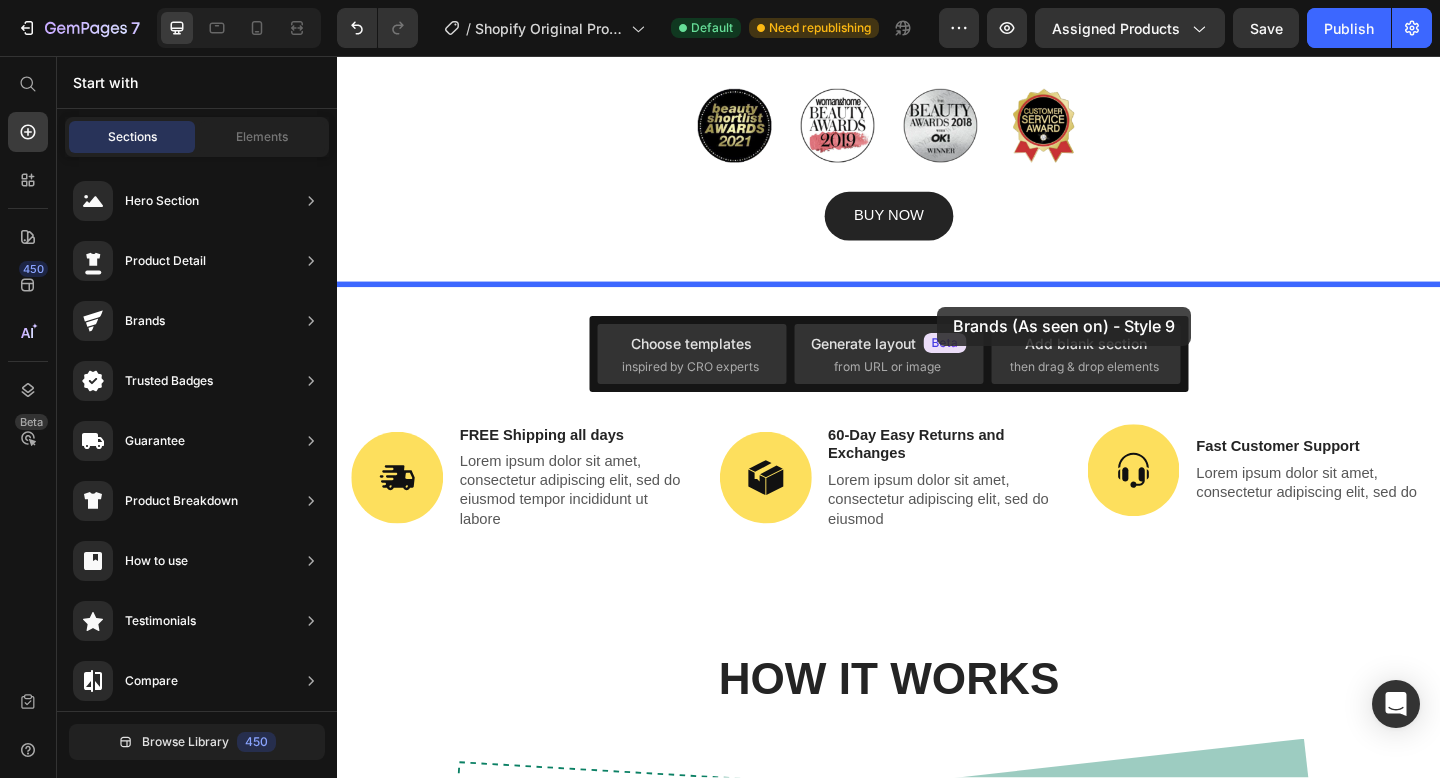 drag, startPoint x: 834, startPoint y: 533, endPoint x: 990, endPoint y: 327, distance: 258.4028 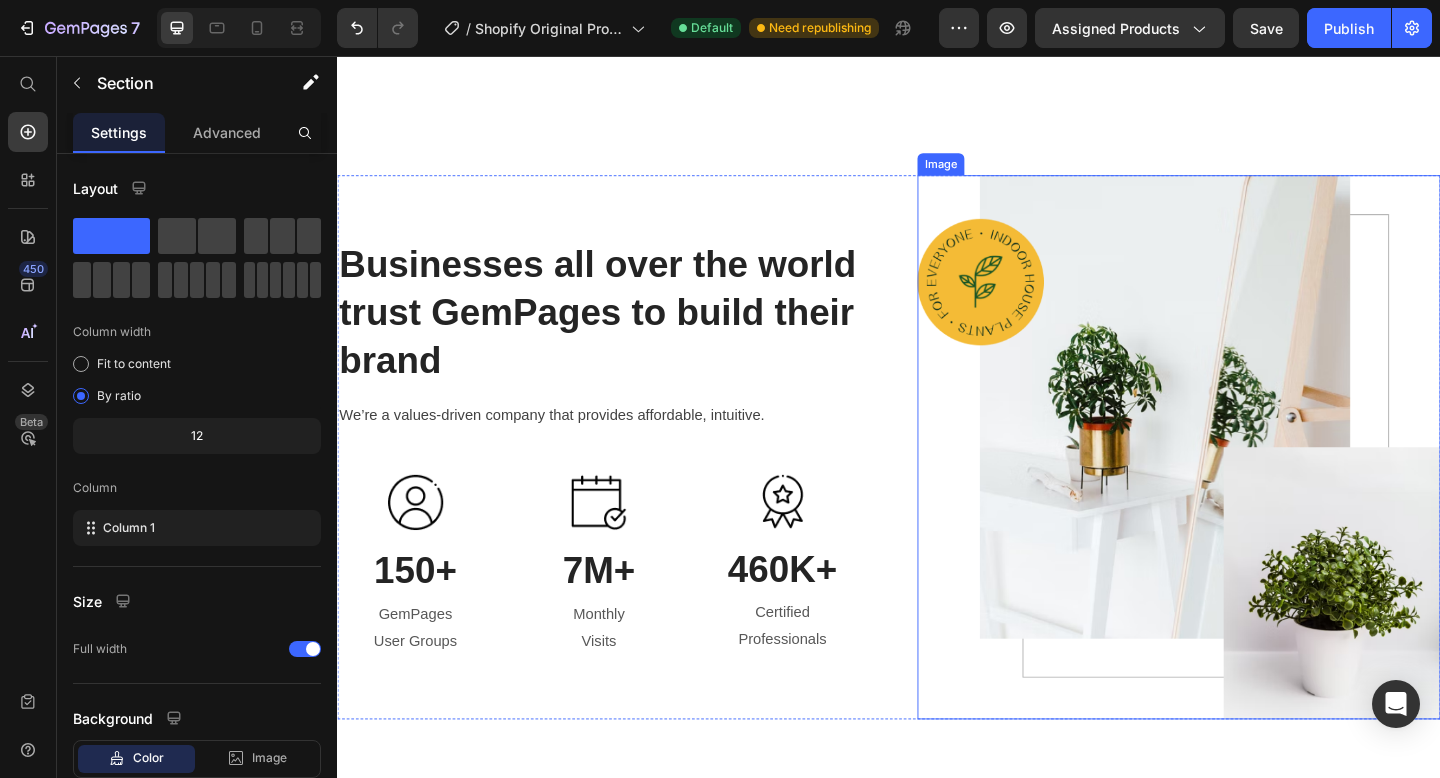 scroll, scrollTop: 0, scrollLeft: 0, axis: both 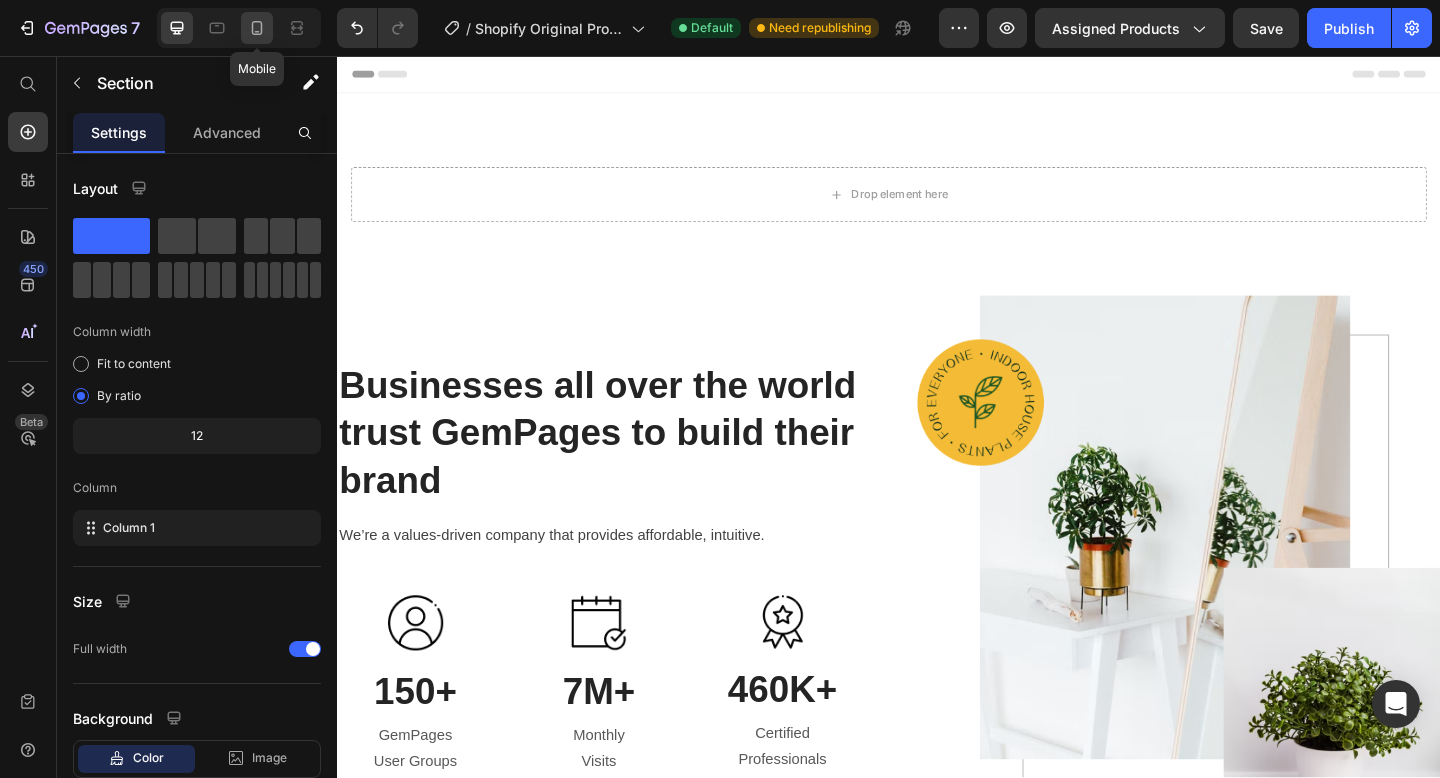click 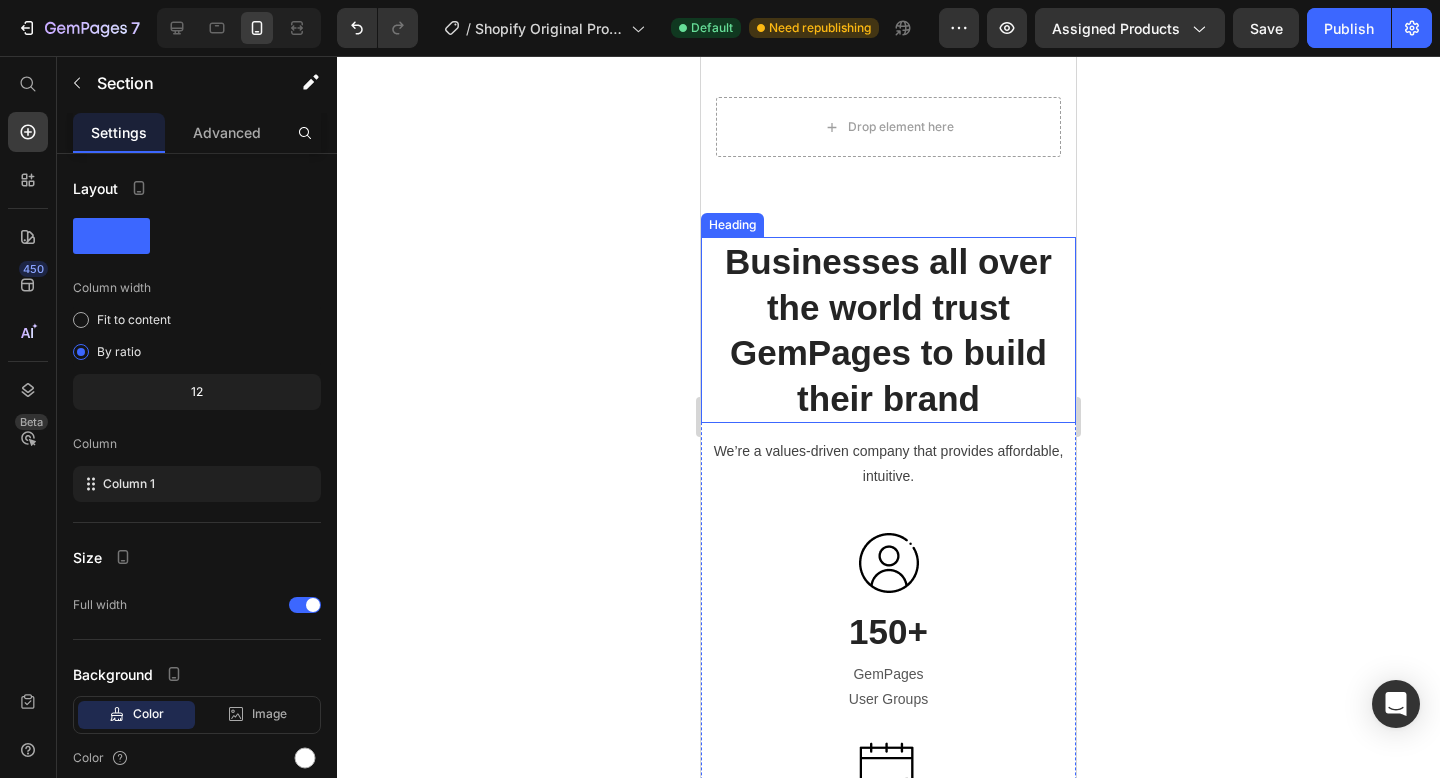 scroll, scrollTop: 0, scrollLeft: 0, axis: both 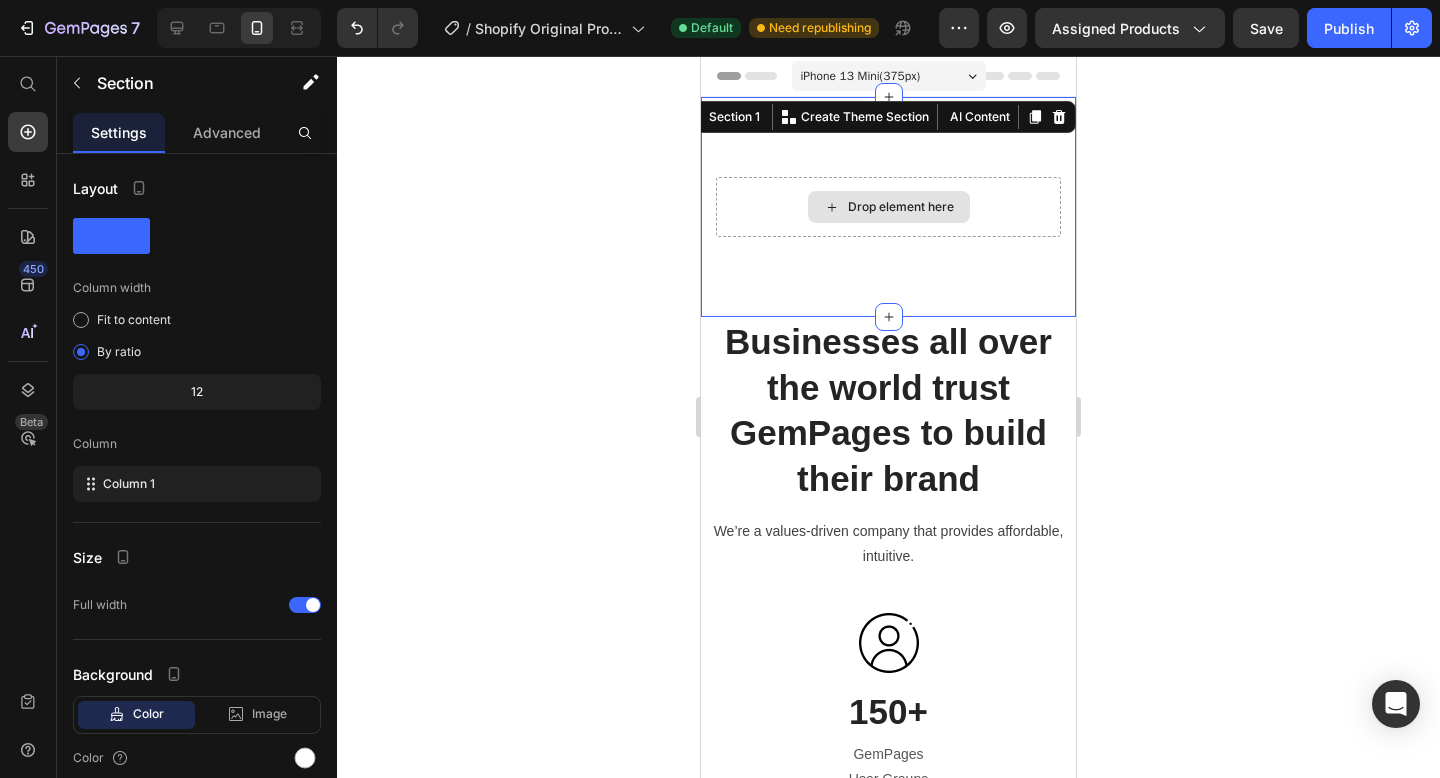 click on "Drop element here" at bounding box center [888, 207] 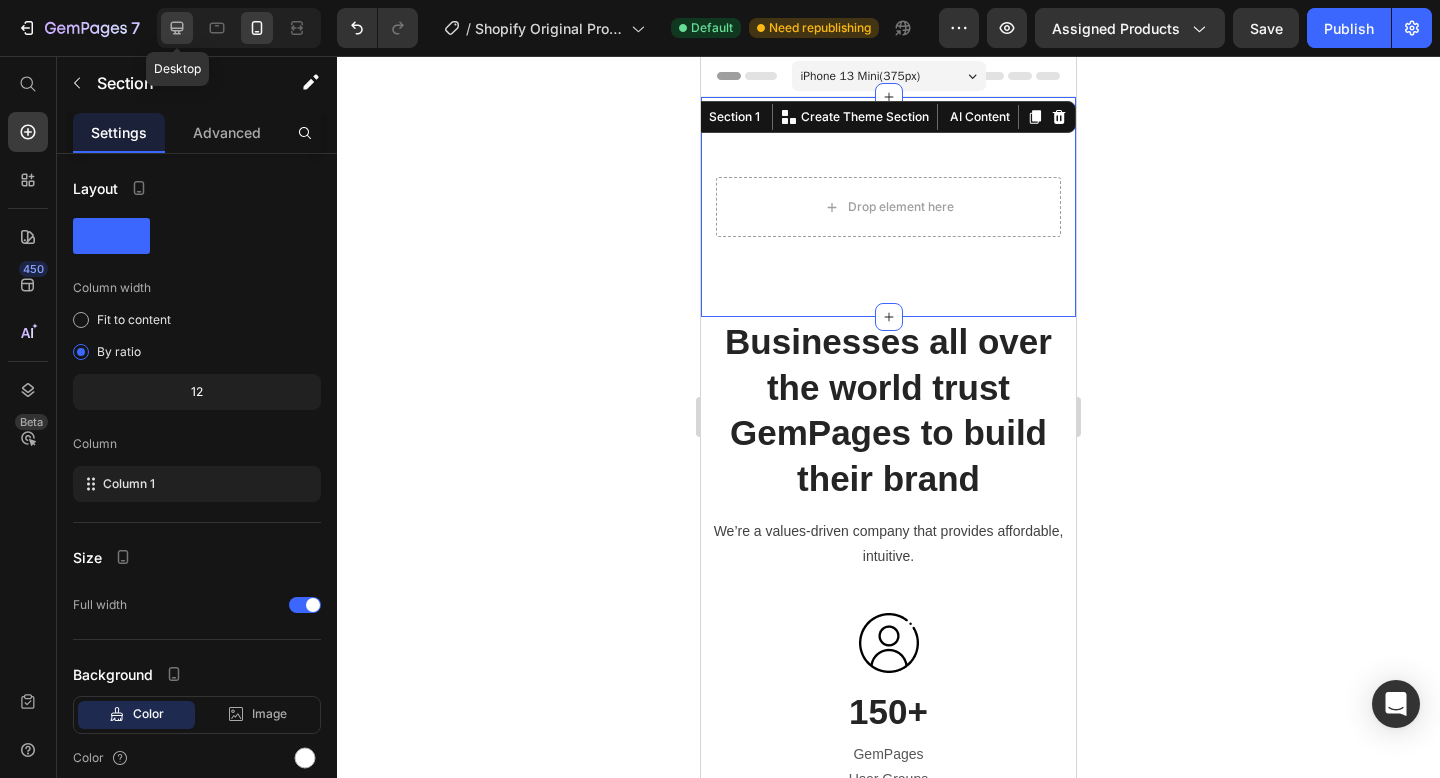 click 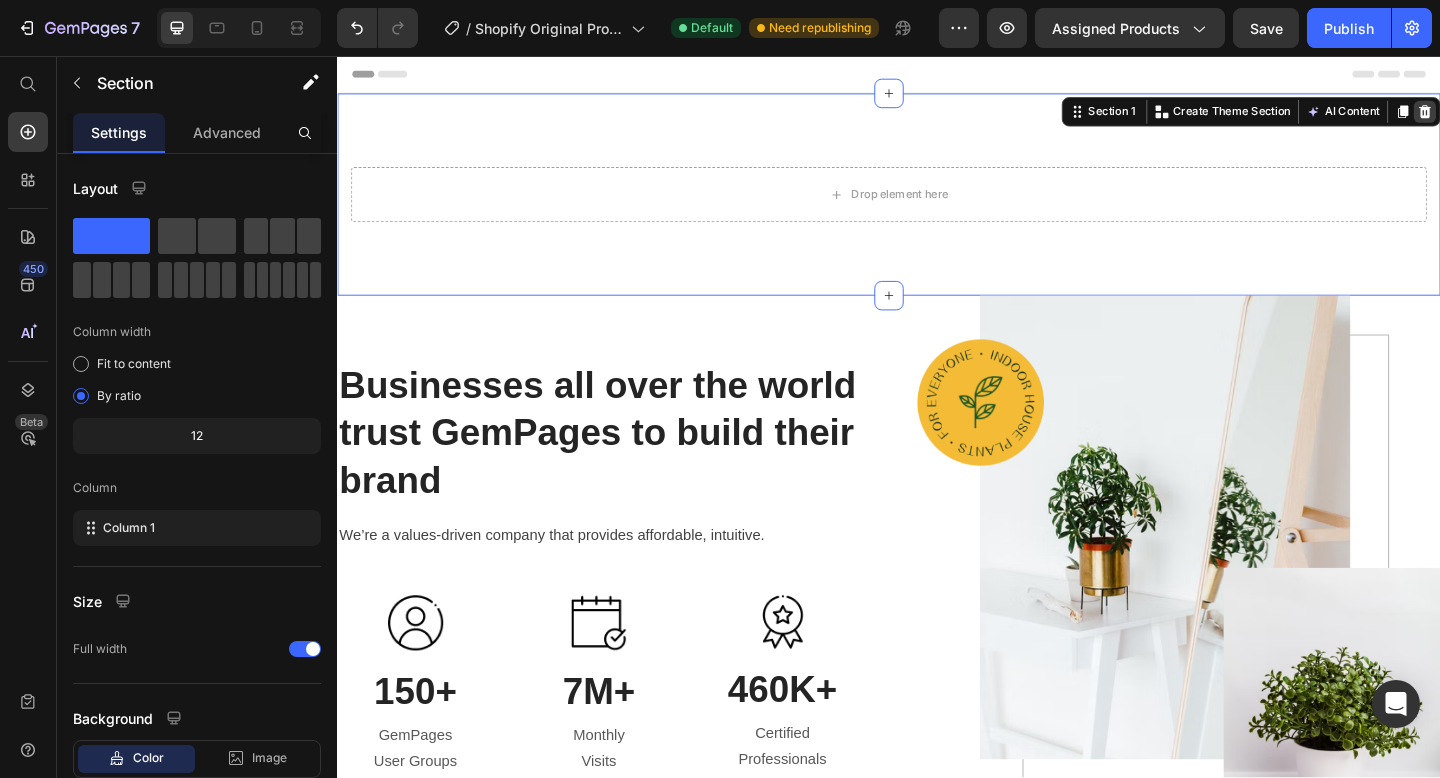 click 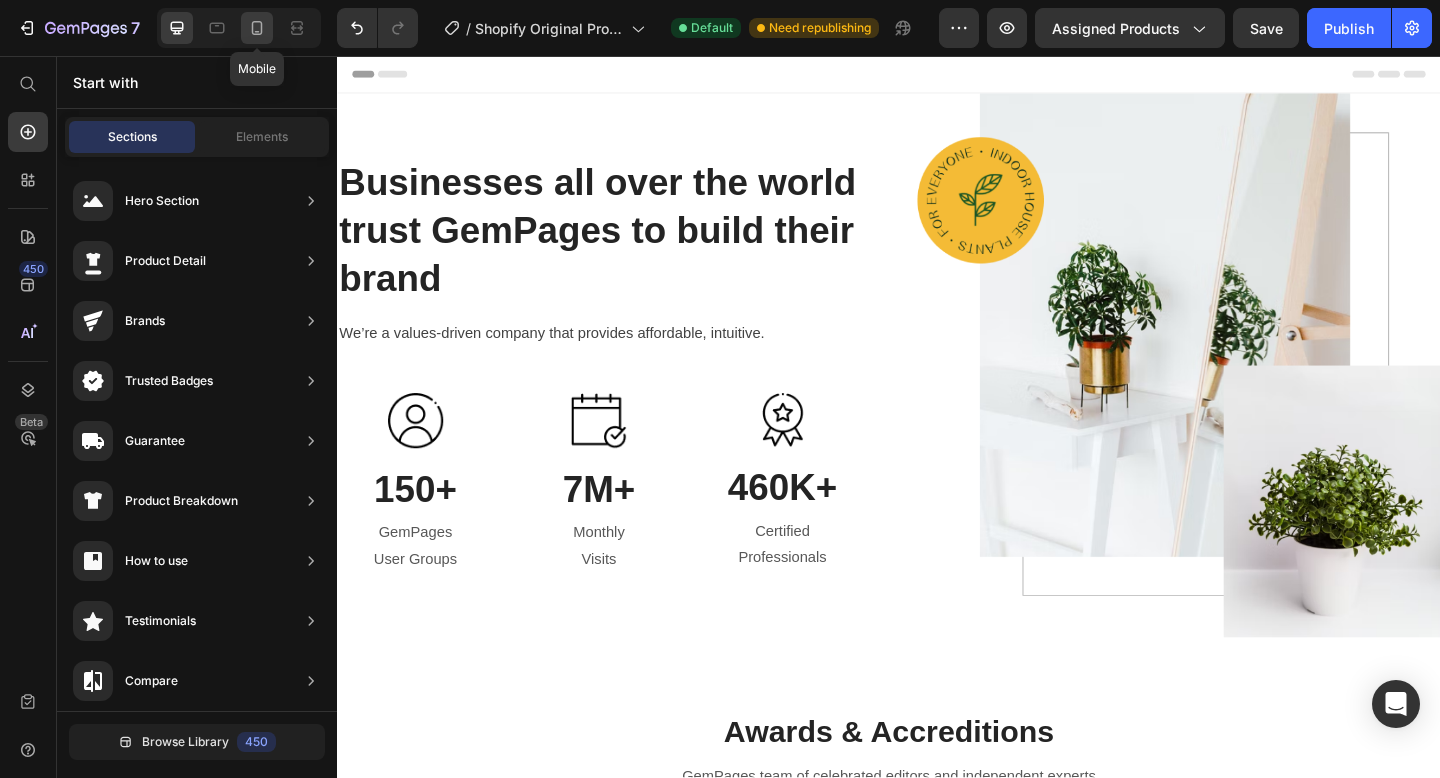 click 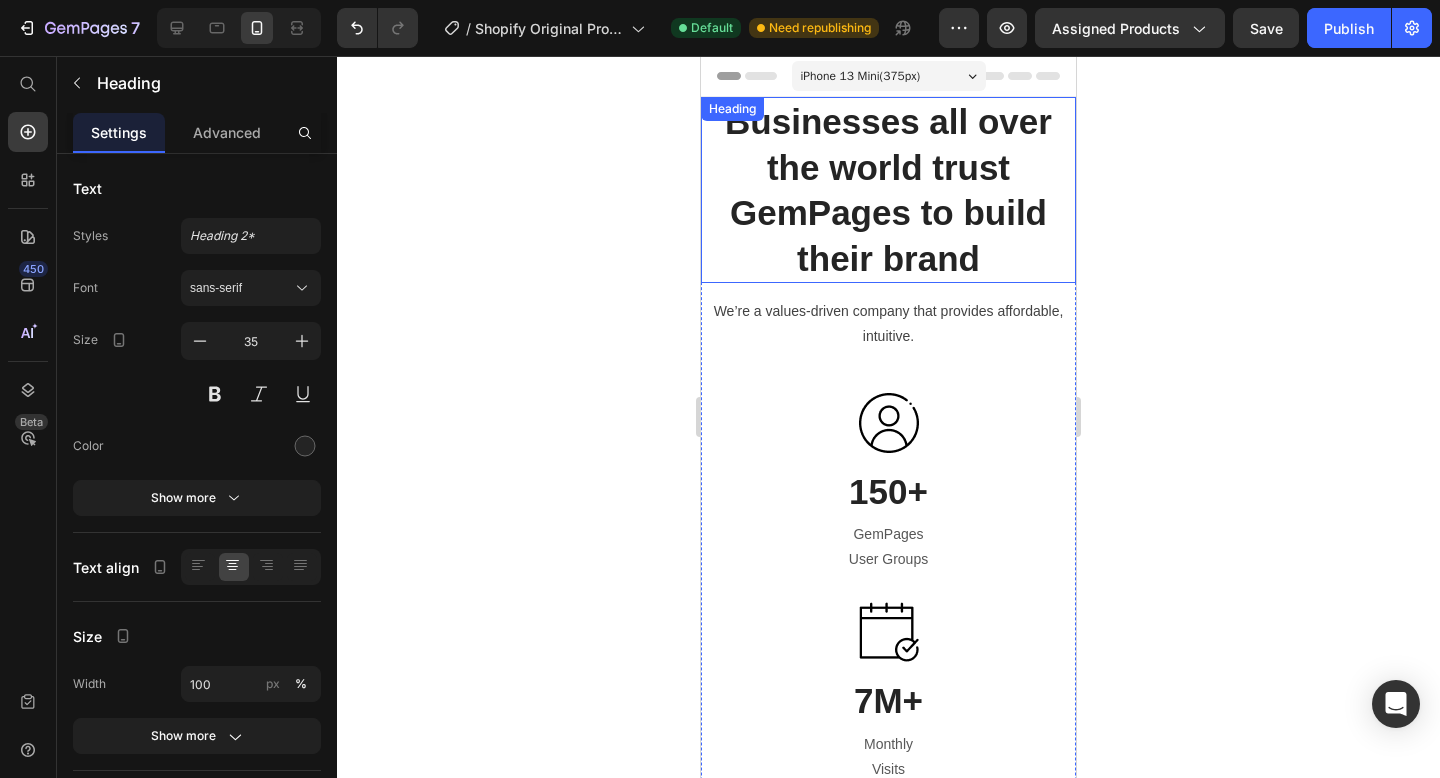 click on "Businesses all over the world trust GemPages to build their brand" at bounding box center (888, 190) 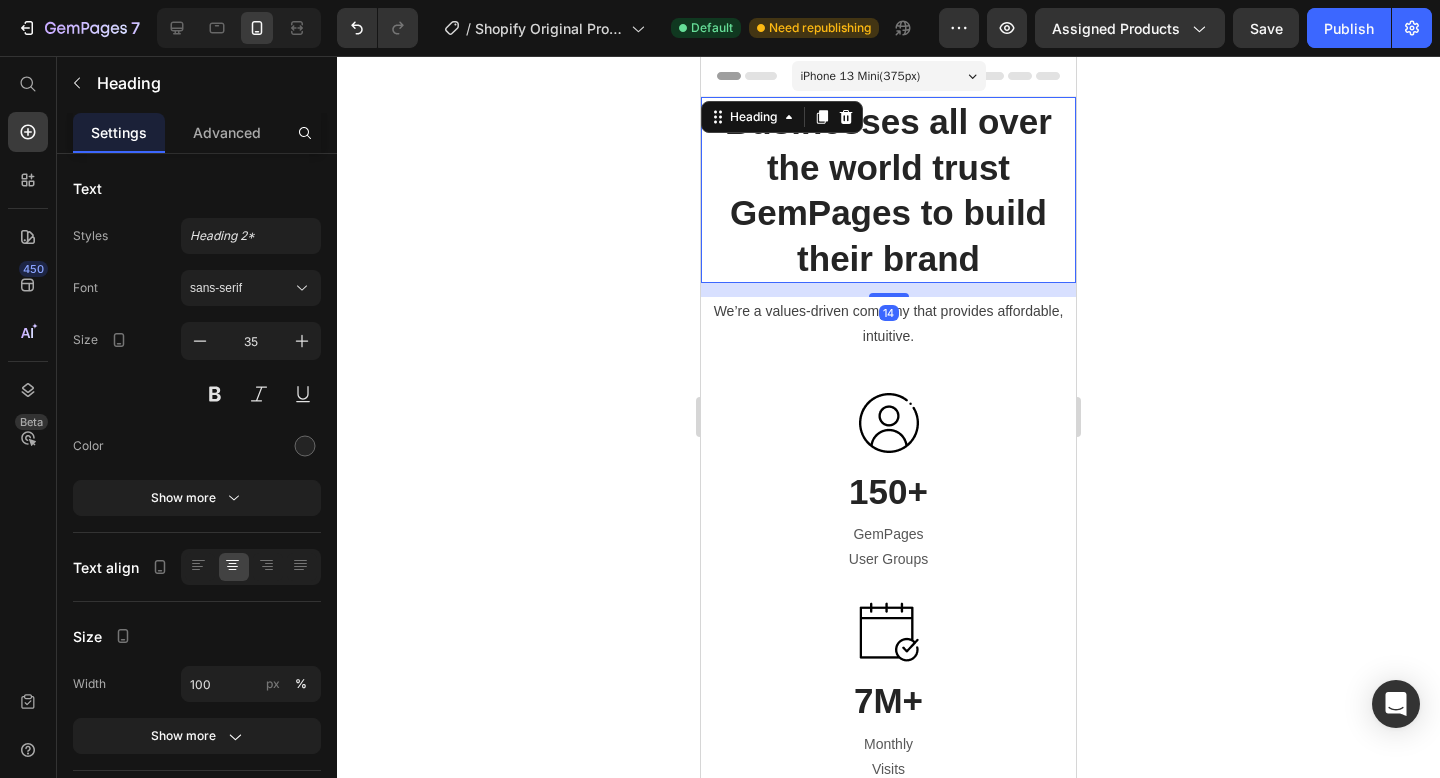 click on "Businesses all over the world trust GemPages to build their brand" at bounding box center [888, 190] 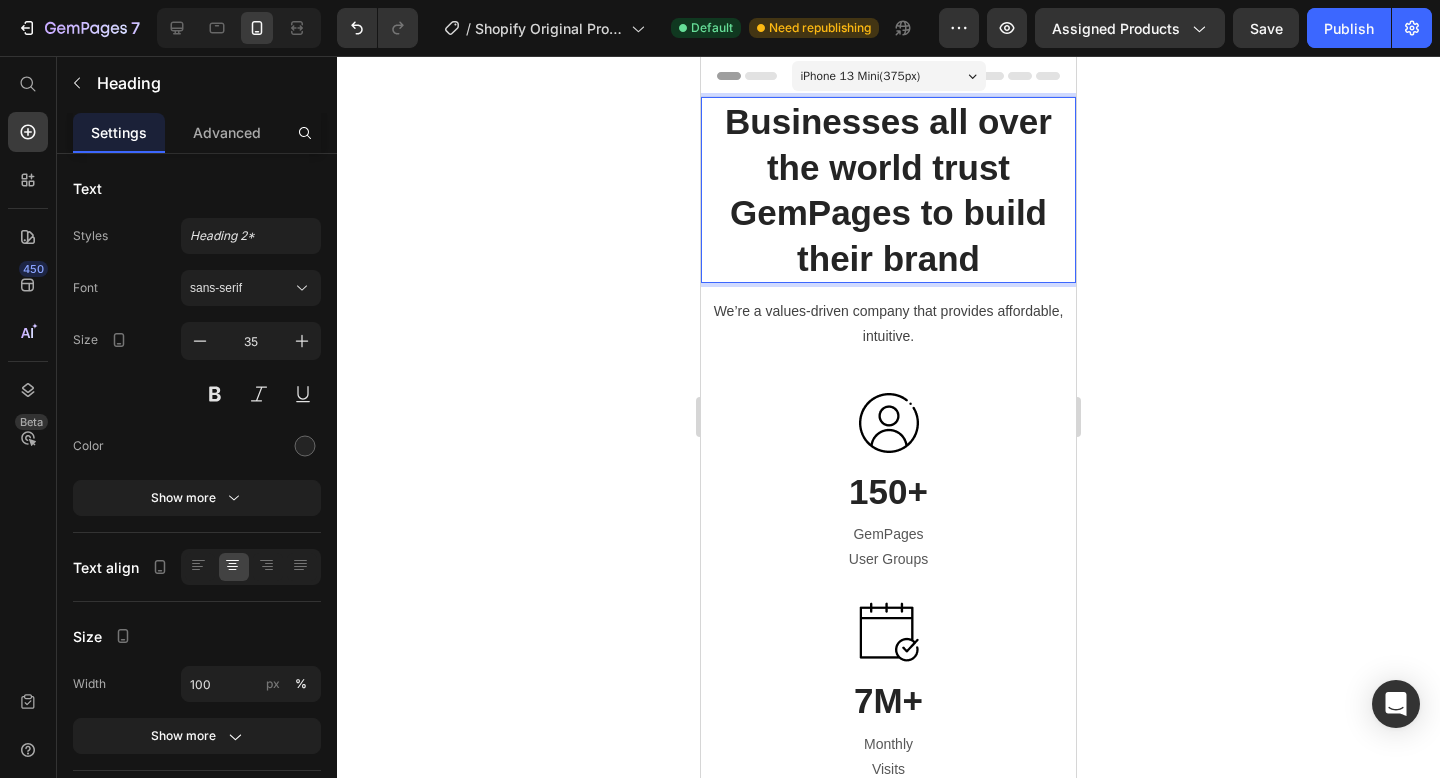 click on "Businesses all over the world trust GemPages to build their brand" at bounding box center [888, 190] 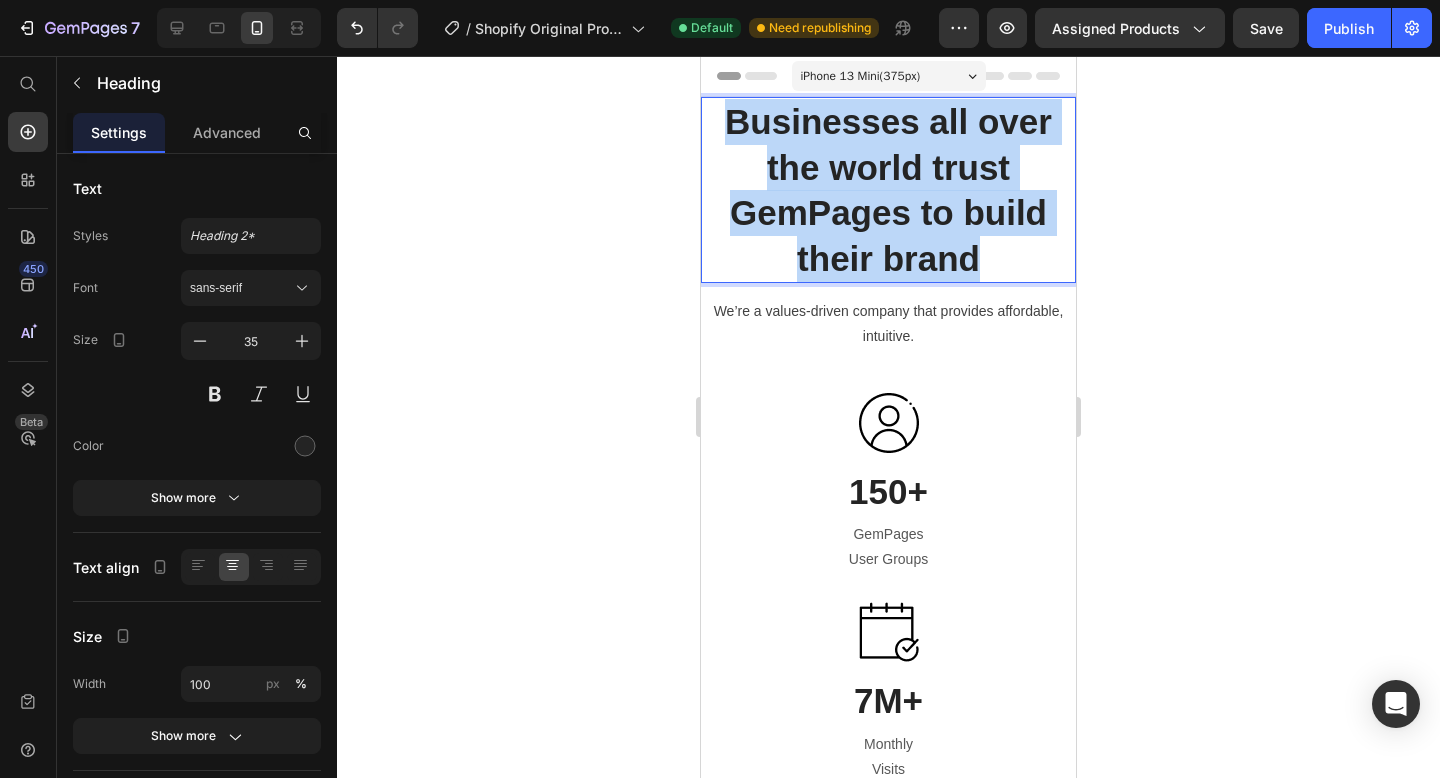 drag, startPoint x: 1003, startPoint y: 254, endPoint x: 720, endPoint y: 119, distance: 313.55063 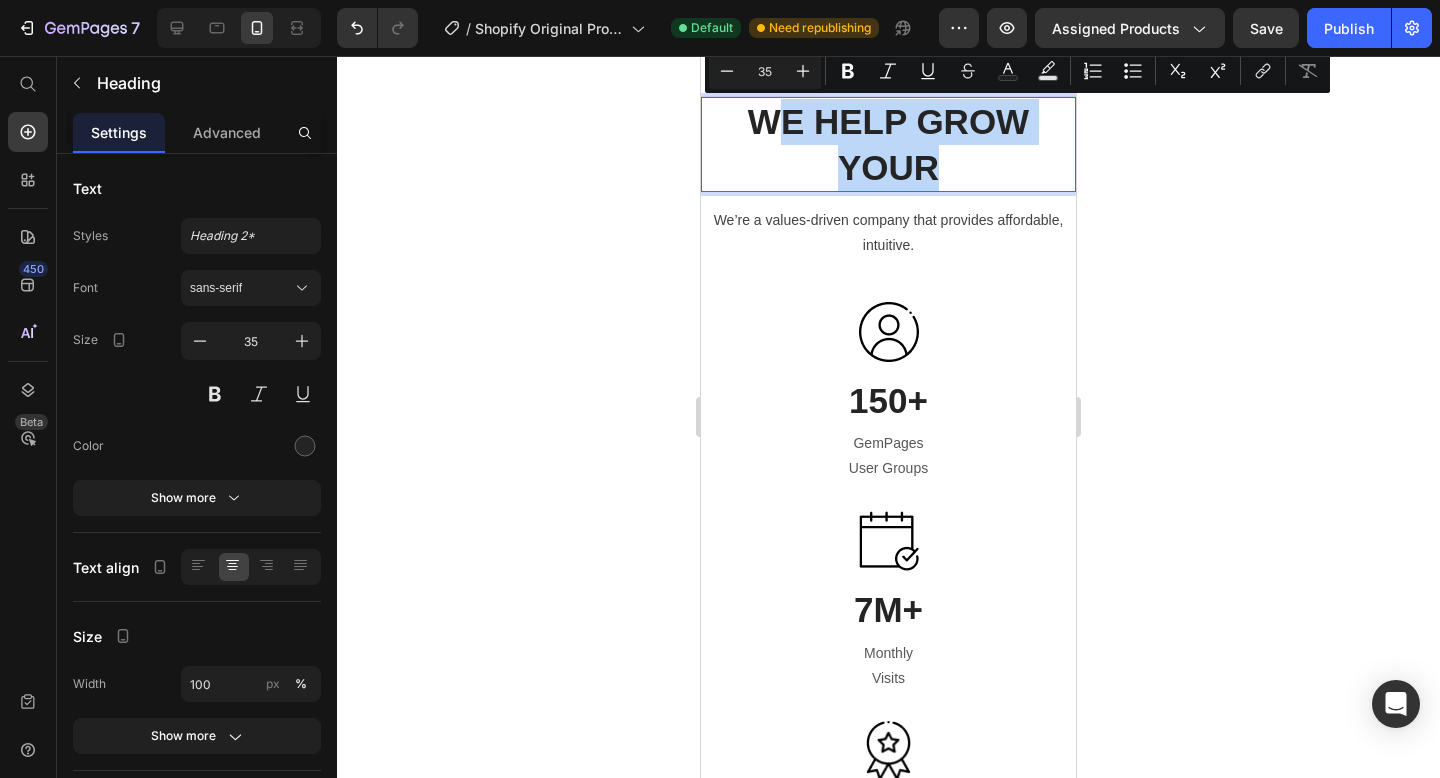 drag, startPoint x: 953, startPoint y: 164, endPoint x: 770, endPoint y: 121, distance: 187.98404 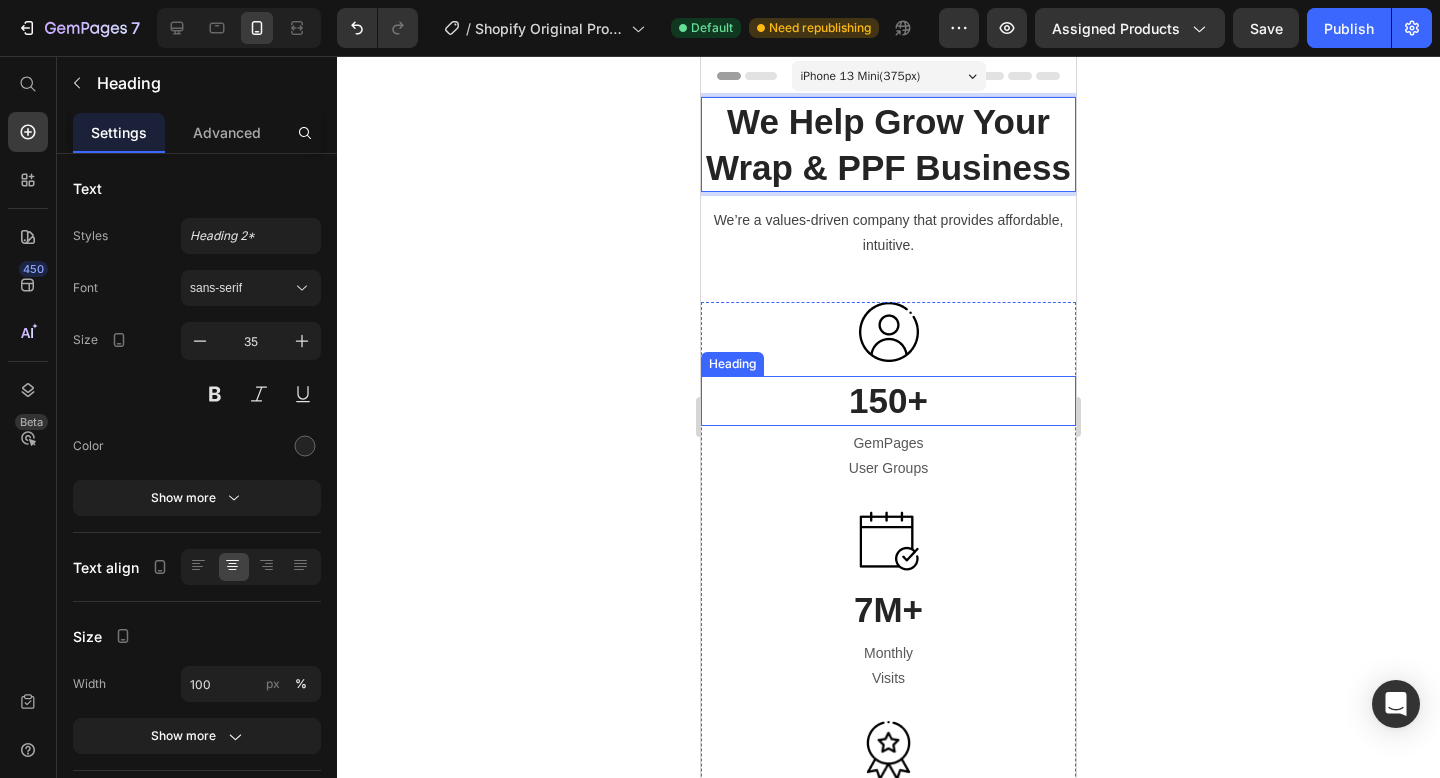 click on "150+" at bounding box center (888, 401) 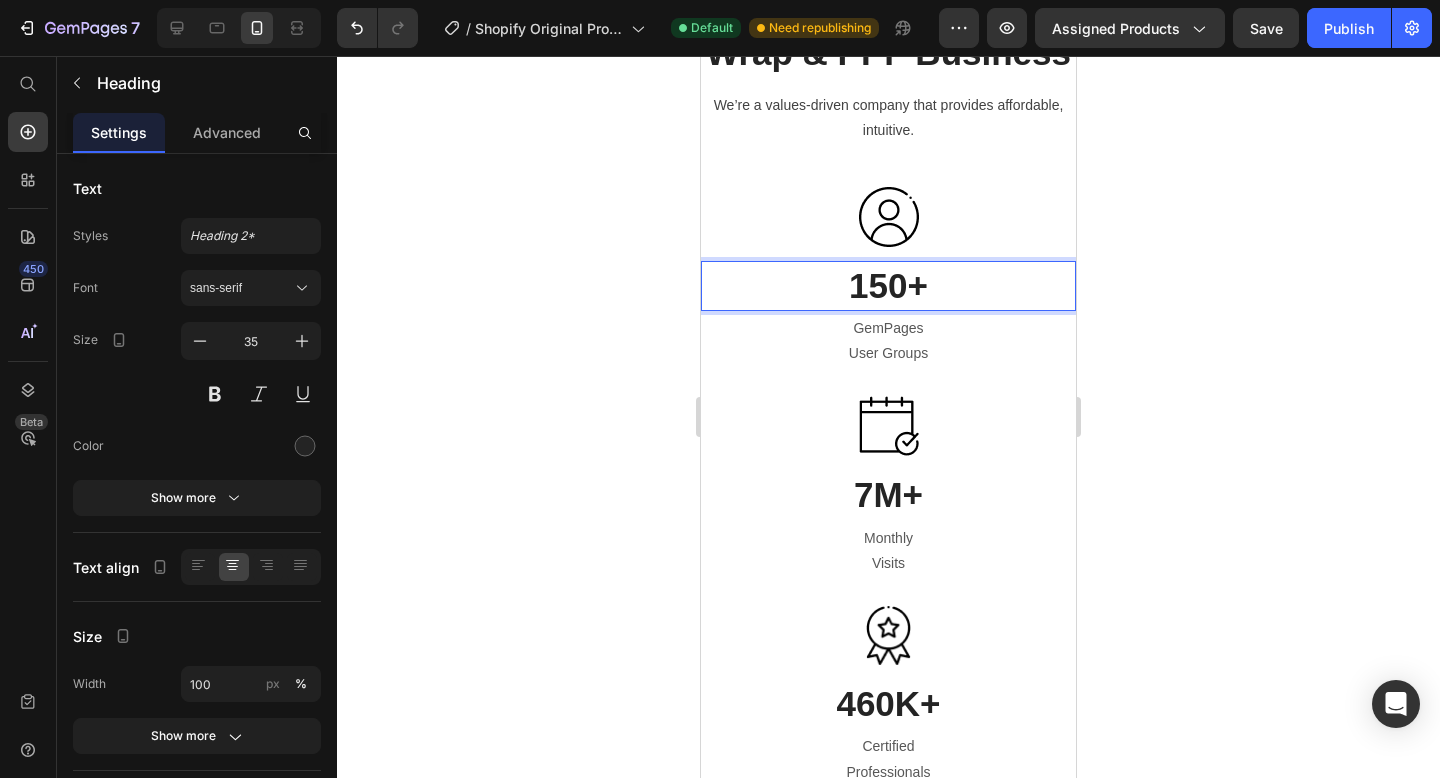 scroll, scrollTop: 158, scrollLeft: 0, axis: vertical 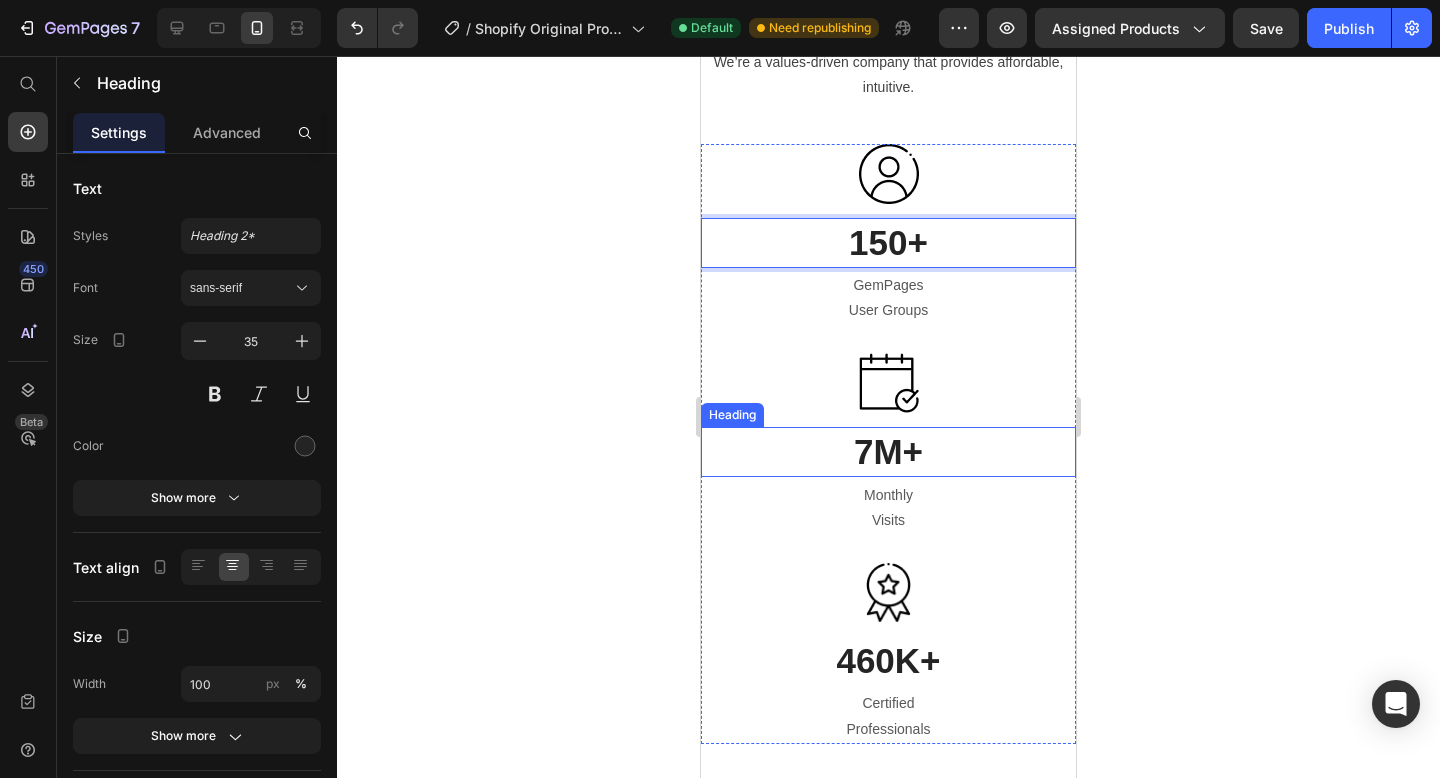click on "7M+" at bounding box center (888, 452) 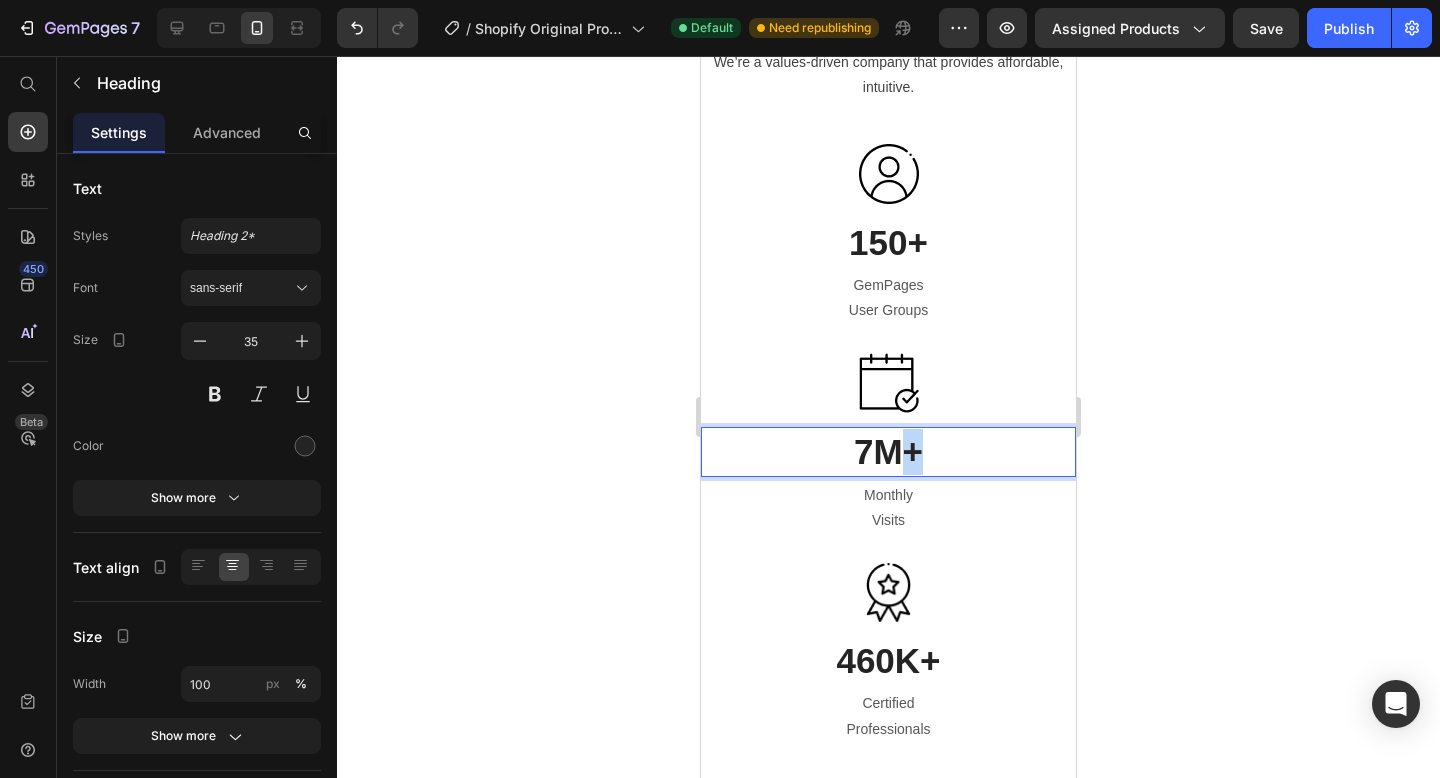 click on "7M+" at bounding box center (888, 452) 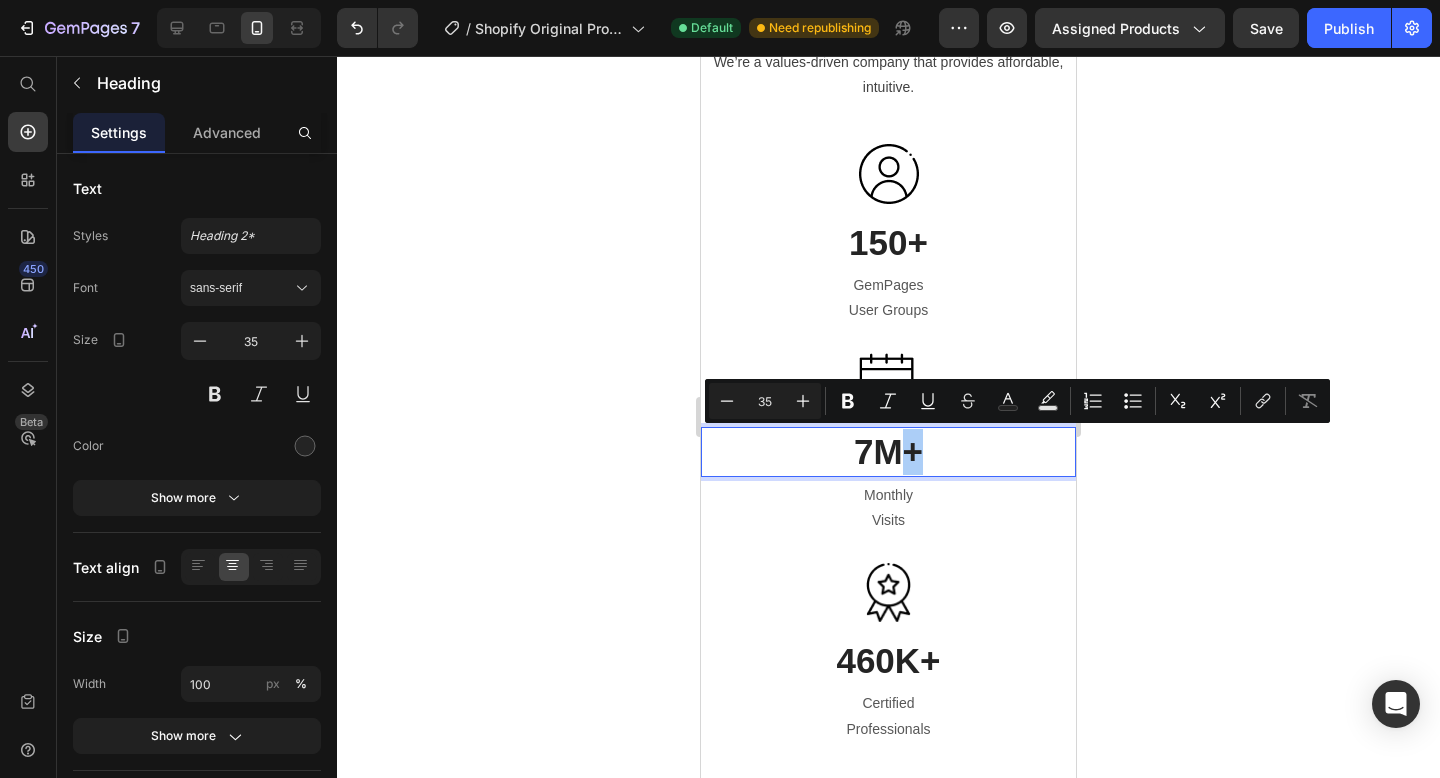click 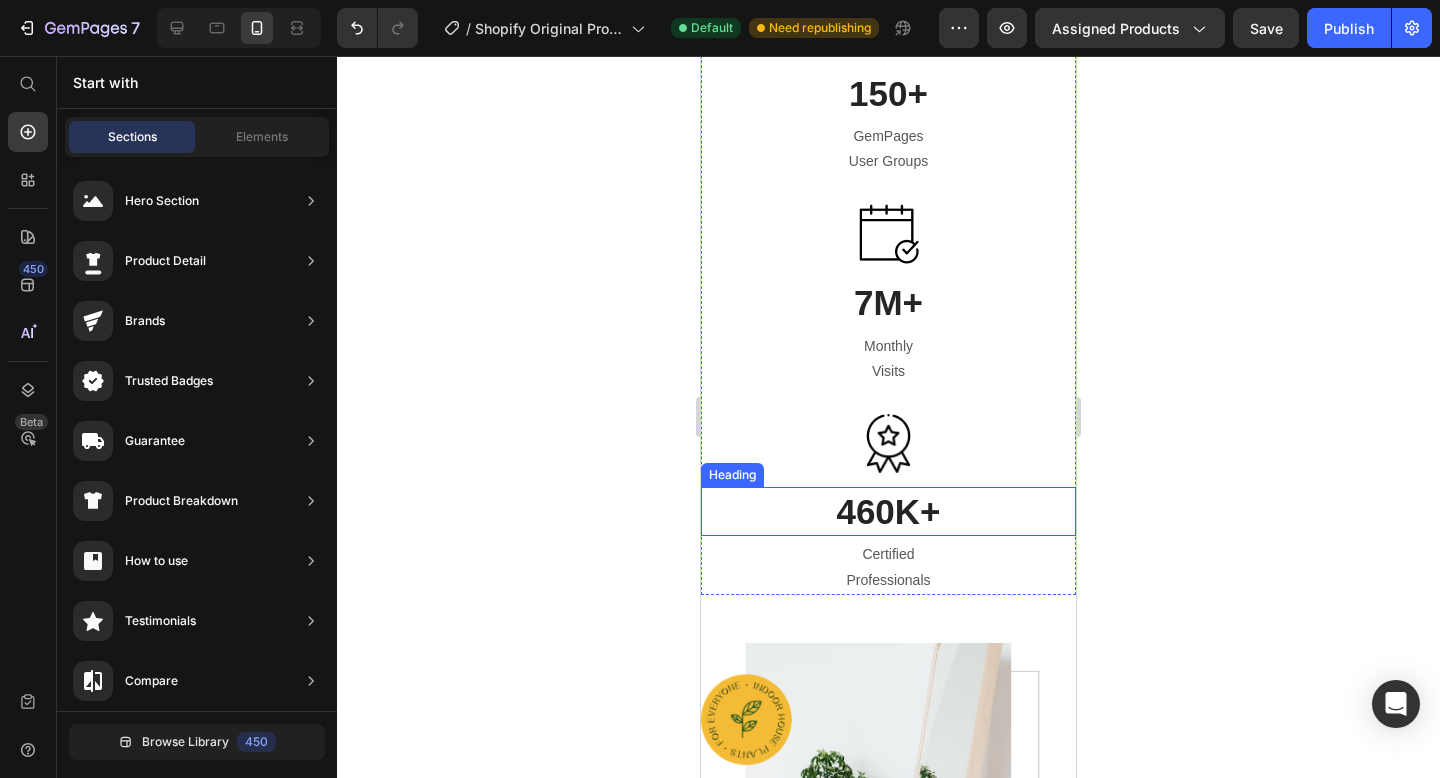 scroll, scrollTop: 346, scrollLeft: 0, axis: vertical 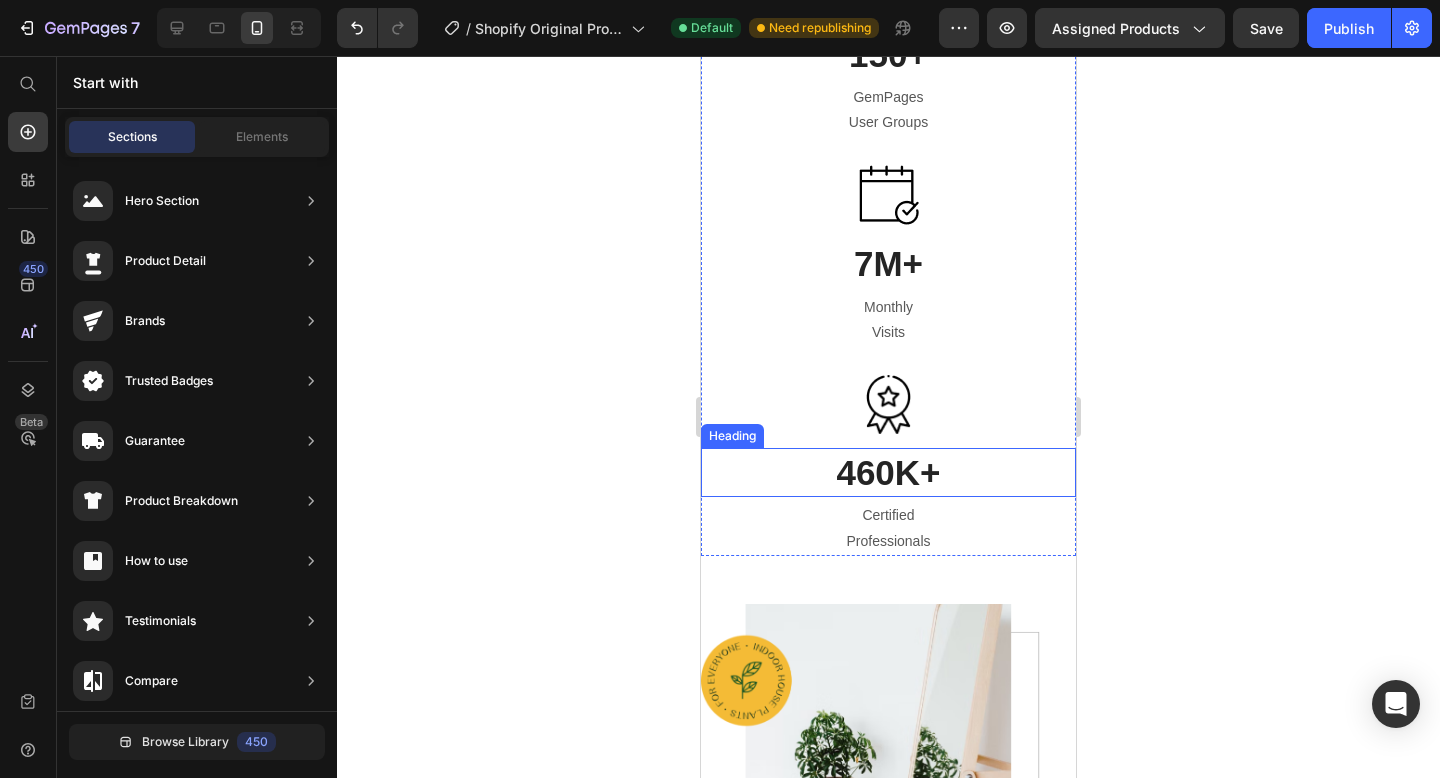 click on "460K+" at bounding box center (888, 473) 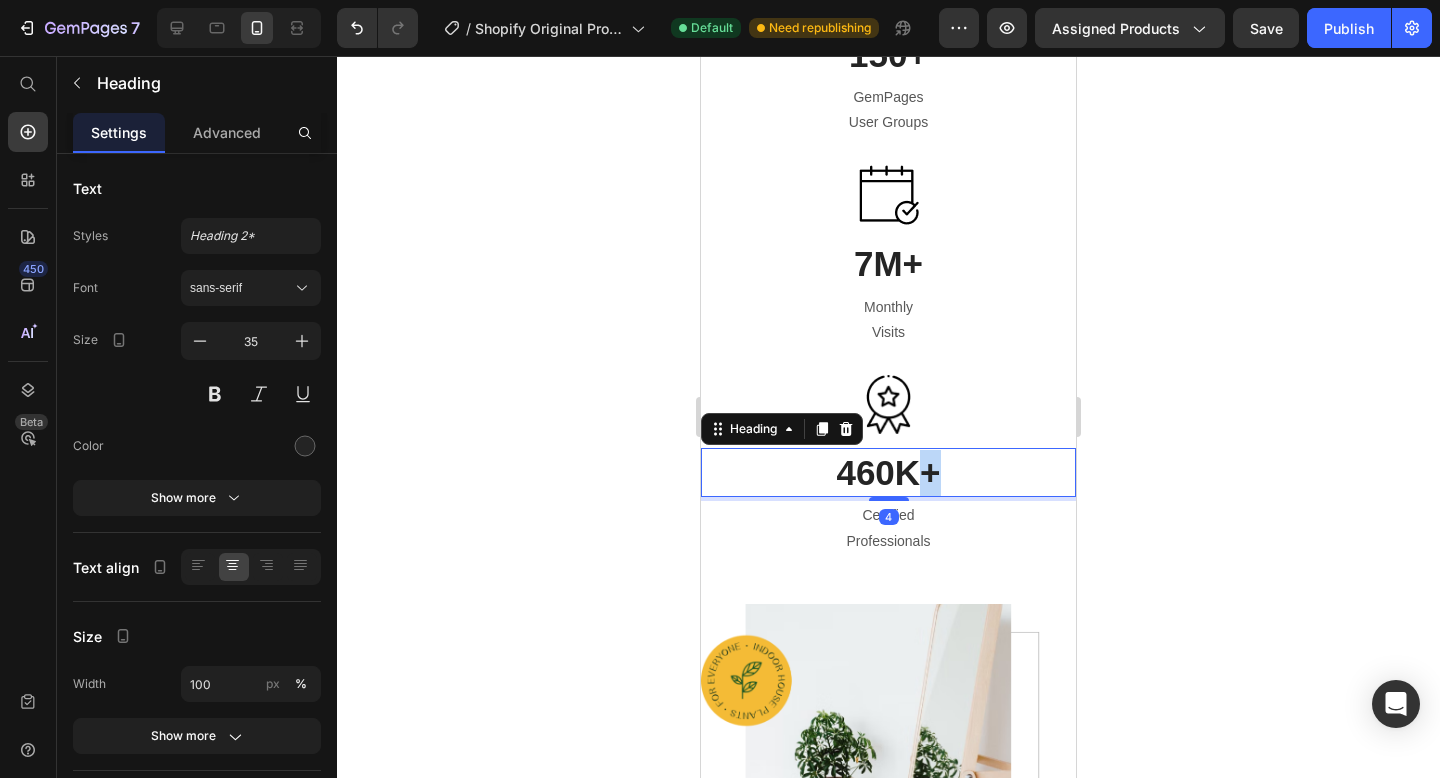 click on "460K+" at bounding box center [888, 473] 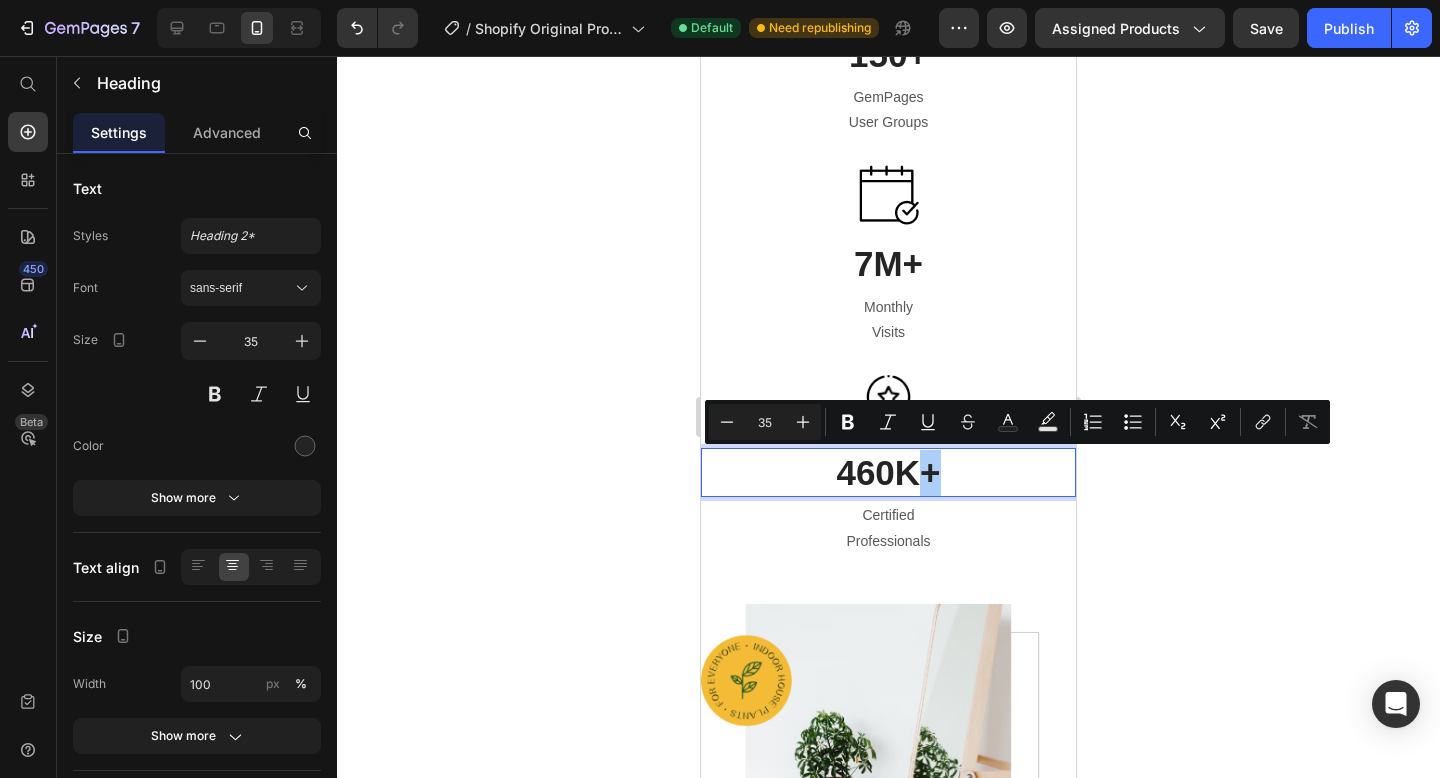 click 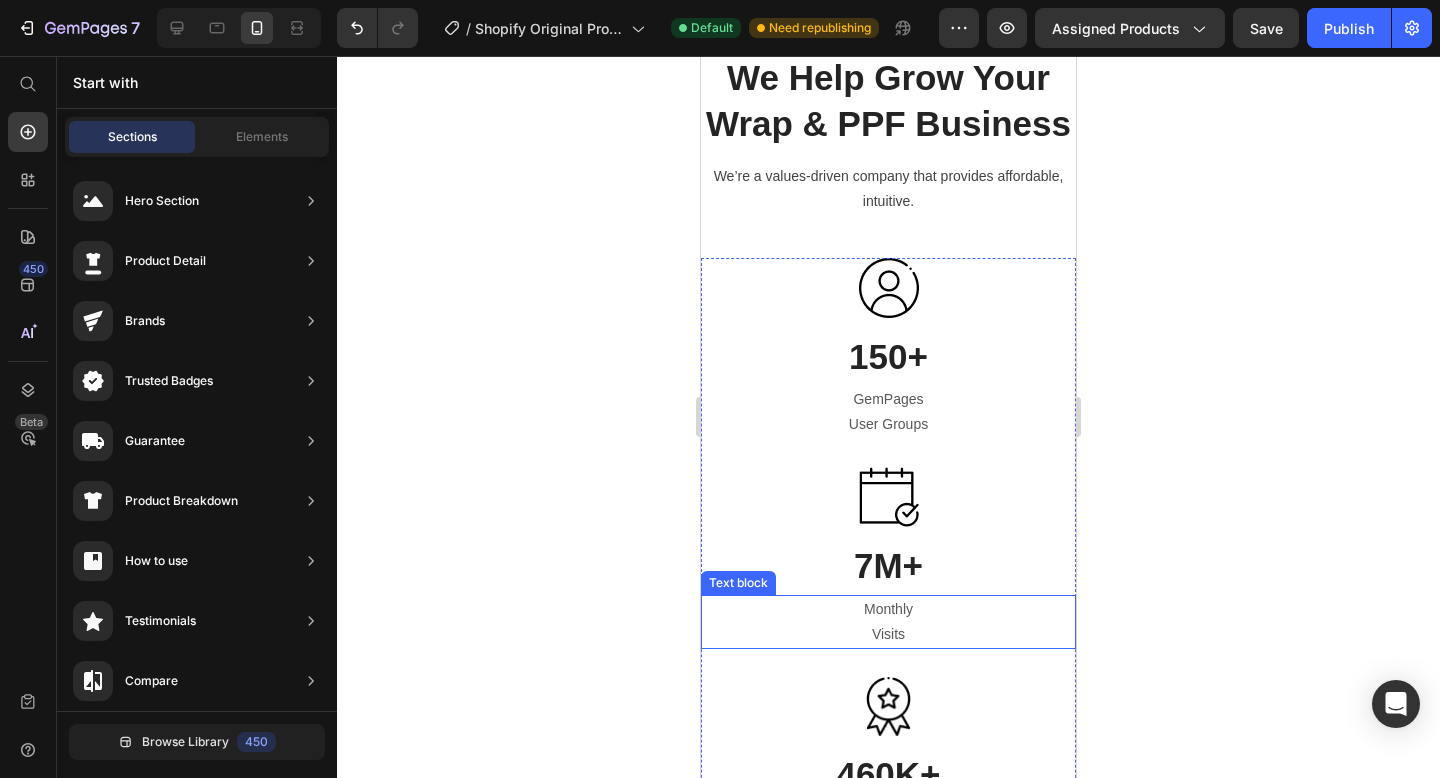 scroll, scrollTop: 0, scrollLeft: 0, axis: both 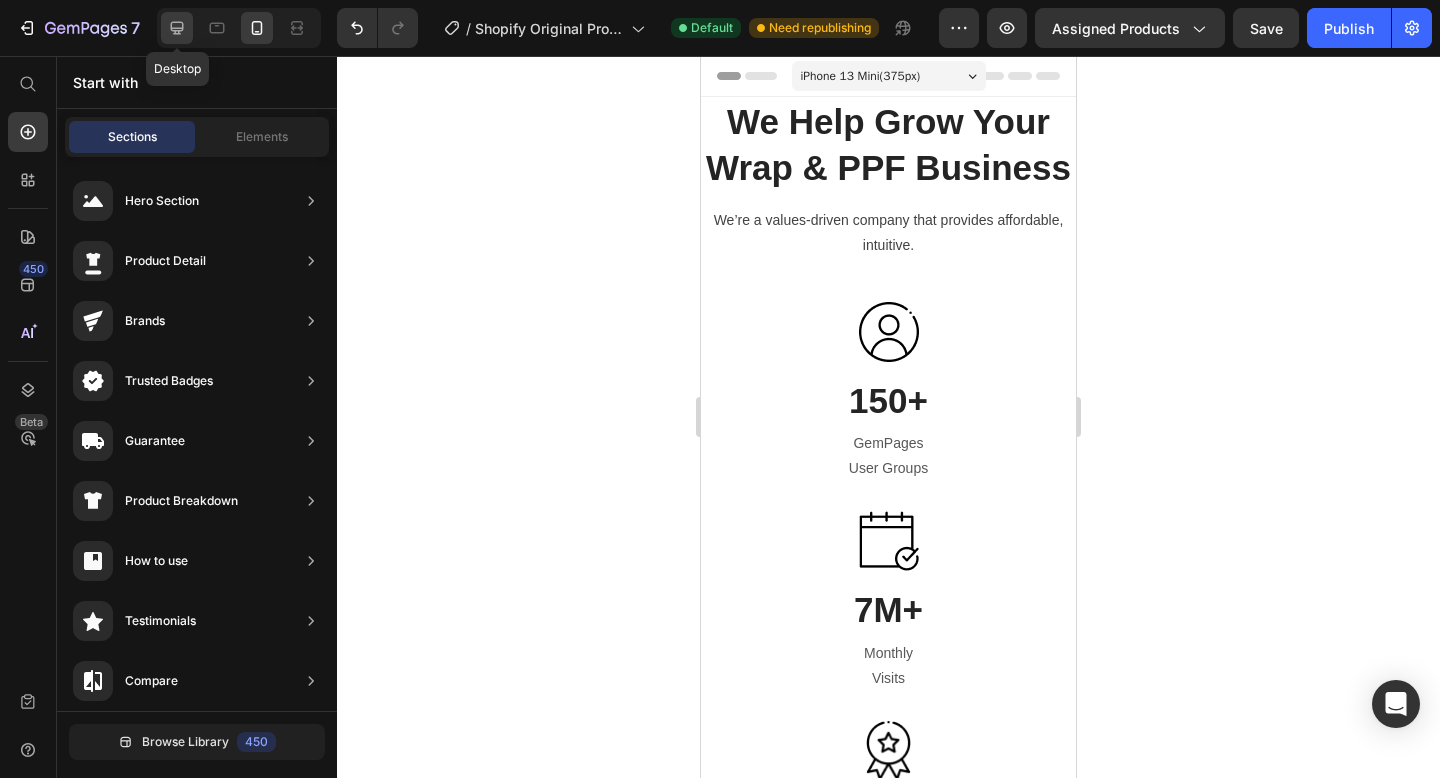 click 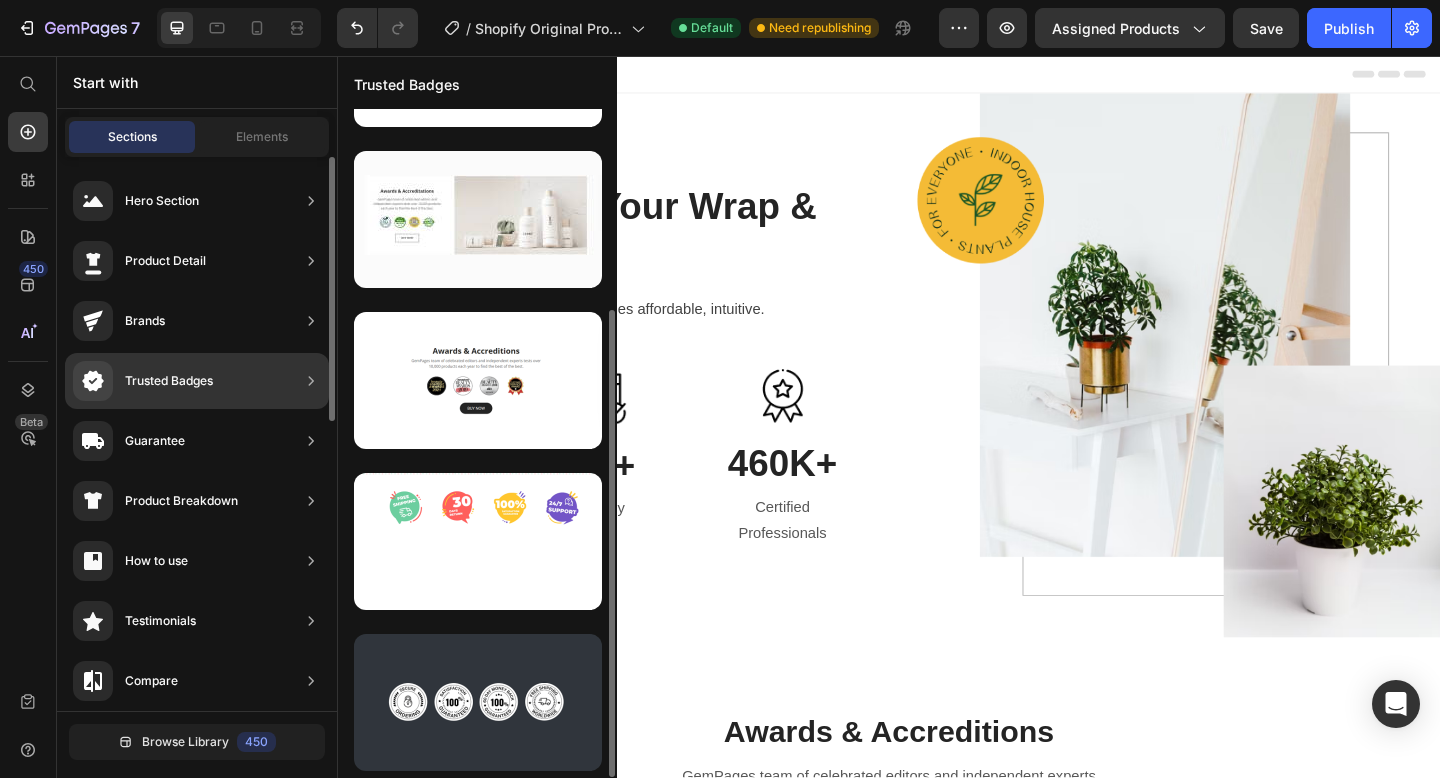 scroll, scrollTop: 286, scrollLeft: 0, axis: vertical 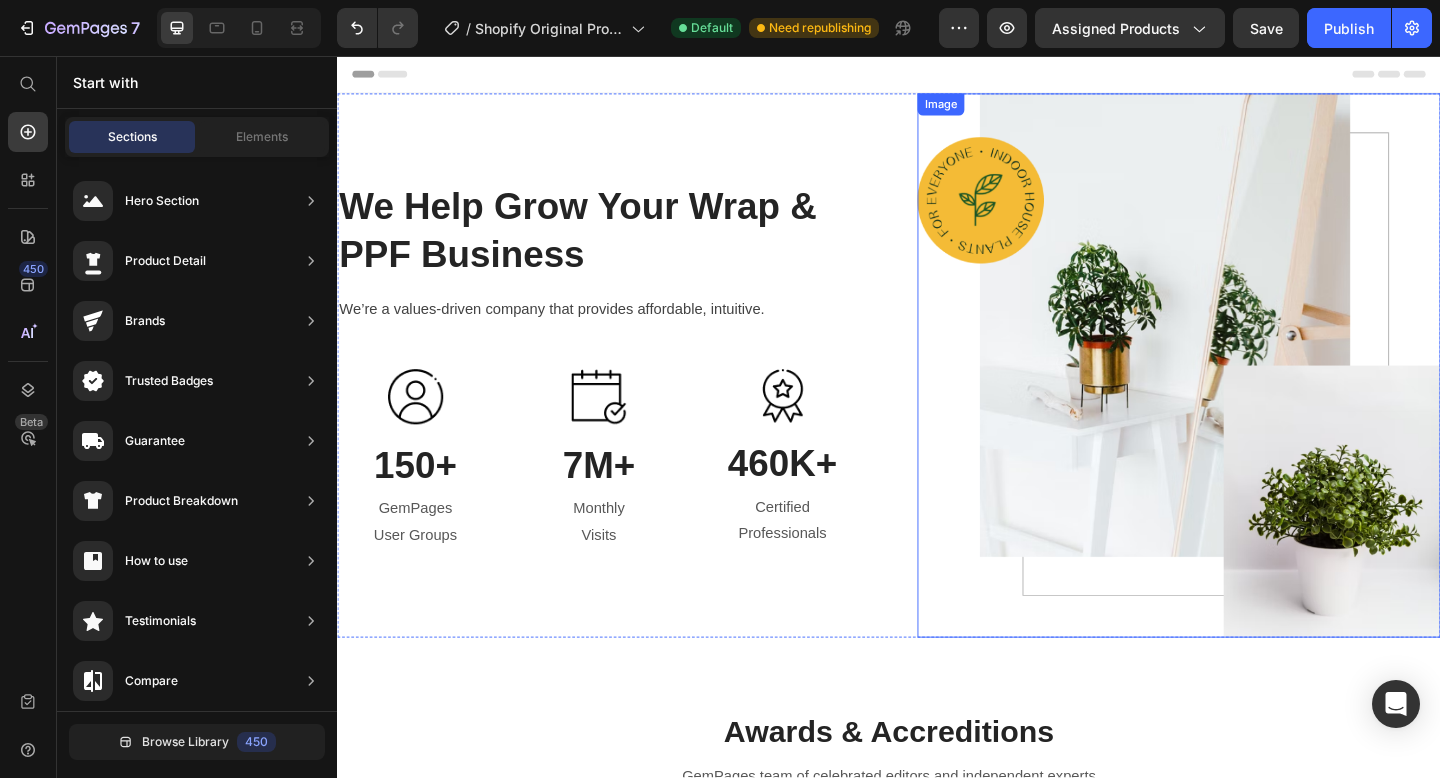 click at bounding box center [1252, 393] 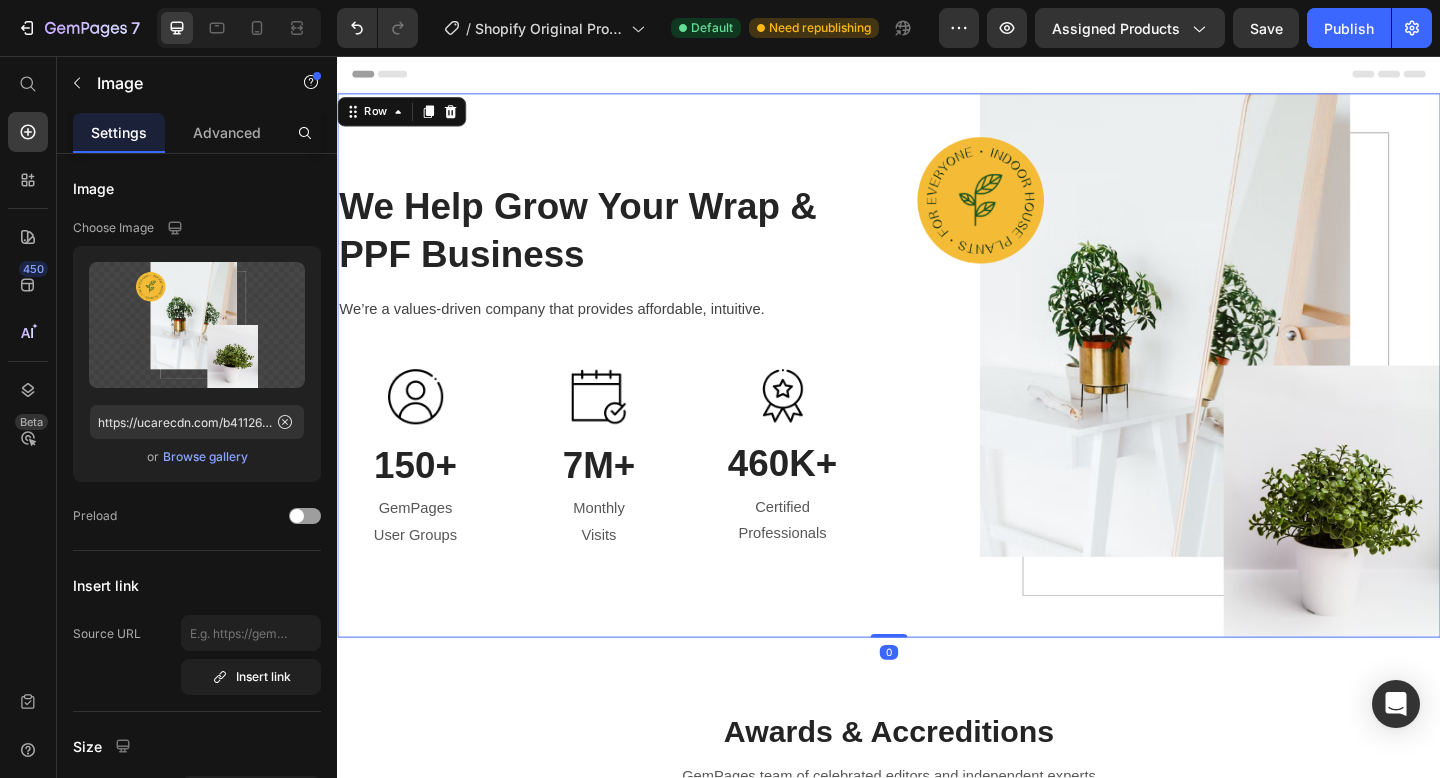 click on "We Help Grow Your Wrap & PPF Business Heading We’re a values-driven company that provides affordable, intuitive. Text block Image 150+ Heading GemPages User Groups Text block Image 7M+ Heading Monthly Visits Text block Image 460K+ Heading Certified Professionals Text block Row" at bounding box center (621, 393) 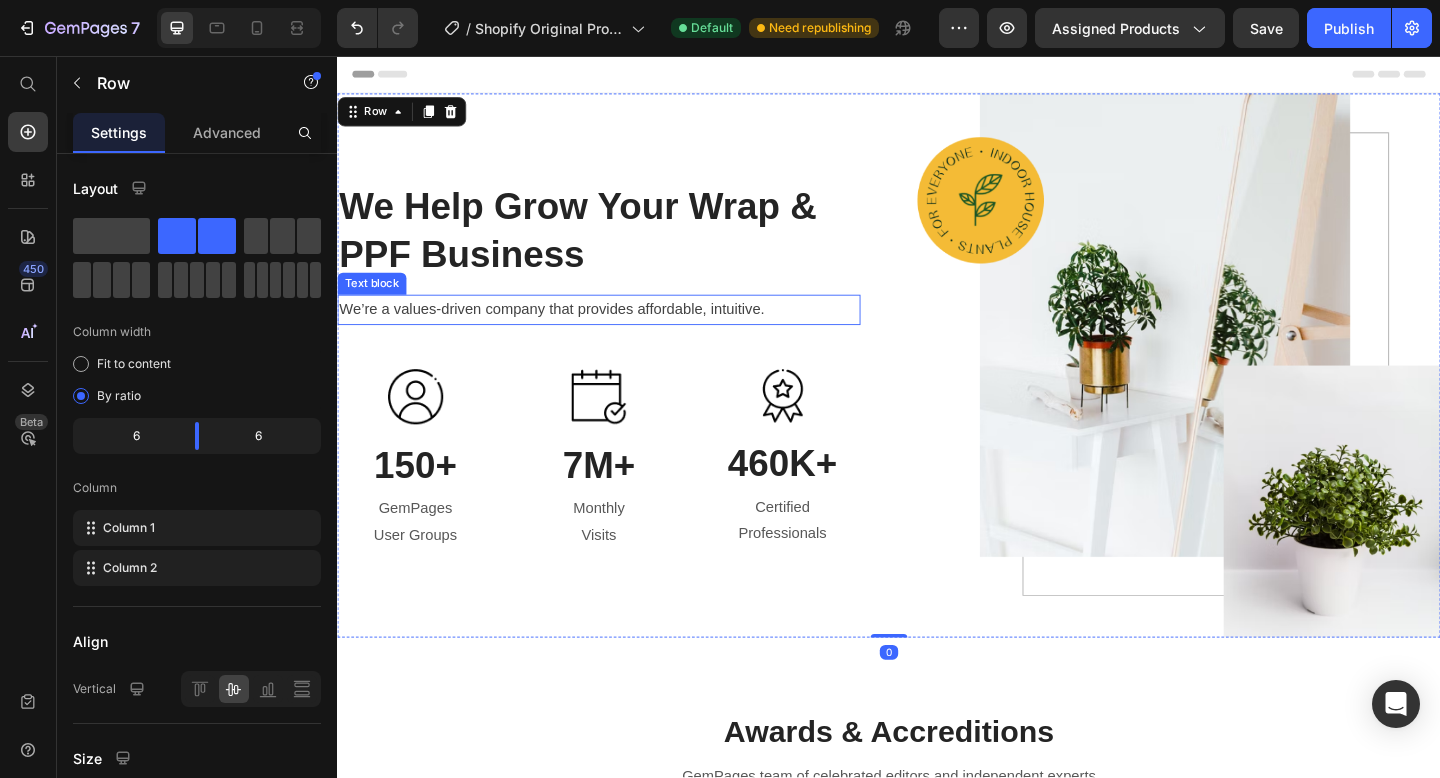 click on "We’re a values-driven company that provides affordable, intuitive." at bounding box center [621, 332] 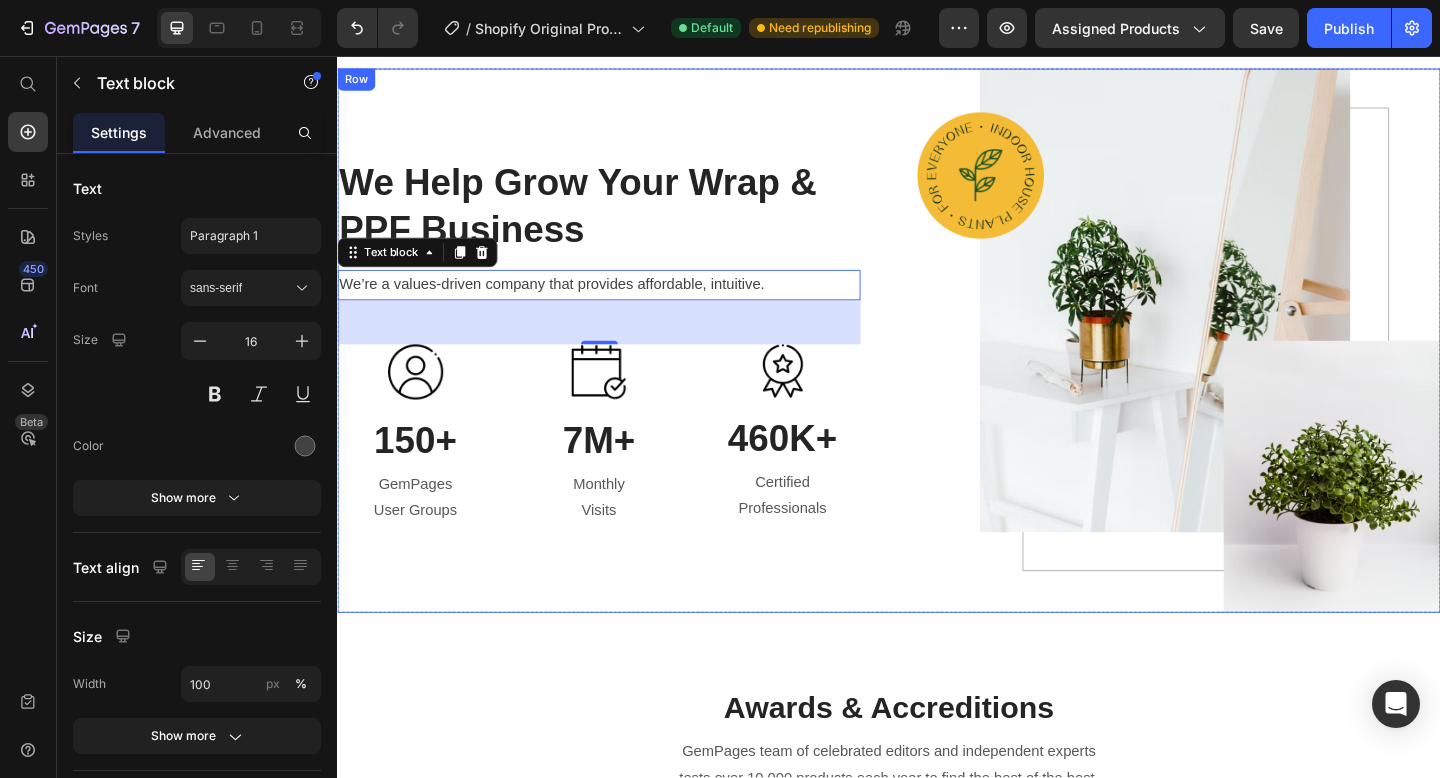 scroll, scrollTop: 26, scrollLeft: 0, axis: vertical 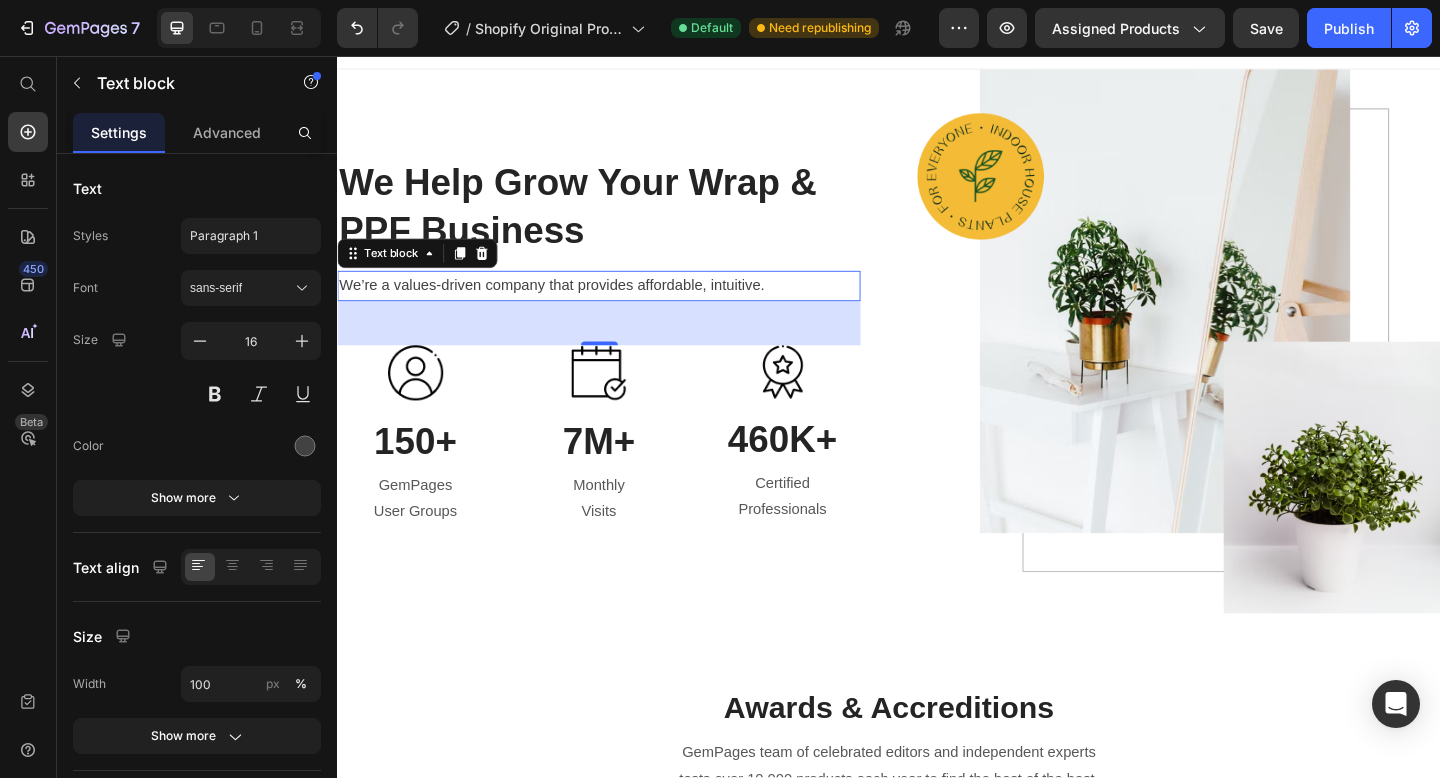 click on "We’re a values-driven company that provides affordable, intuitive." at bounding box center [621, 306] 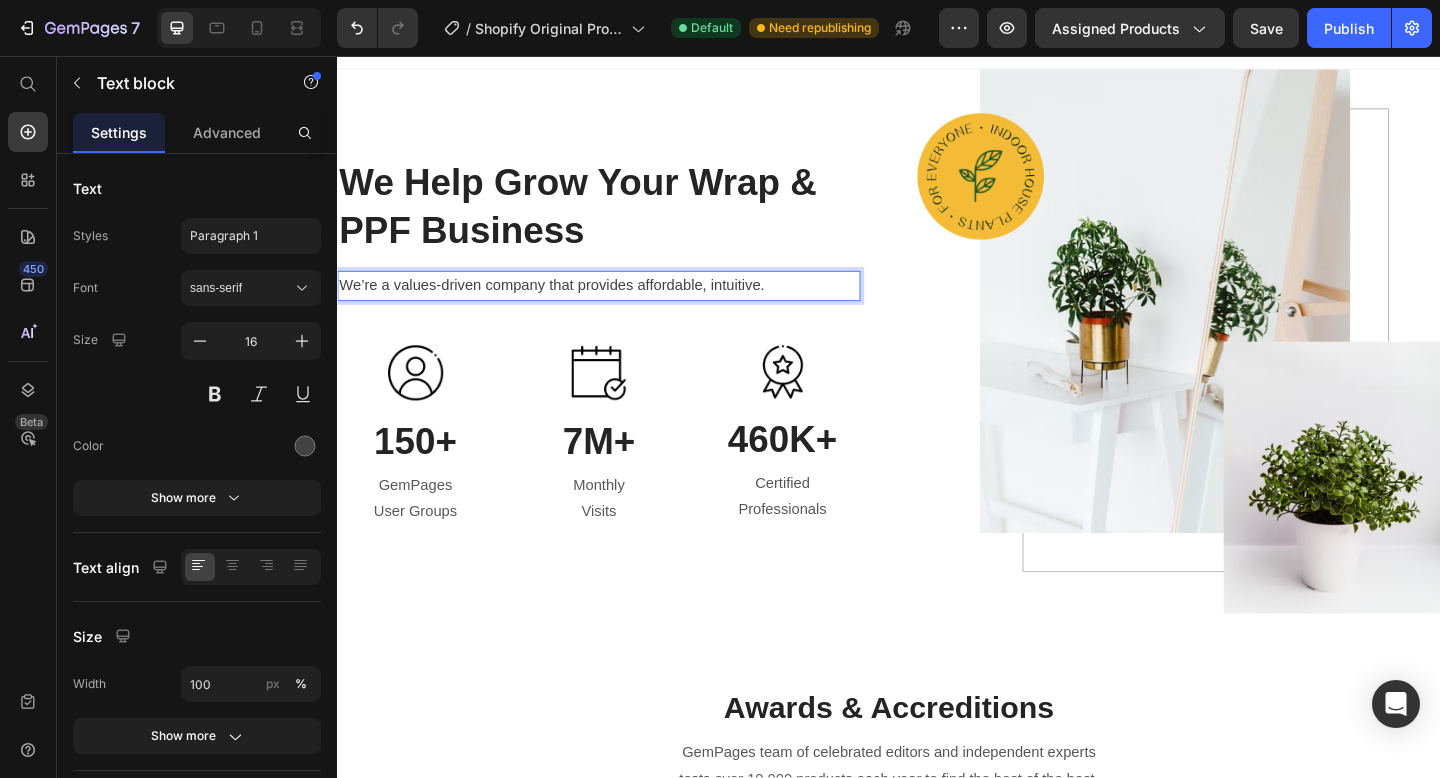 click on "We’re a values-driven company that provides affordable, intuitive." at bounding box center (621, 306) 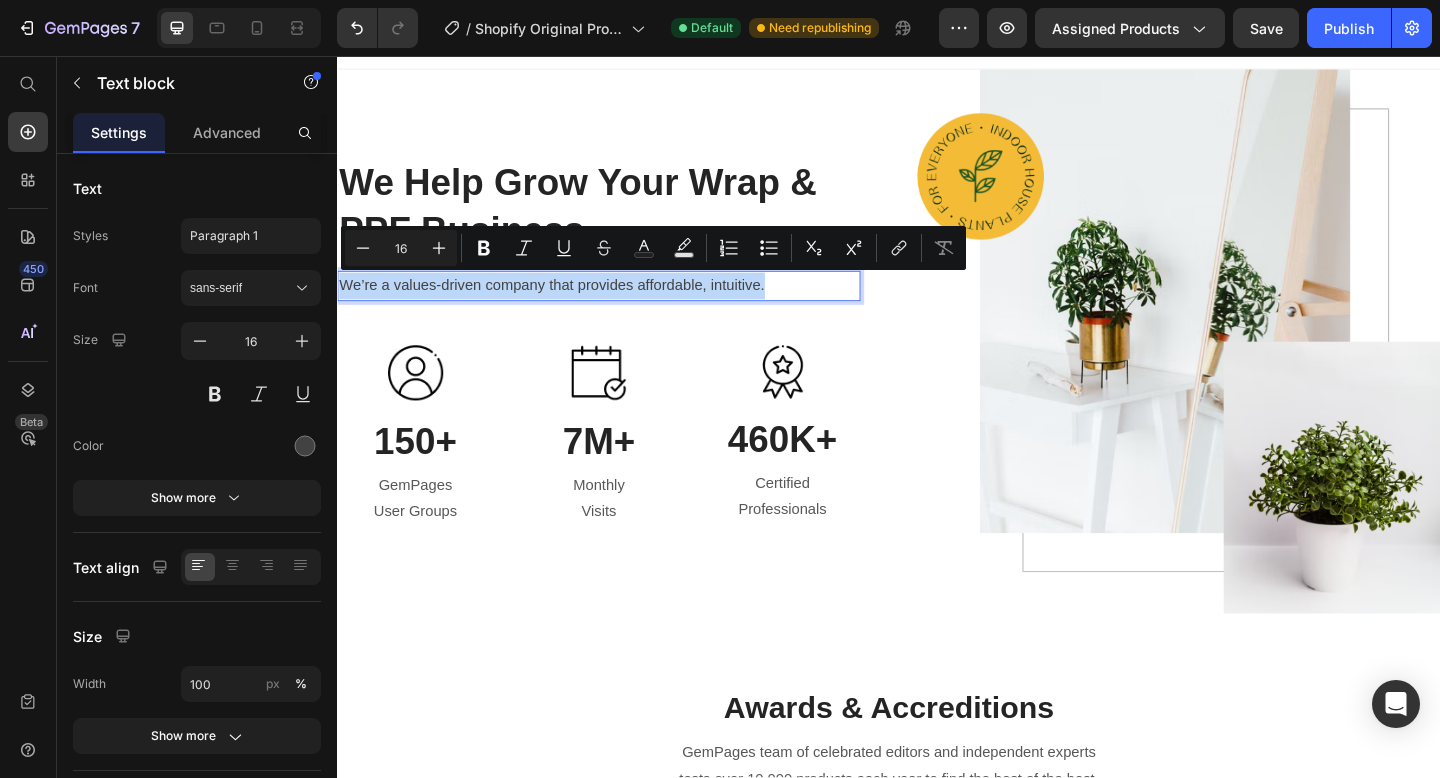 drag, startPoint x: 810, startPoint y: 311, endPoint x: 336, endPoint y: 296, distance: 474.23727 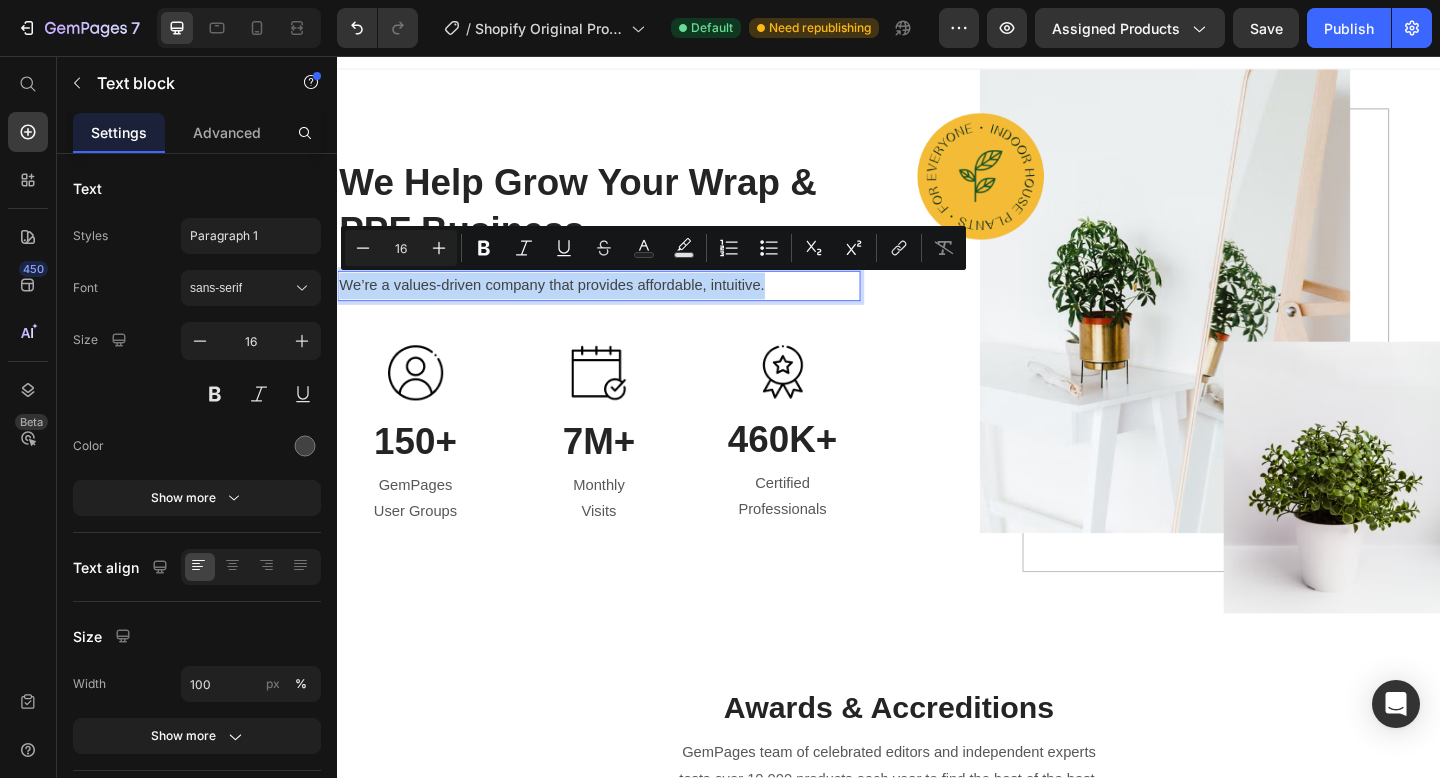 click on "We’re a values-driven company that provides affordable, intuitive." at bounding box center (621, 306) 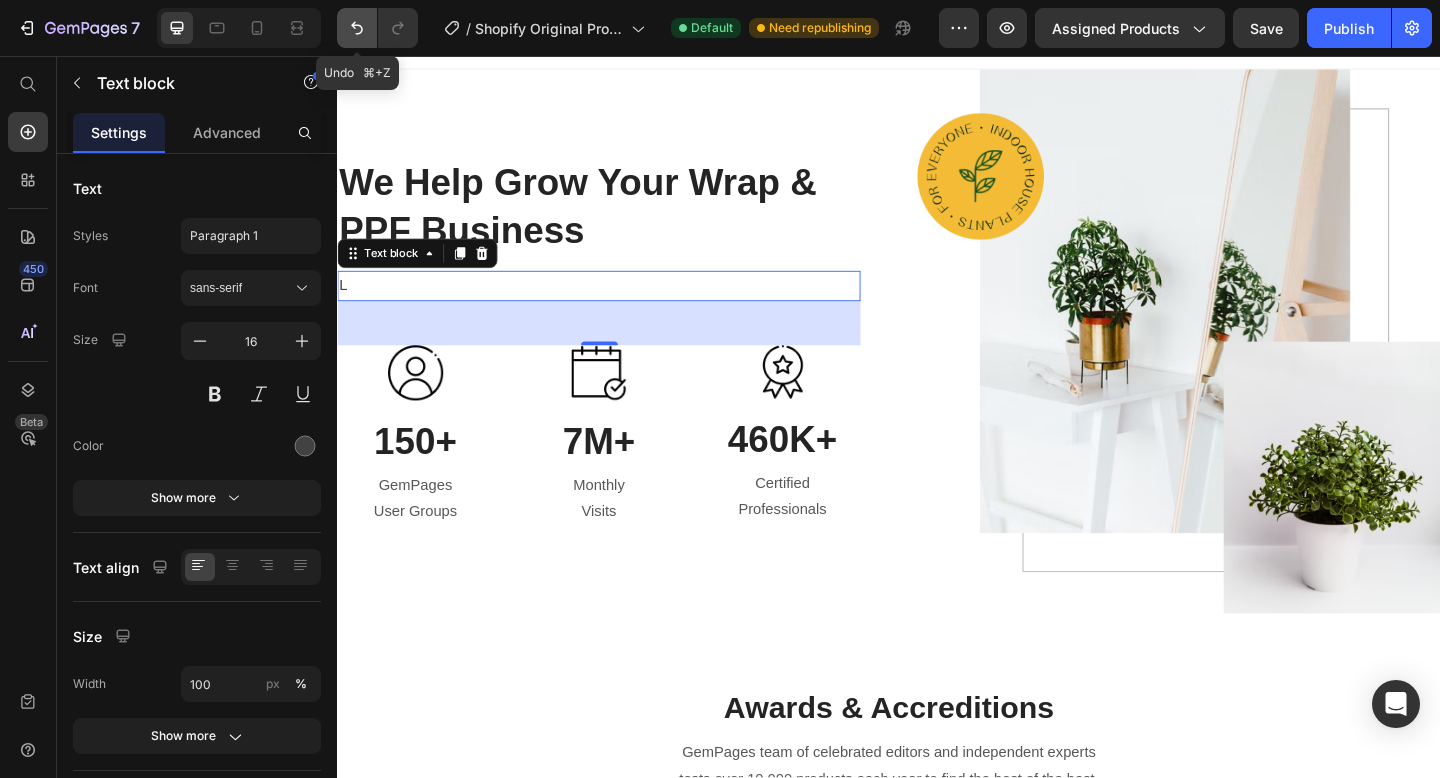 click 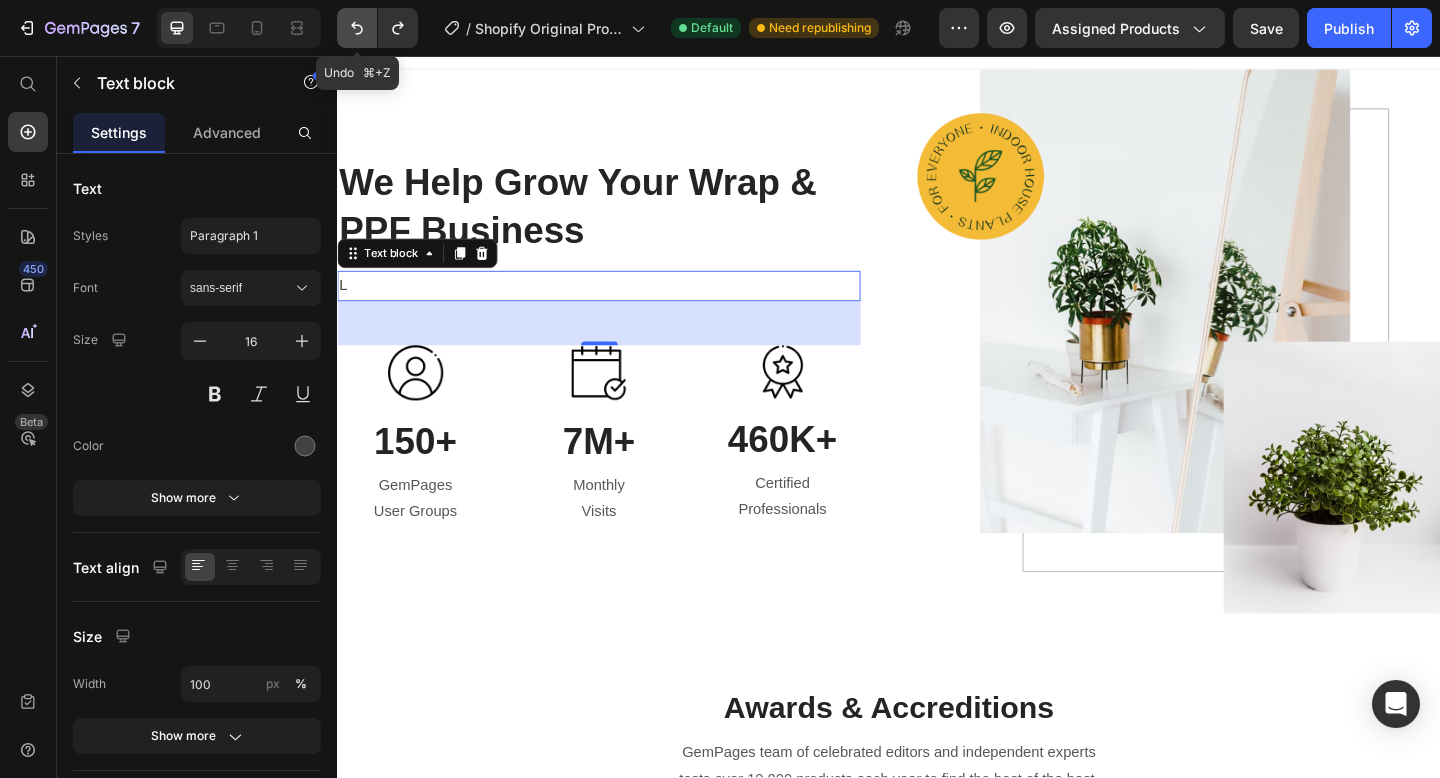 click 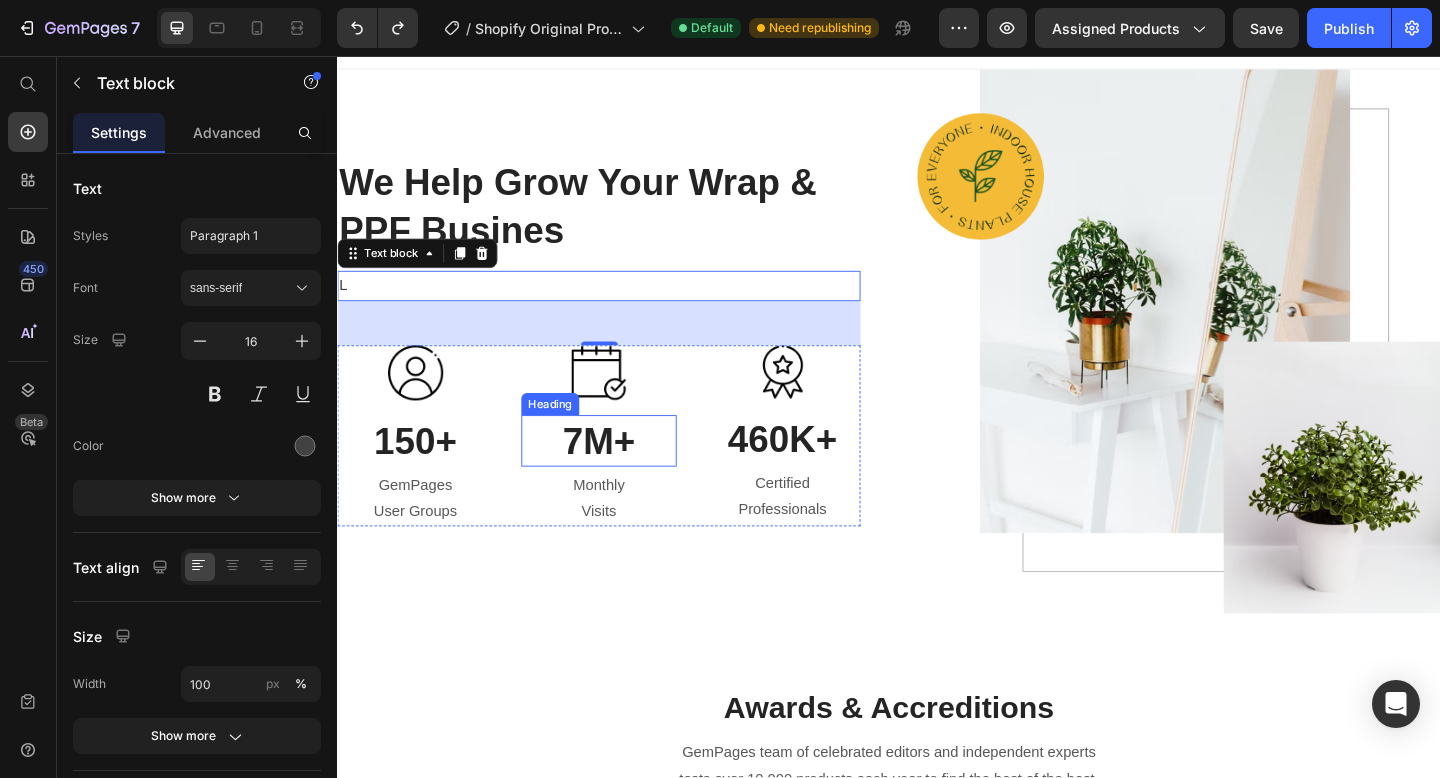 click on "7M+" at bounding box center [622, 475] 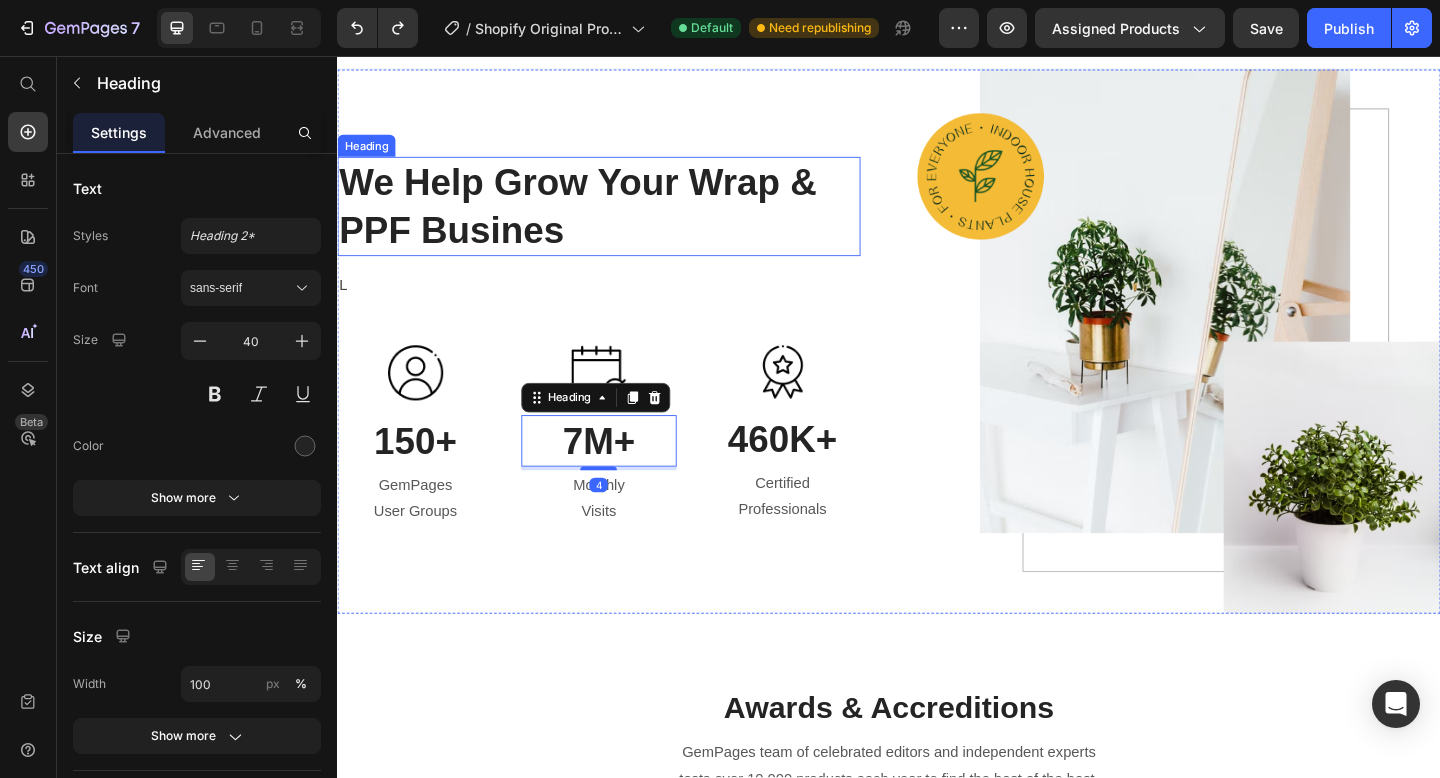 click on "We Help Grow Your Wrap & PPF Busines" at bounding box center (621, 220) 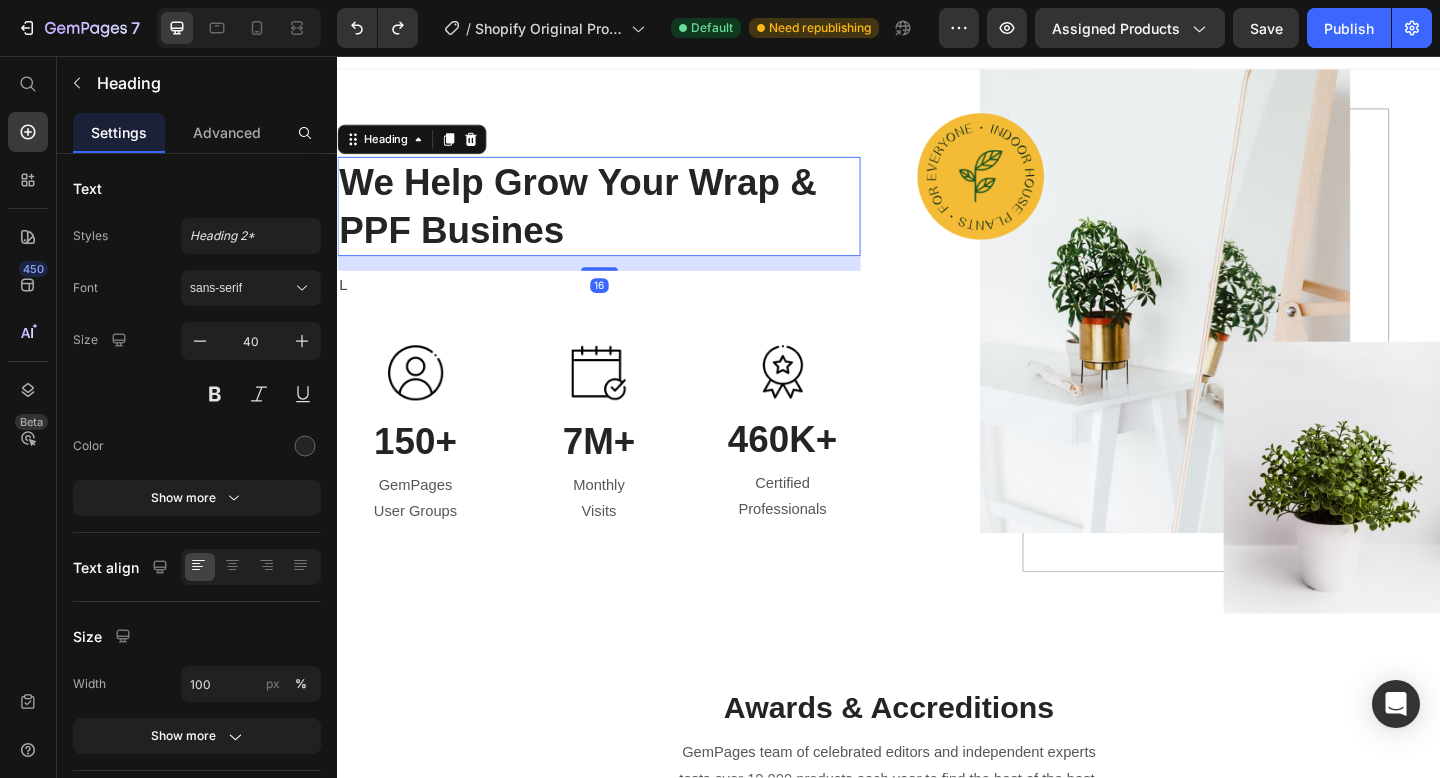 click on "We Help Grow Your Wrap & PPF Busines" at bounding box center [621, 220] 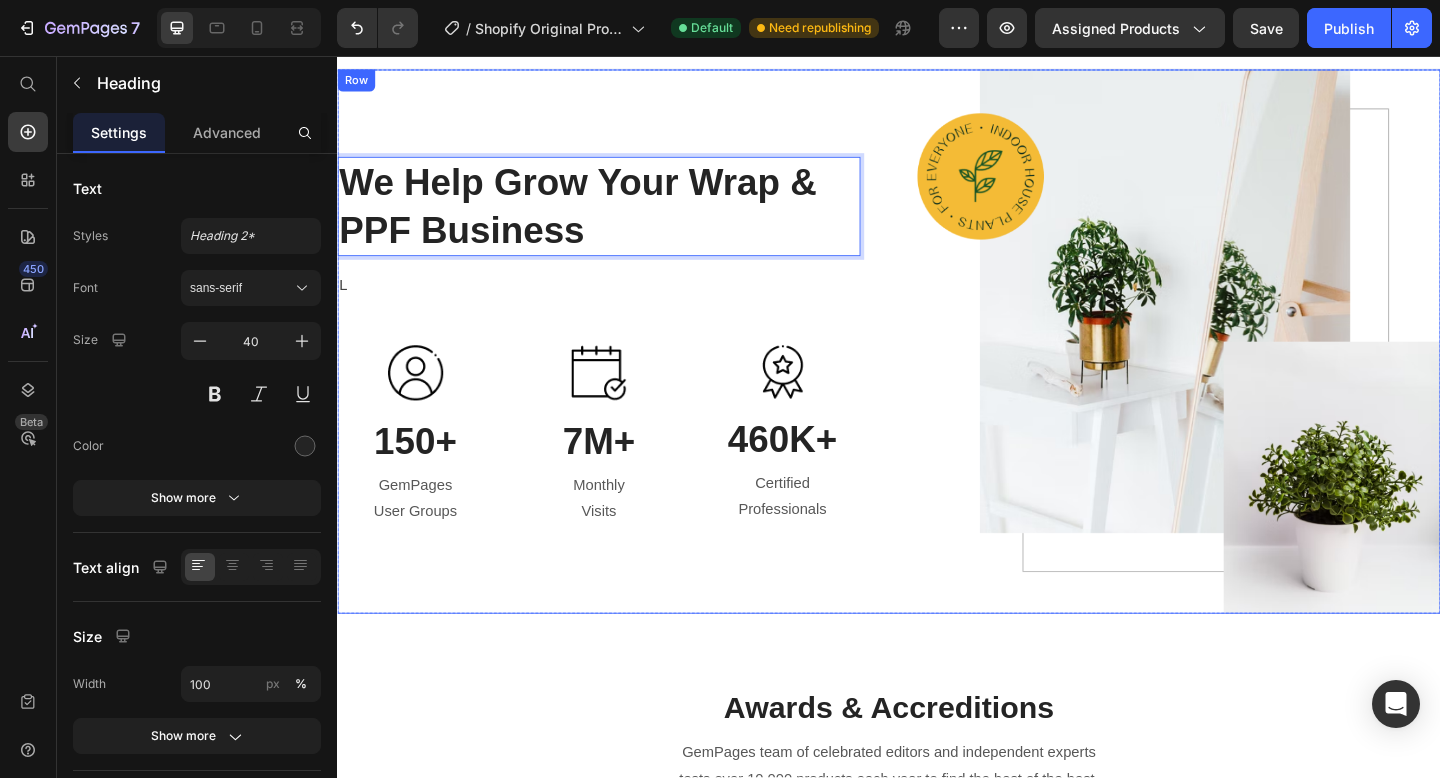 click on "We Help Grow Your Wrap & PPF Business Heading   16 L Text block Image 150+ Heading GemPages  User Groups Text block Image 7M+ Heading Monthly Visits Text block Image 460K+ Heading Certified Professionals Text block Row" at bounding box center (621, 367) 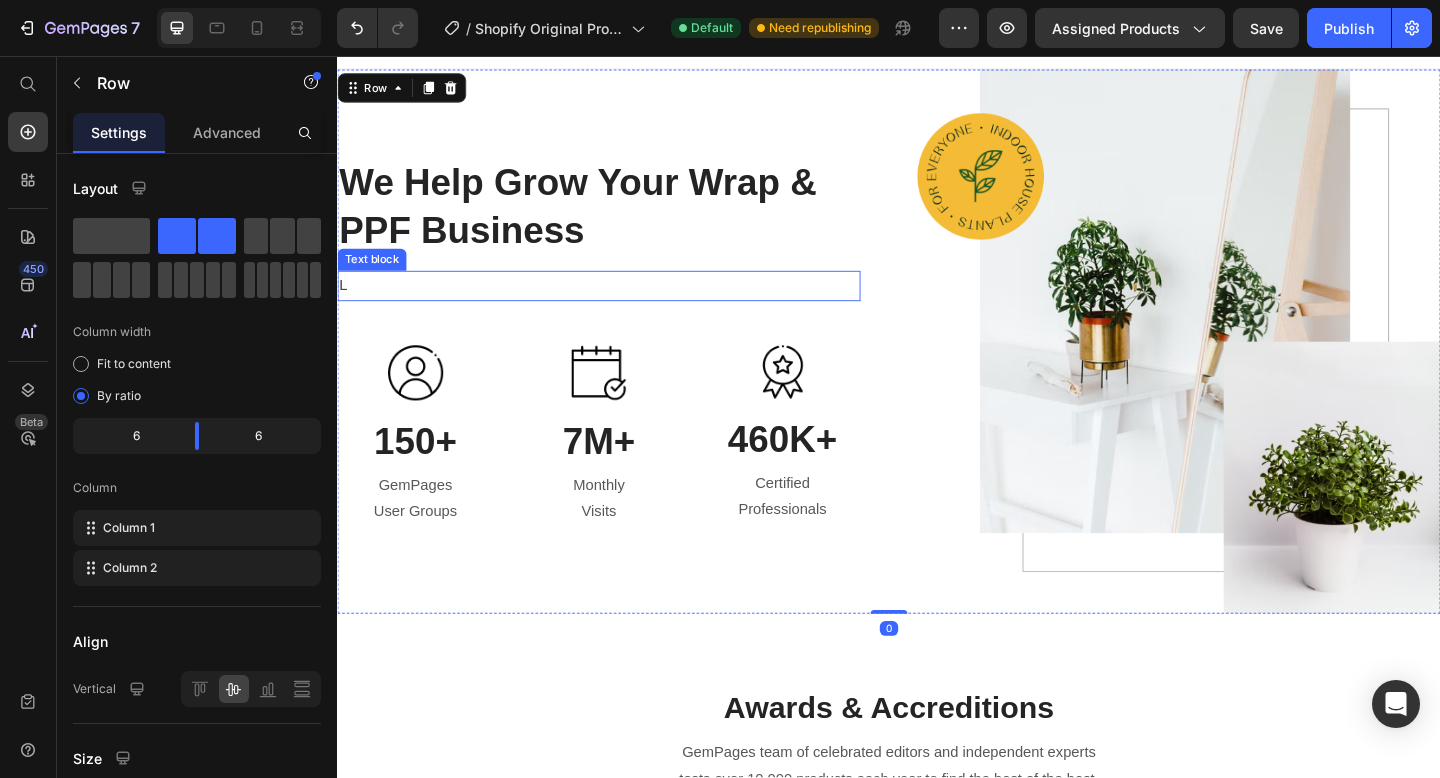 click on "L" at bounding box center (621, 306) 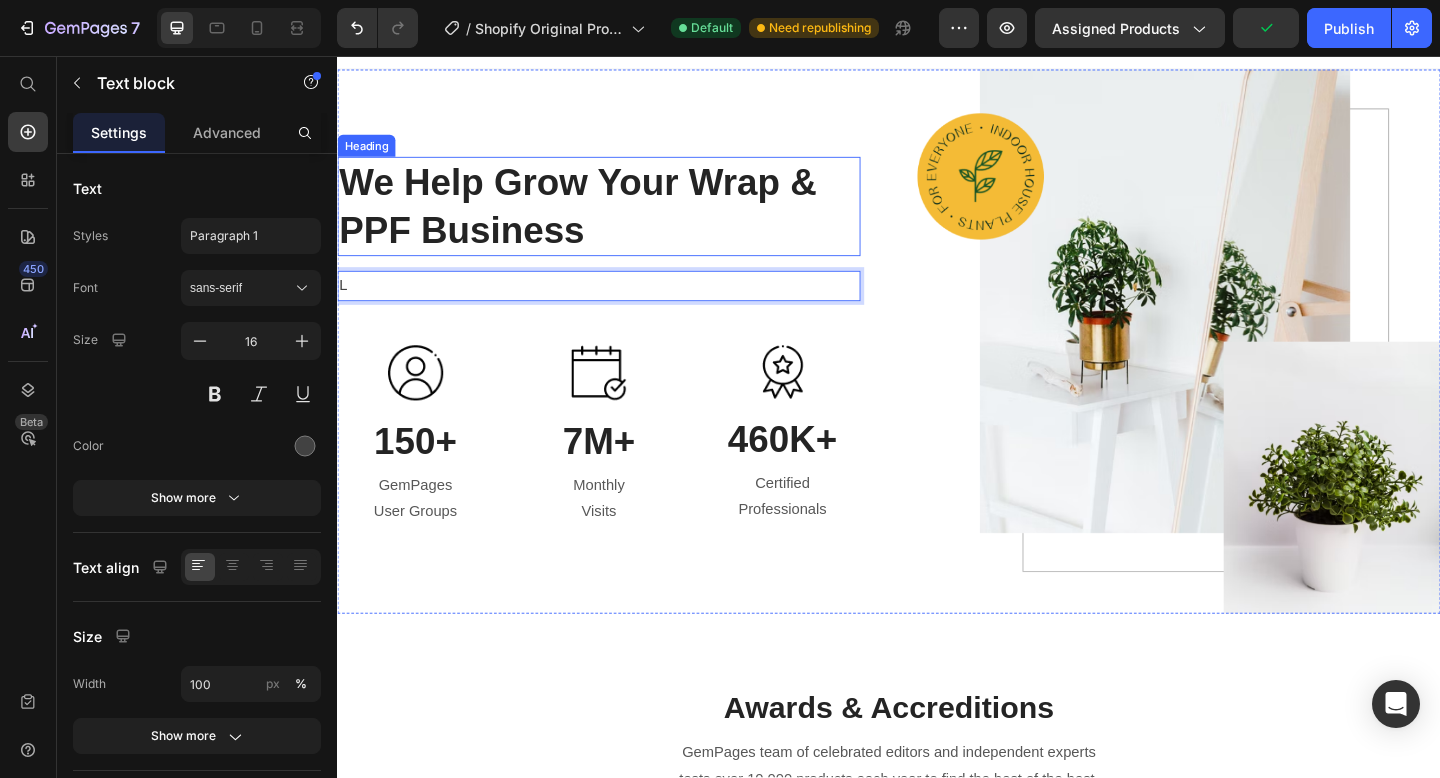 click on "We Help Grow Your Wrap & PPF Business" at bounding box center [621, 220] 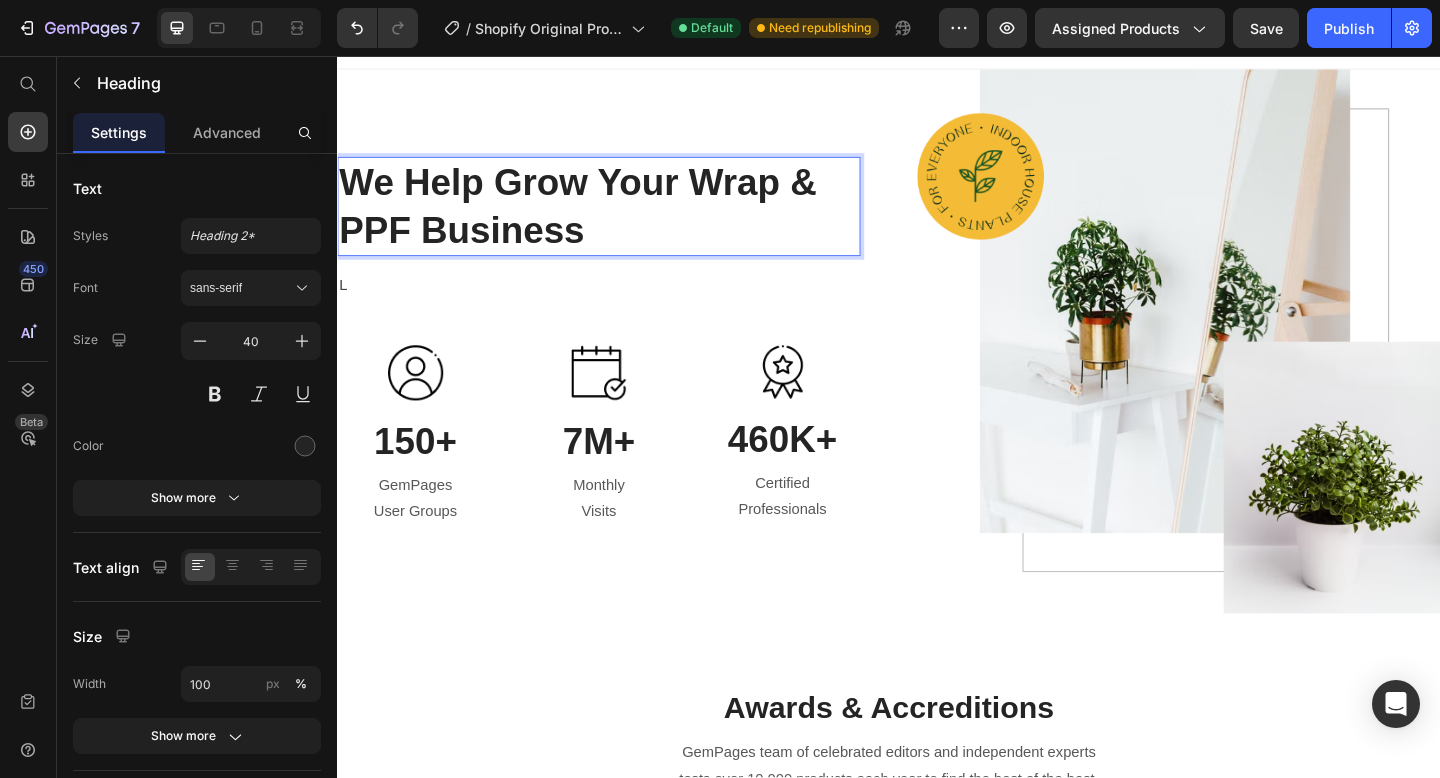 click on "We Help Grow Your Wrap & PPF Business" at bounding box center (621, 220) 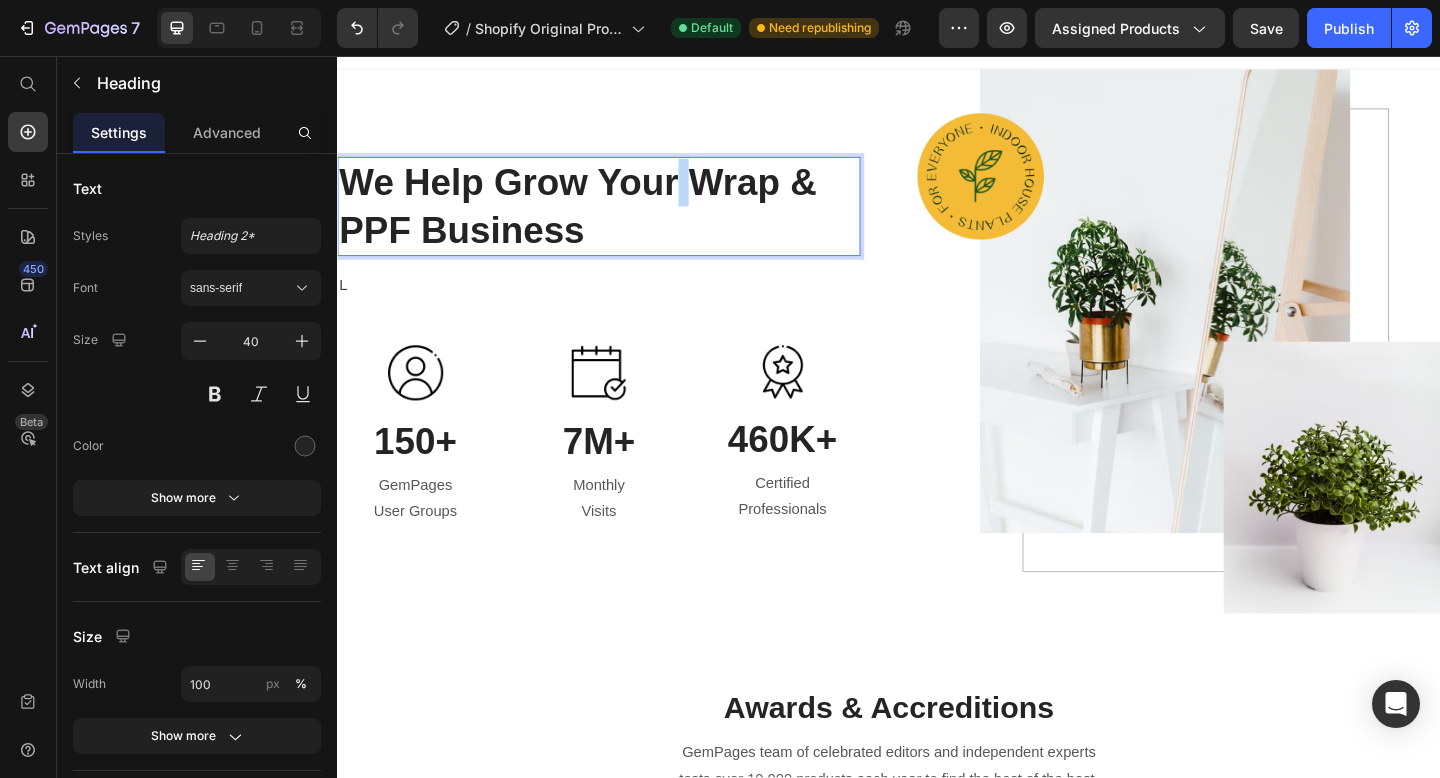 click on "We Help Grow Your Wrap & PPF Business" at bounding box center [621, 220] 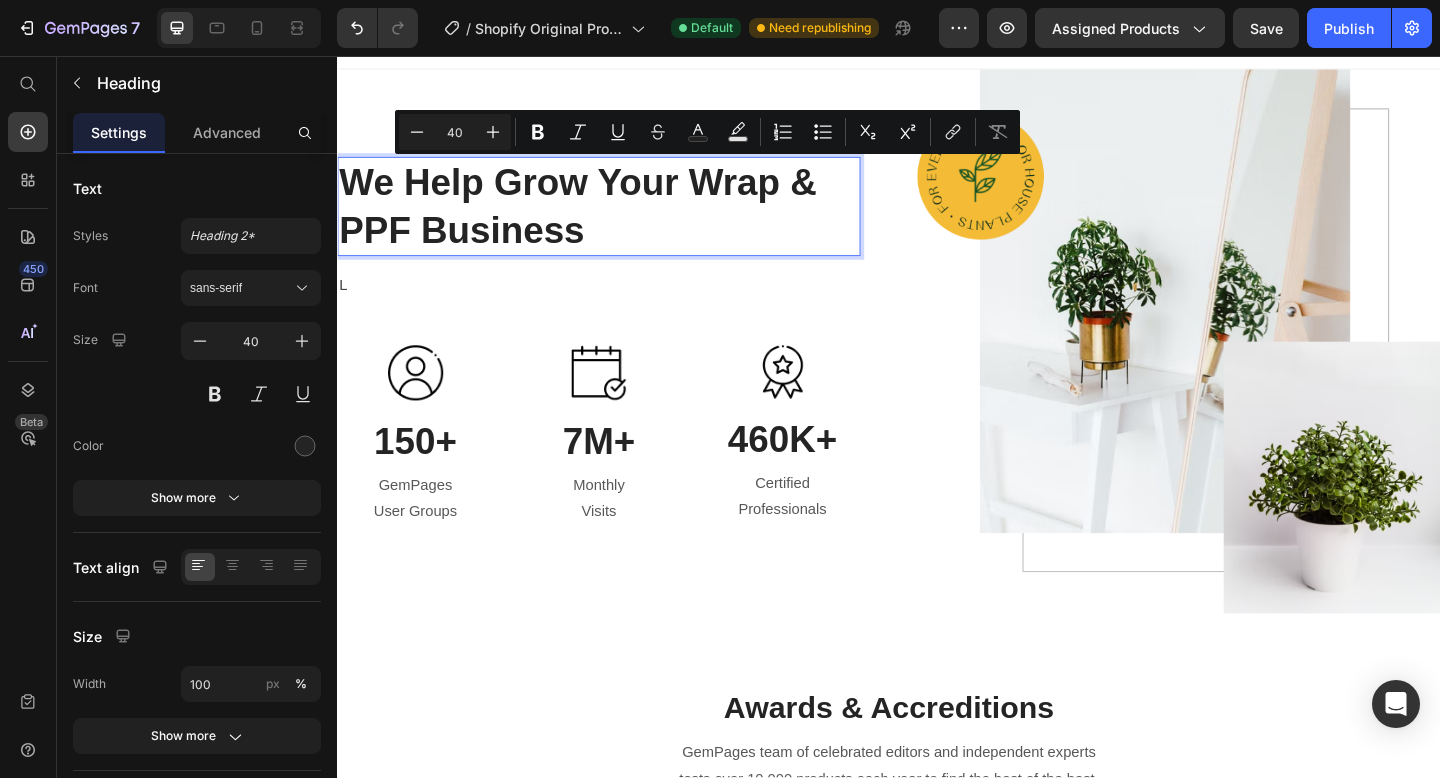 click on "We Help Grow Your Wrap & PPF Business" at bounding box center (621, 220) 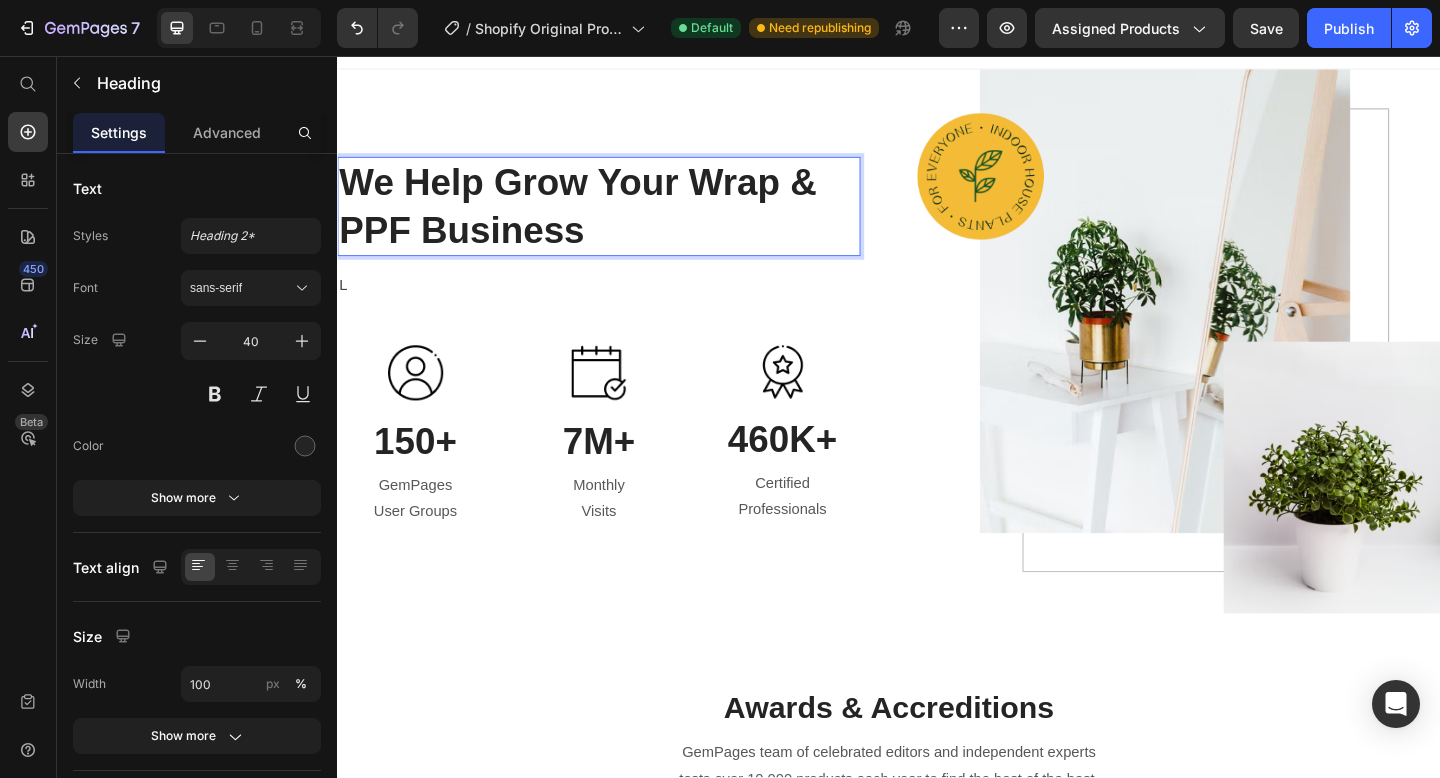 click on "We Help Grow Your Wrap & PPF Business" at bounding box center (621, 220) 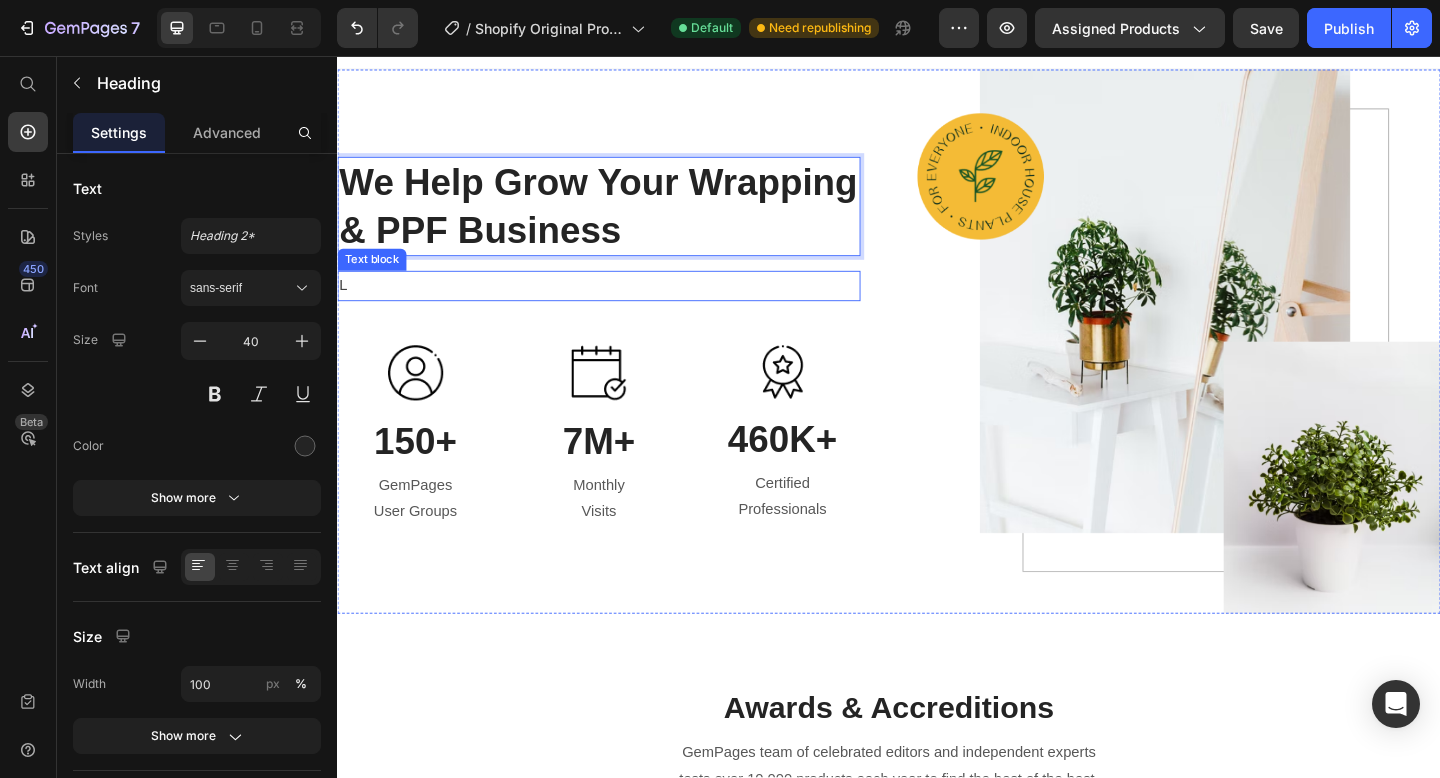 click on "L" at bounding box center (621, 306) 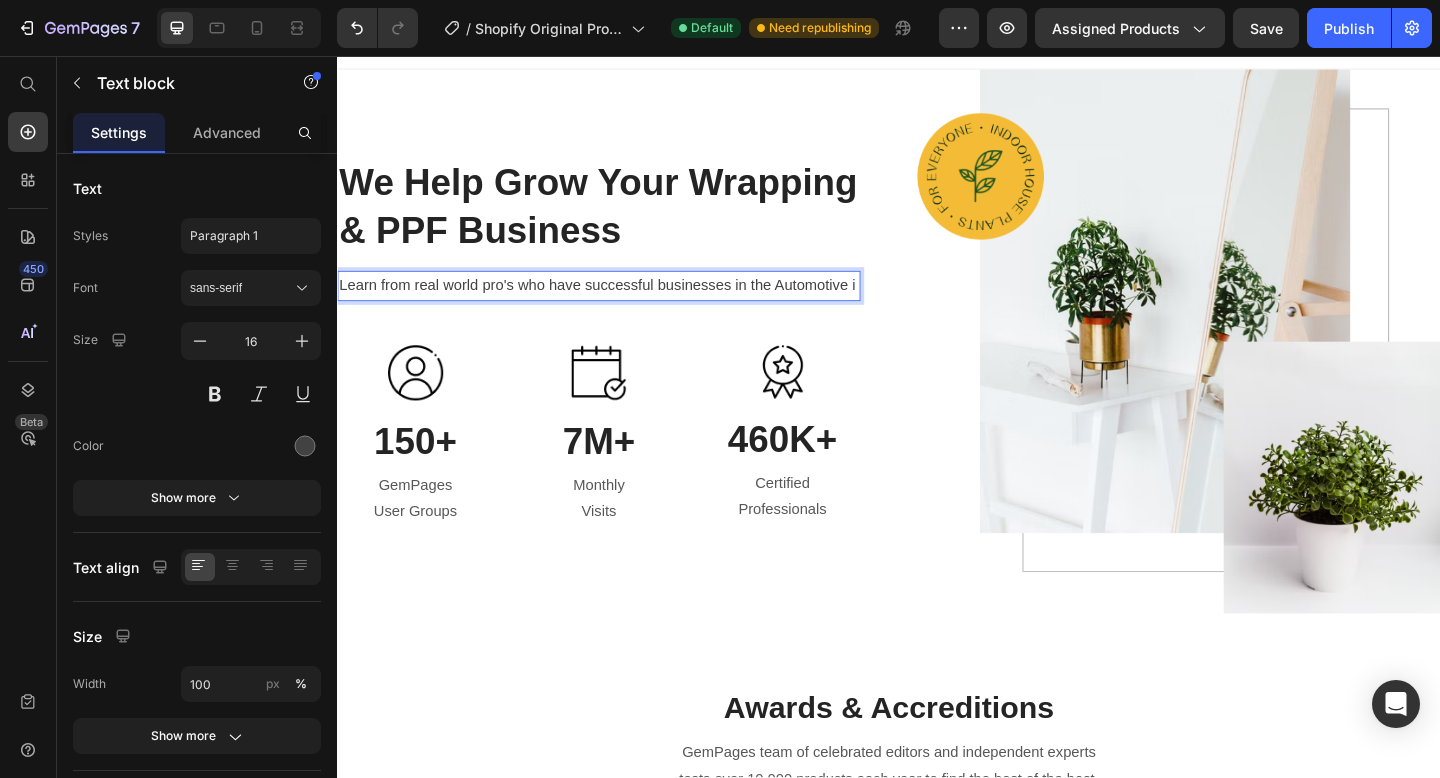 scroll, scrollTop: 11, scrollLeft: 0, axis: vertical 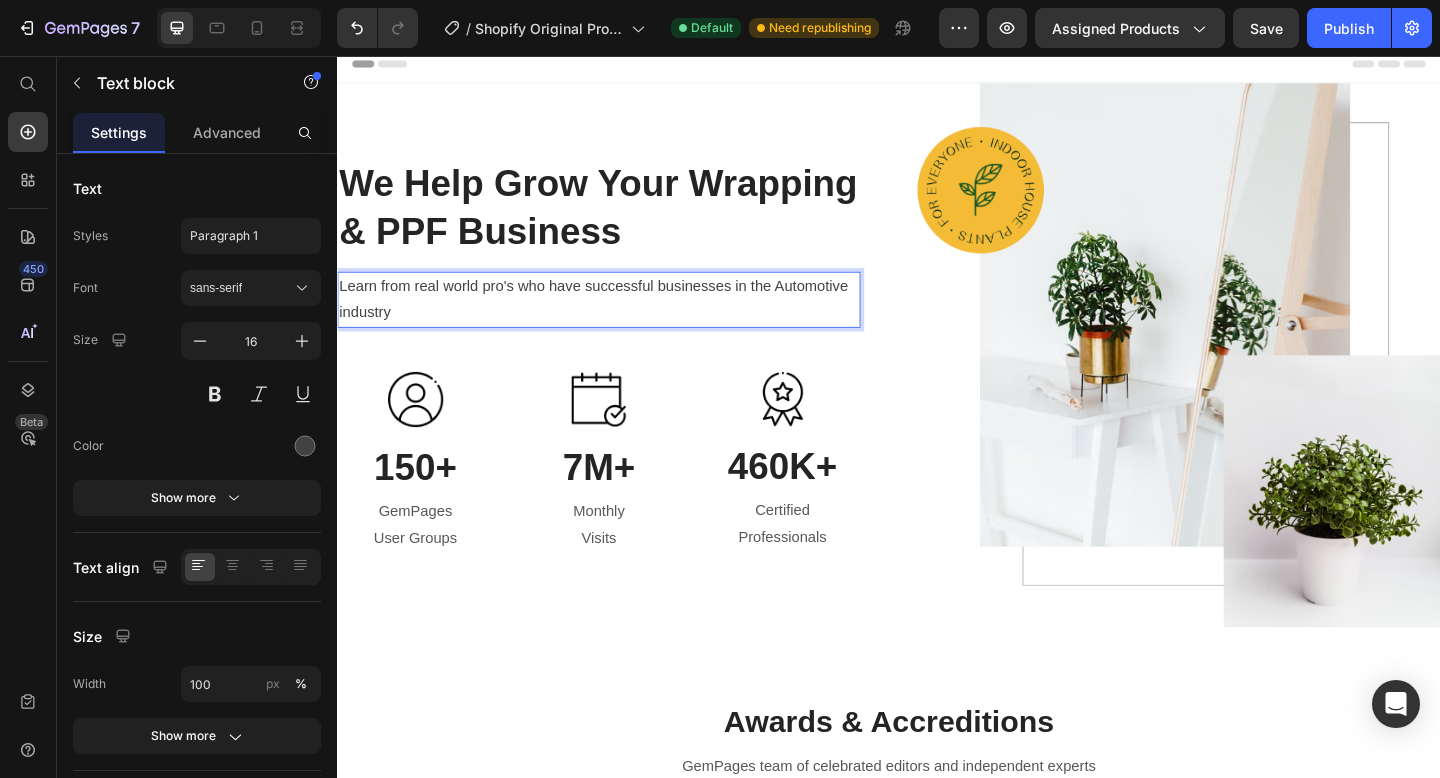 click on "Learn from real world pro's who have successful businesses in the Automotive industry" at bounding box center (621, 322) 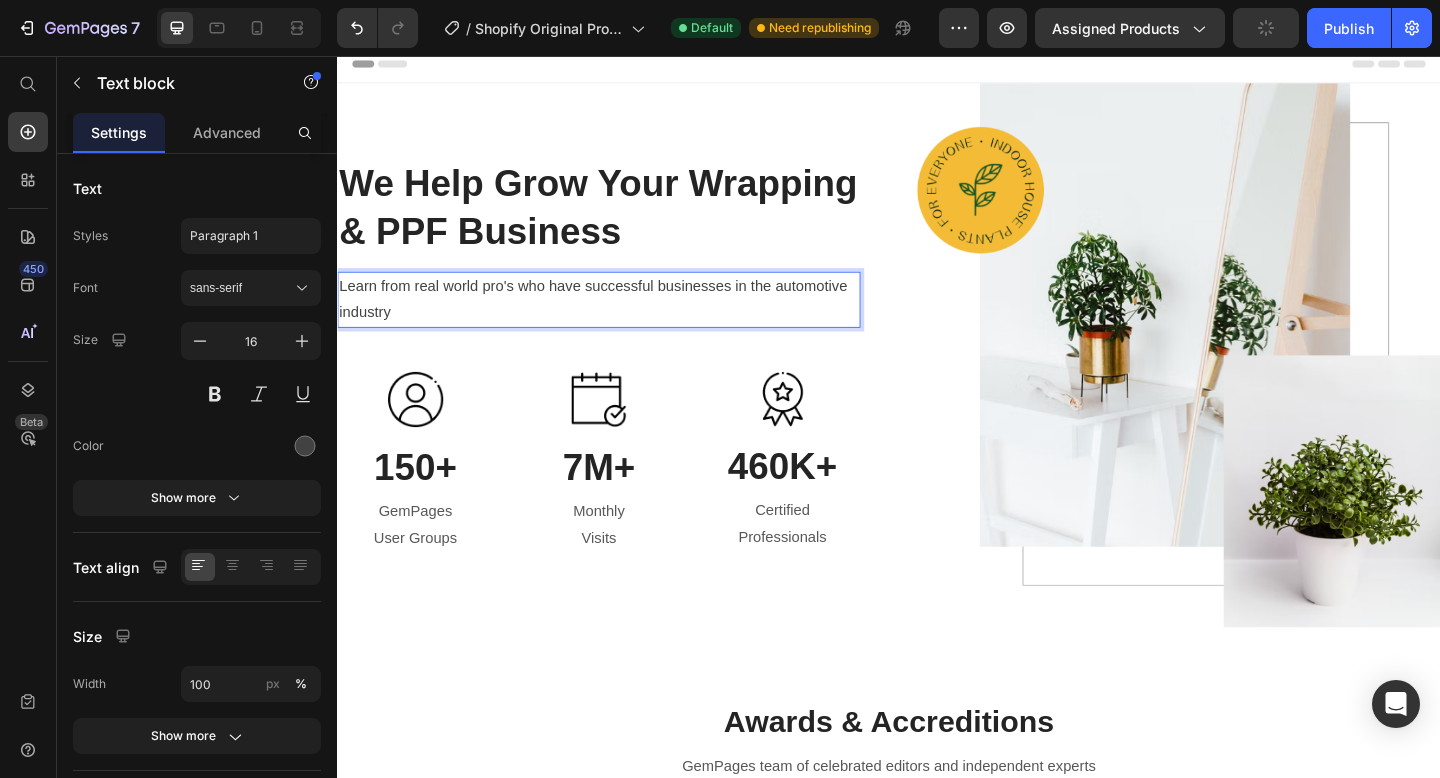 click on "Learn from real world pro's who have successful businesses in the automotive industry" at bounding box center [621, 322] 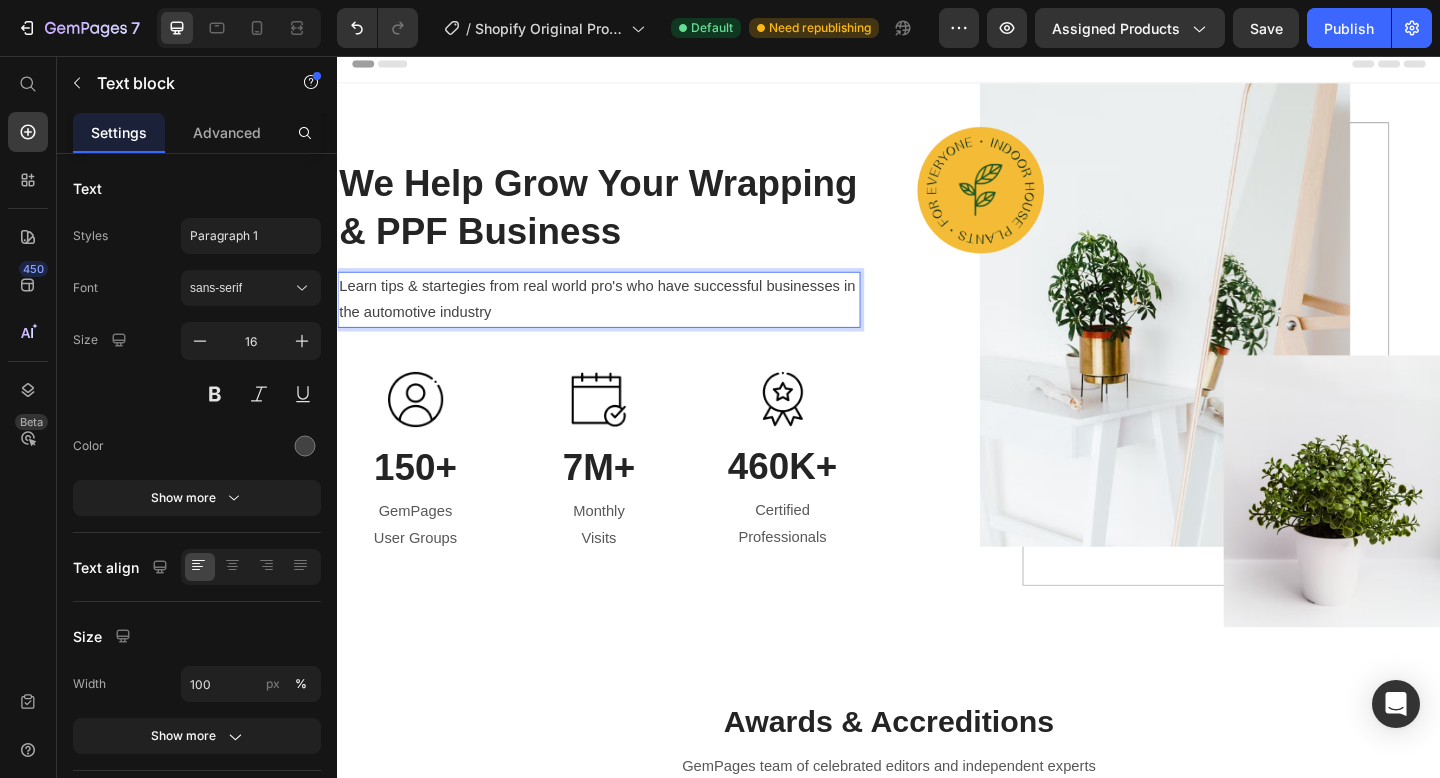 click on "Learn tips & startegies from real world pro's who have successful businesses in the automotive industry" at bounding box center (621, 322) 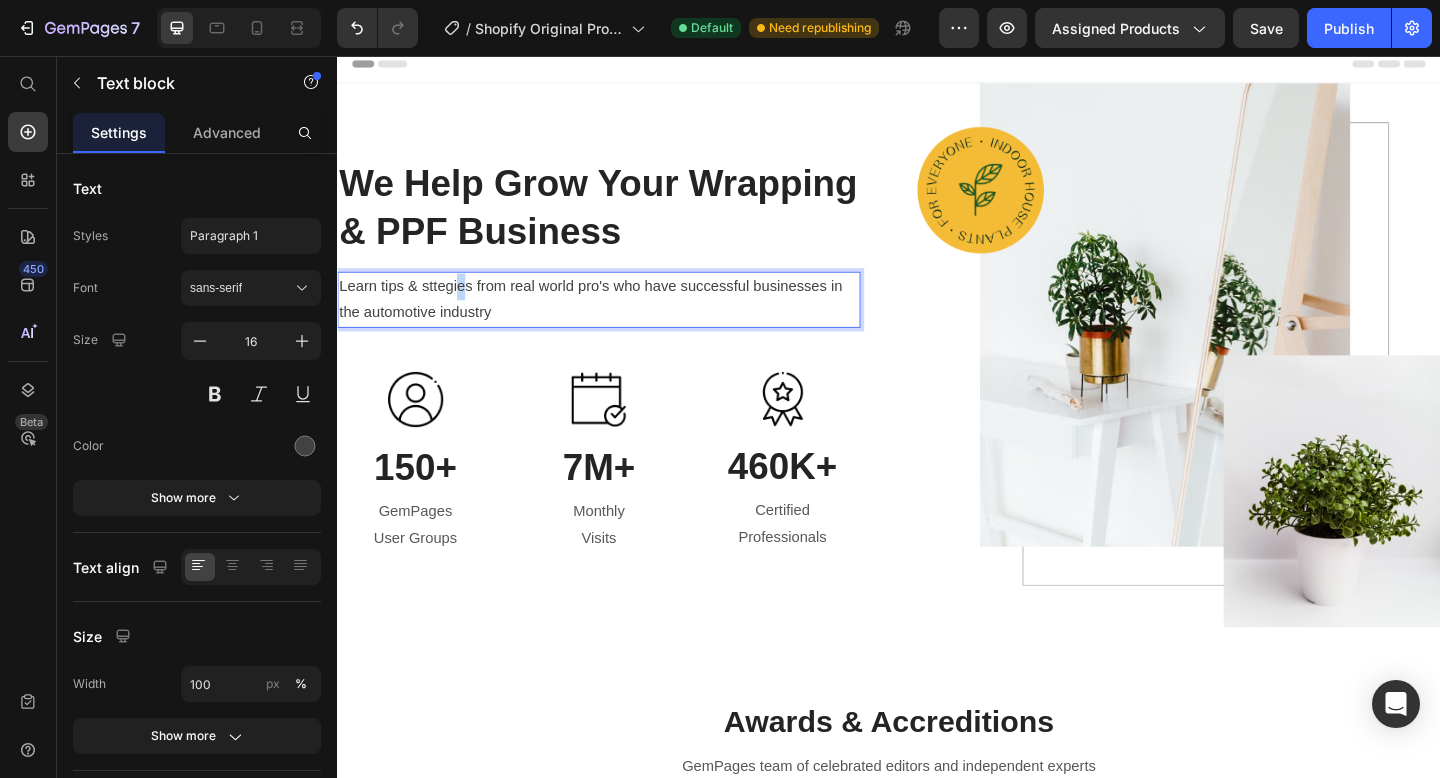 drag, startPoint x: 479, startPoint y: 305, endPoint x: 467, endPoint y: 306, distance: 12.0415945 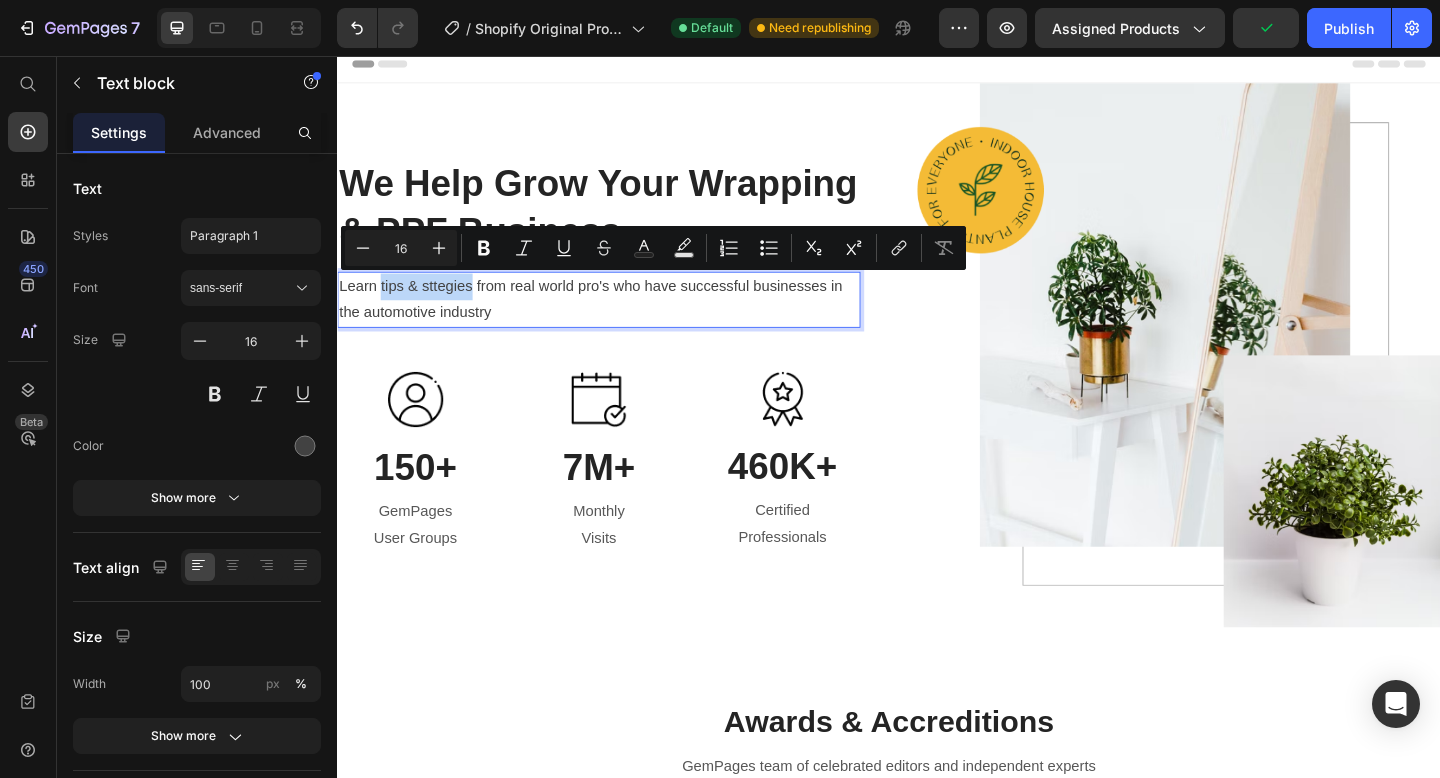 drag, startPoint x: 480, startPoint y: 307, endPoint x: 384, endPoint y: 309, distance: 96.02083 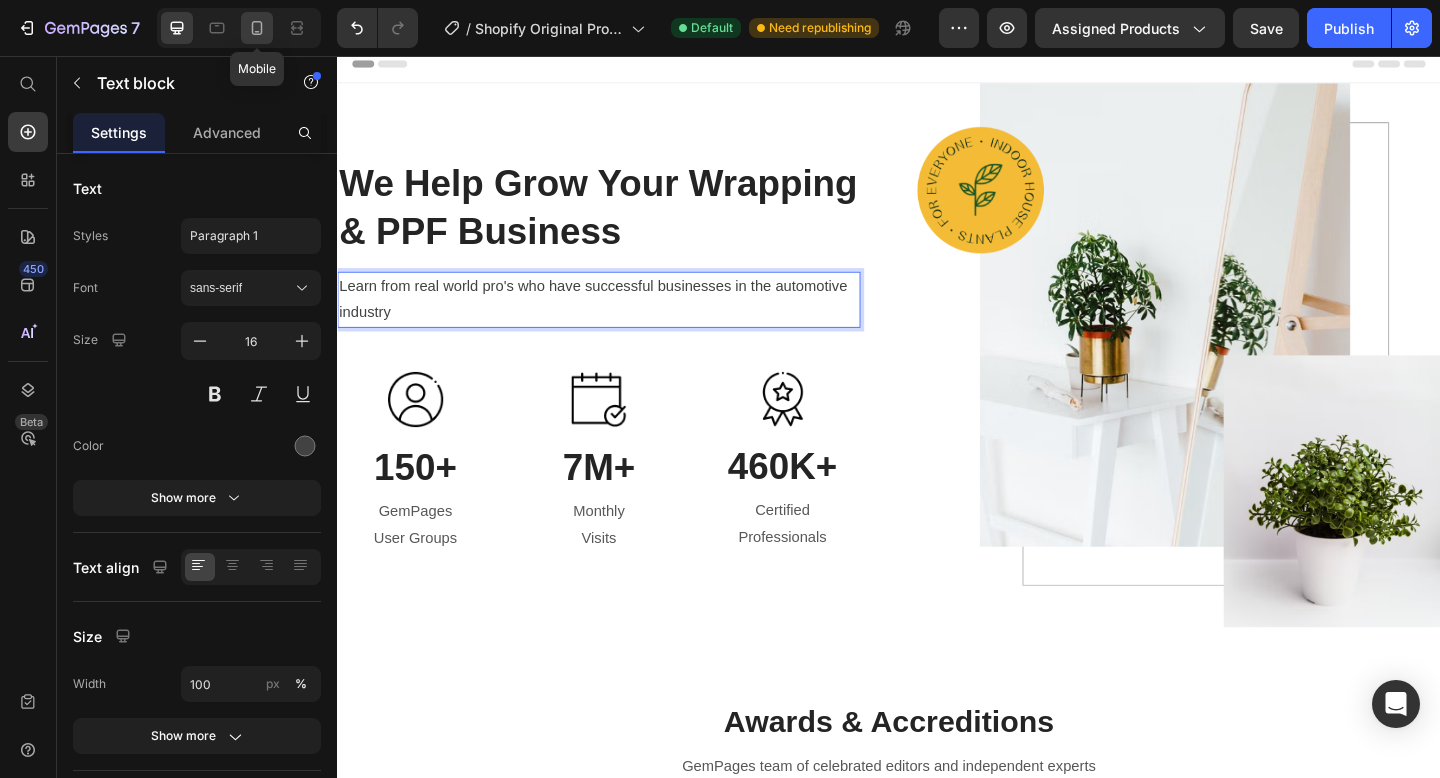 click 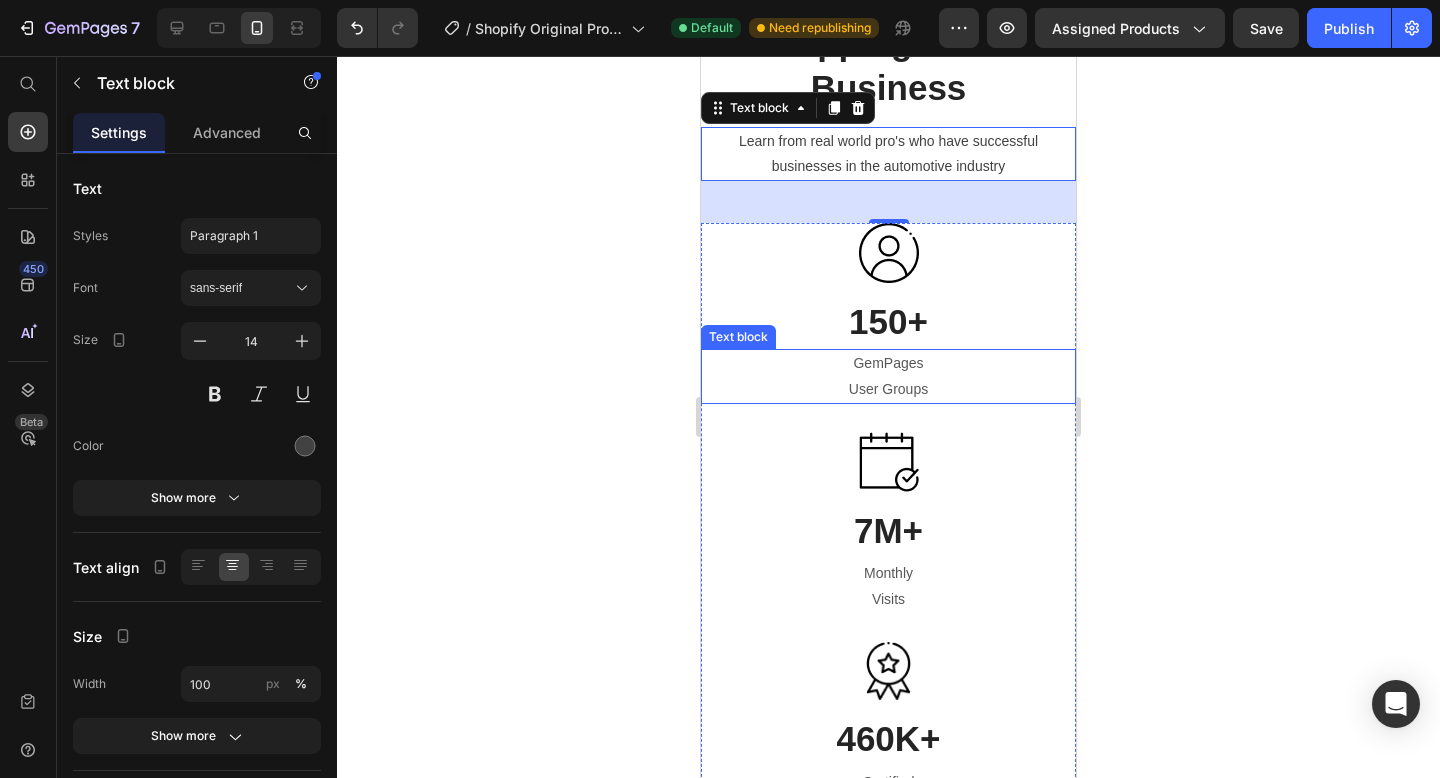 scroll, scrollTop: 0, scrollLeft: 0, axis: both 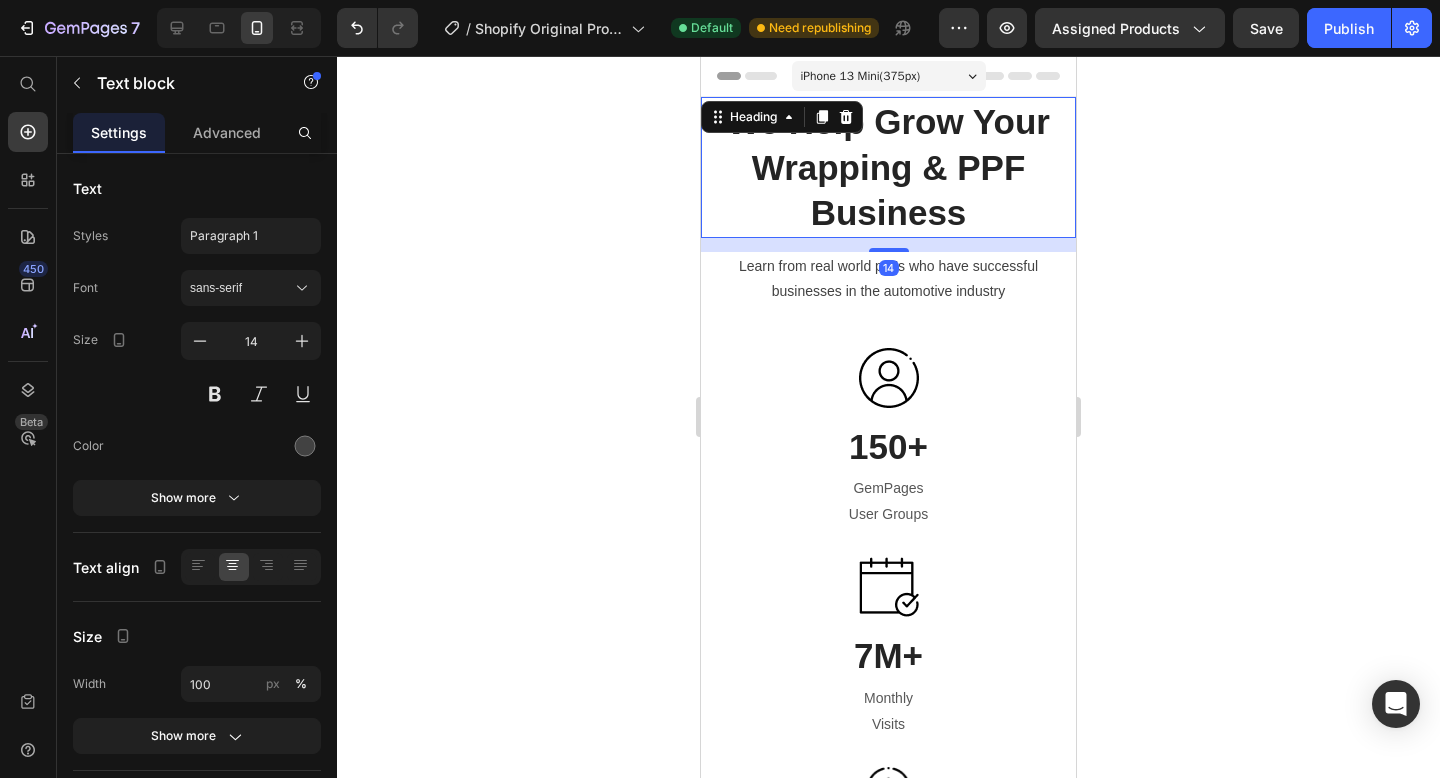 click on "We Help Grow Your Wrapping & PPF Business" at bounding box center (888, 167) 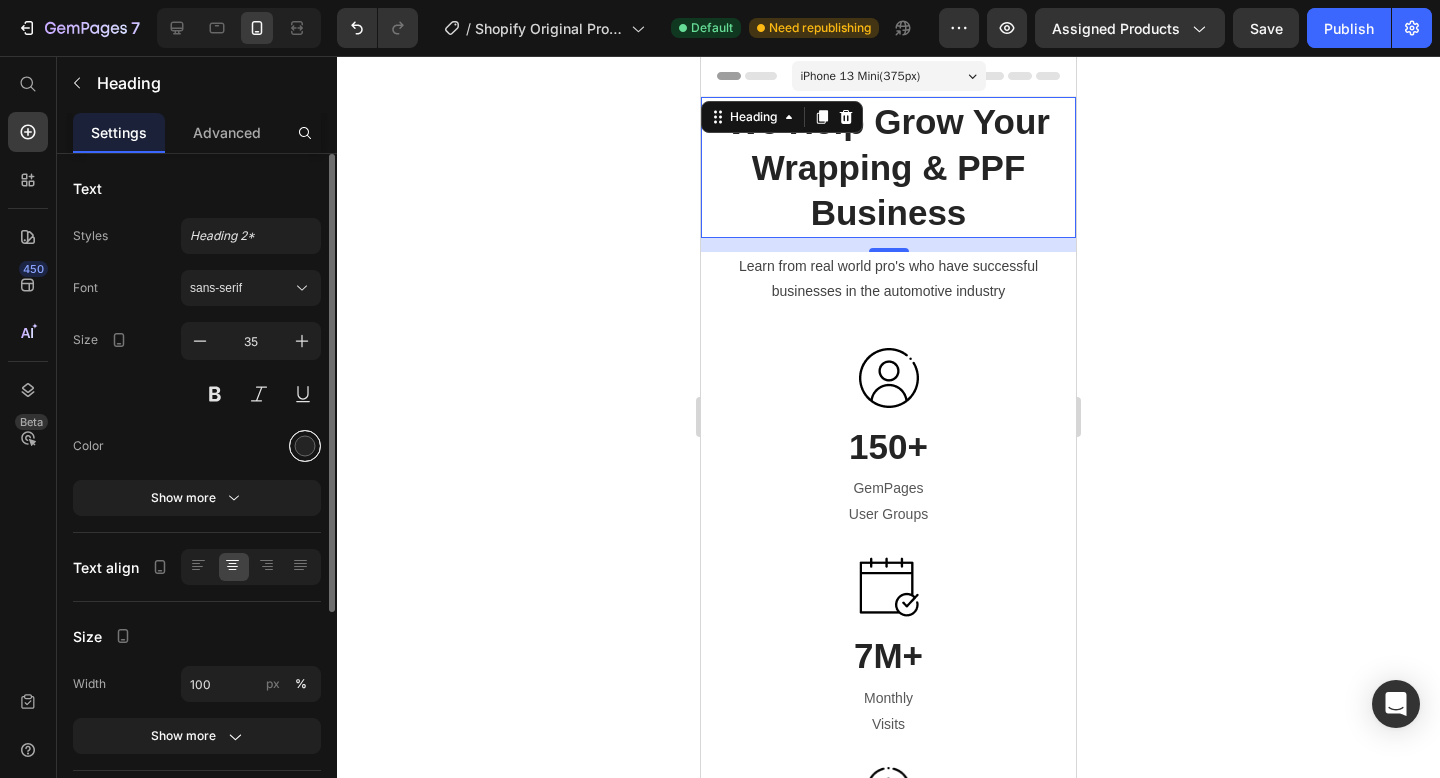 click at bounding box center (305, 446) 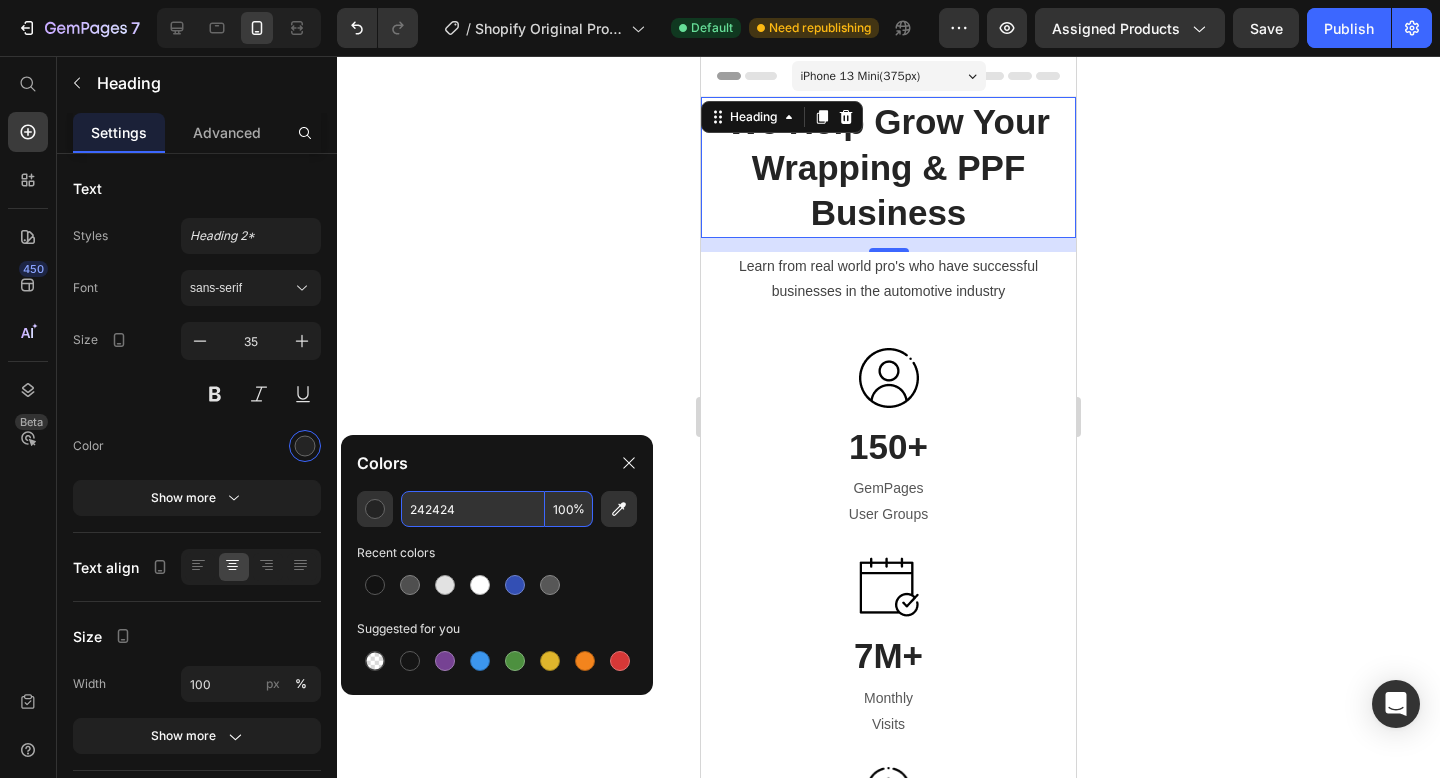 paste on "#2f82ff" 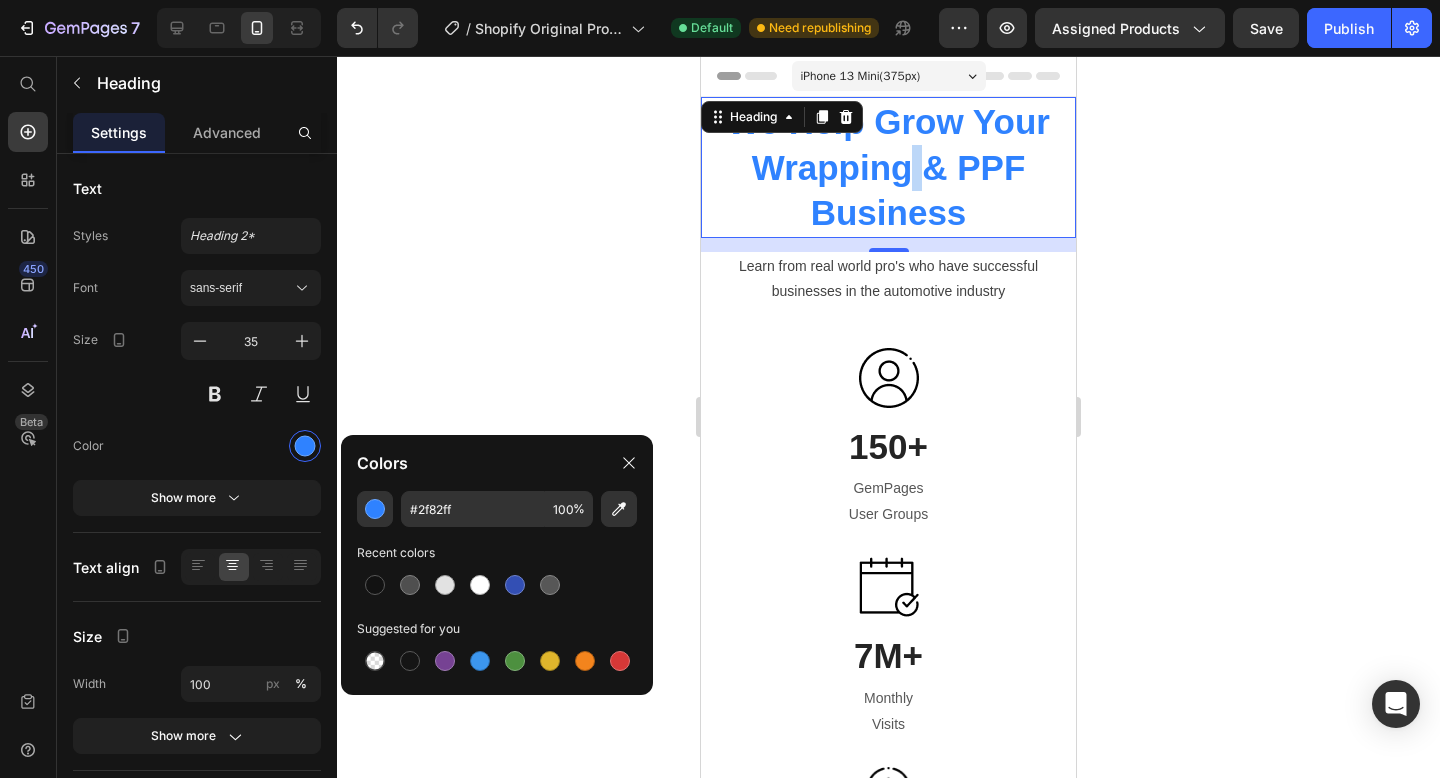 click on "We Help Grow Your Wrapping & PPF Business" at bounding box center (888, 167) 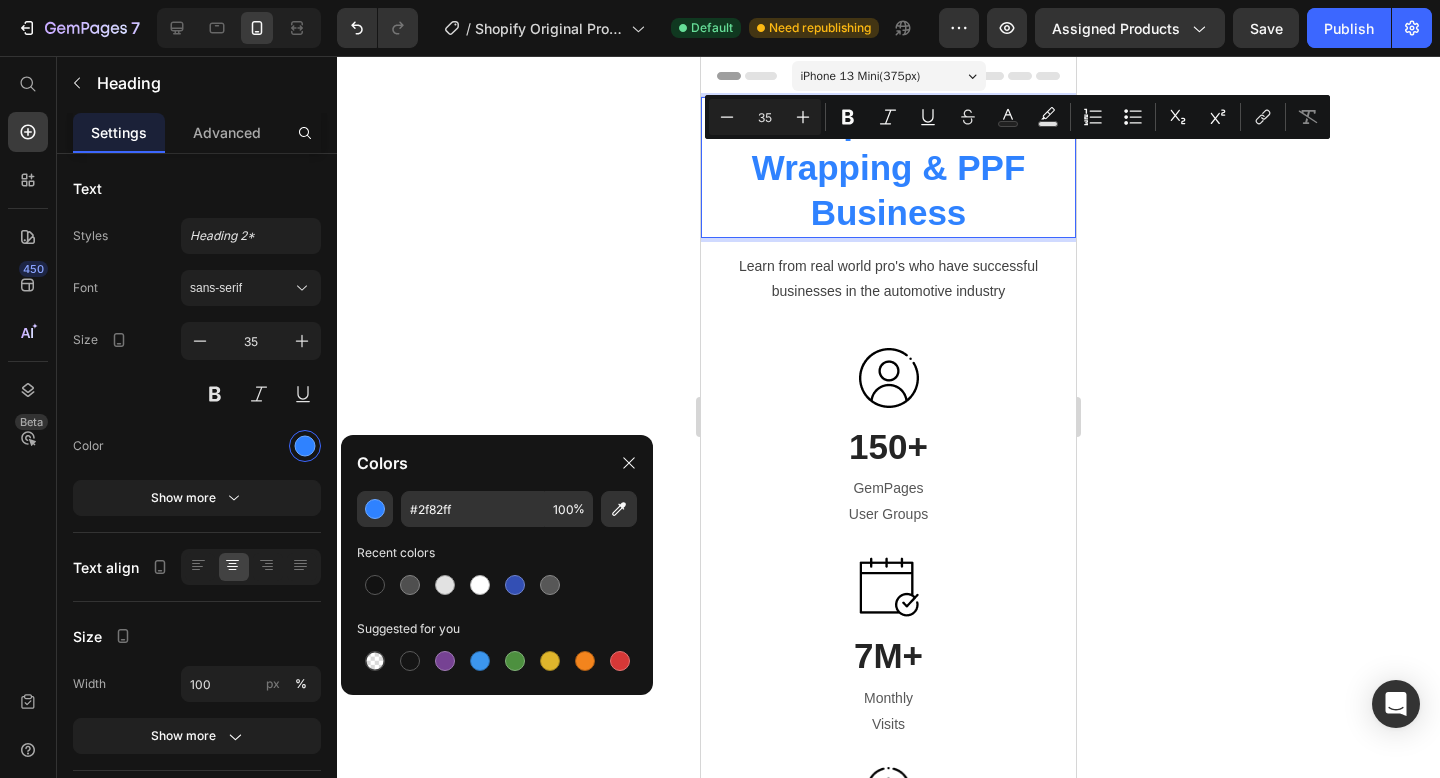 click on "We Help Grow Your Wrapping & PPF Business" at bounding box center (888, 167) 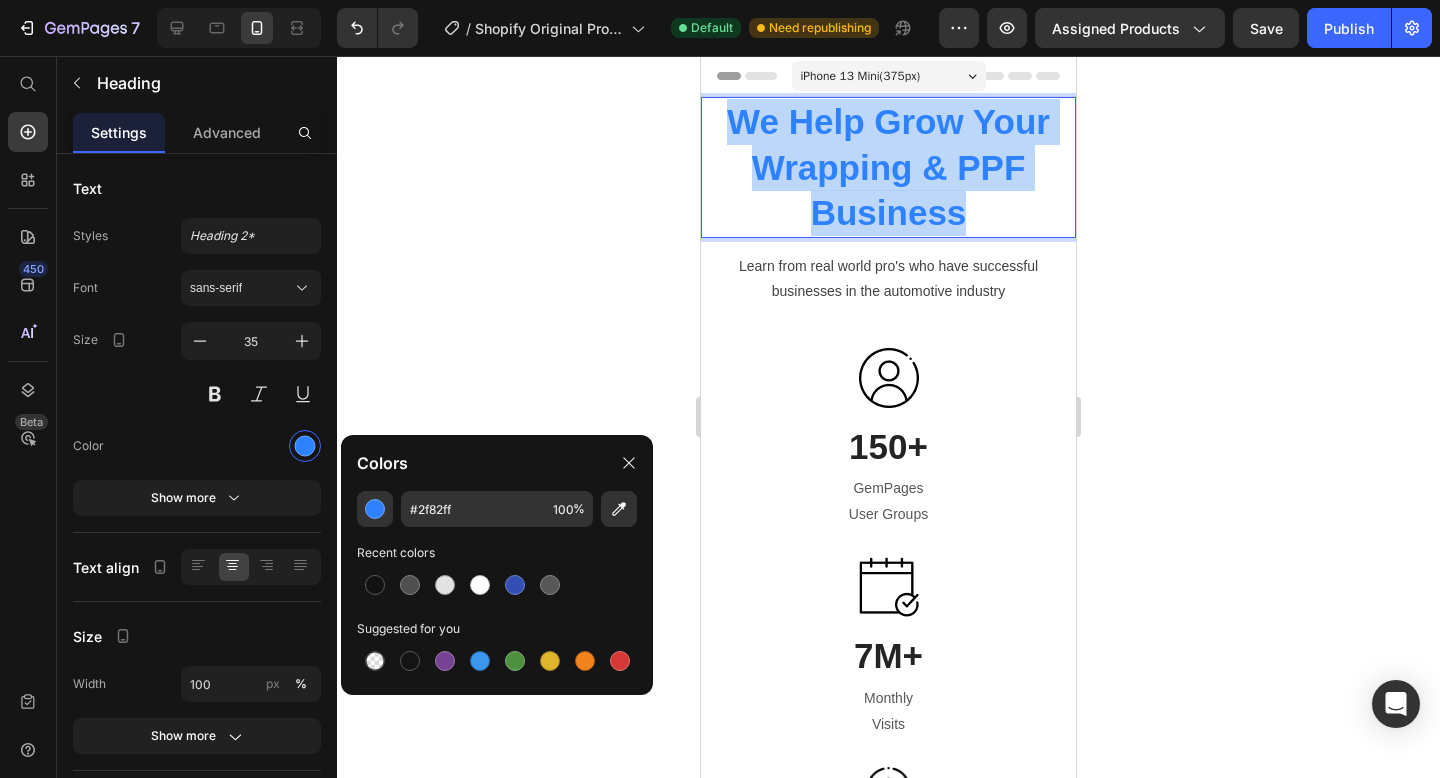 drag, startPoint x: 986, startPoint y: 212, endPoint x: 735, endPoint y: 132, distance: 263.4407 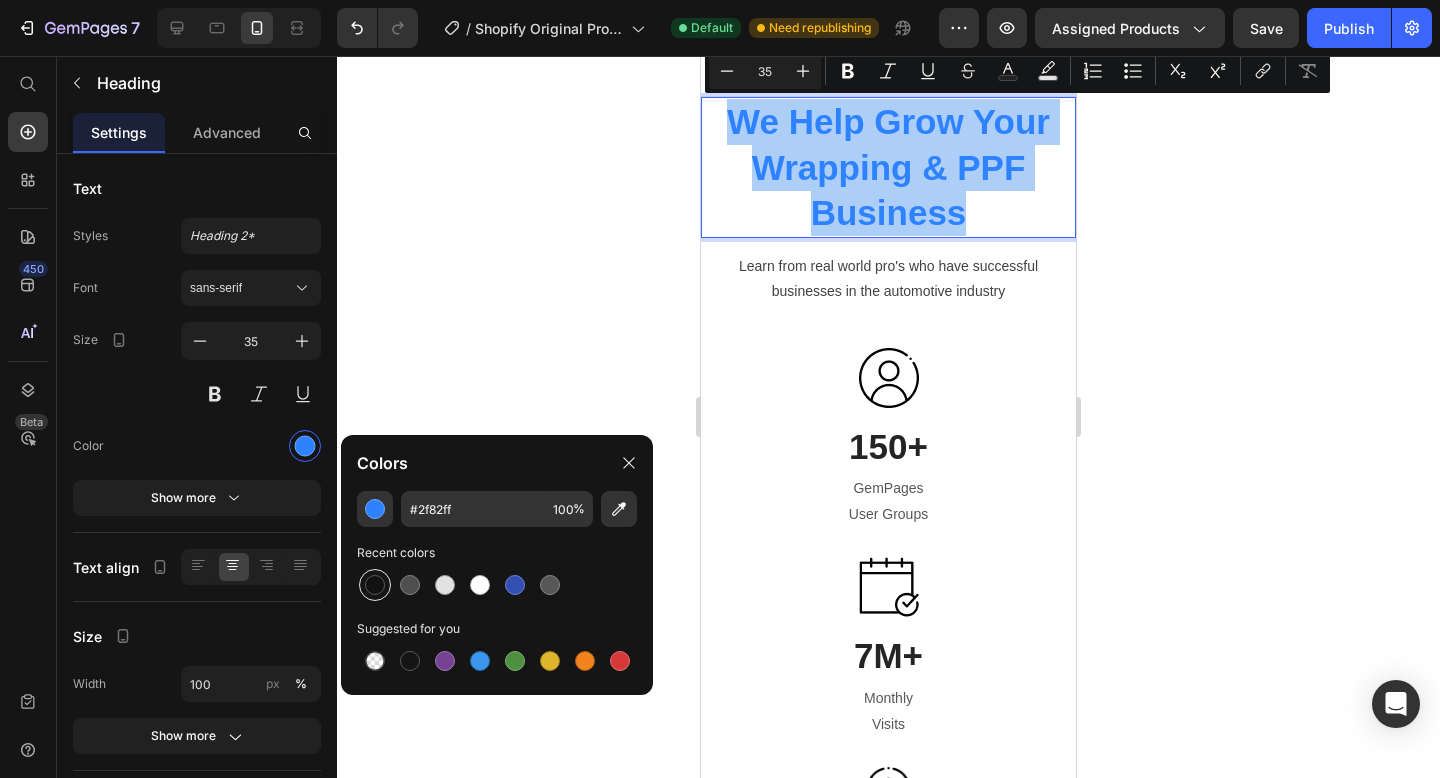 click at bounding box center [375, 585] 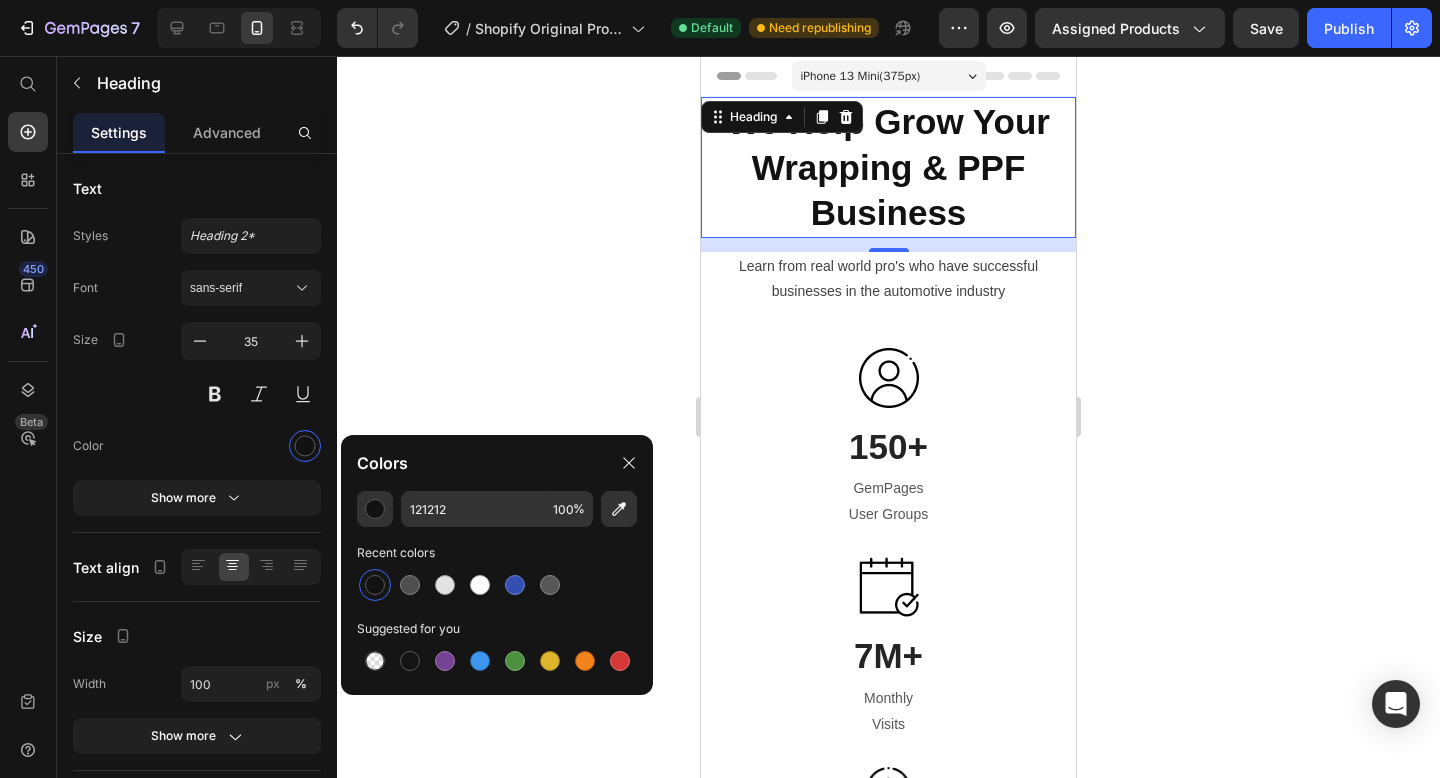 click on "We Help Grow Your Wrapping & PPF Business" at bounding box center [888, 167] 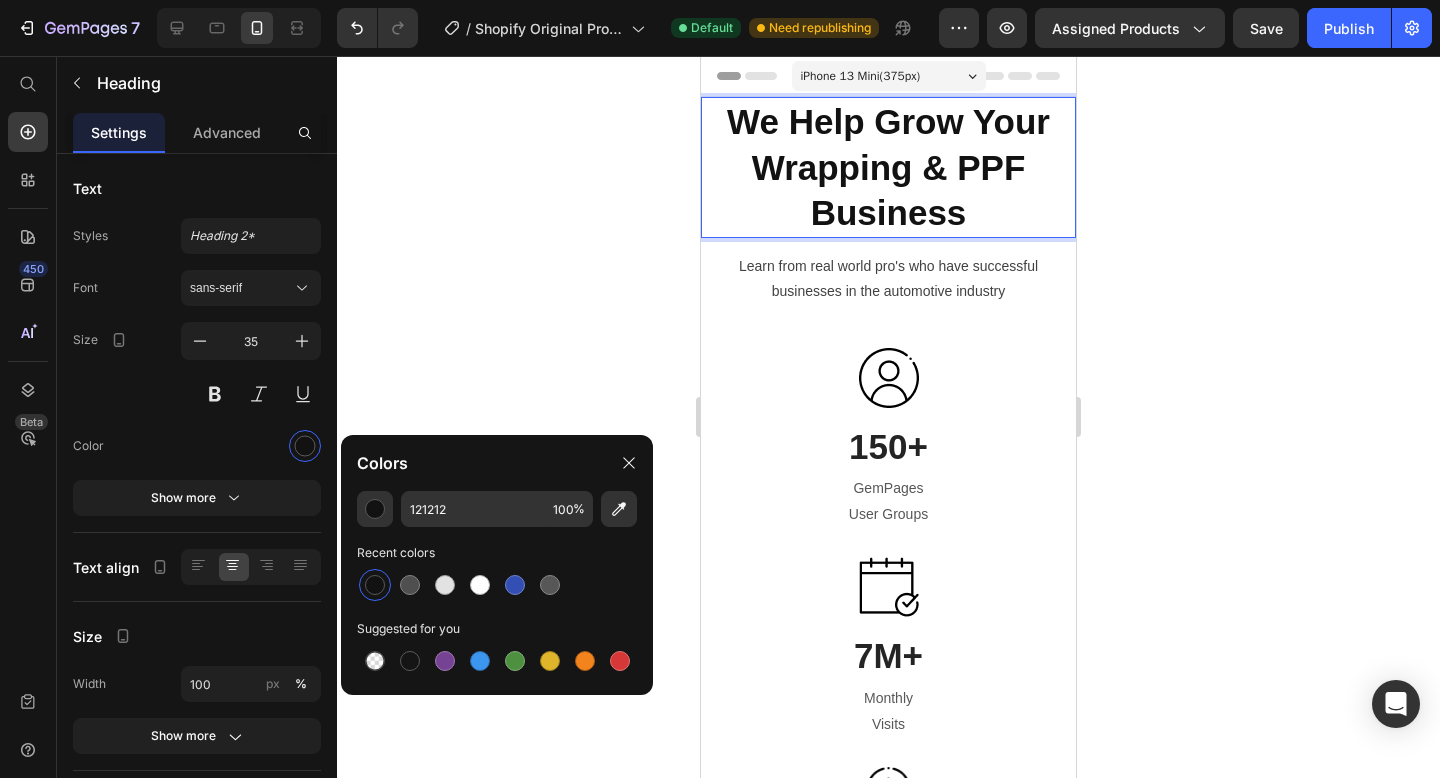 click on "We Help Grow Your Wrapping & PPF Business" at bounding box center (888, 167) 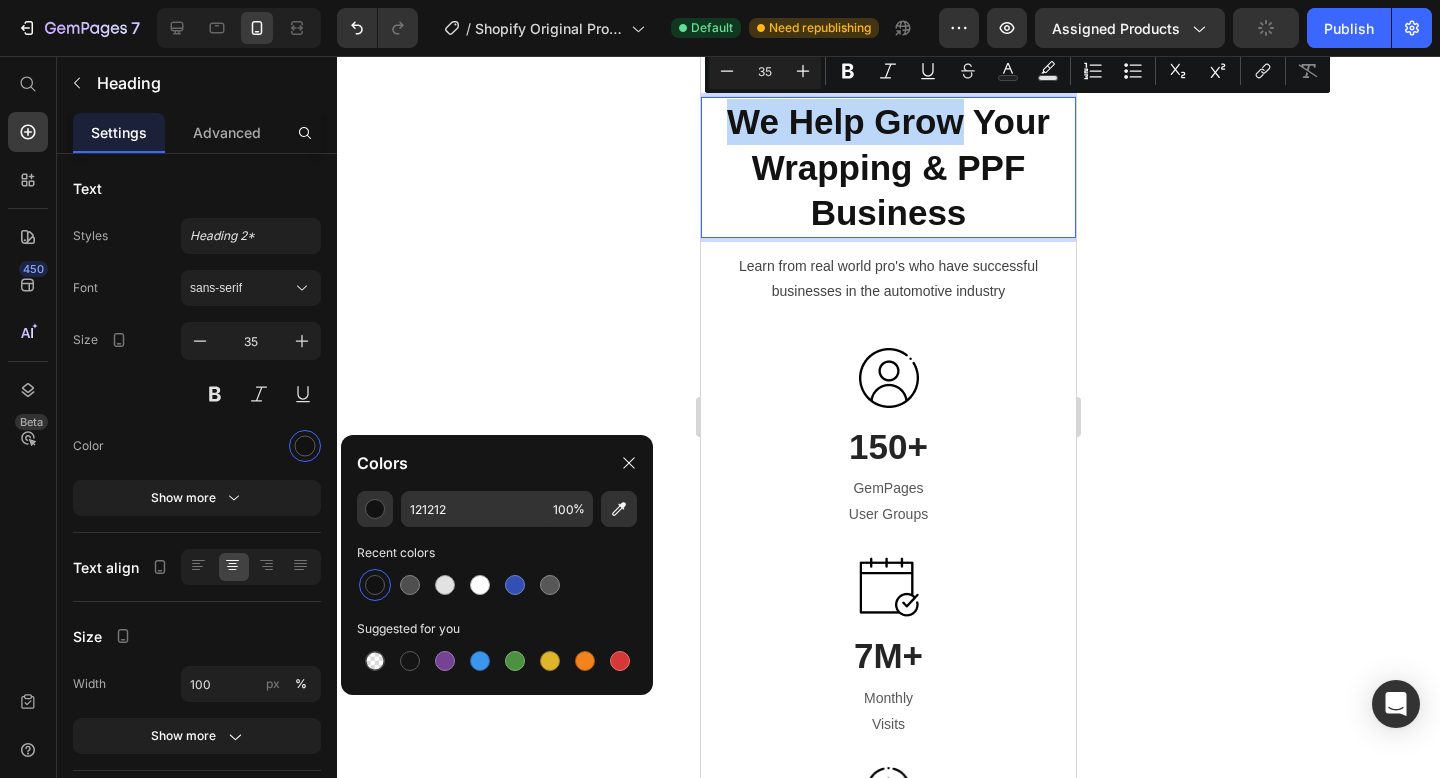 drag, startPoint x: 965, startPoint y: 128, endPoint x: 697, endPoint y: 121, distance: 268.0914 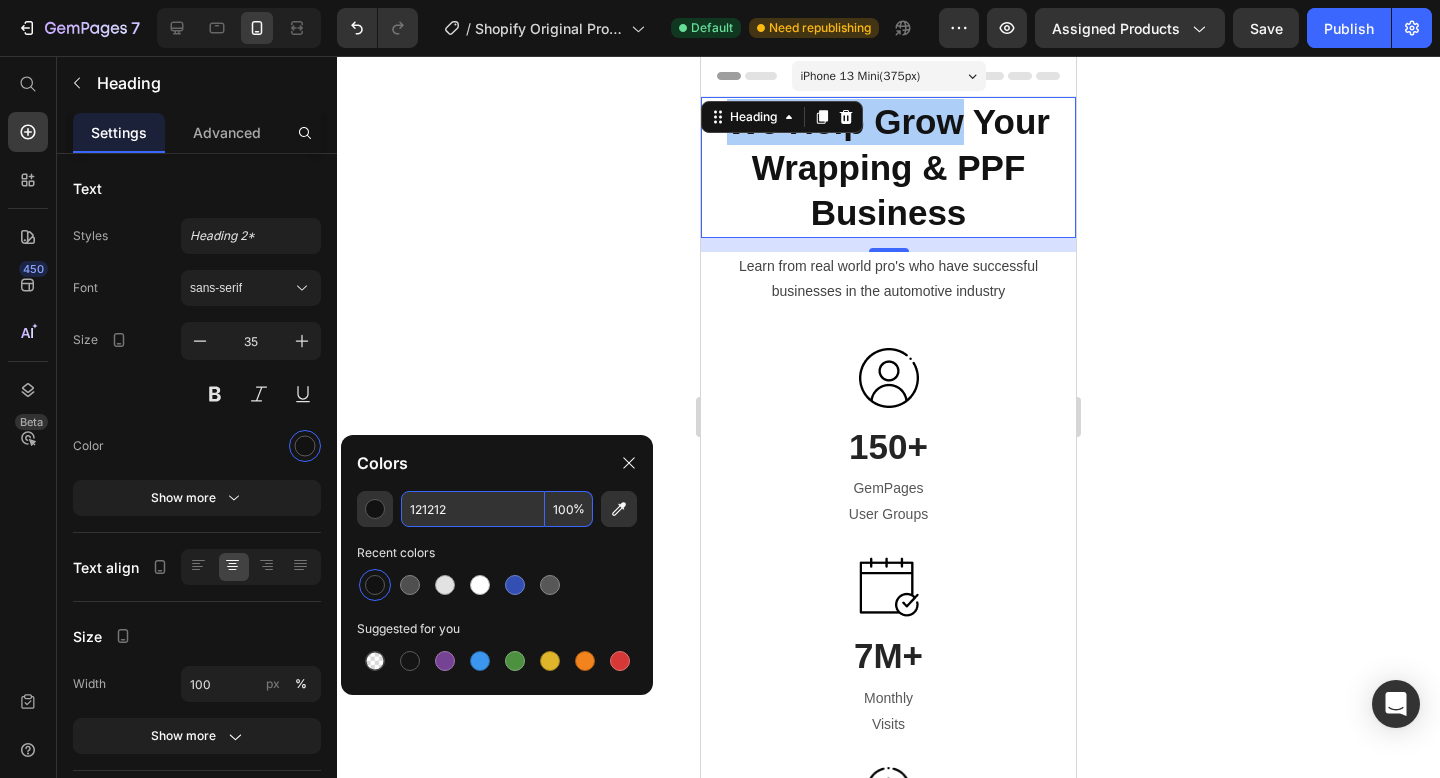 paste on "#2f82ff" 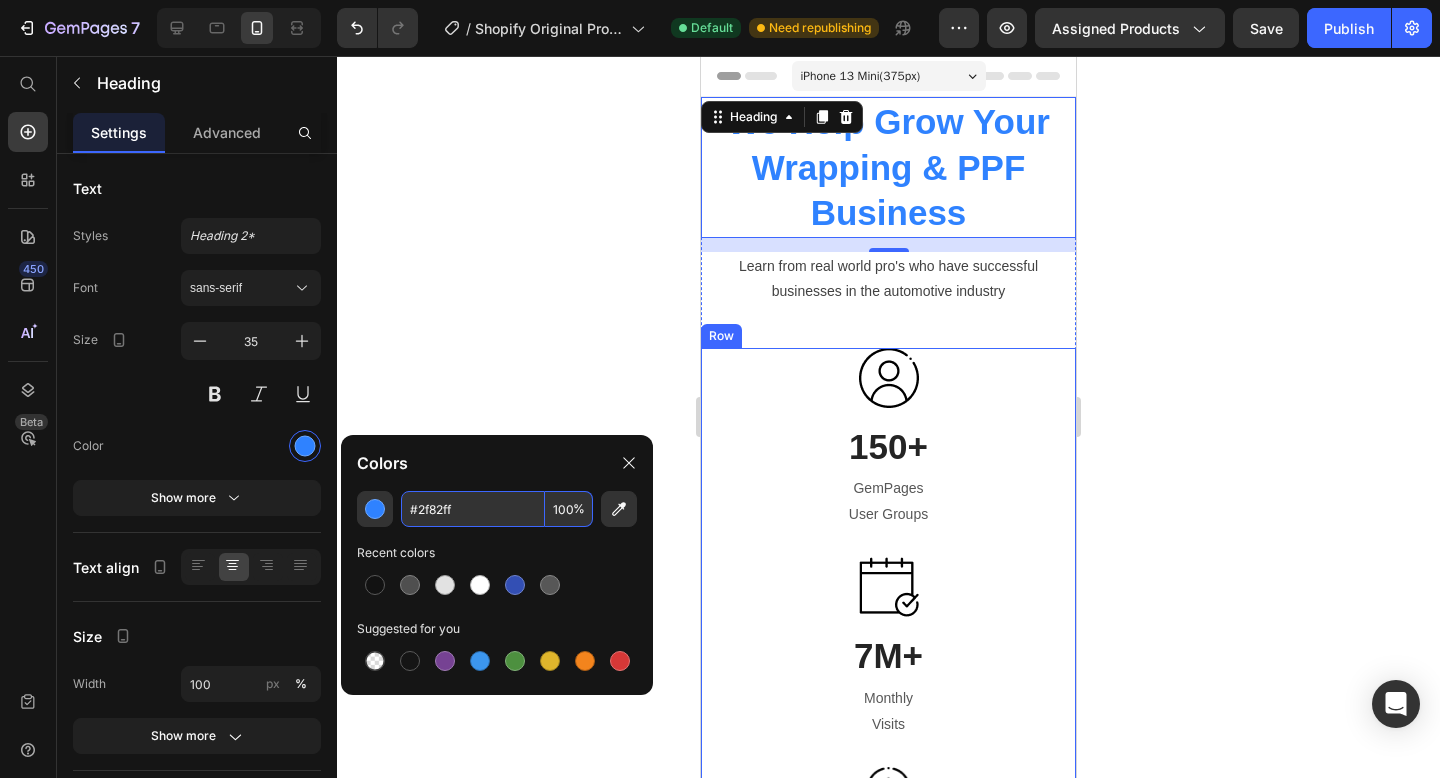 type on "#2f82ff" 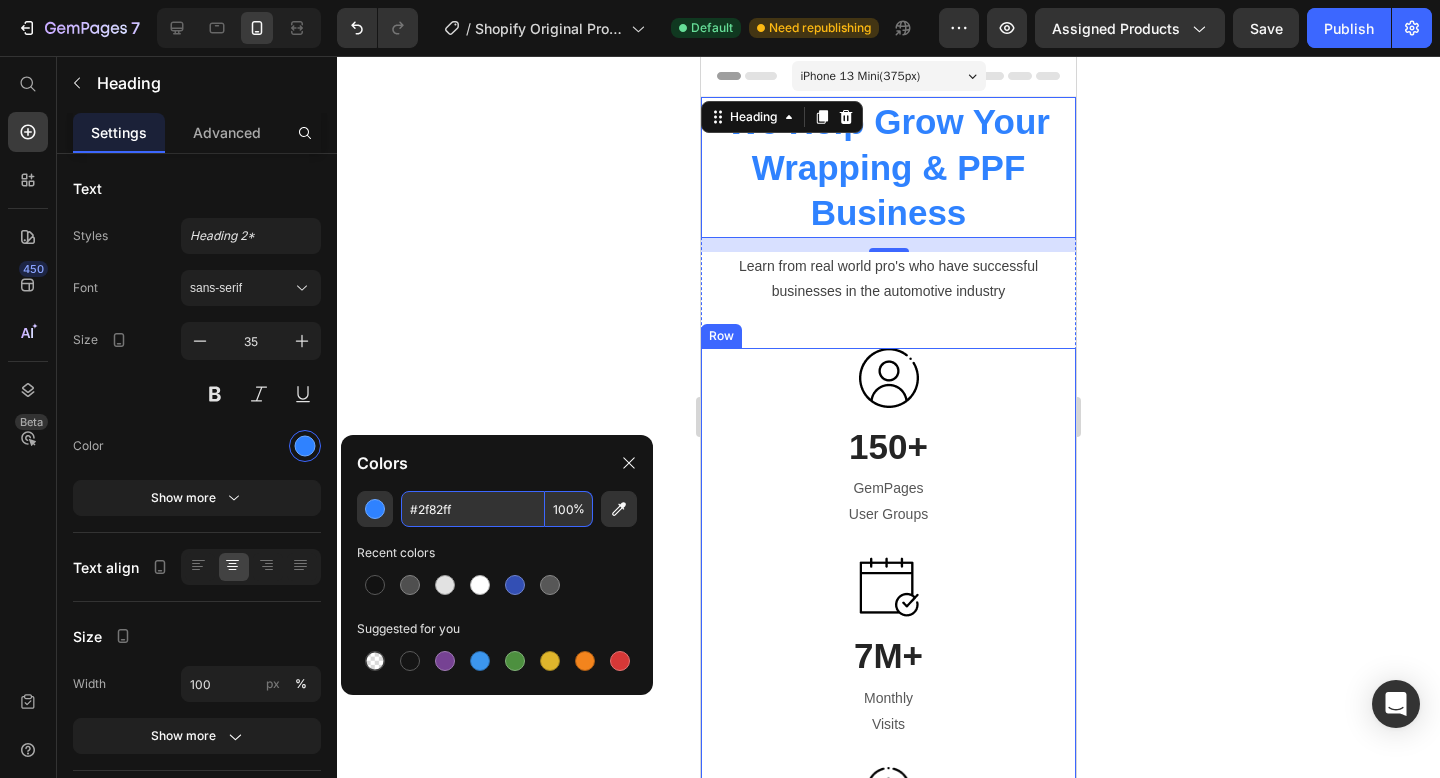 click 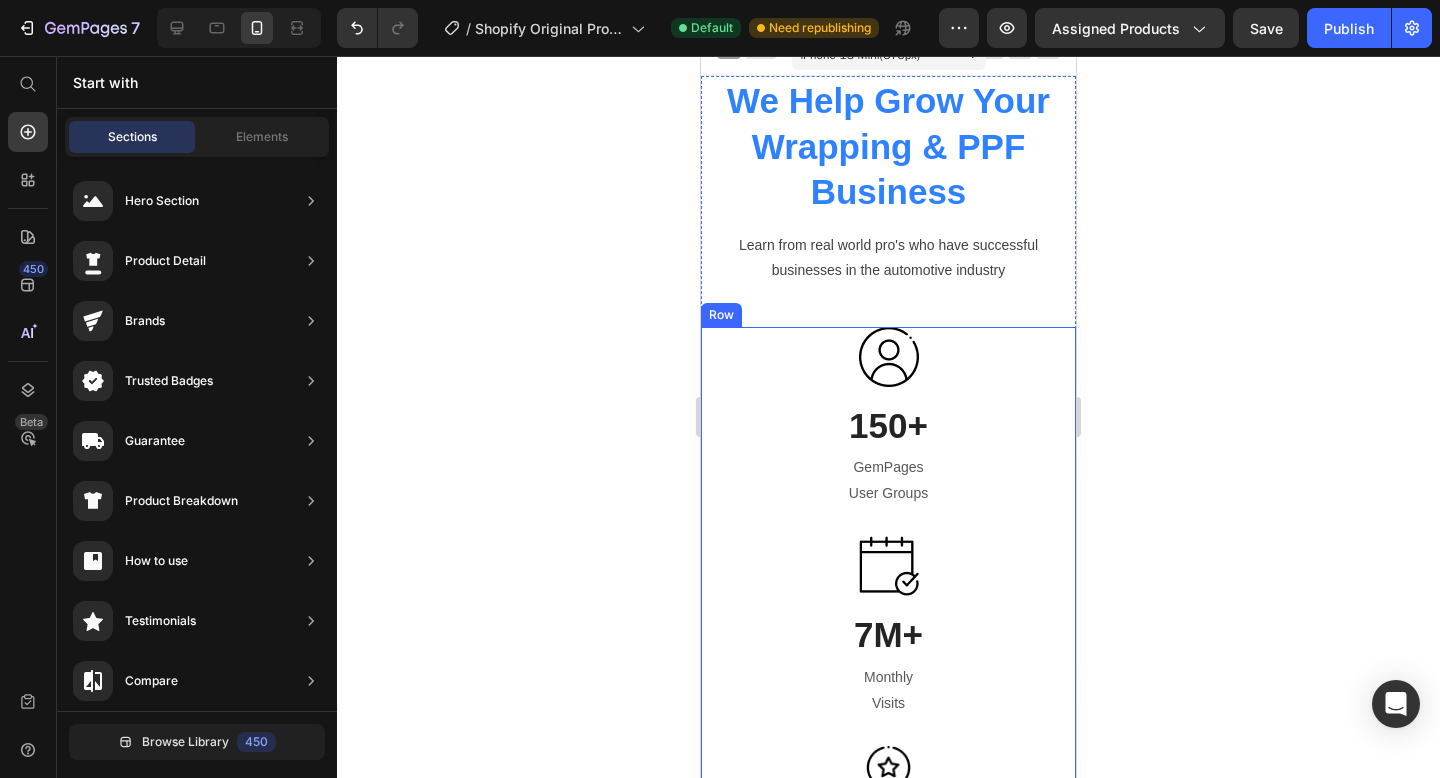 scroll, scrollTop: 0, scrollLeft: 0, axis: both 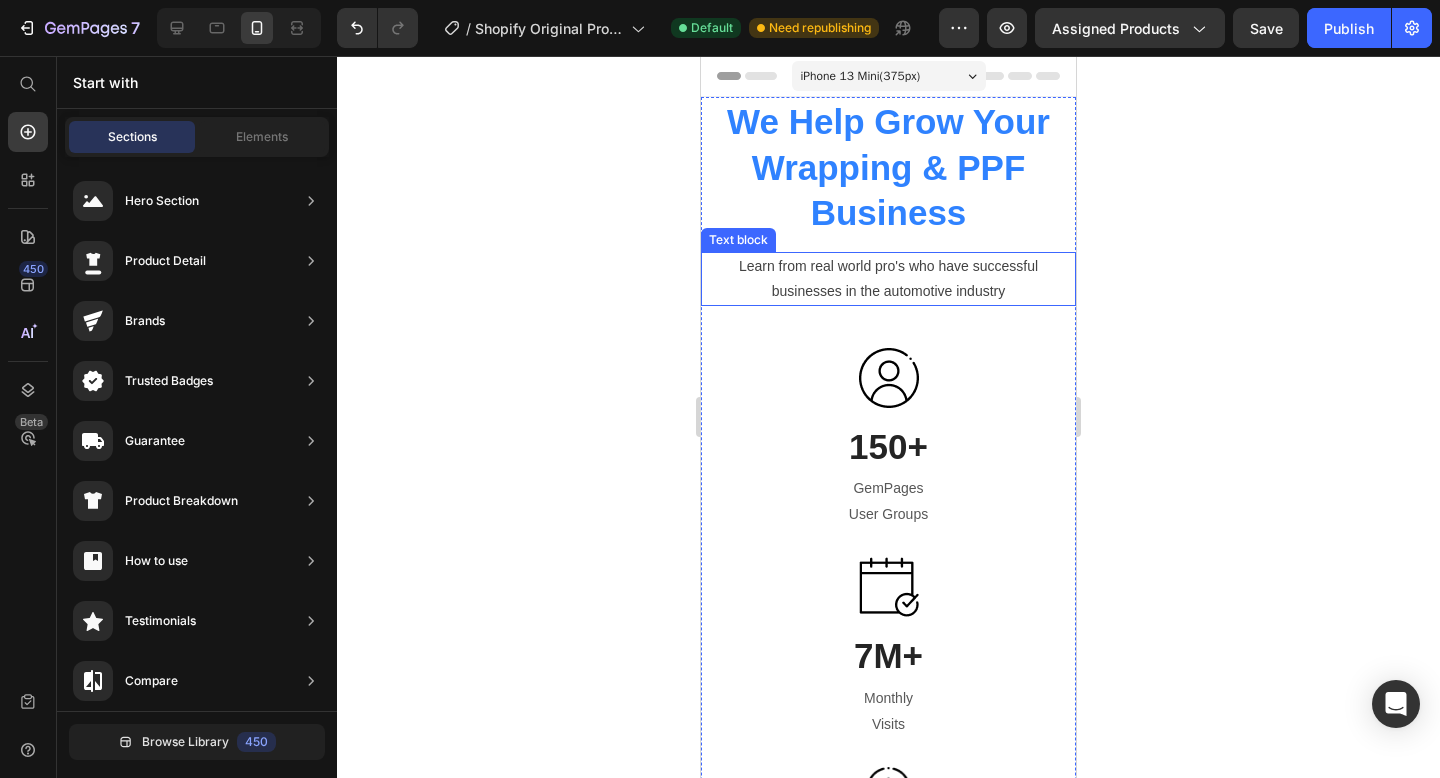 click on "Learn from real world pro's who have successful businesses in the automotive industry" at bounding box center (888, 279) 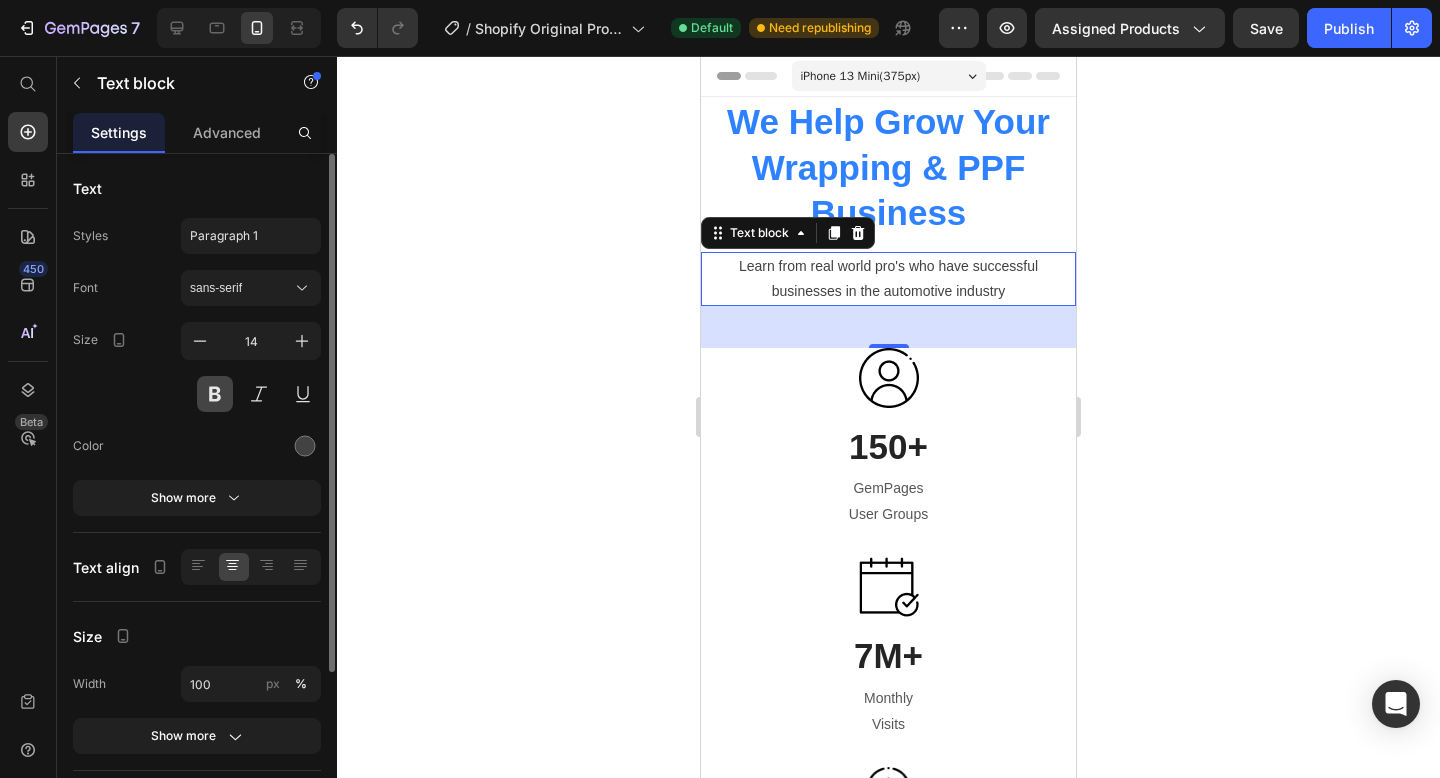 click at bounding box center (215, 394) 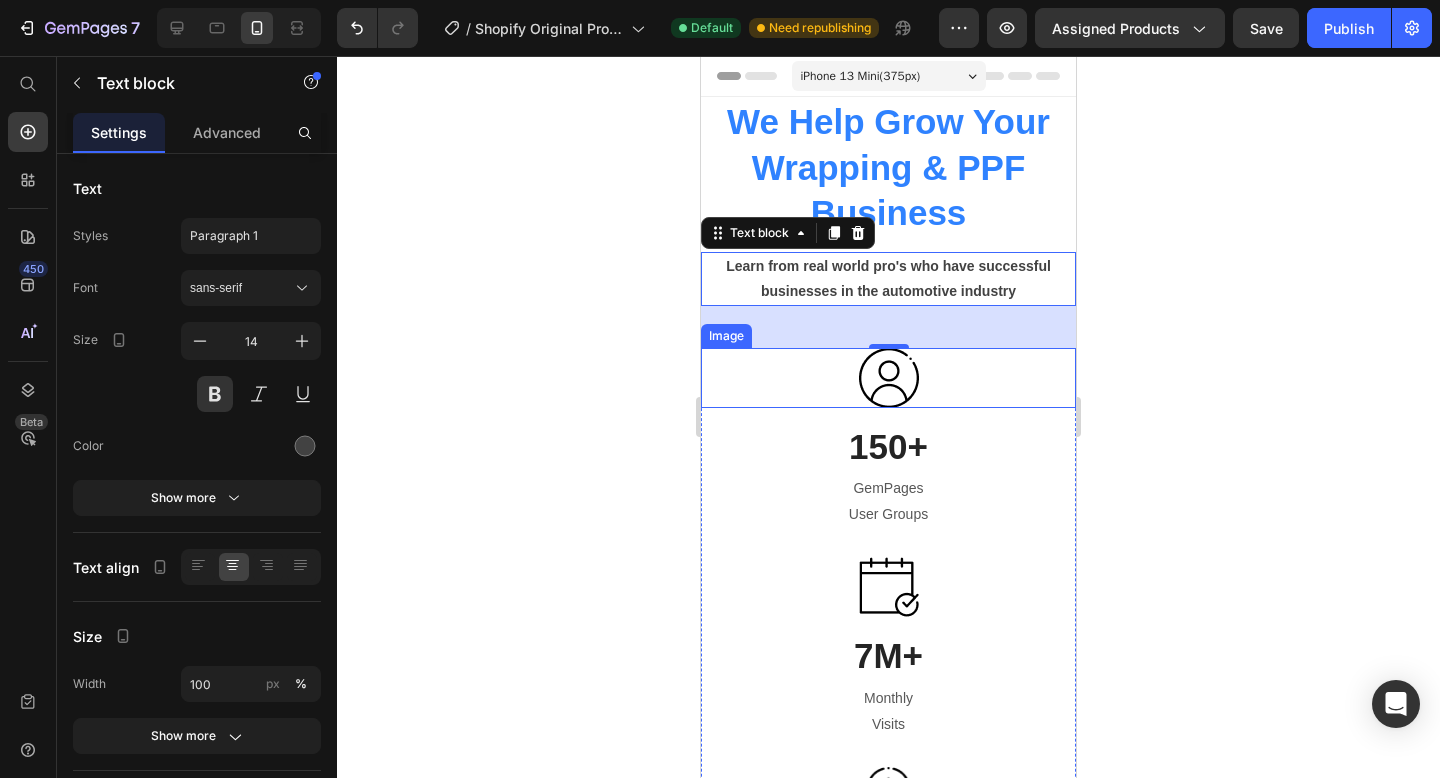 click 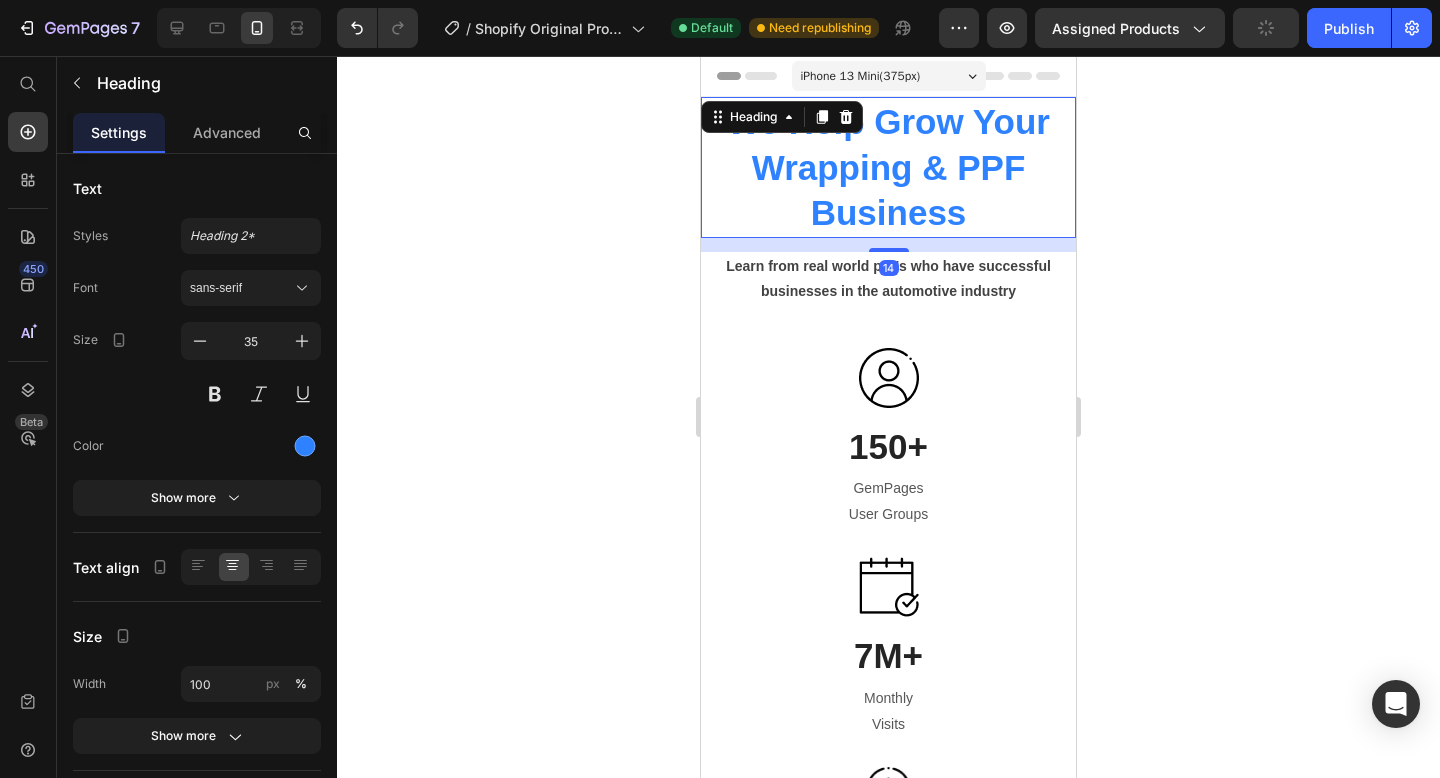 click on "We Help Grow Your Wrapping & PPF Business" at bounding box center (888, 167) 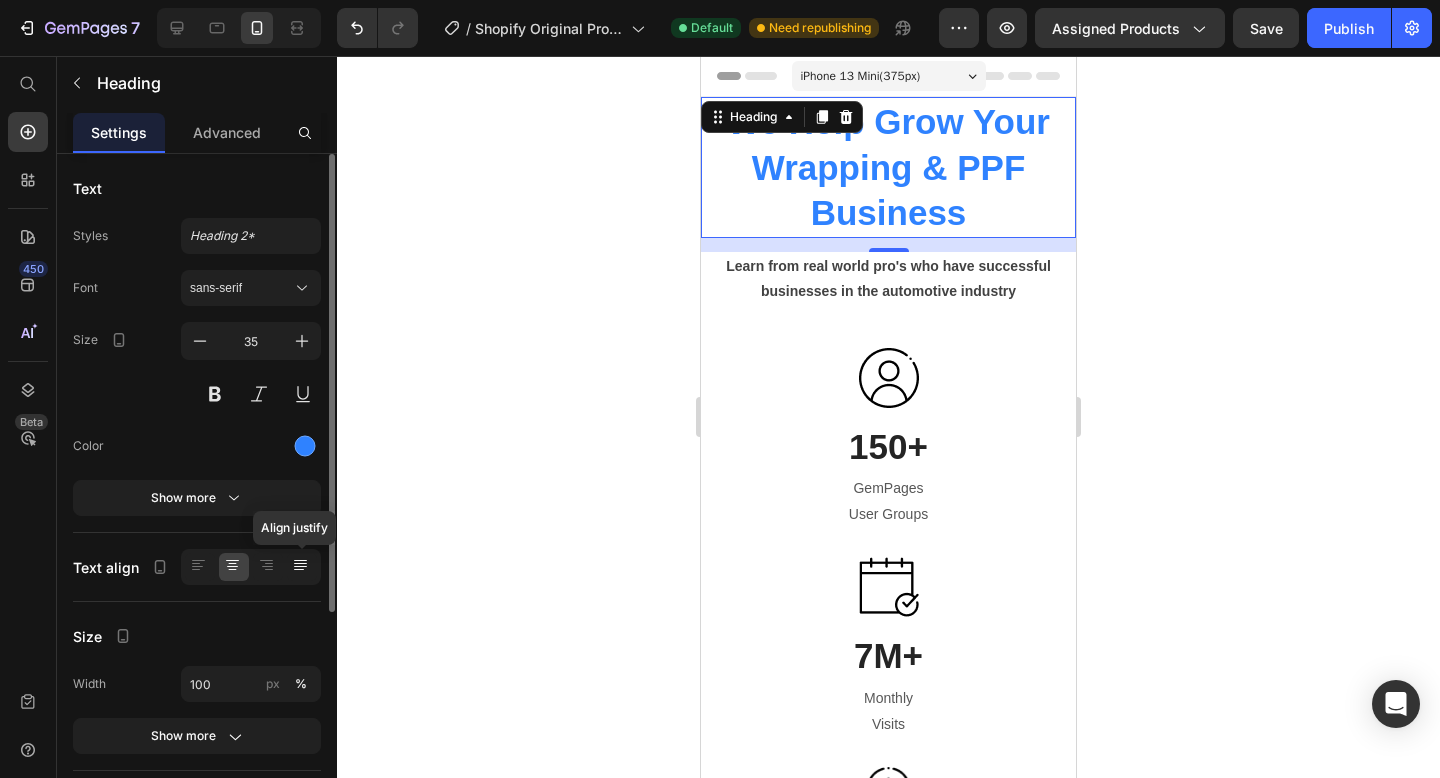 click 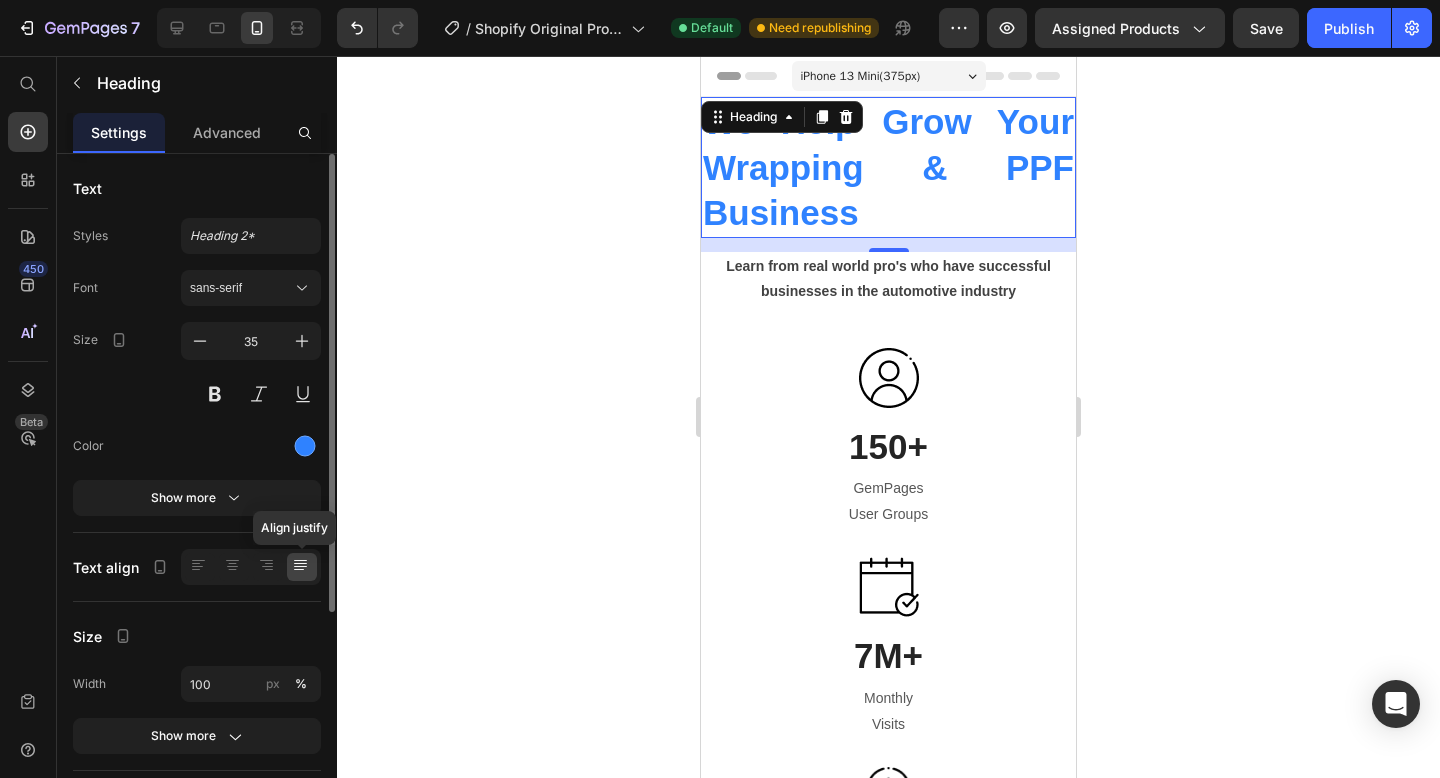 click 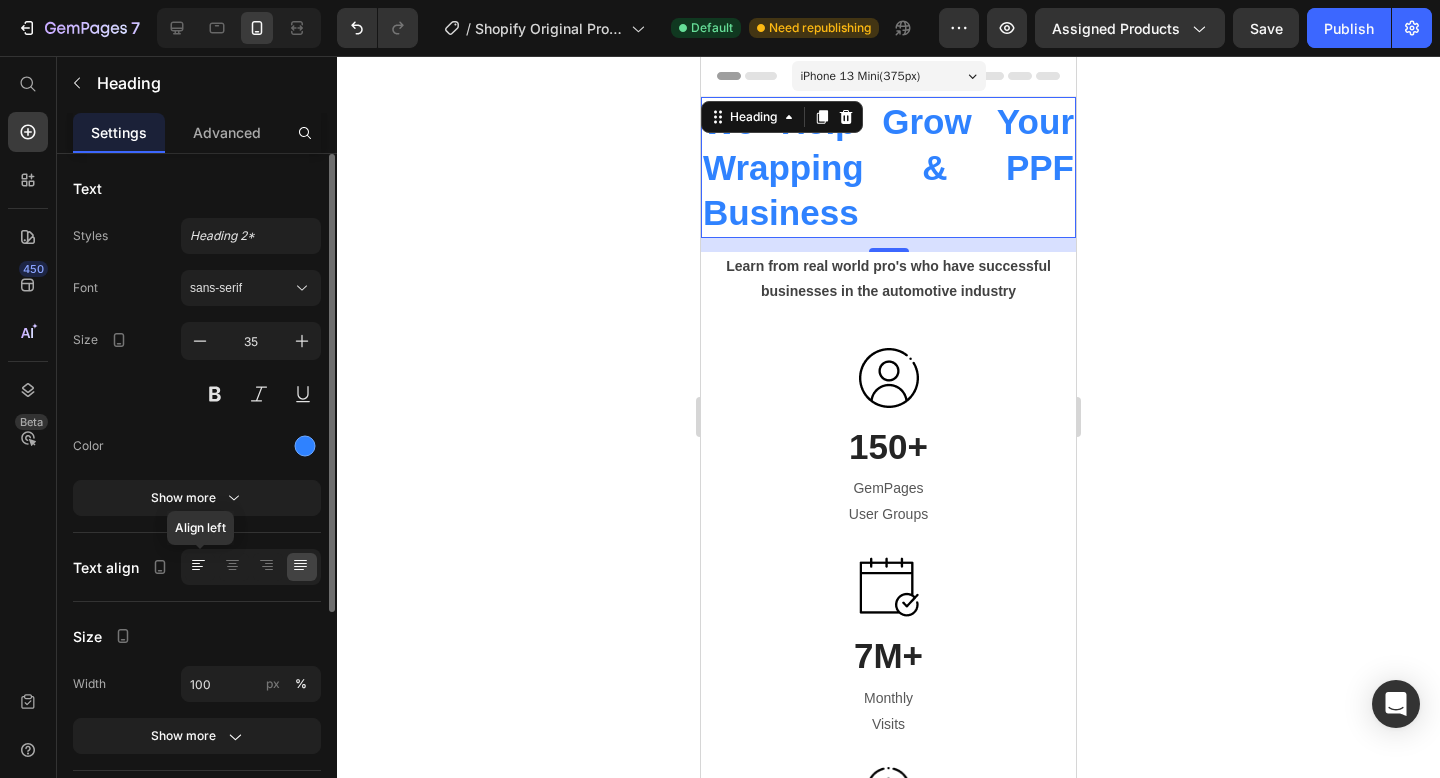 click 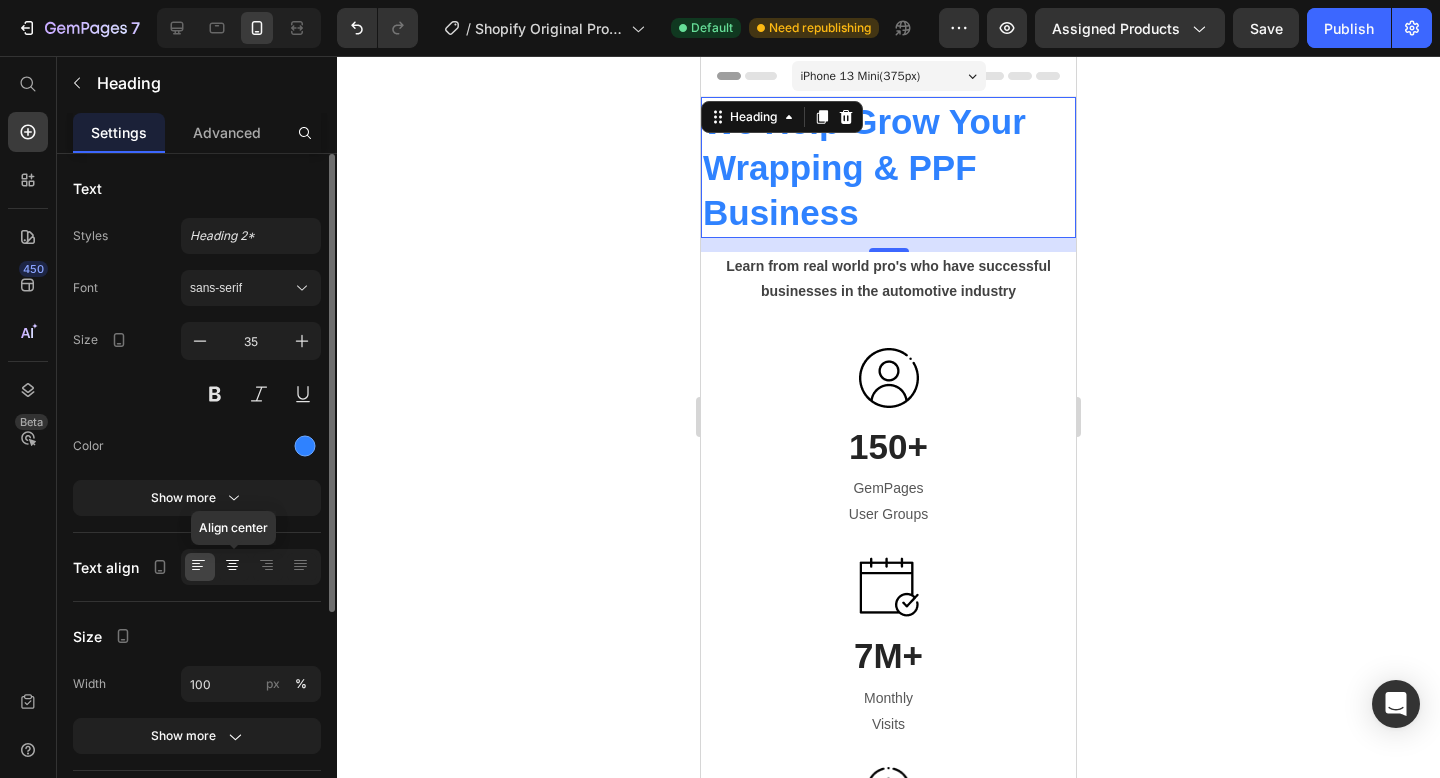 click 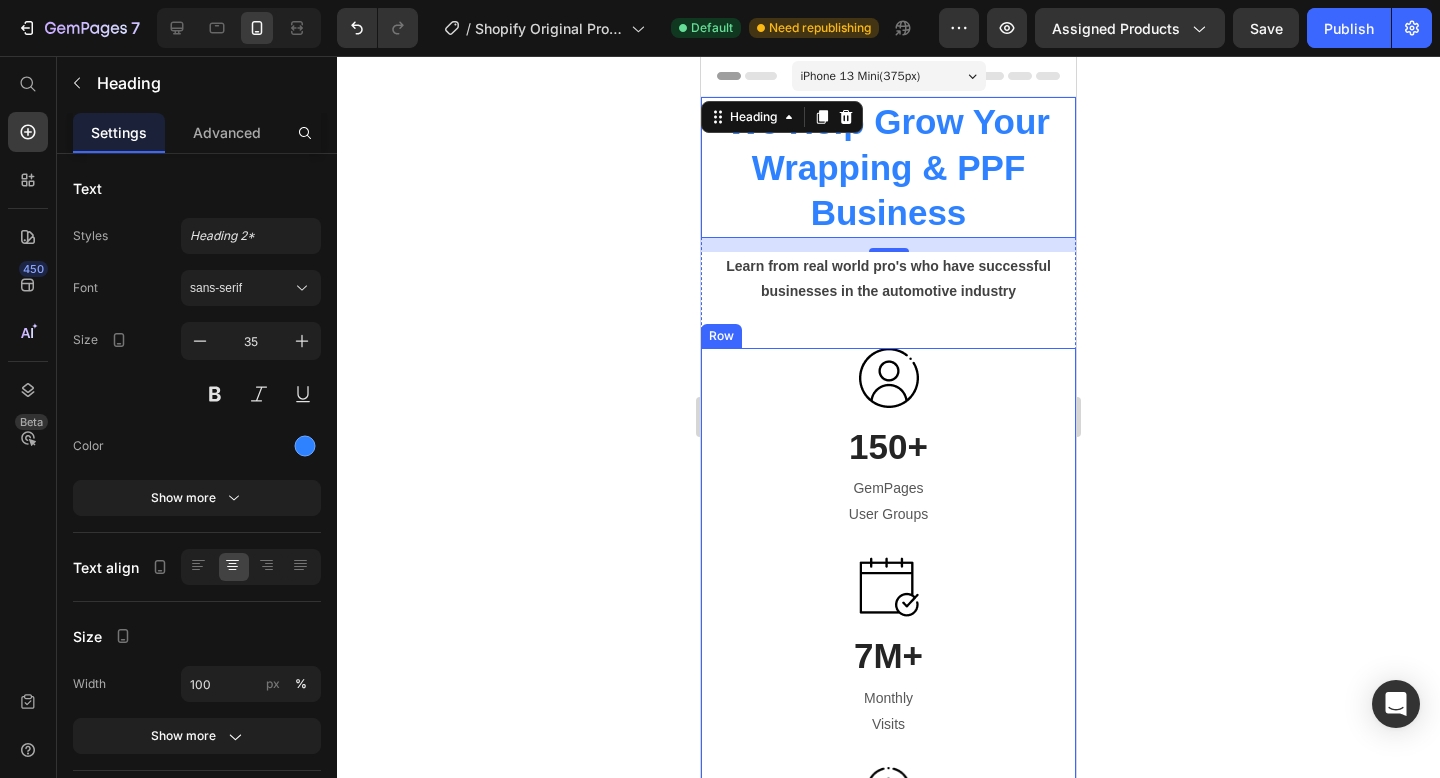 click 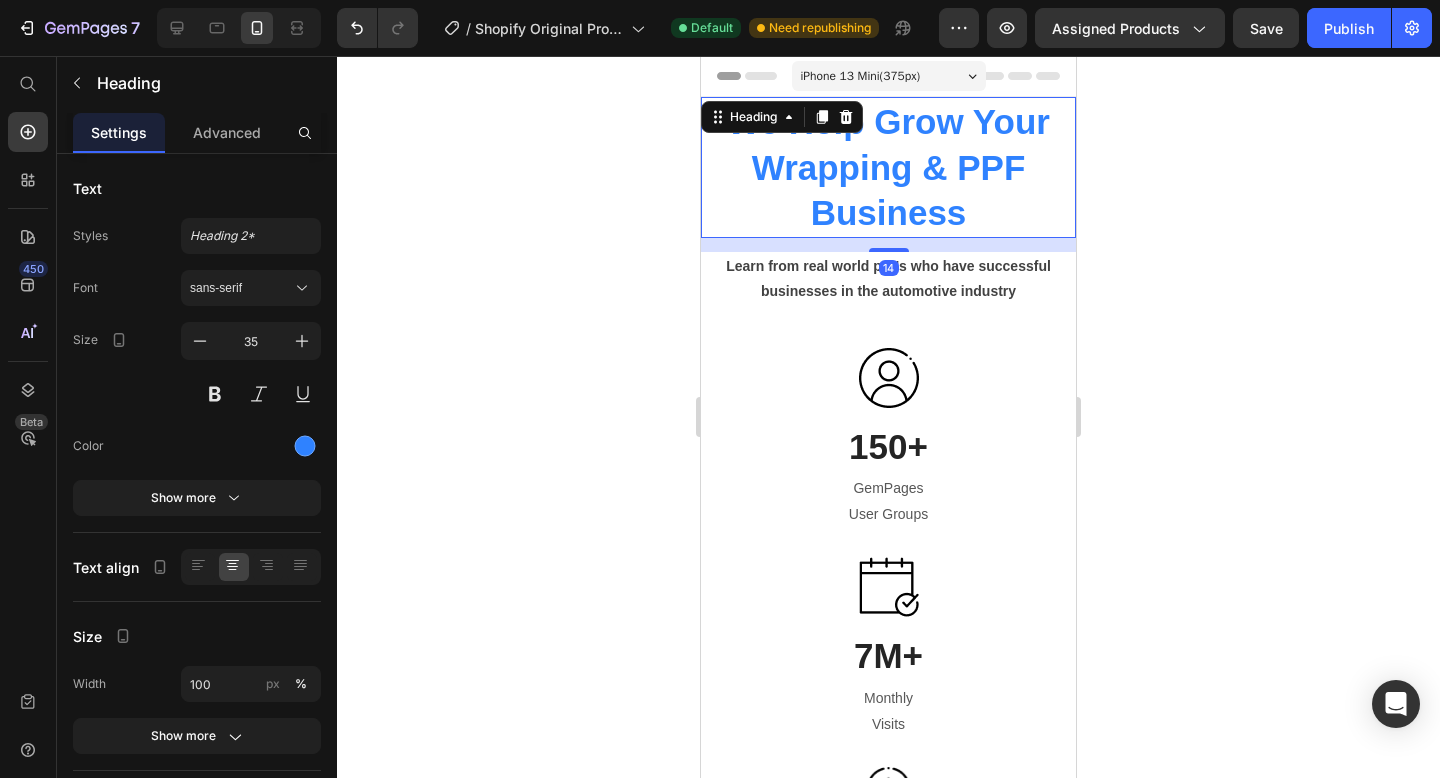 click on "We Help Grow Your Wrapping & PPF Business" at bounding box center (888, 167) 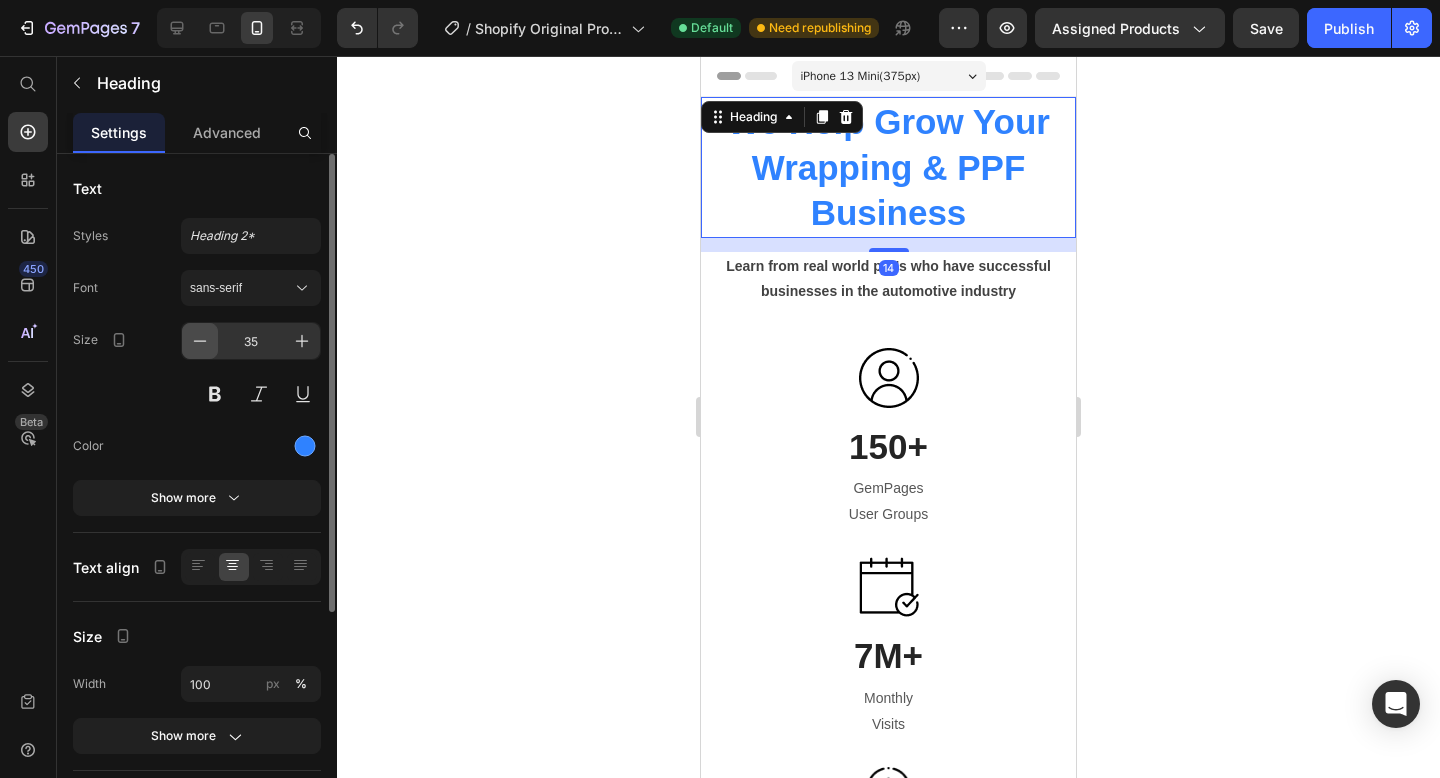 click 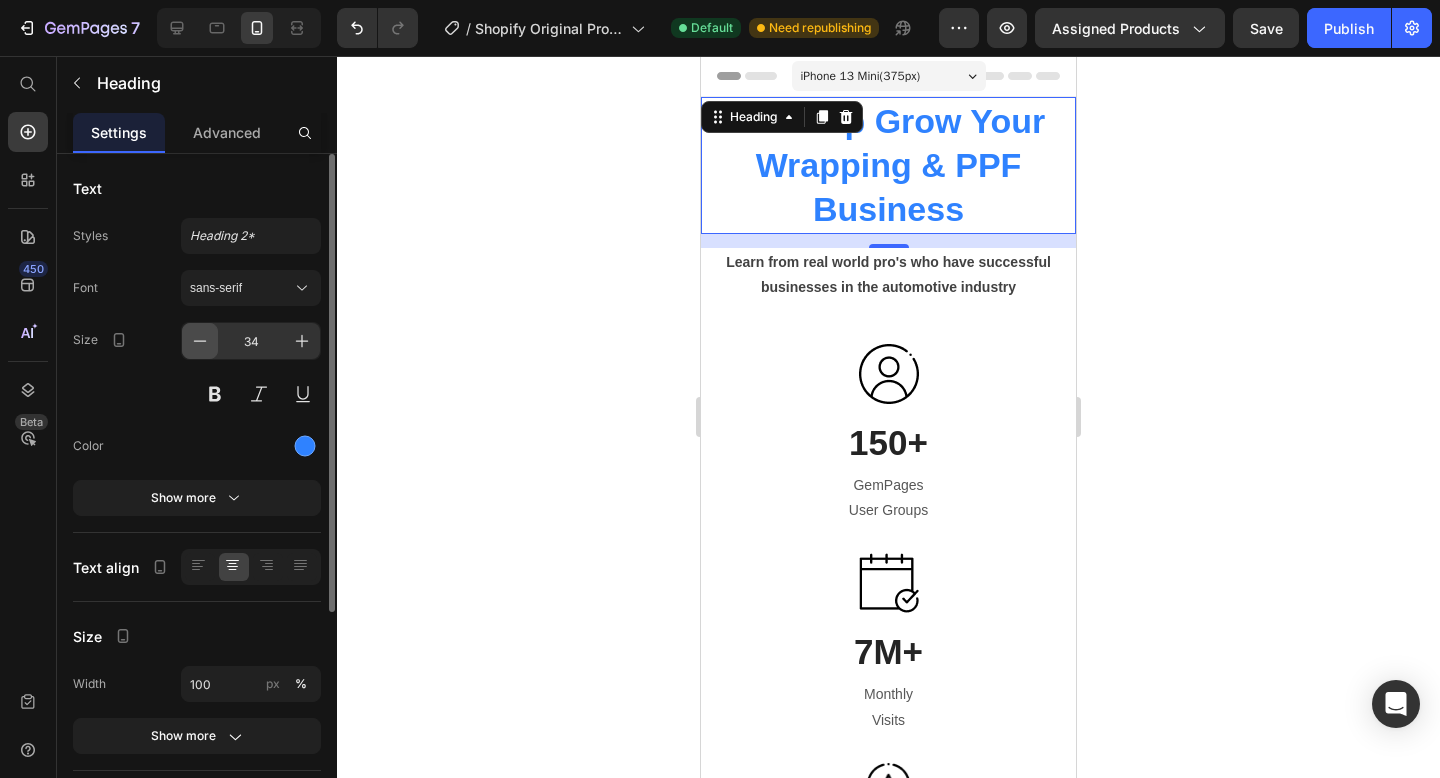 click 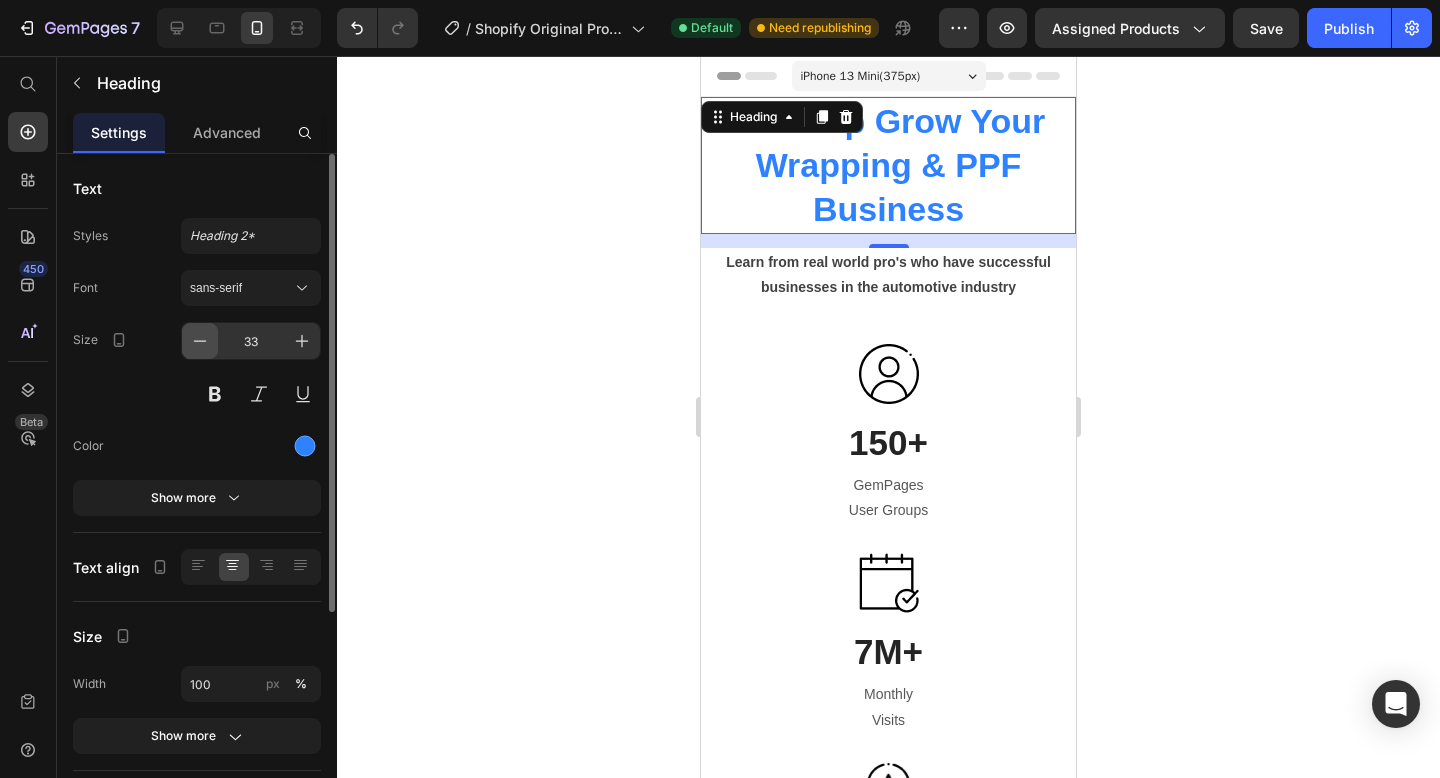 click 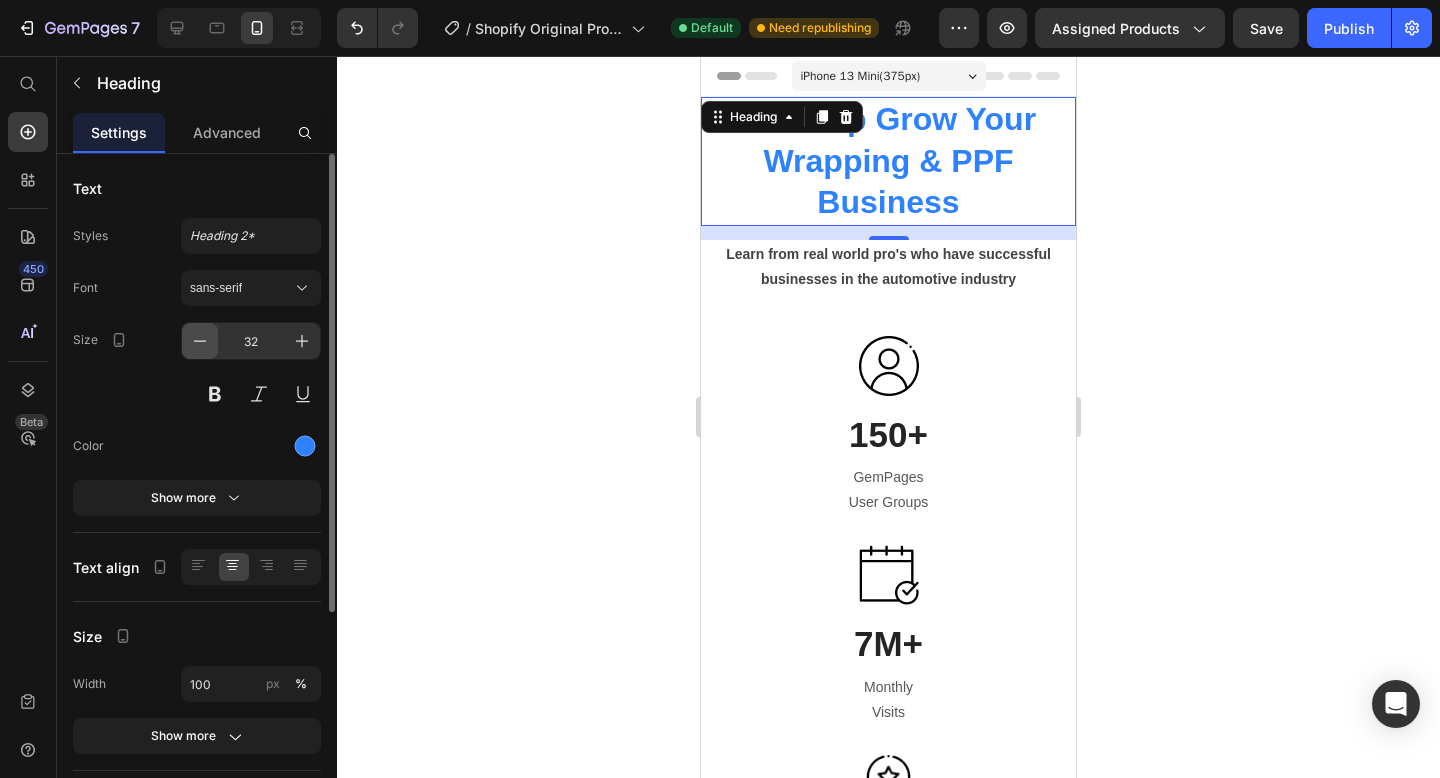 click 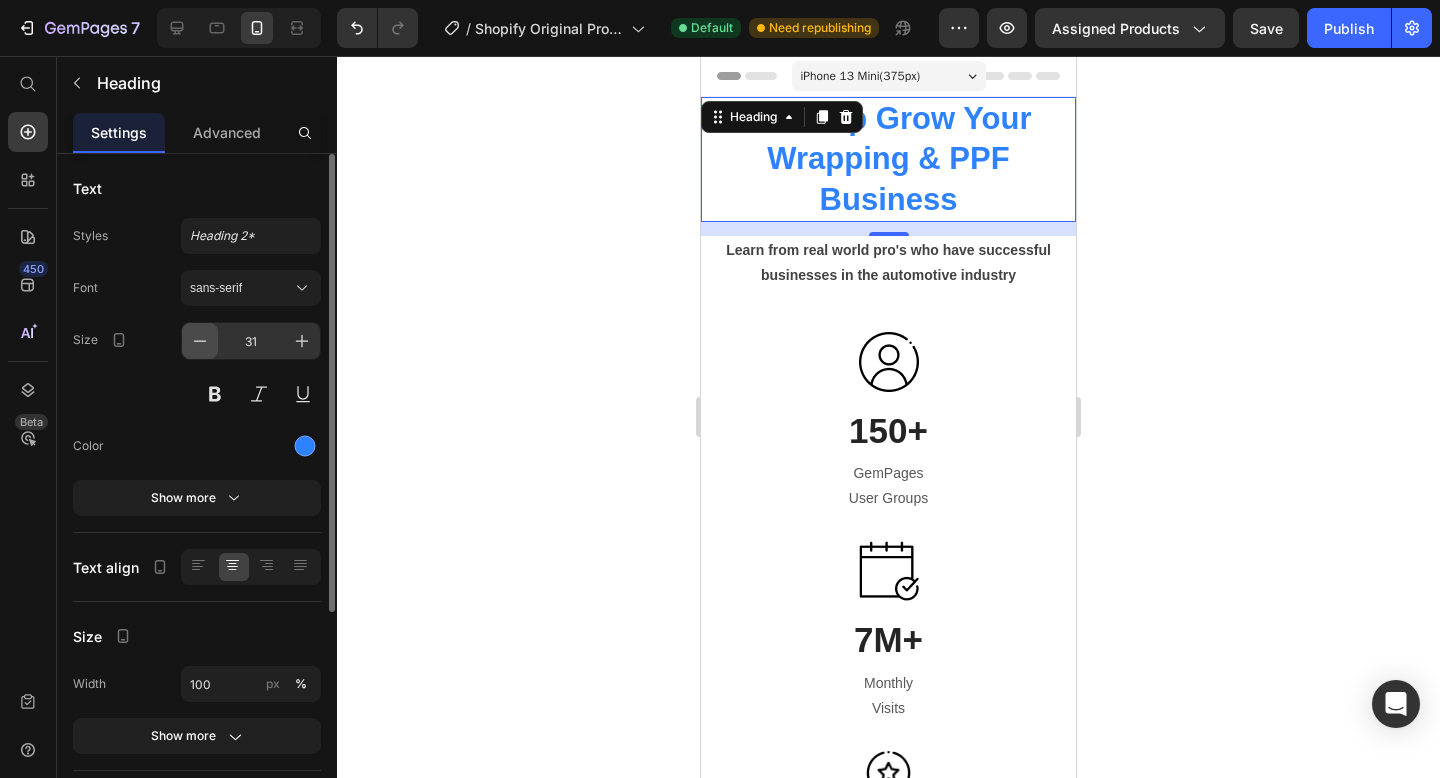 click 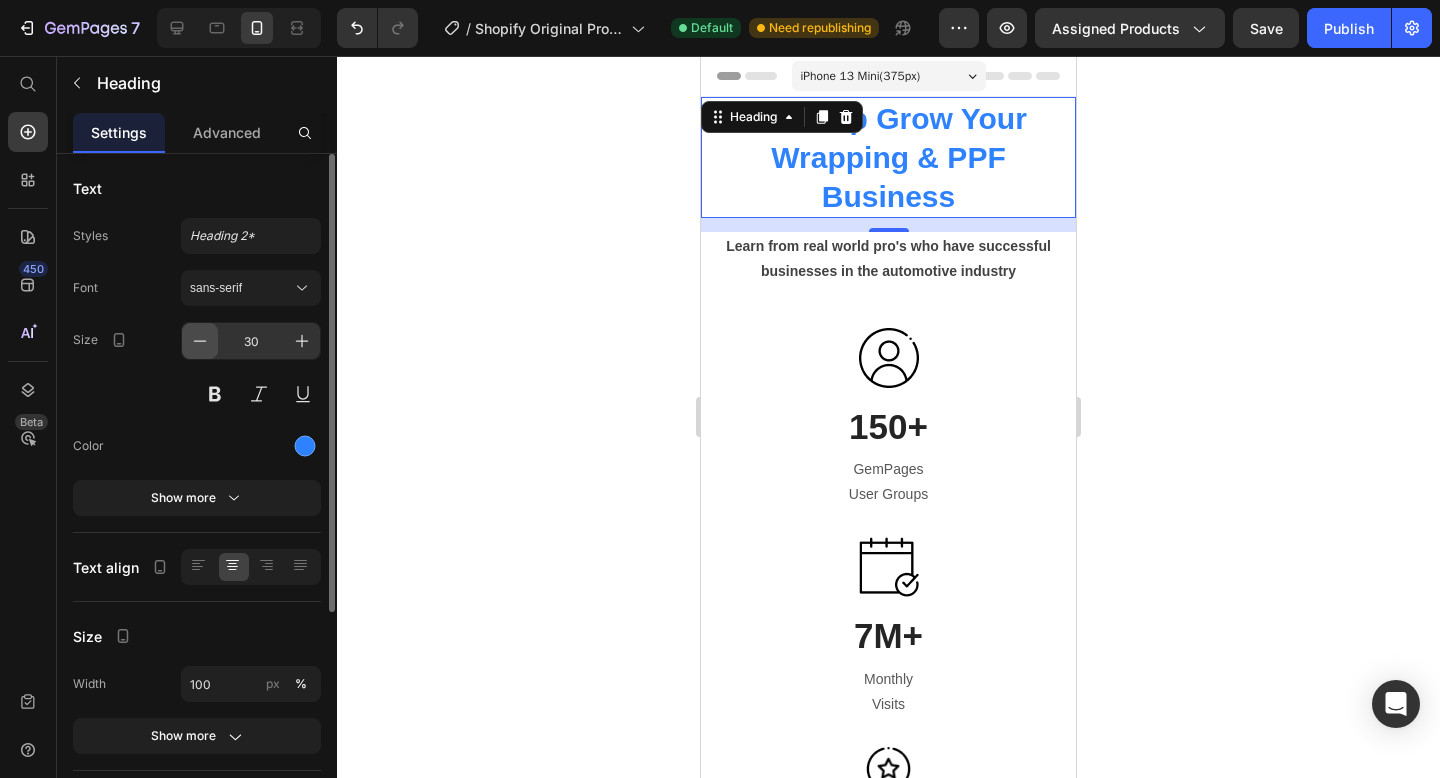 click 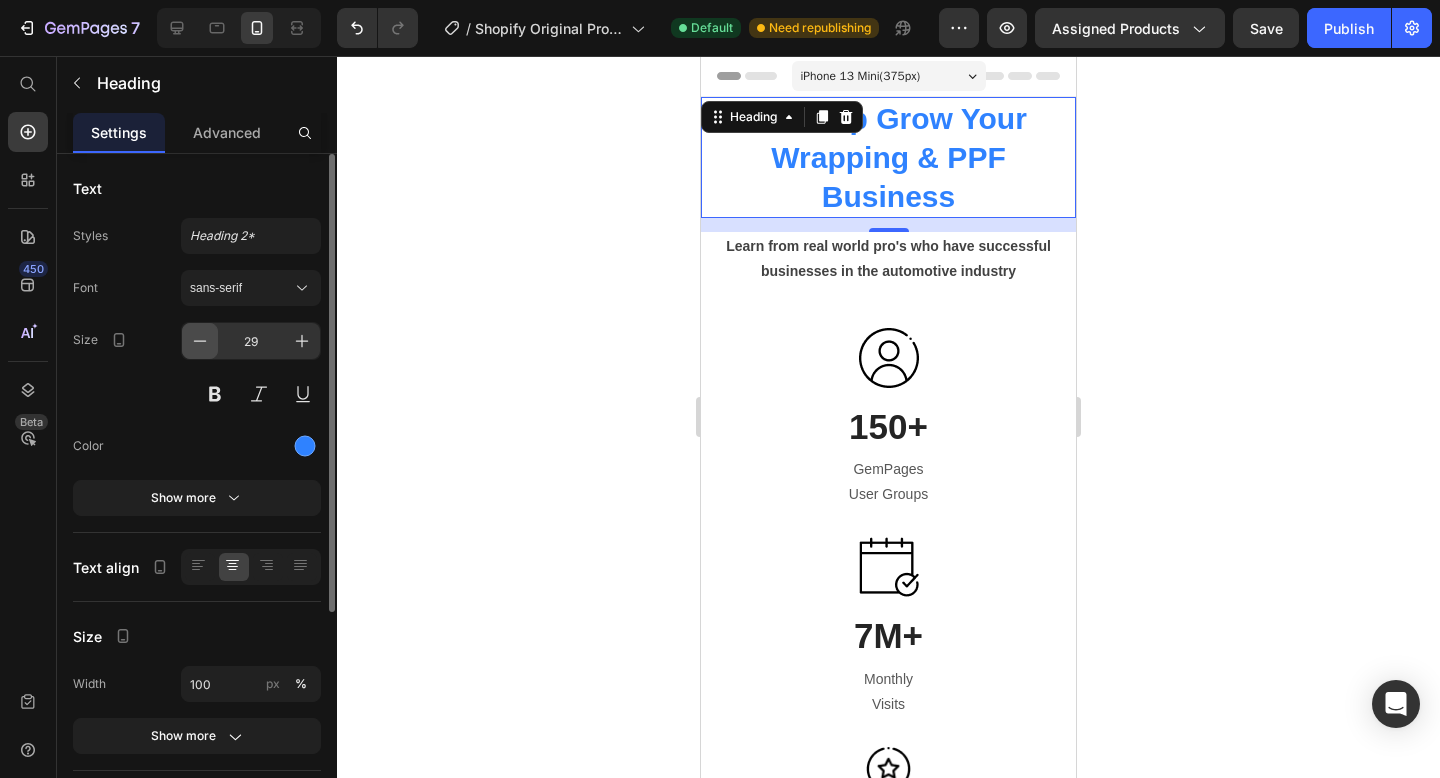 click 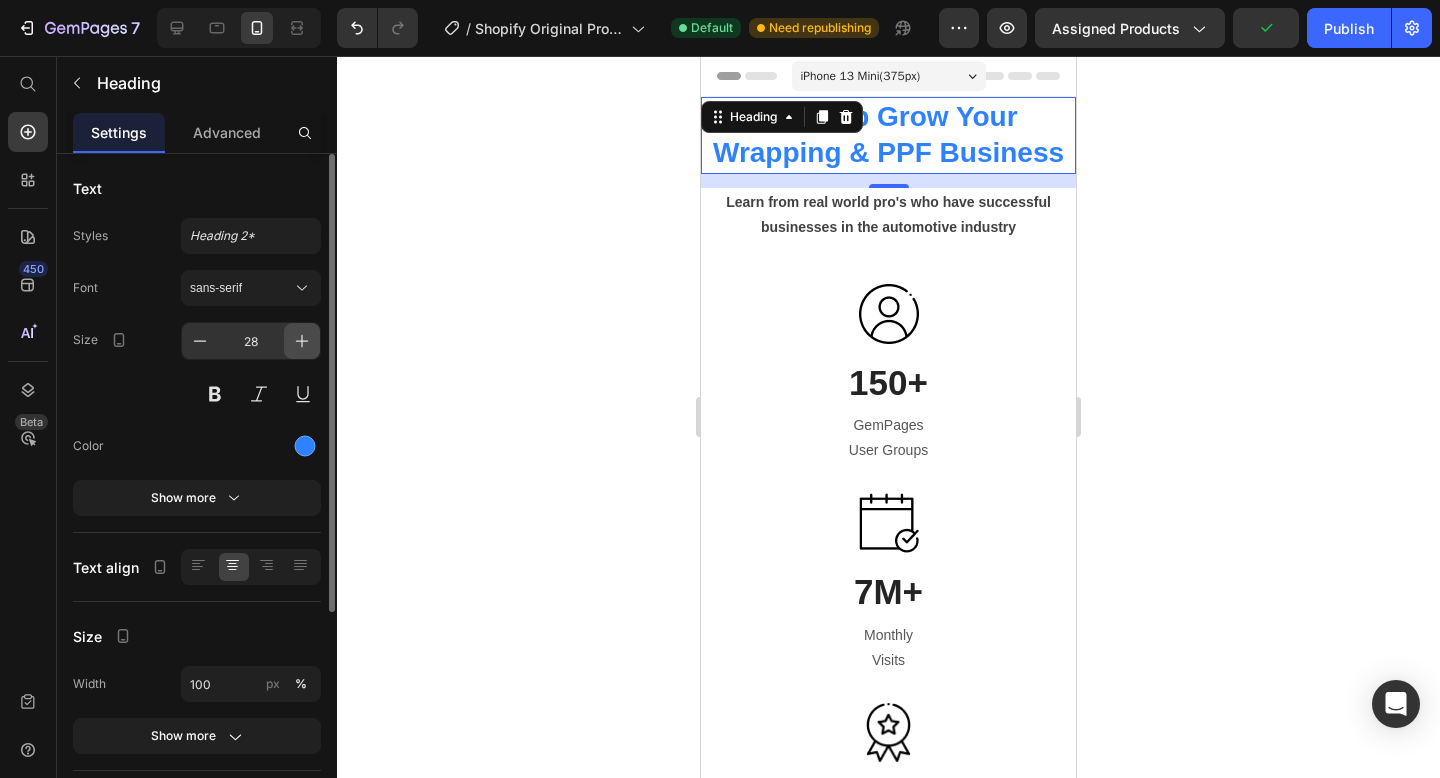 click 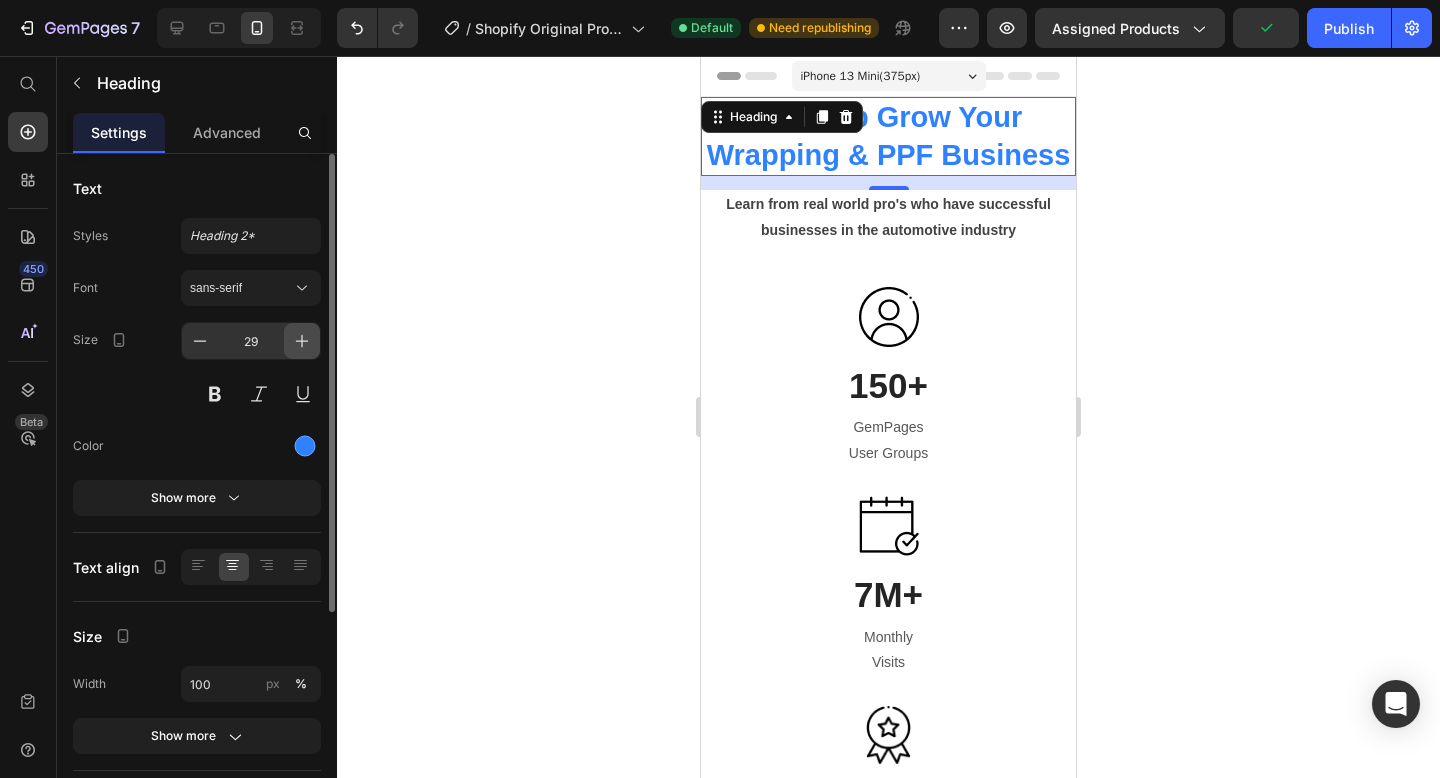 click 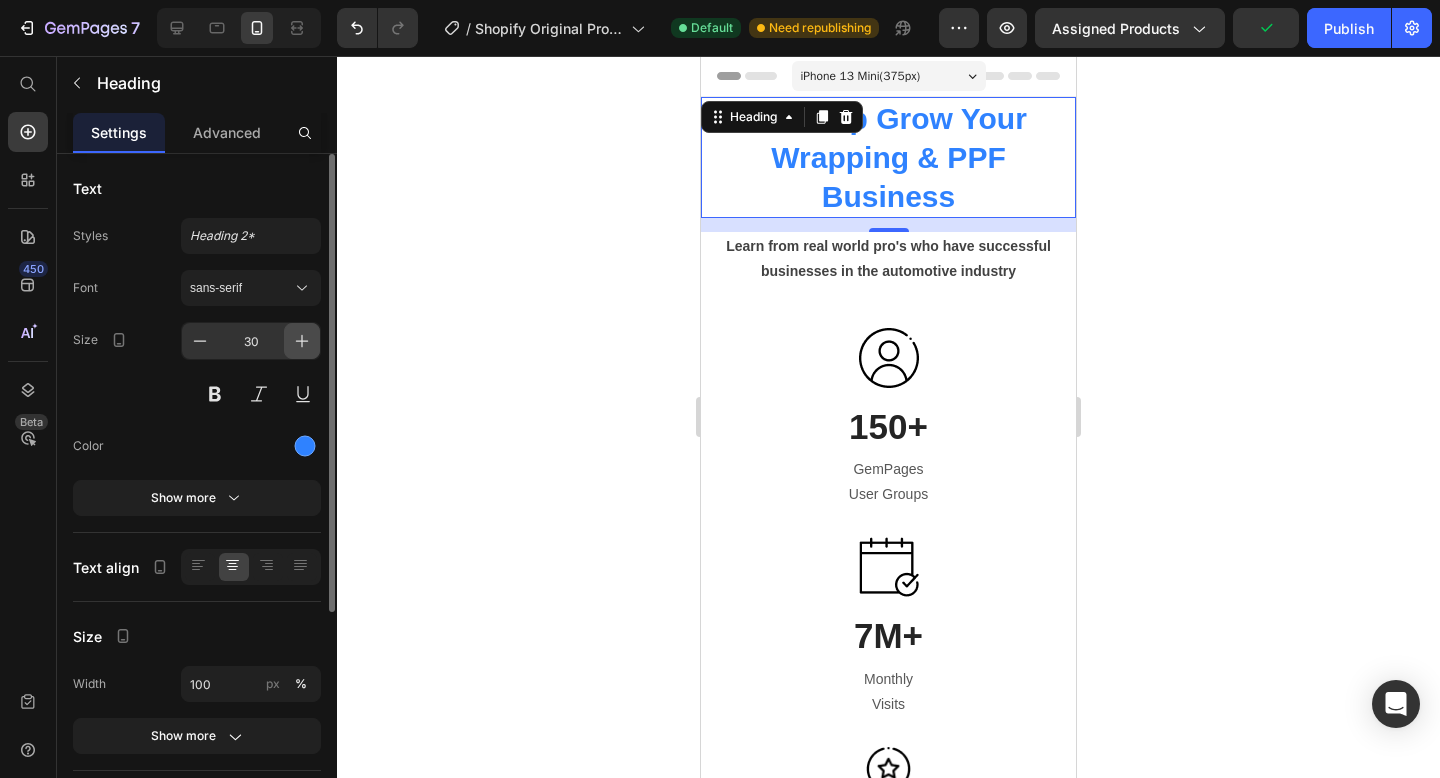 click 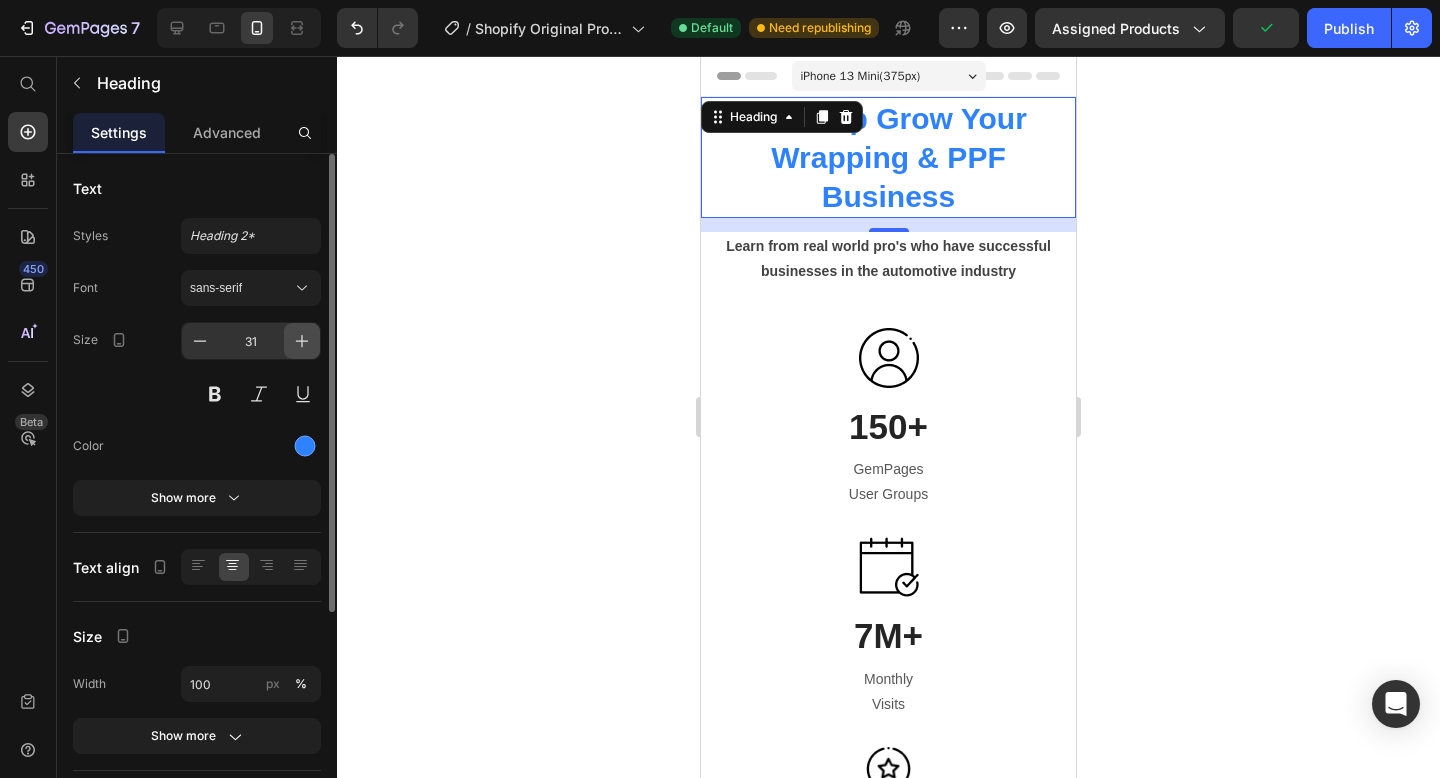 click 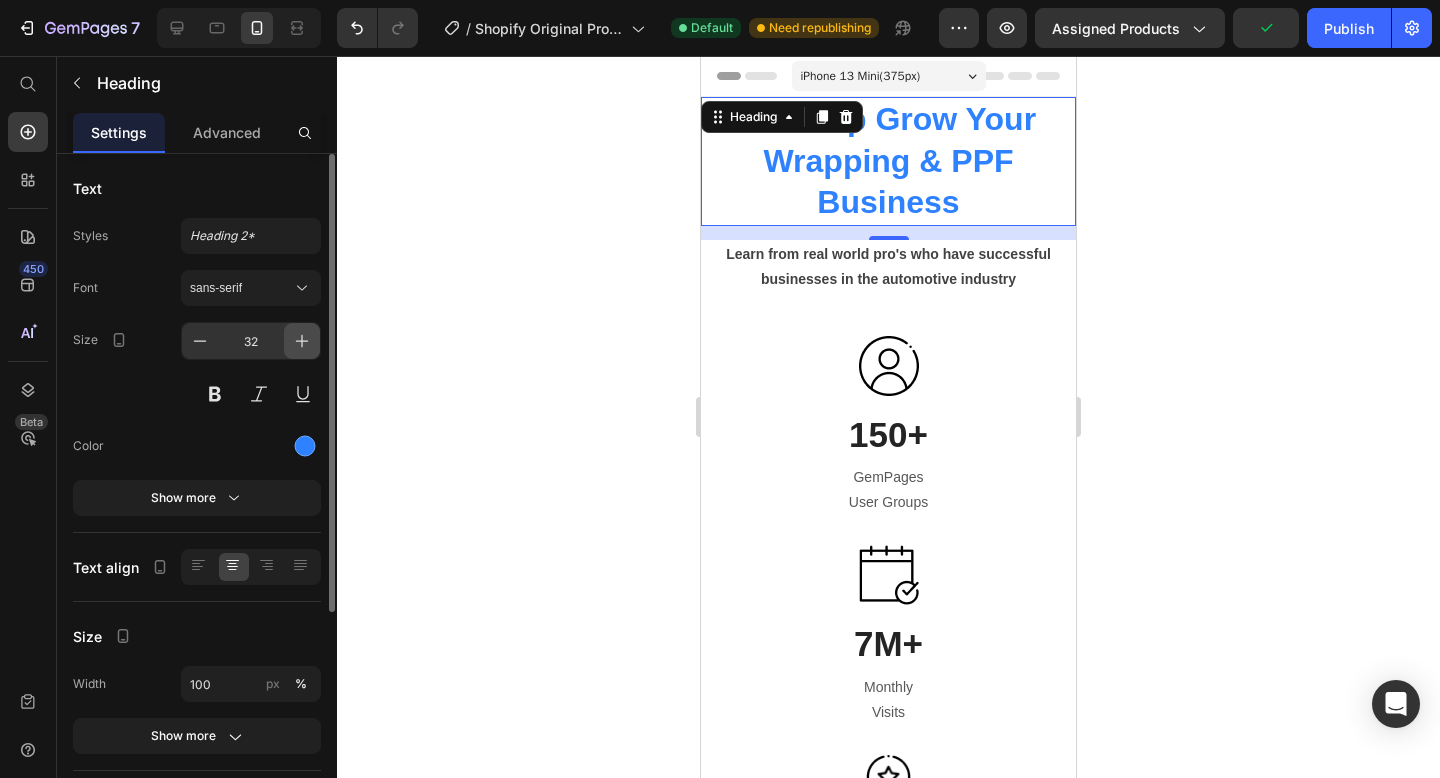 click 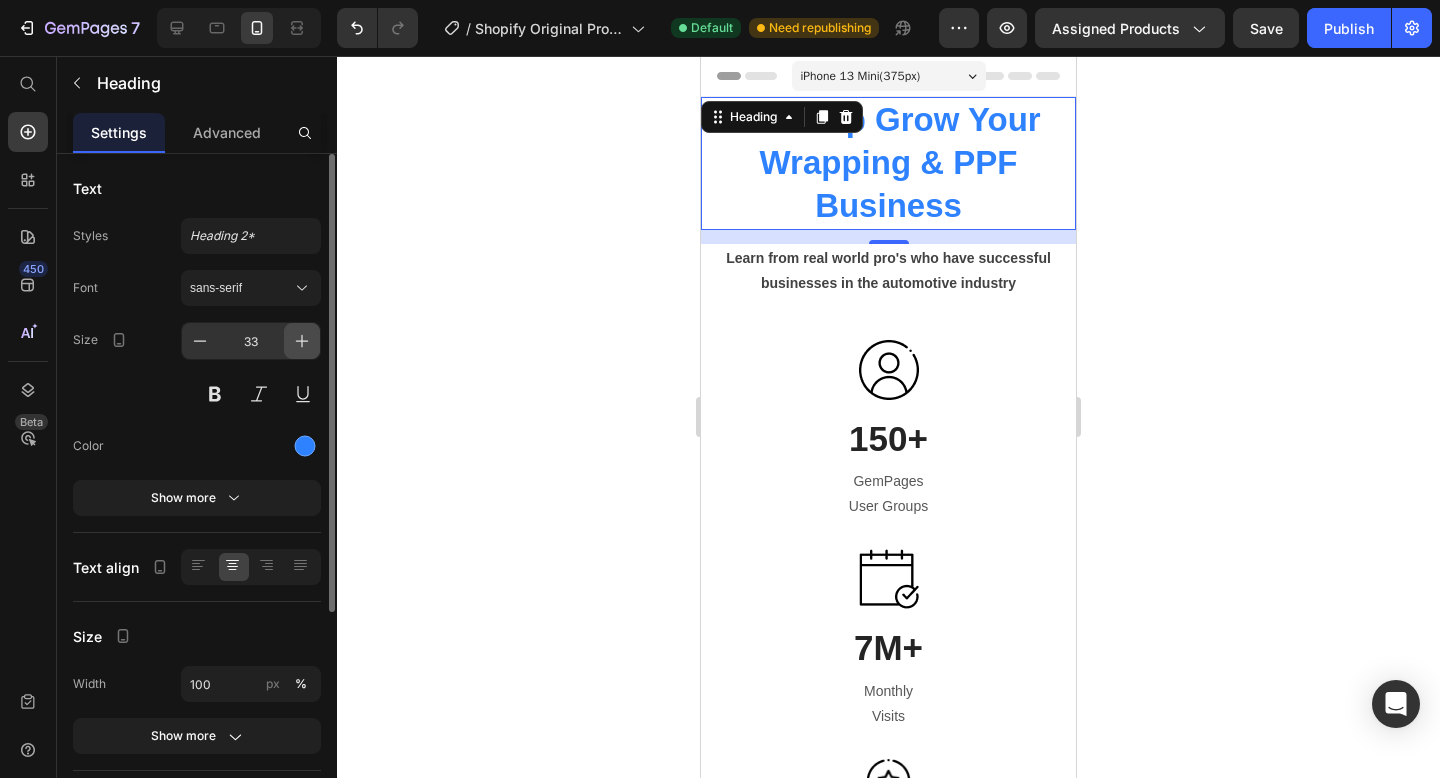 click 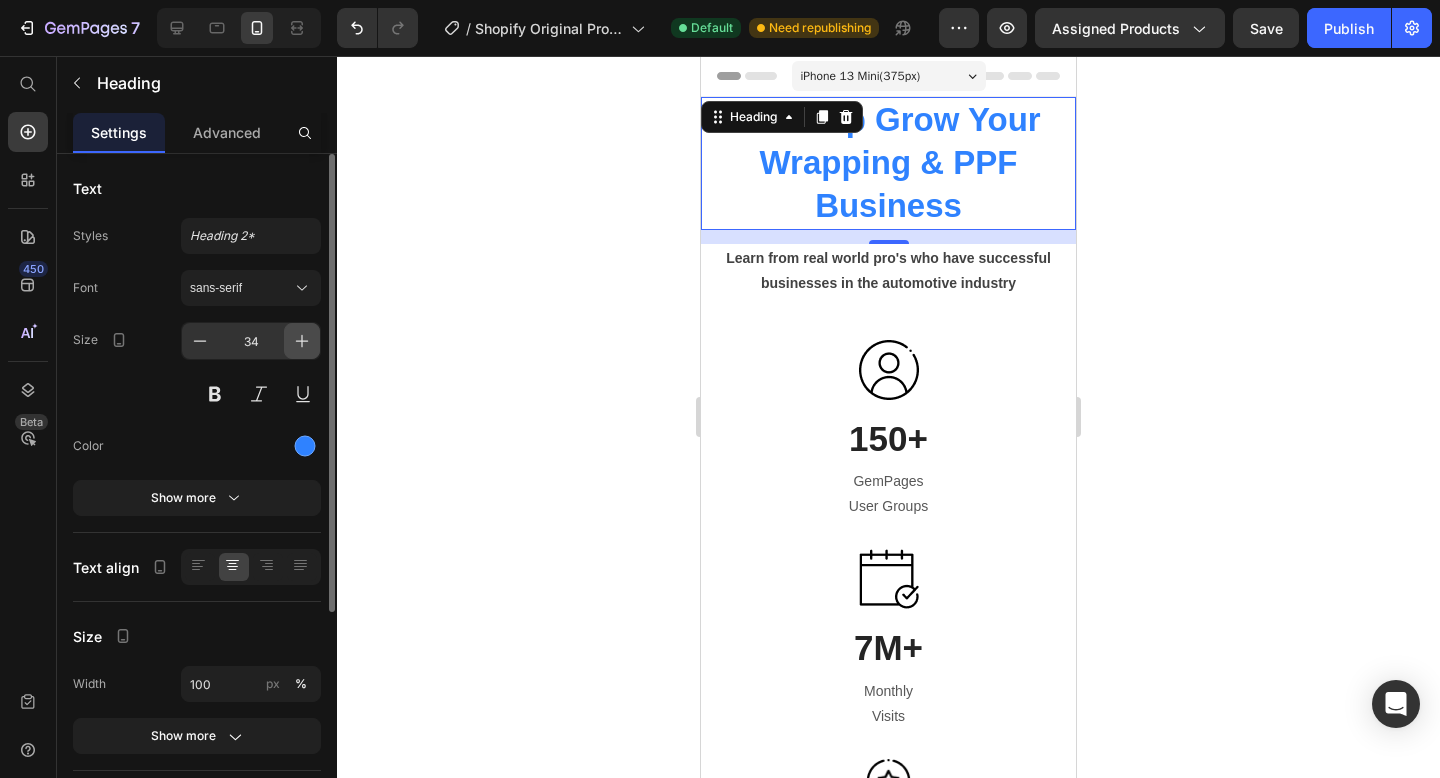 click 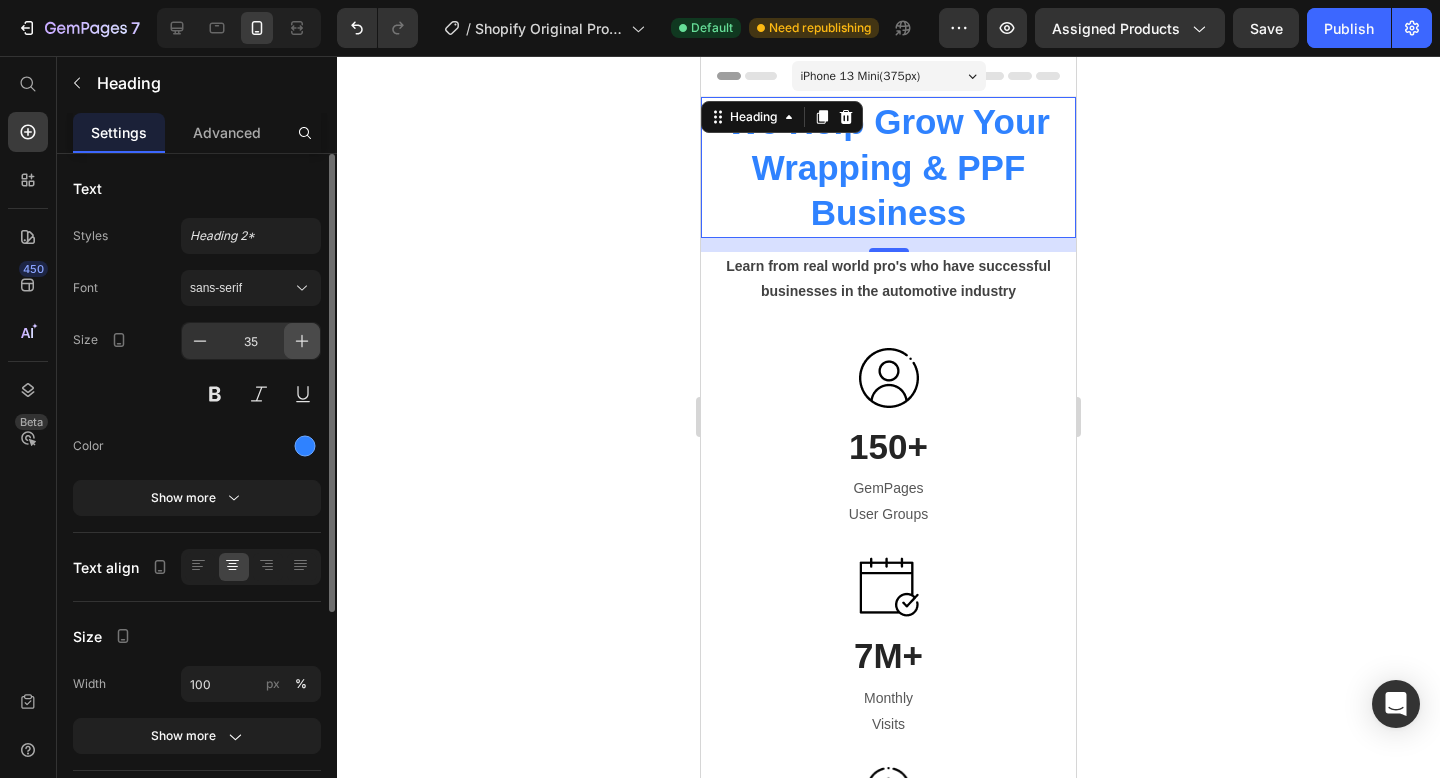click 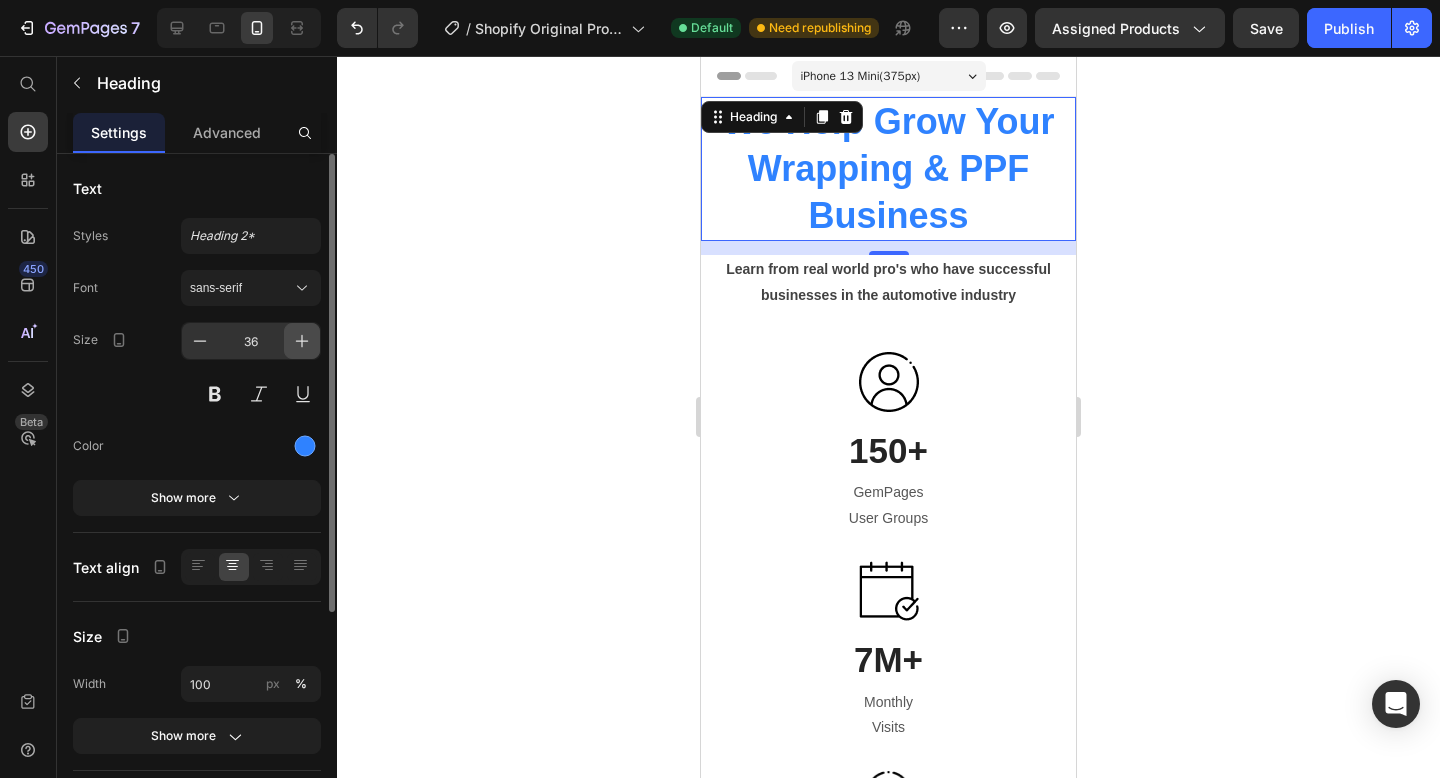 click 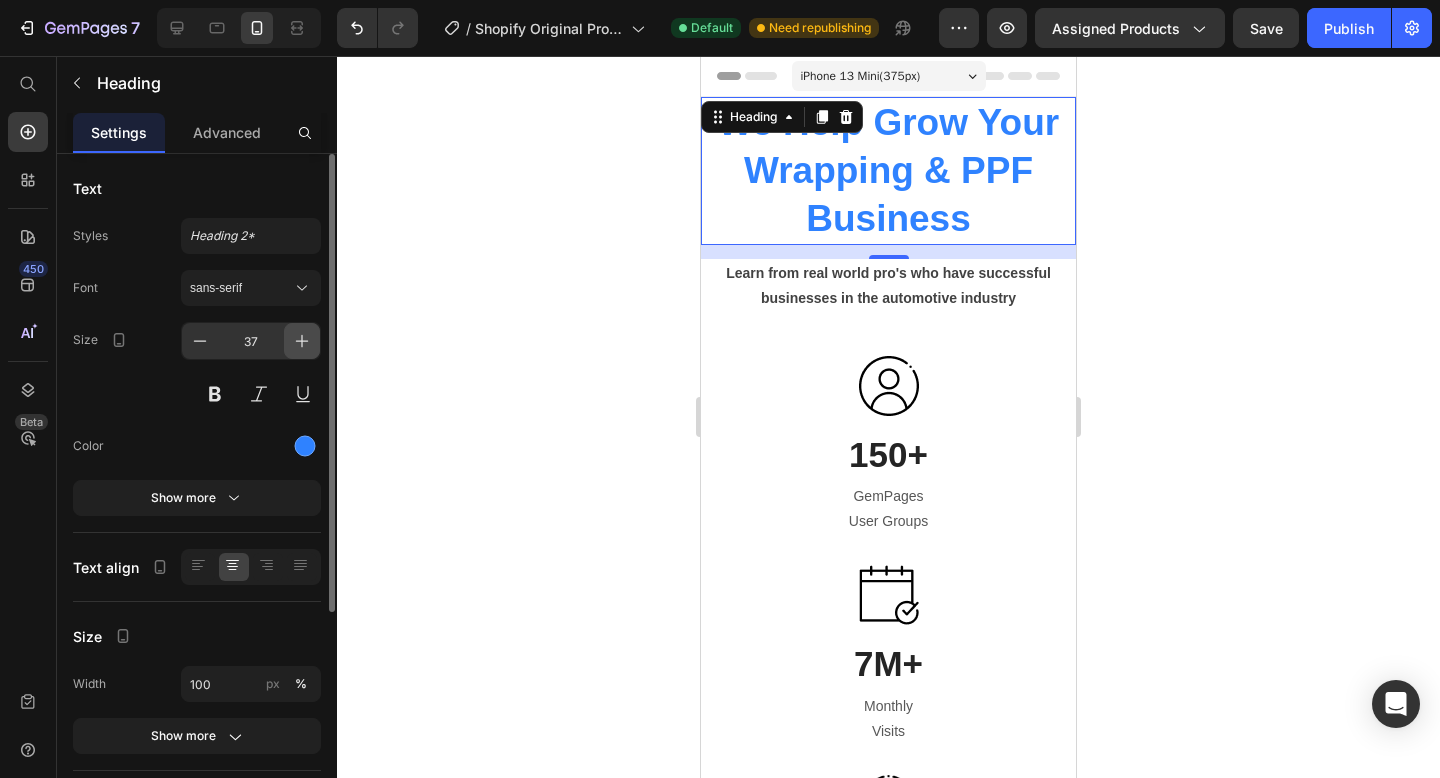 click 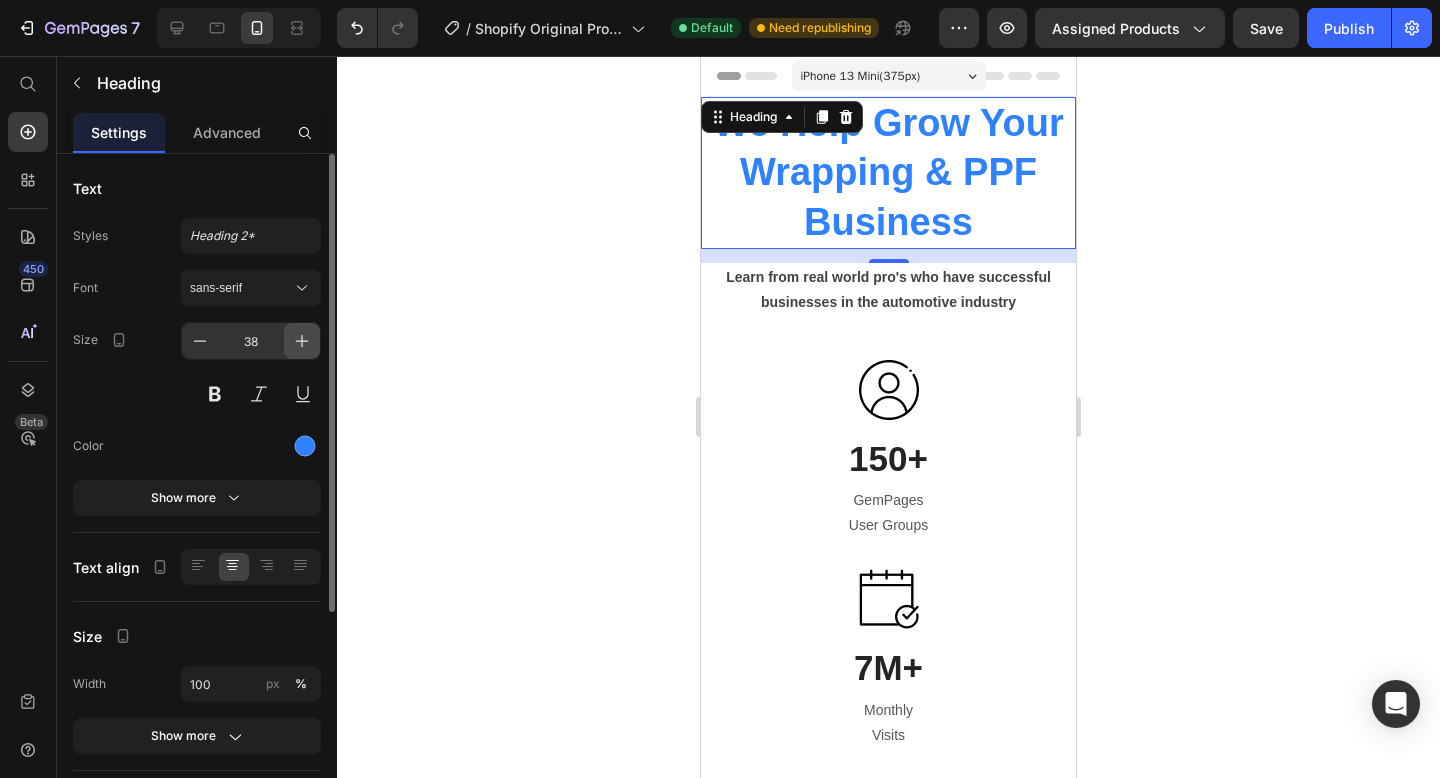 click 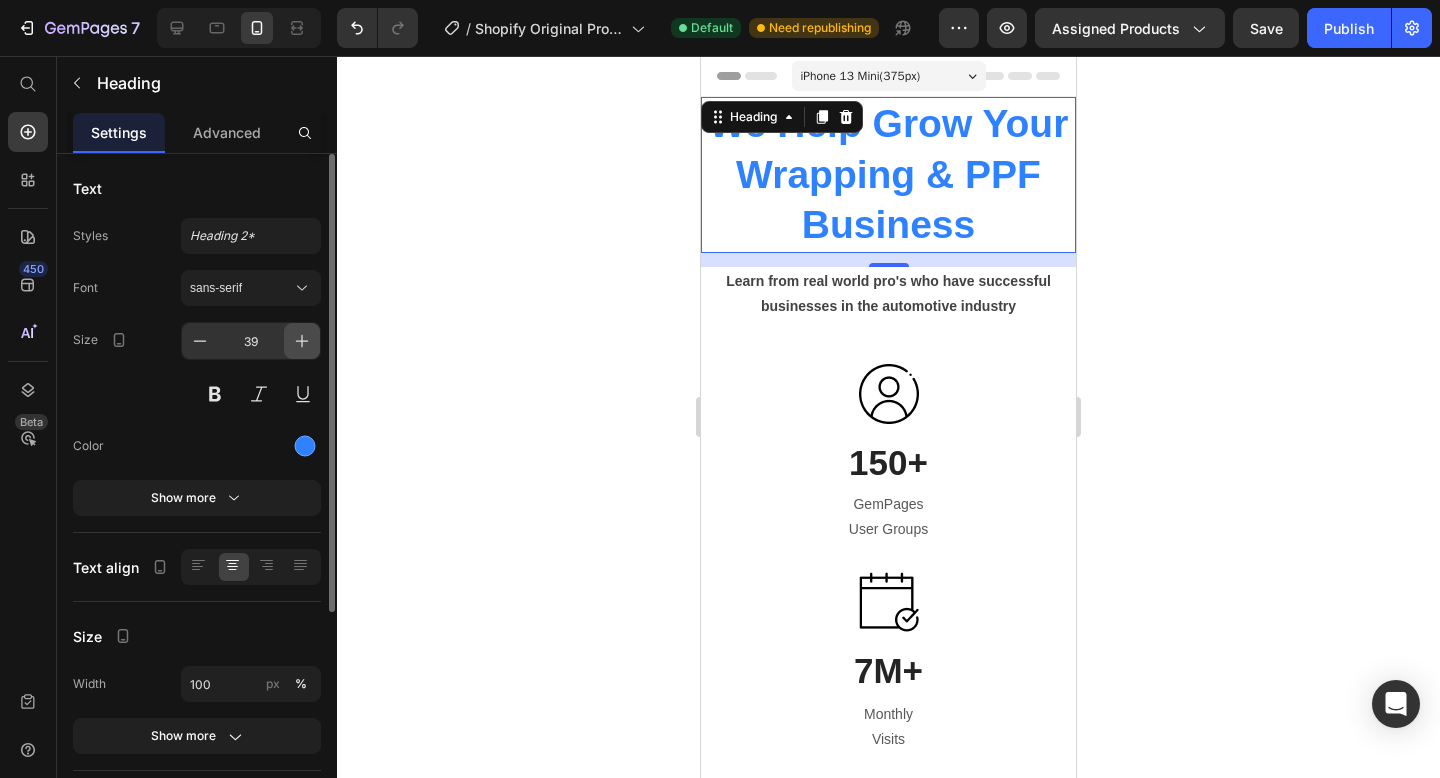 click 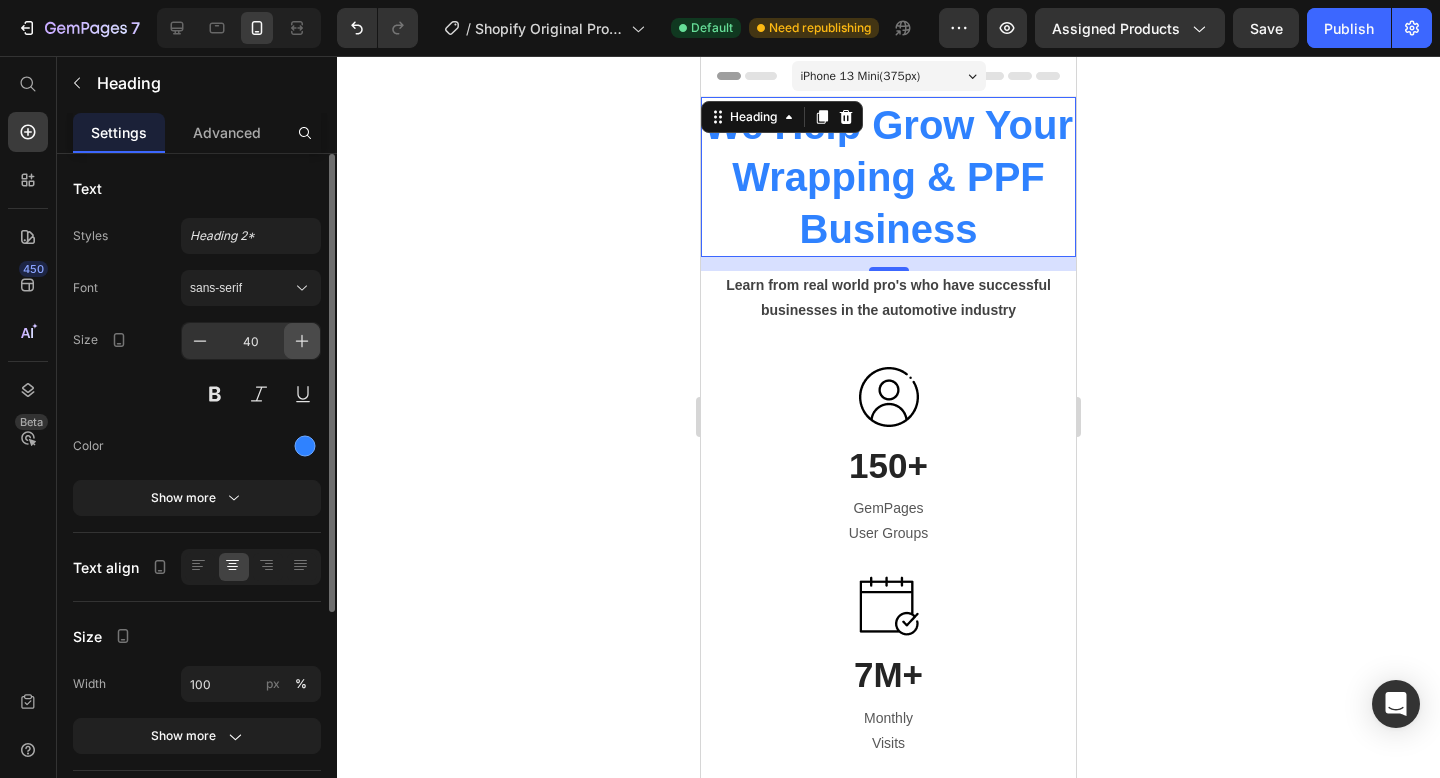 click 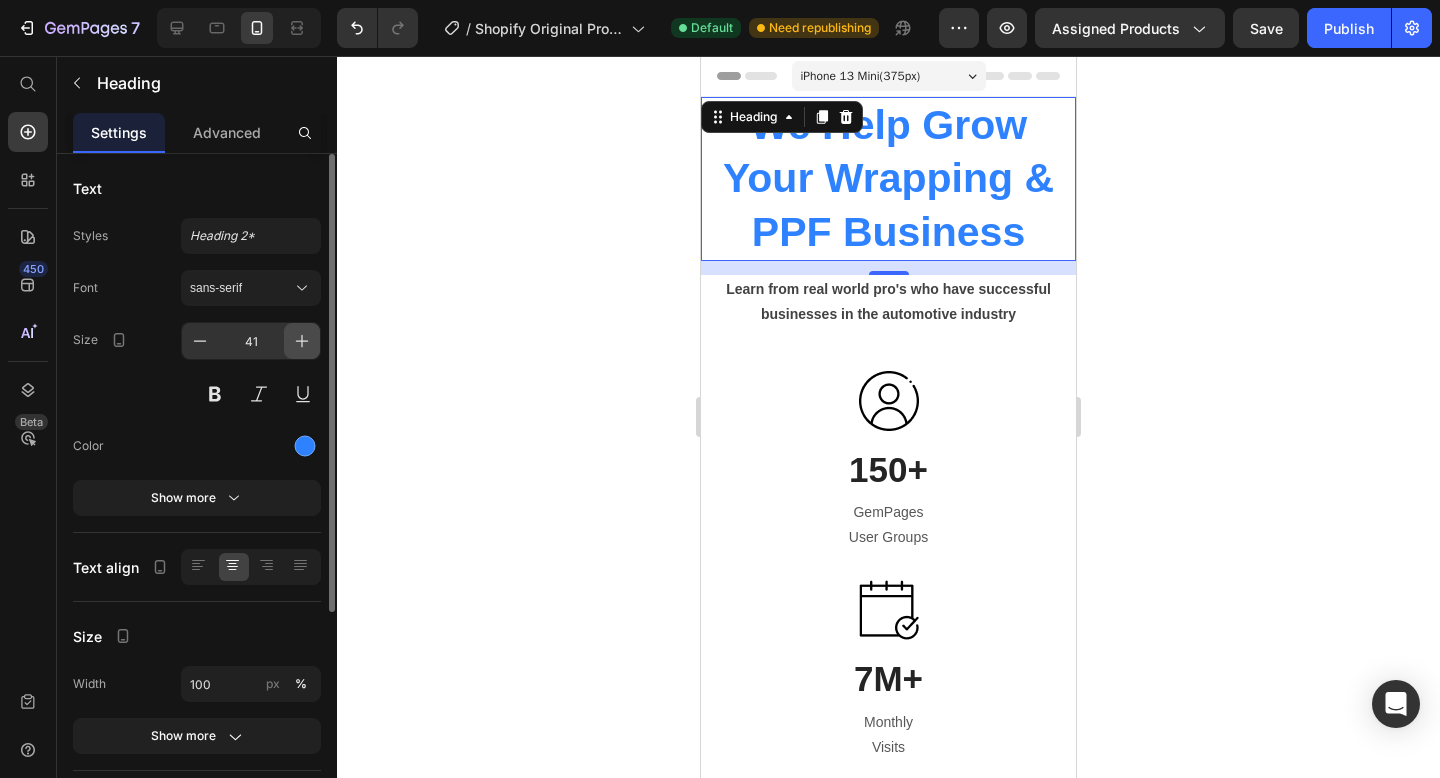 click 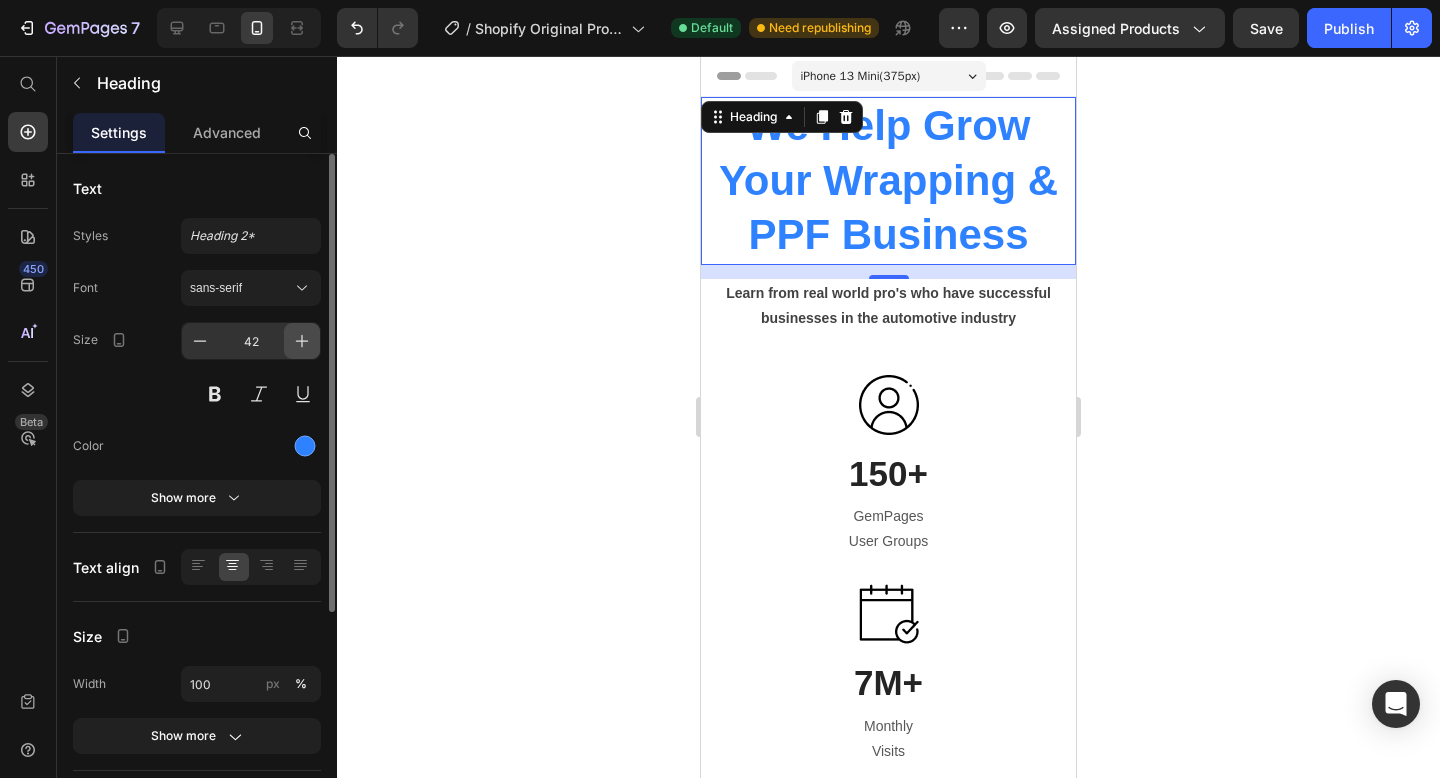 click 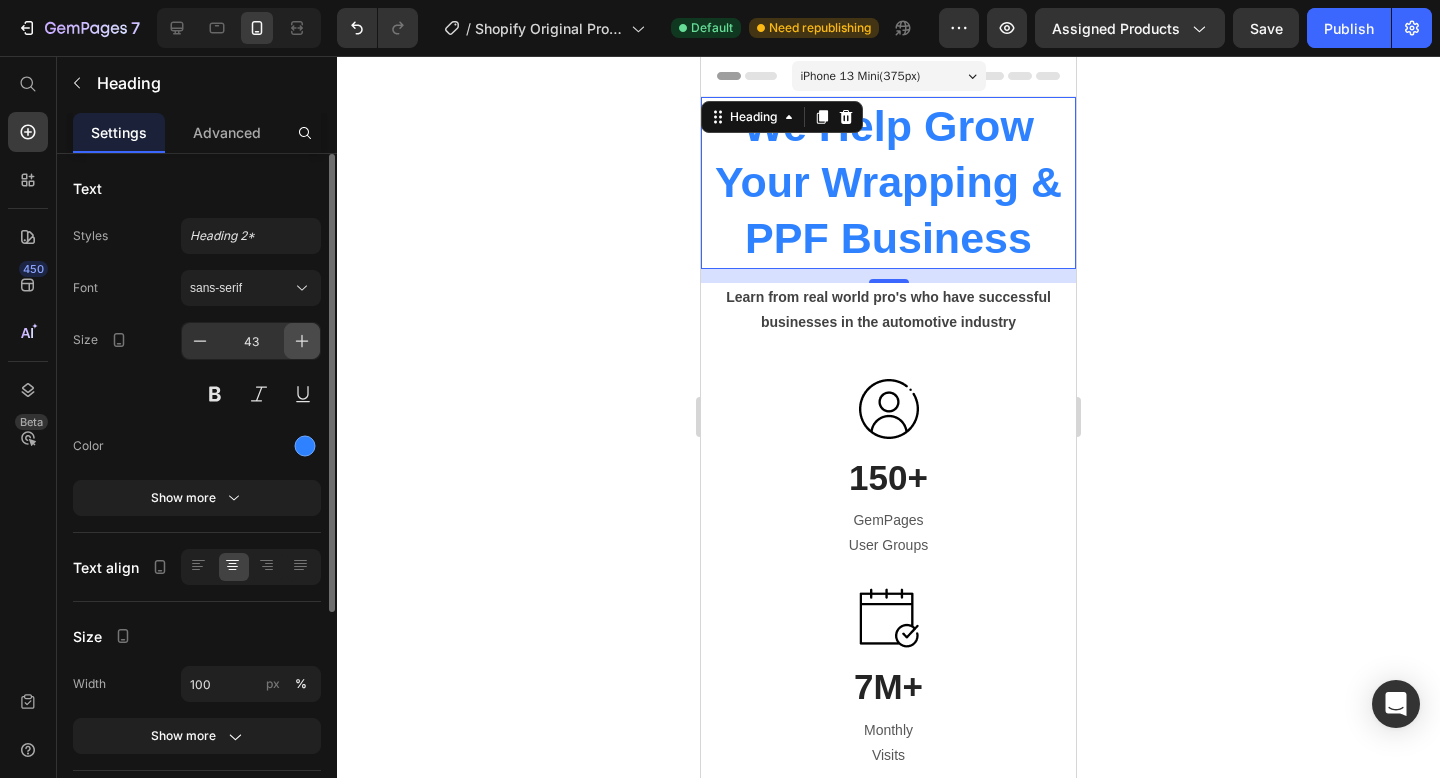 click 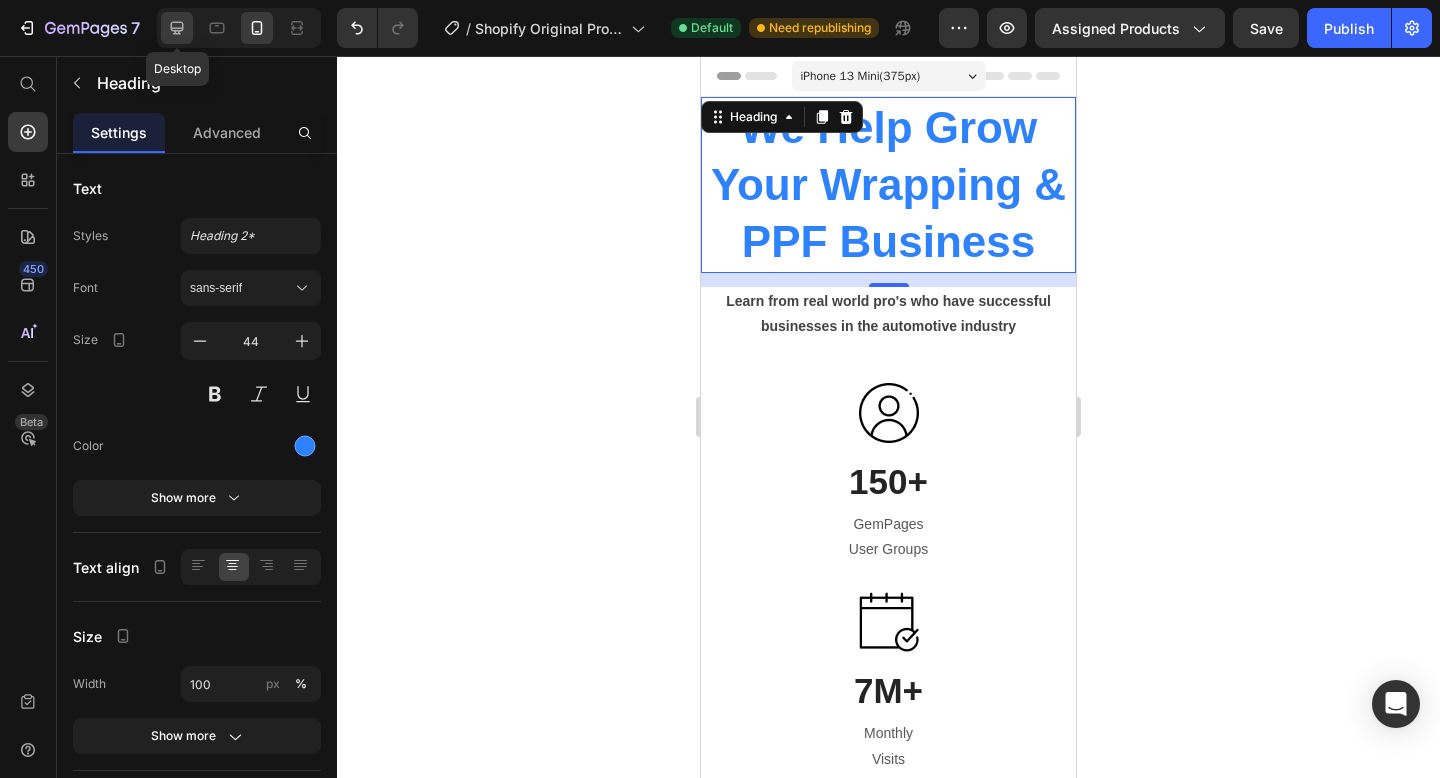 click 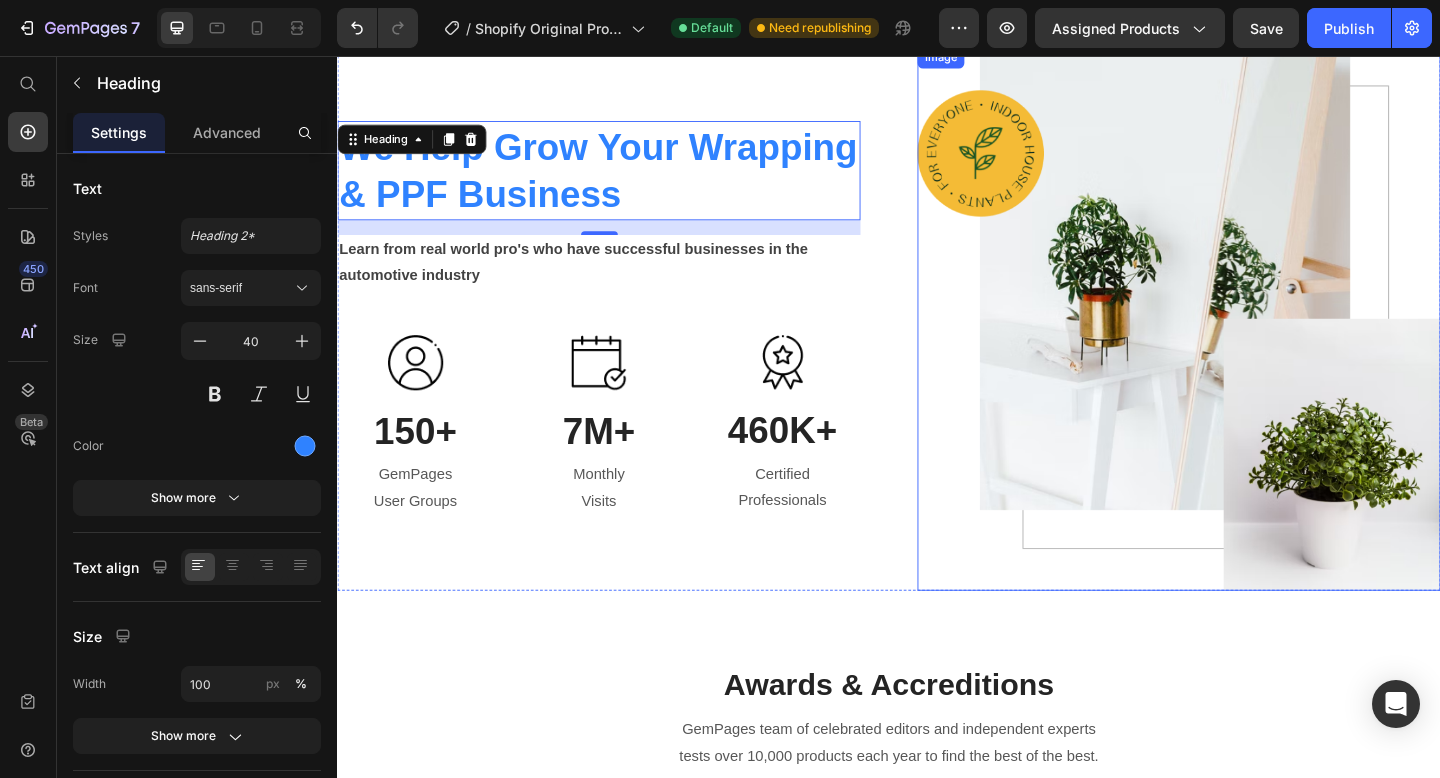 scroll, scrollTop: 0, scrollLeft: 0, axis: both 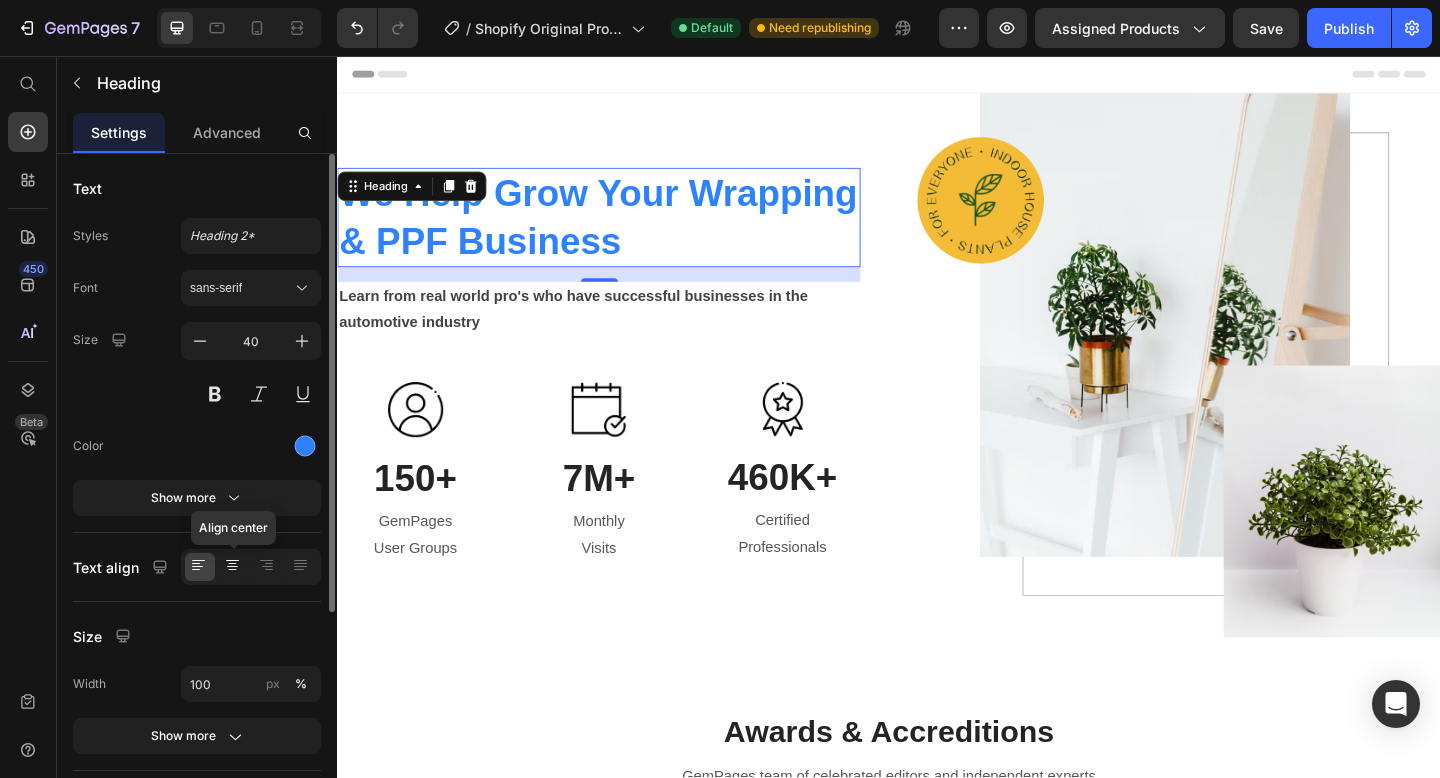 click 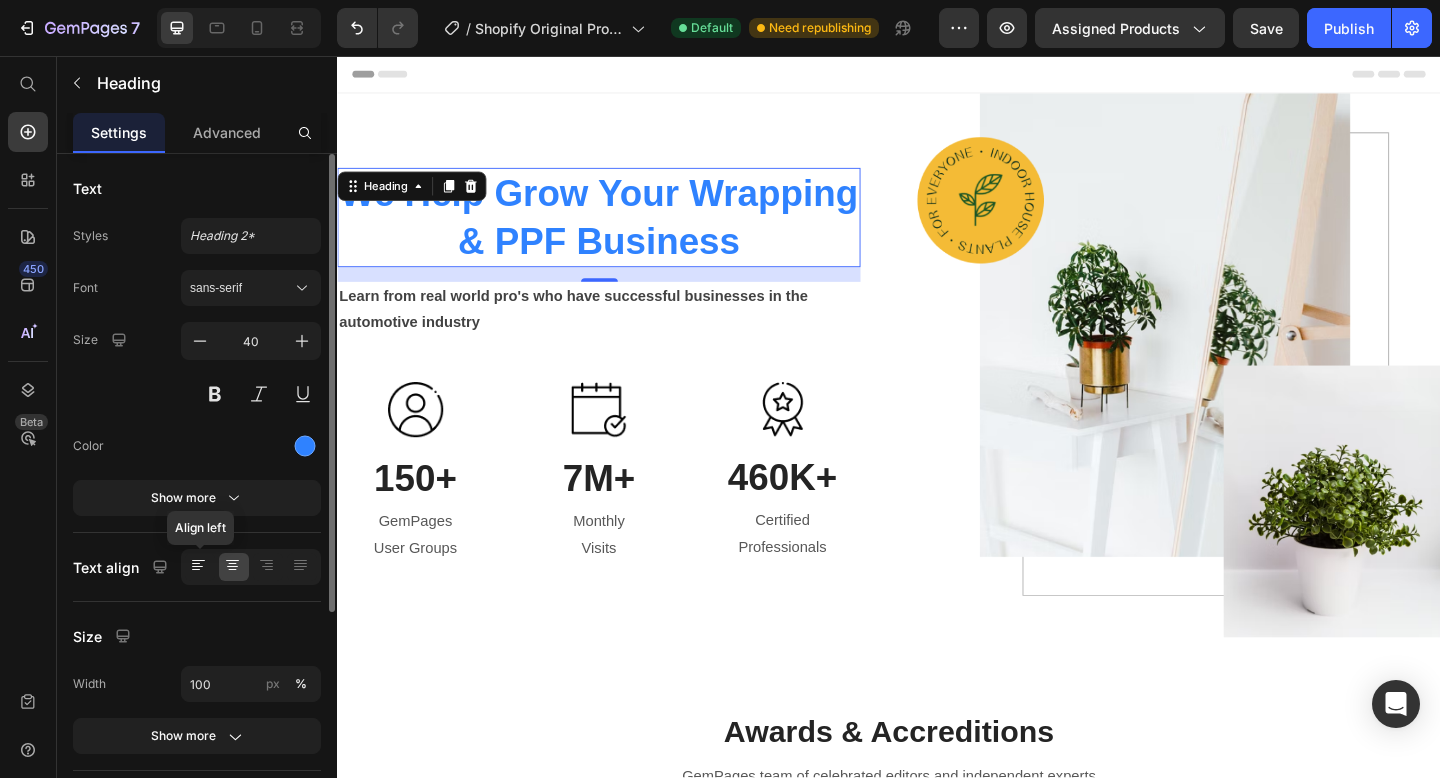 click 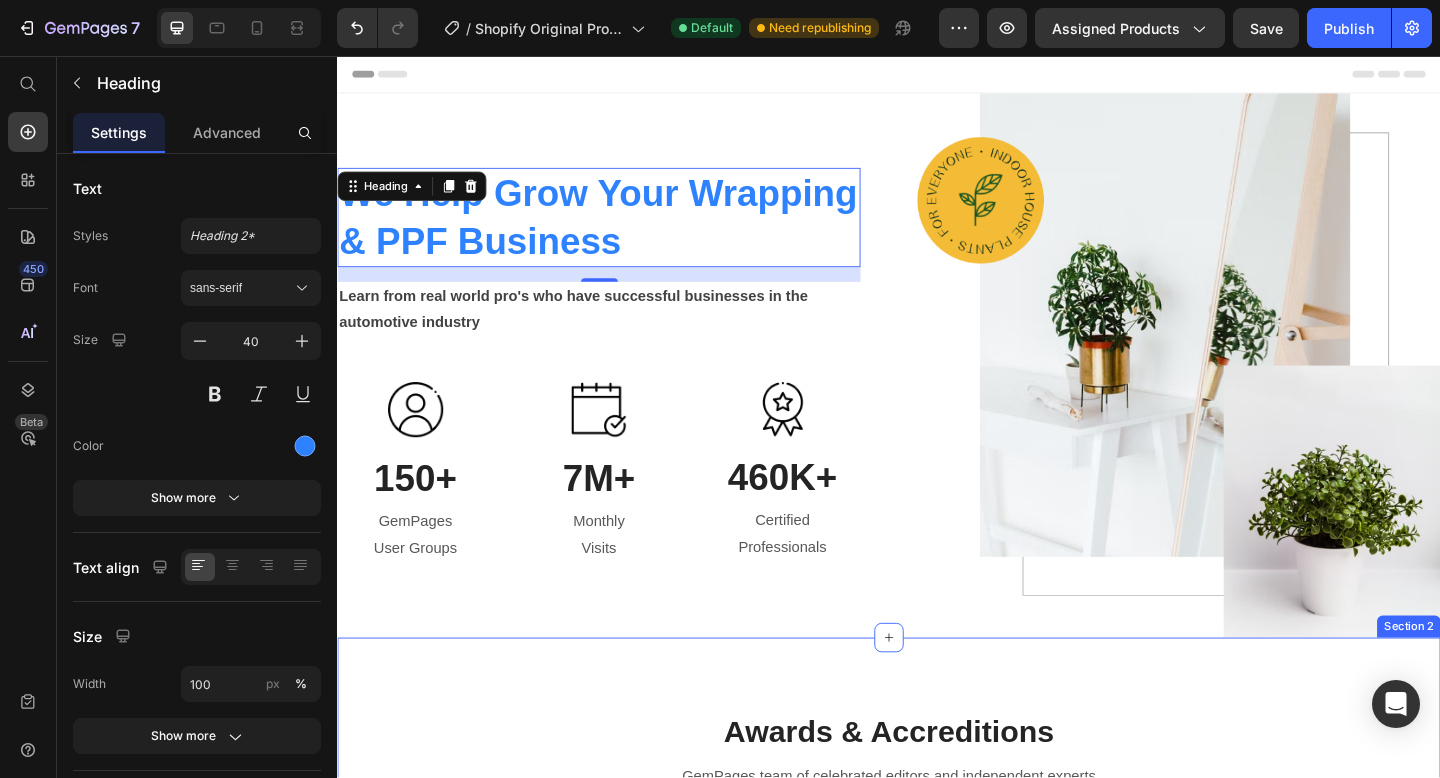 click on "Awards & Accreditions Heading GemPages team of celebrated editors and independent experts tests over 10,000 products each year to find the best of the best. Text block Image Image Image Image Row BUY NOW Button Row Section 2" at bounding box center [937, 909] 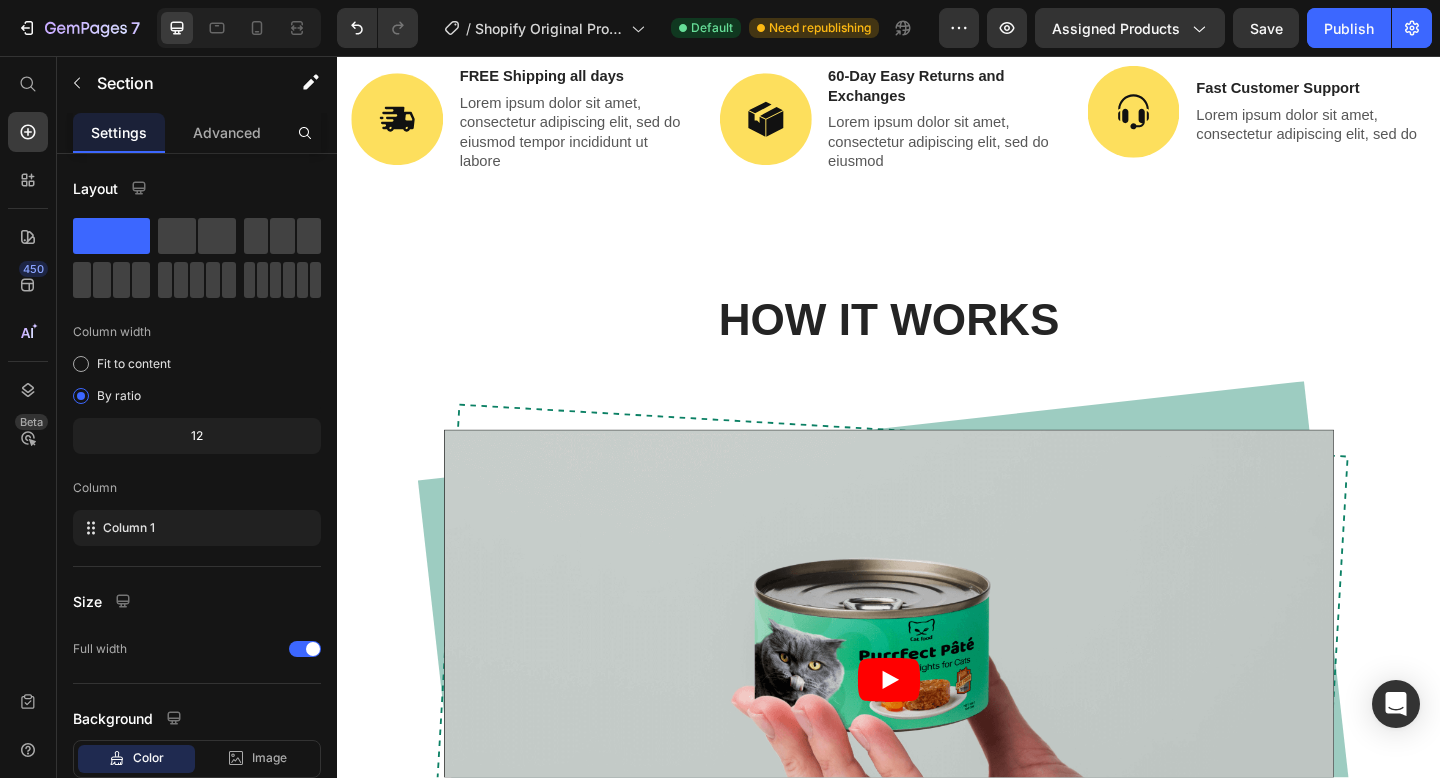 scroll, scrollTop: 0, scrollLeft: 0, axis: both 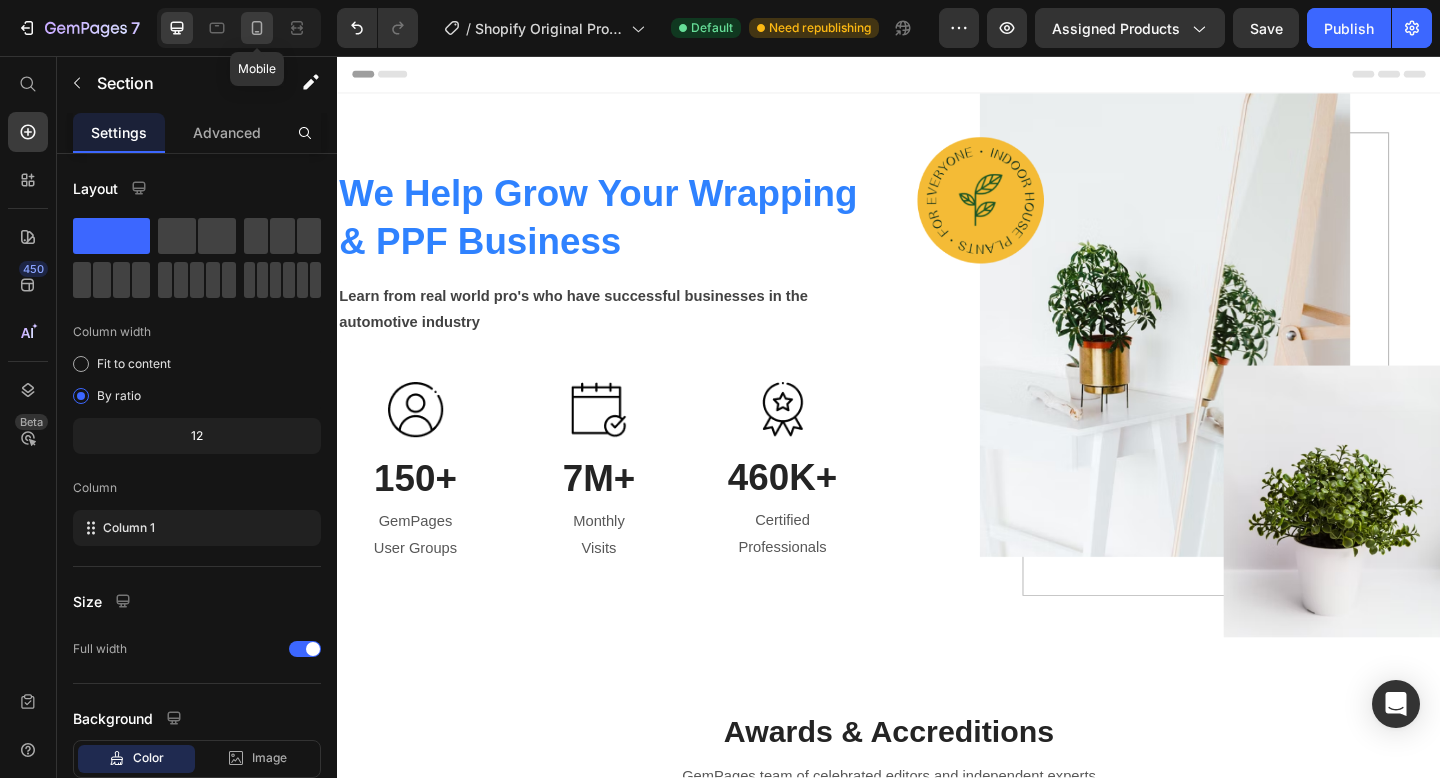 click 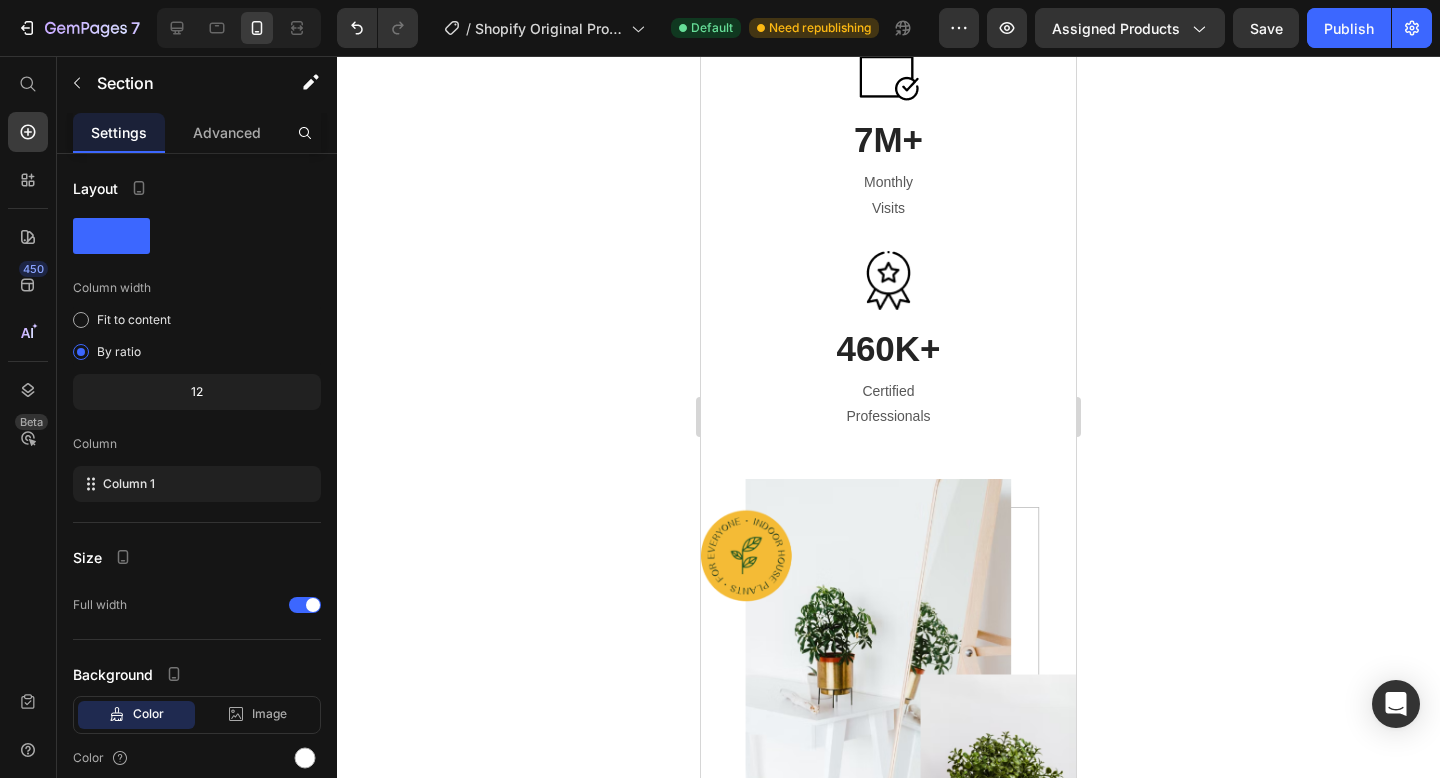 scroll, scrollTop: 537, scrollLeft: 0, axis: vertical 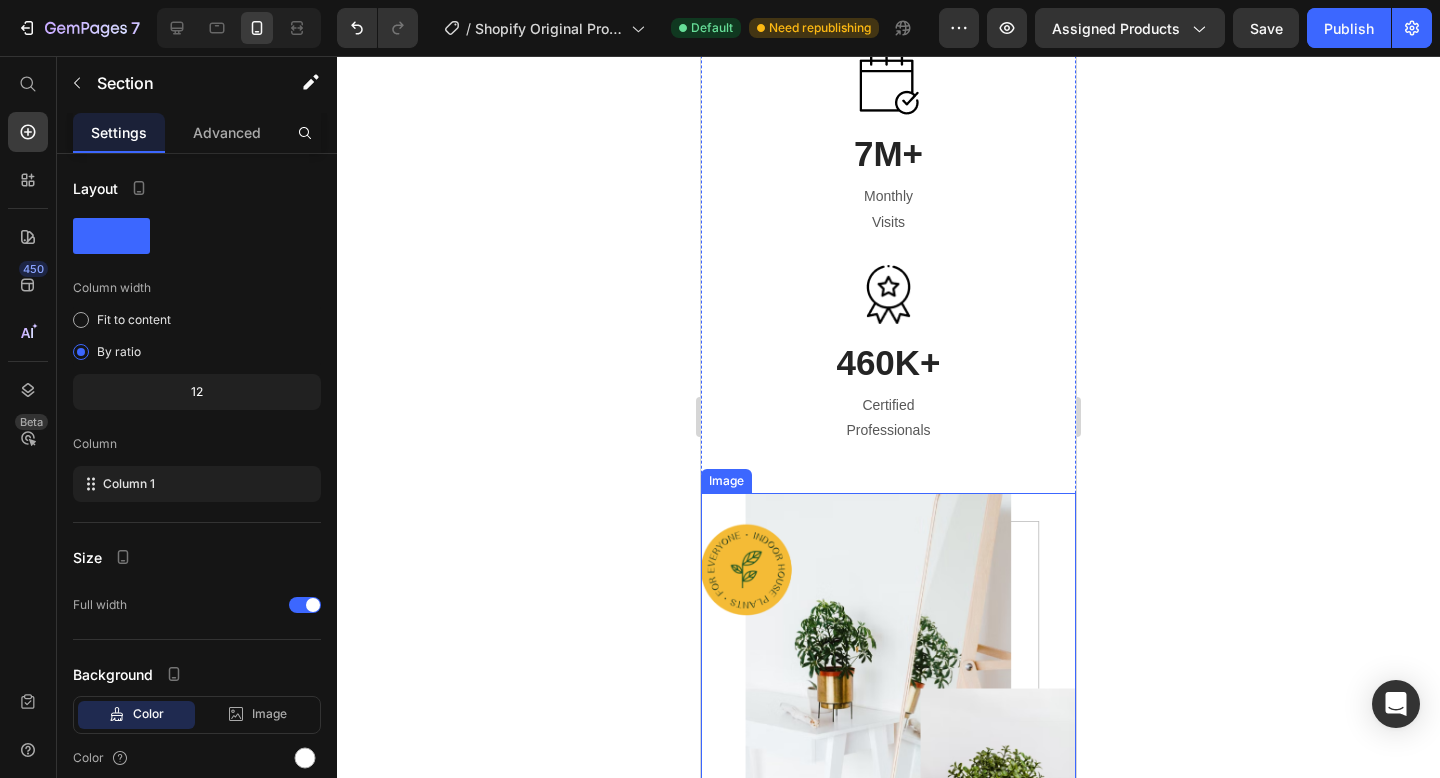 click at bounding box center (888, 688) 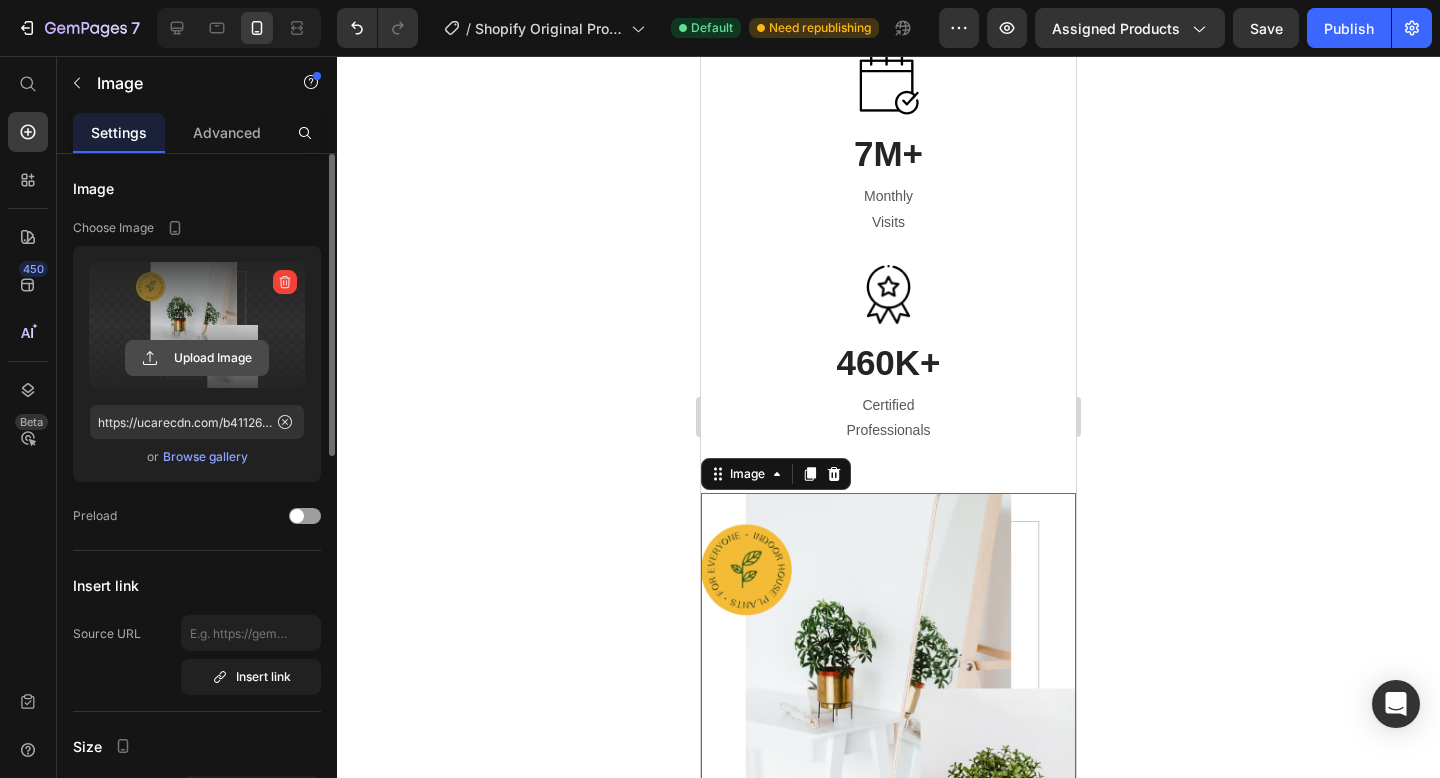 click on "Upload Image" at bounding box center (197, 358) 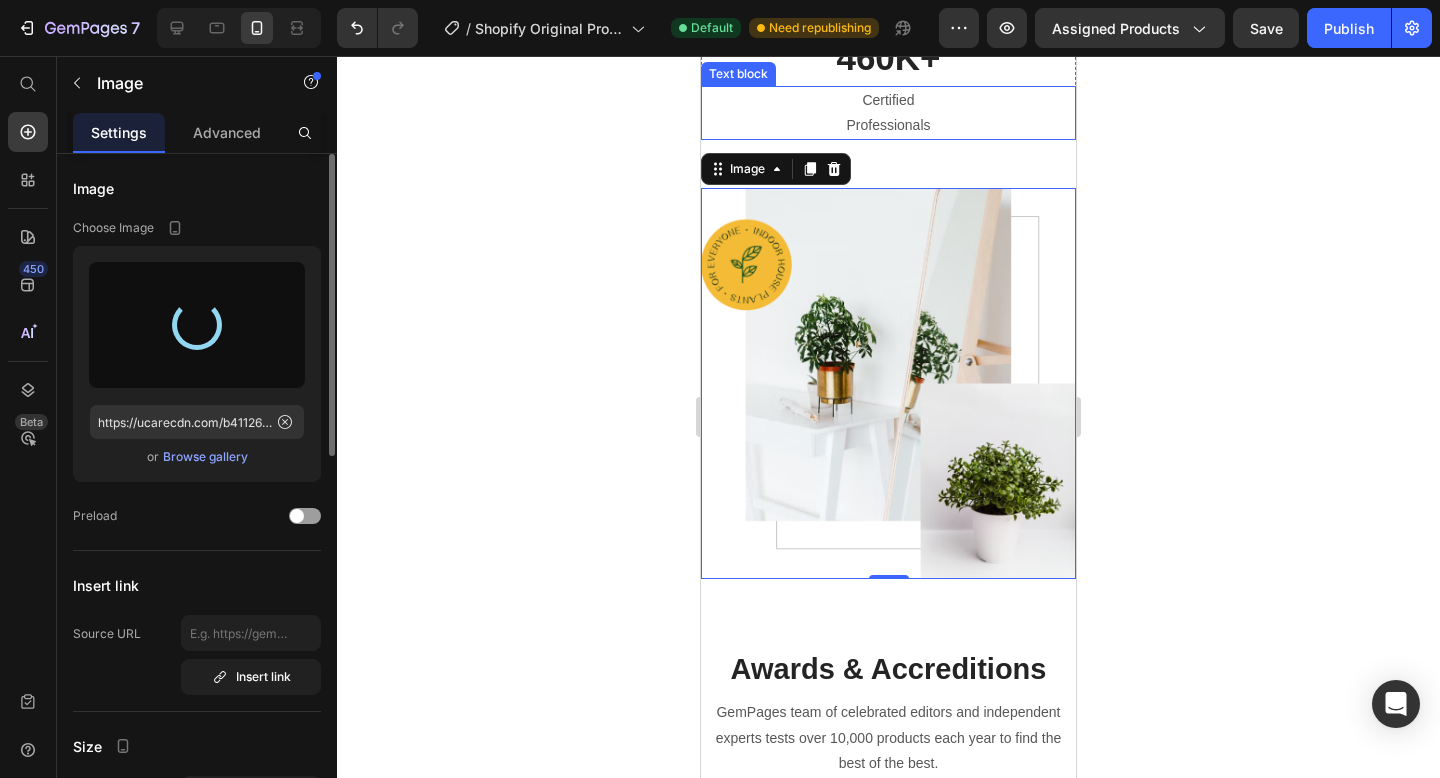 scroll, scrollTop: 845, scrollLeft: 0, axis: vertical 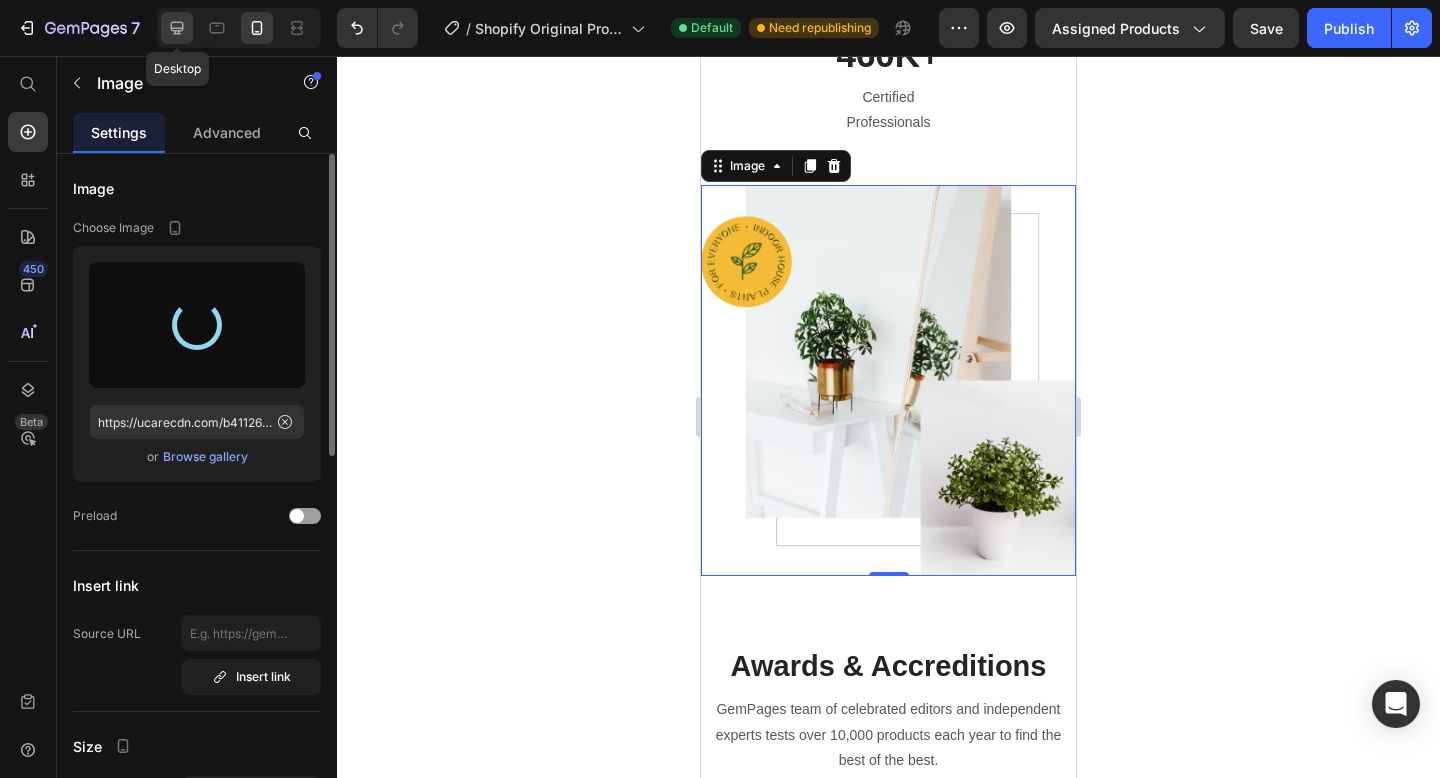 click 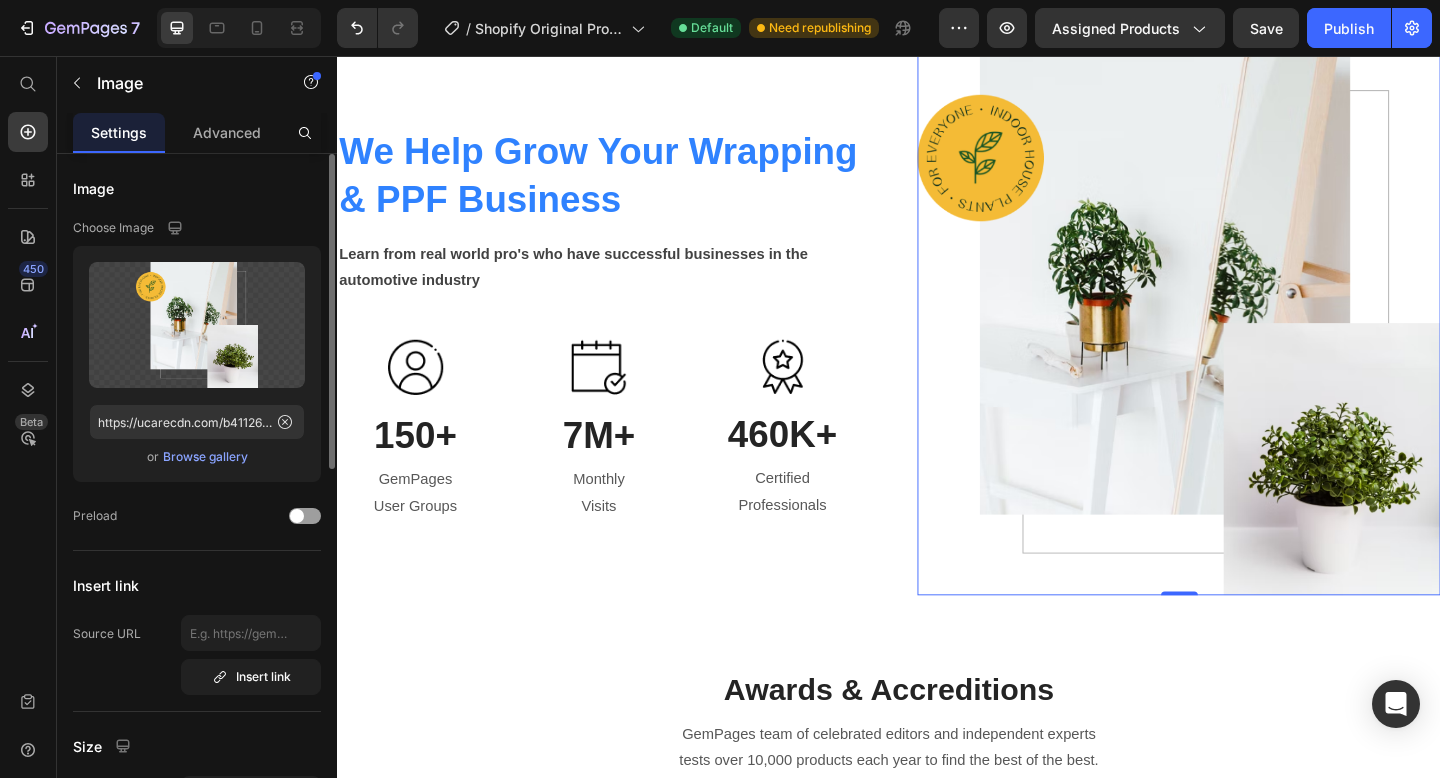 scroll, scrollTop: 0, scrollLeft: 0, axis: both 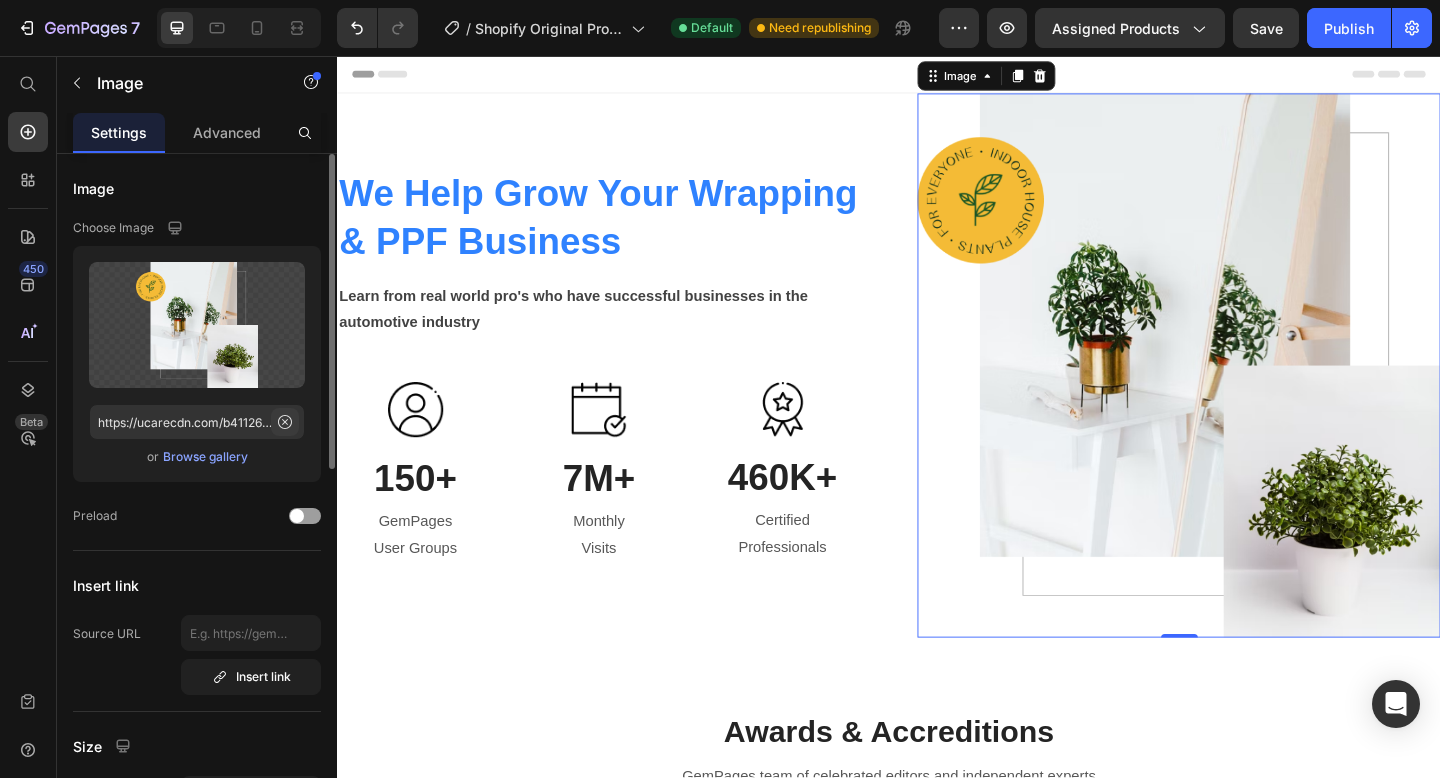 click 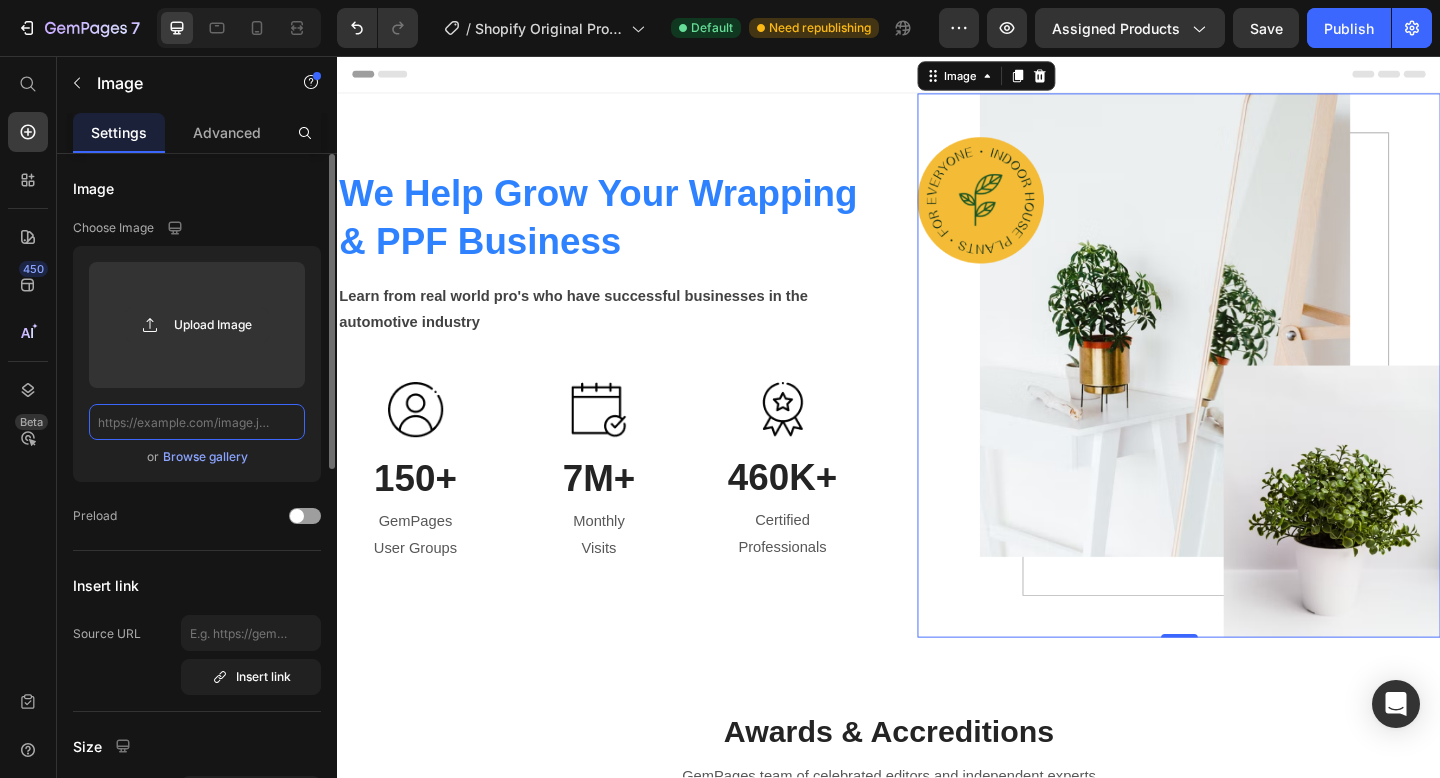 scroll, scrollTop: 0, scrollLeft: 0, axis: both 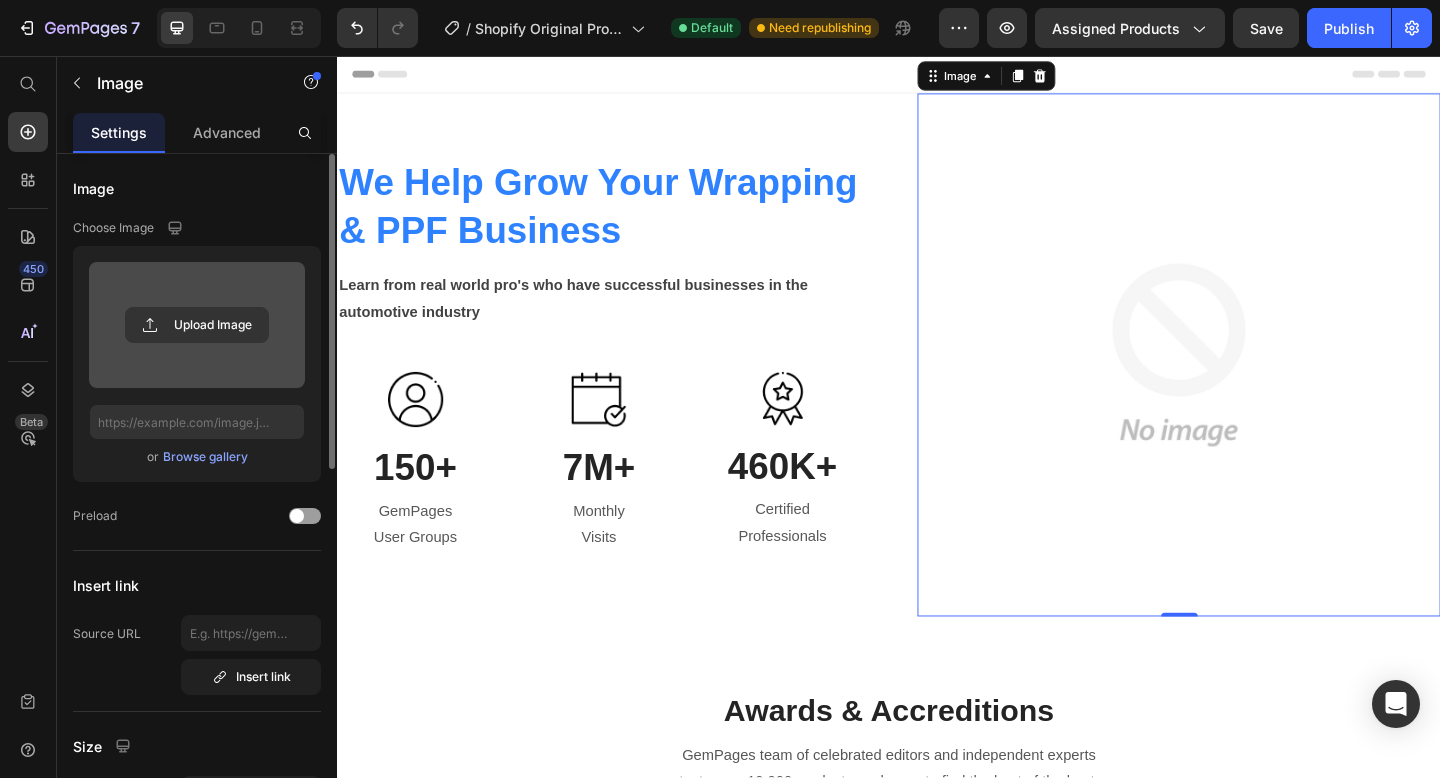 click at bounding box center [197, 325] 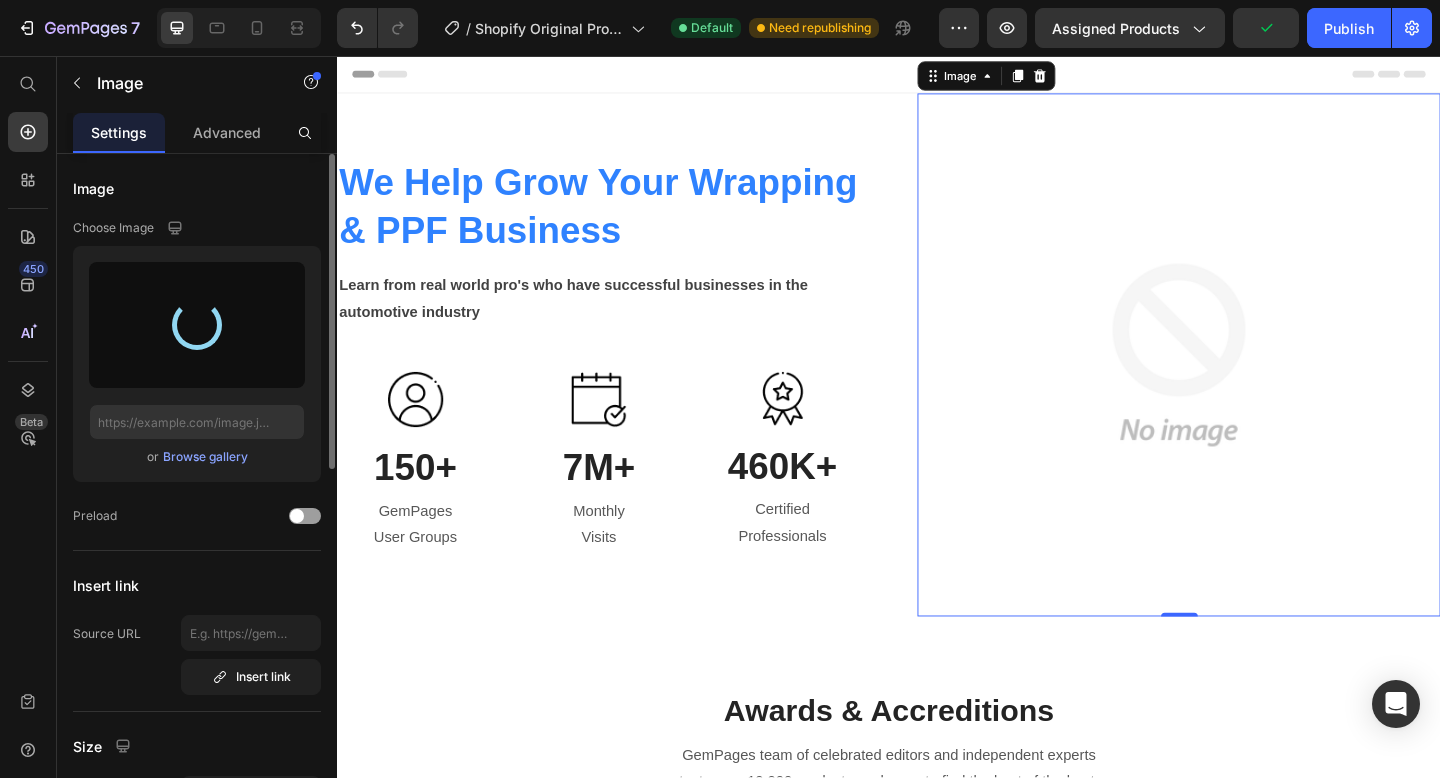 type on "https://cdn.shopify.com/s/files/1/0659/5896/9414/files/gempages_575099025288594276-781ba4bf-fda1-45ee-ab74-914979c81d58.jpg" 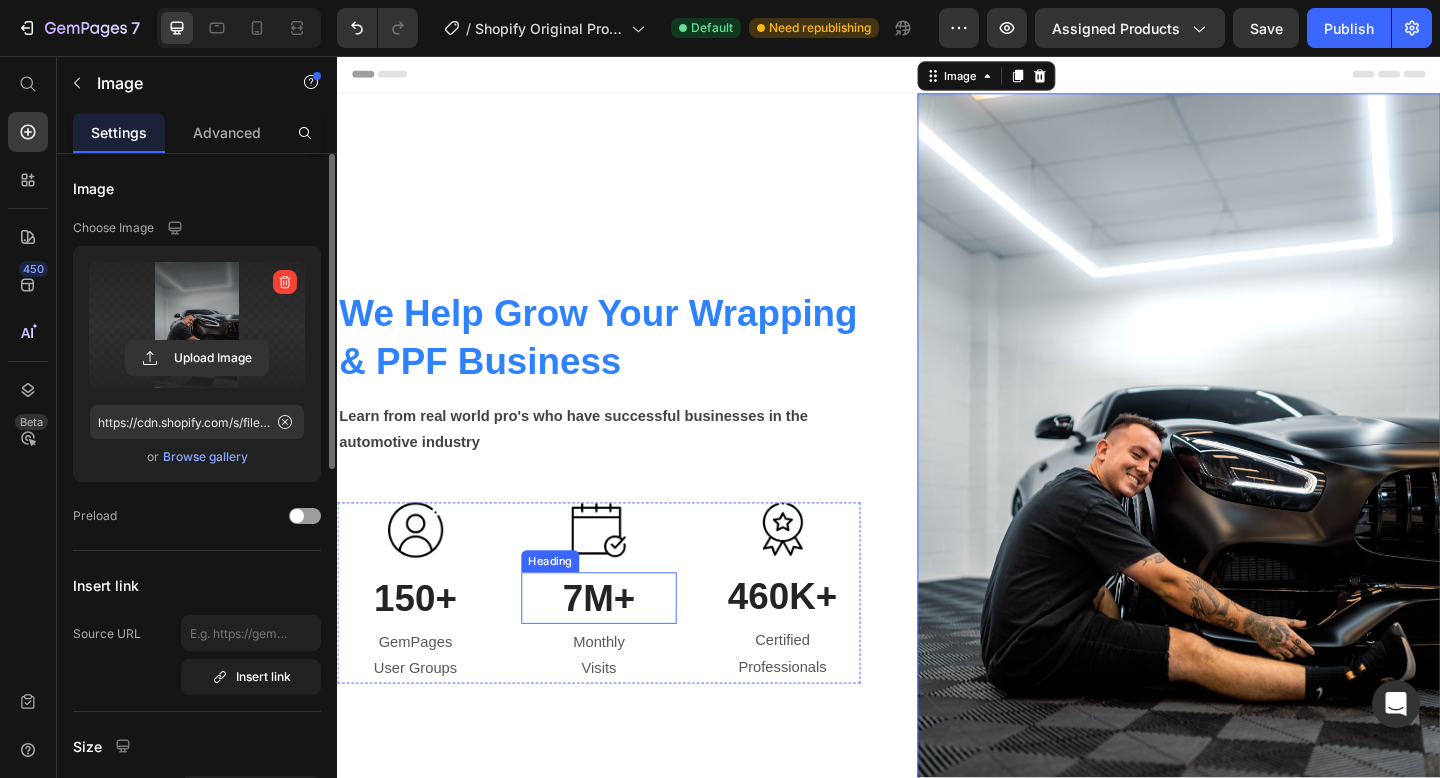 click on "7M+" at bounding box center (622, 646) 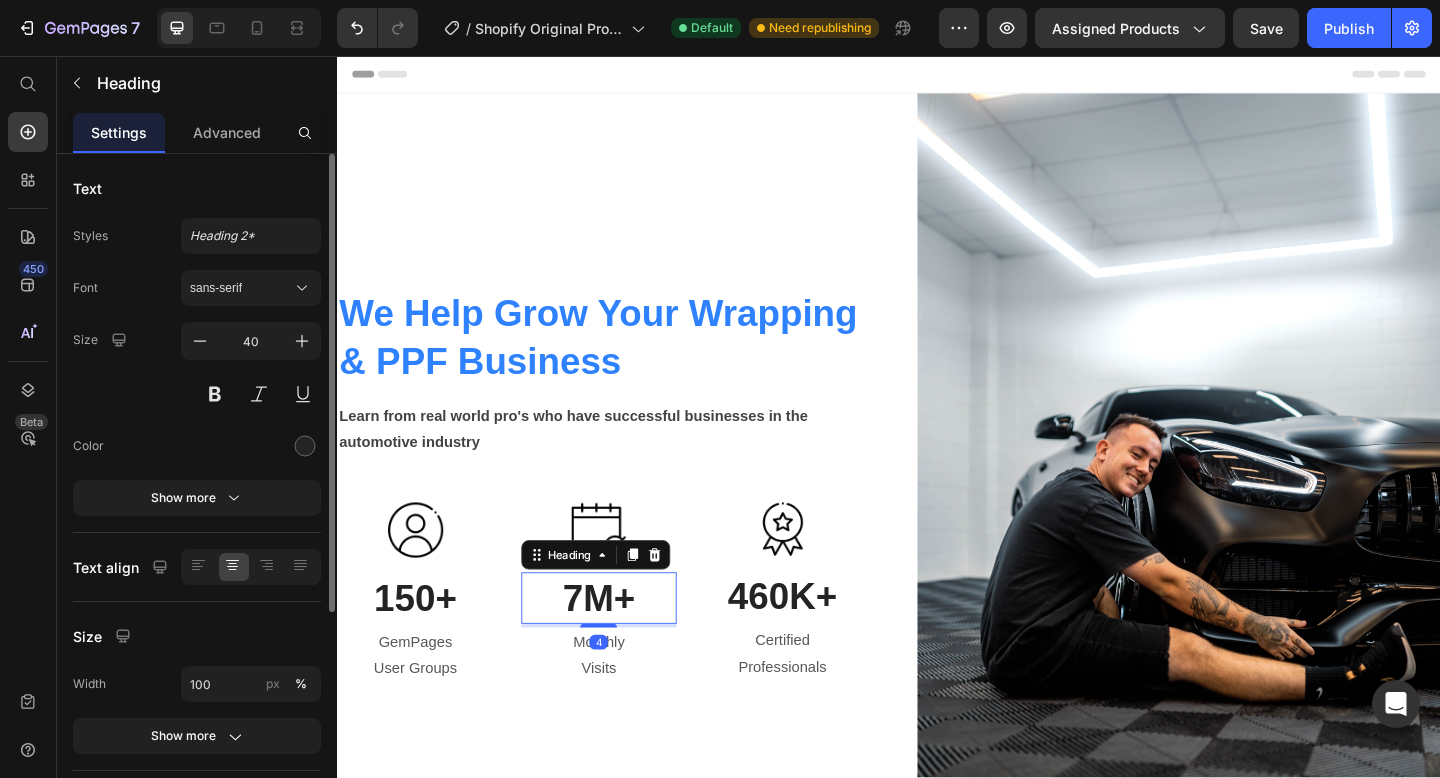 click on "7M+" at bounding box center (622, 646) 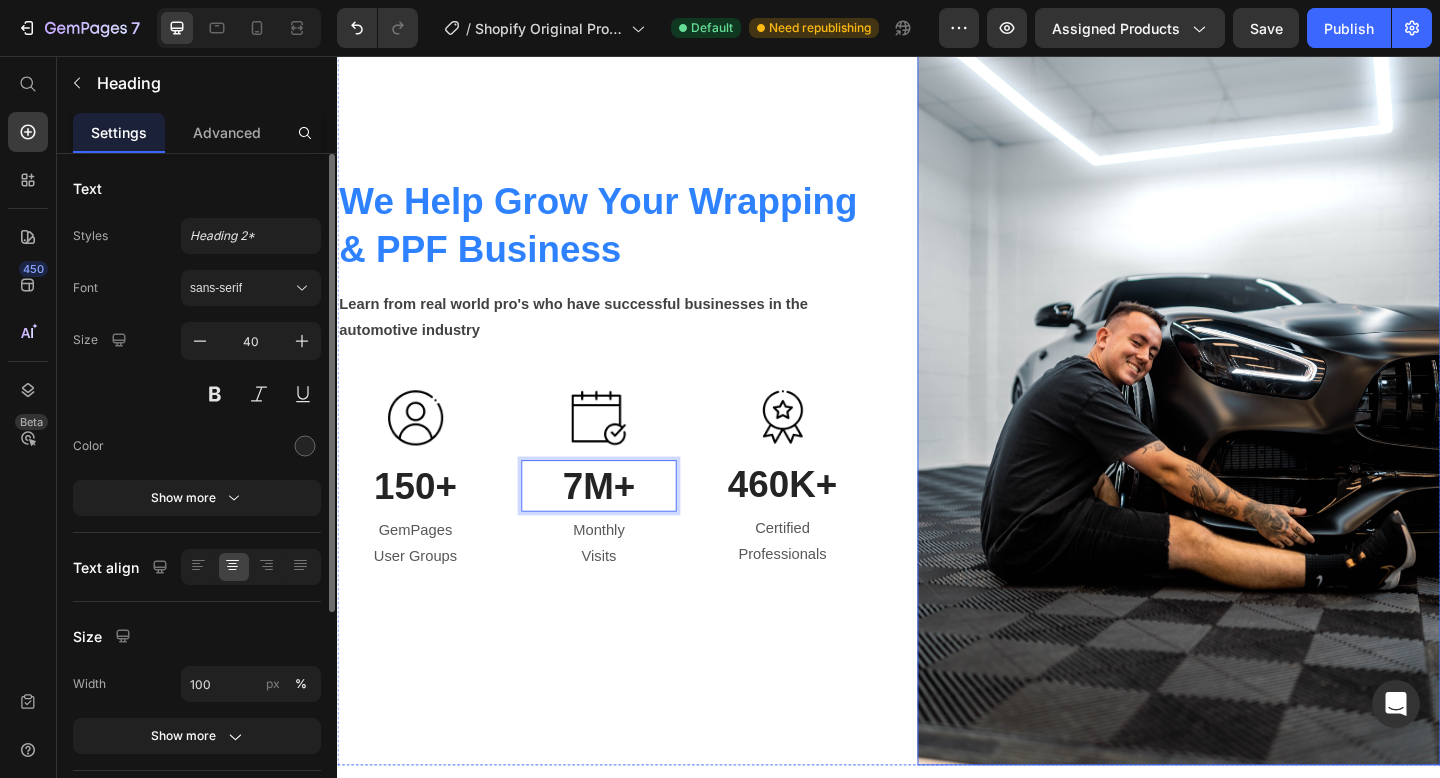 scroll, scrollTop: 0, scrollLeft: 0, axis: both 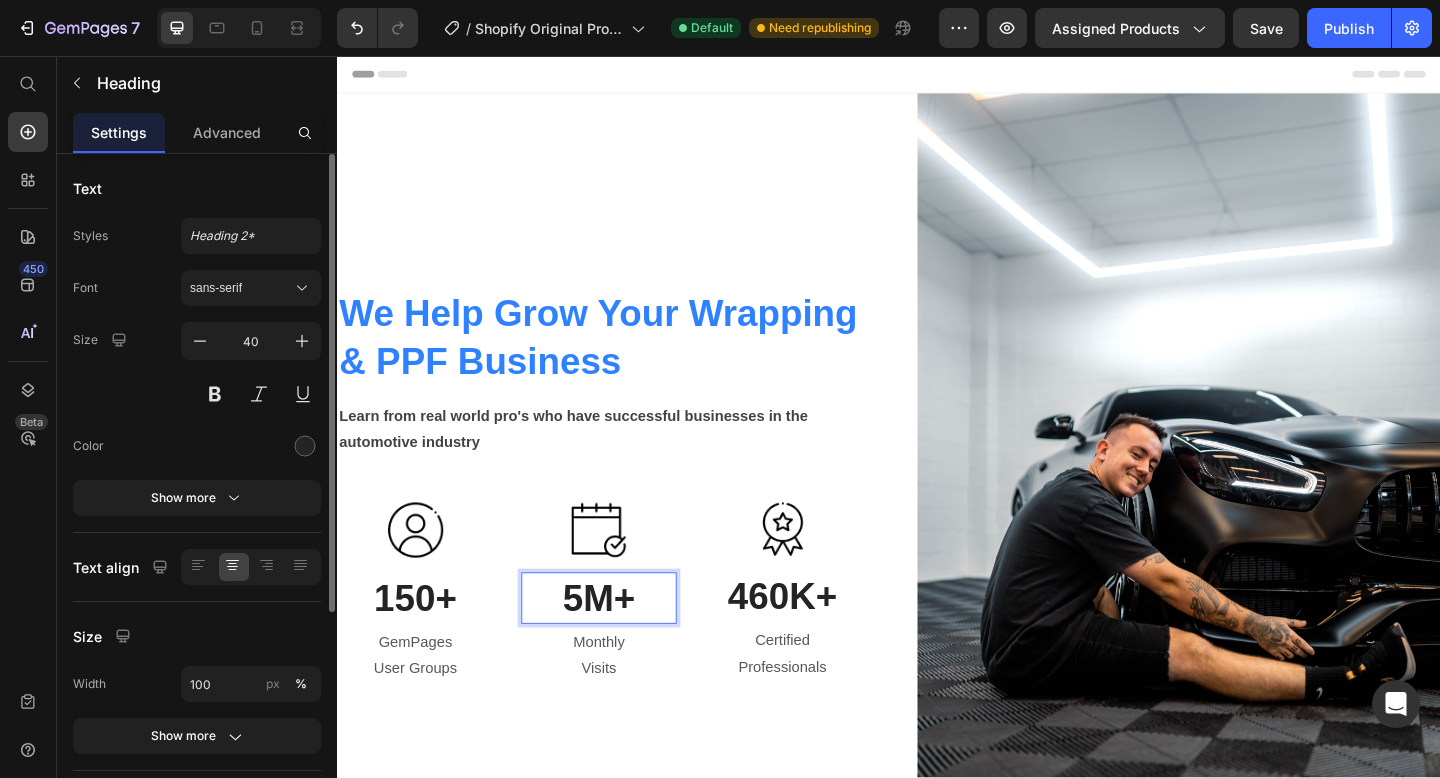 click on "5M+" at bounding box center (622, 646) 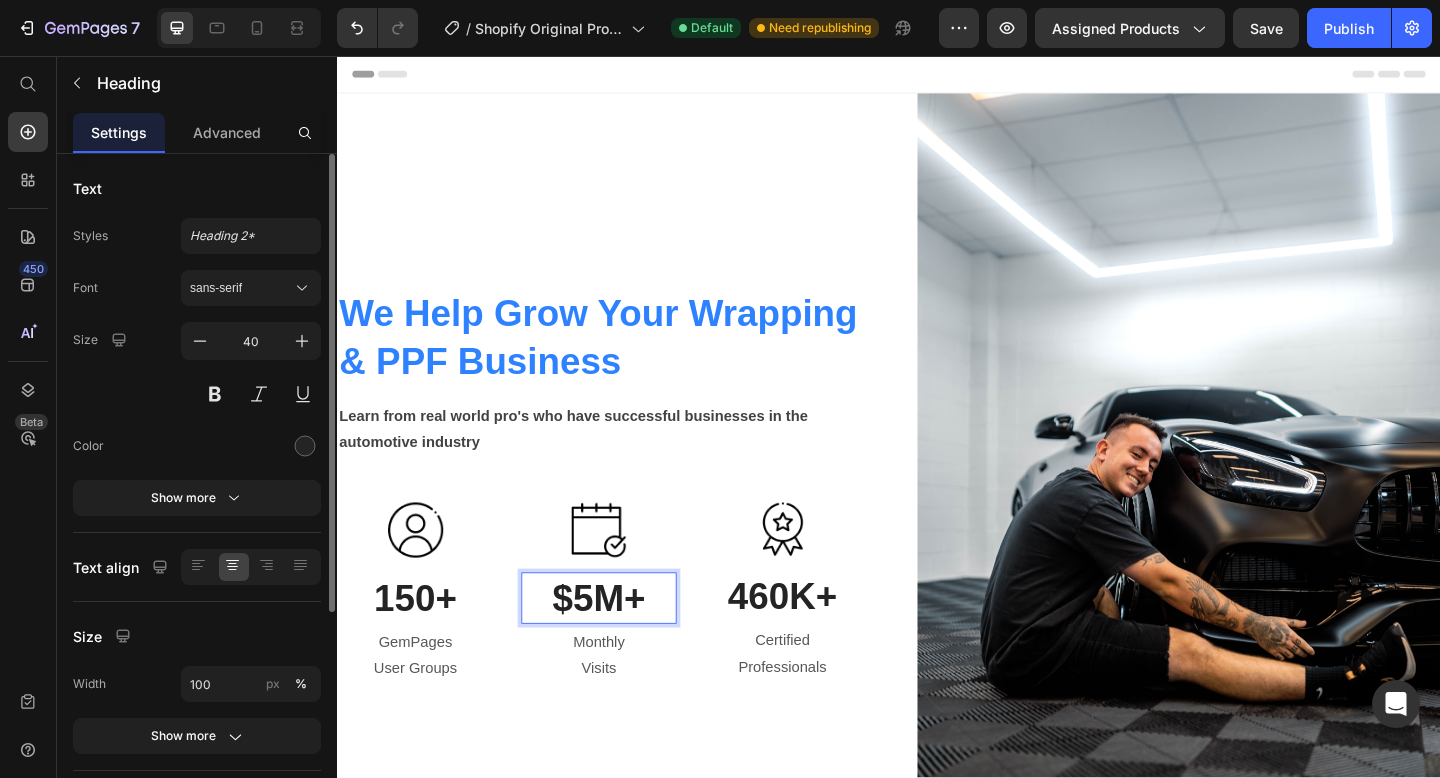 click on "$5M+" at bounding box center (622, 646) 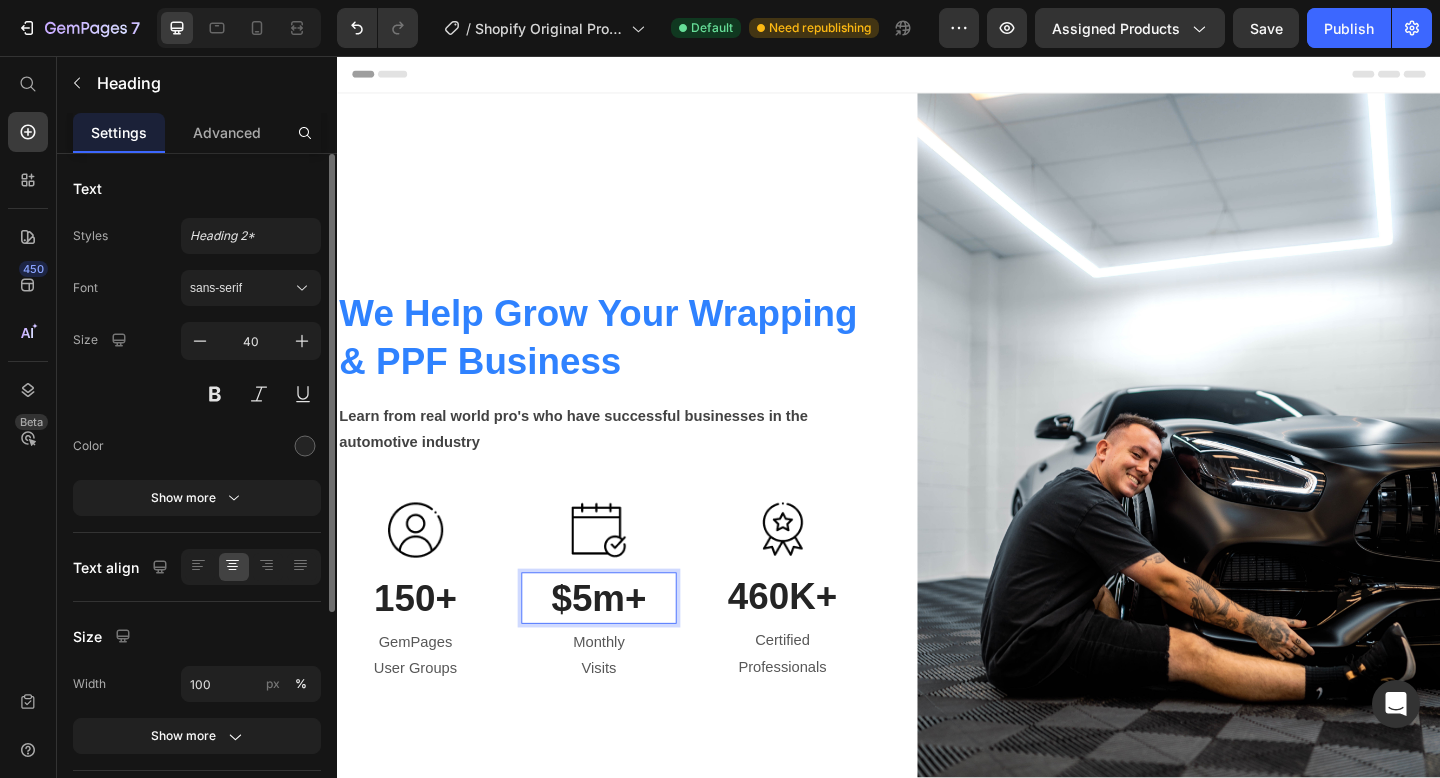 click on "$5m+" at bounding box center (622, 646) 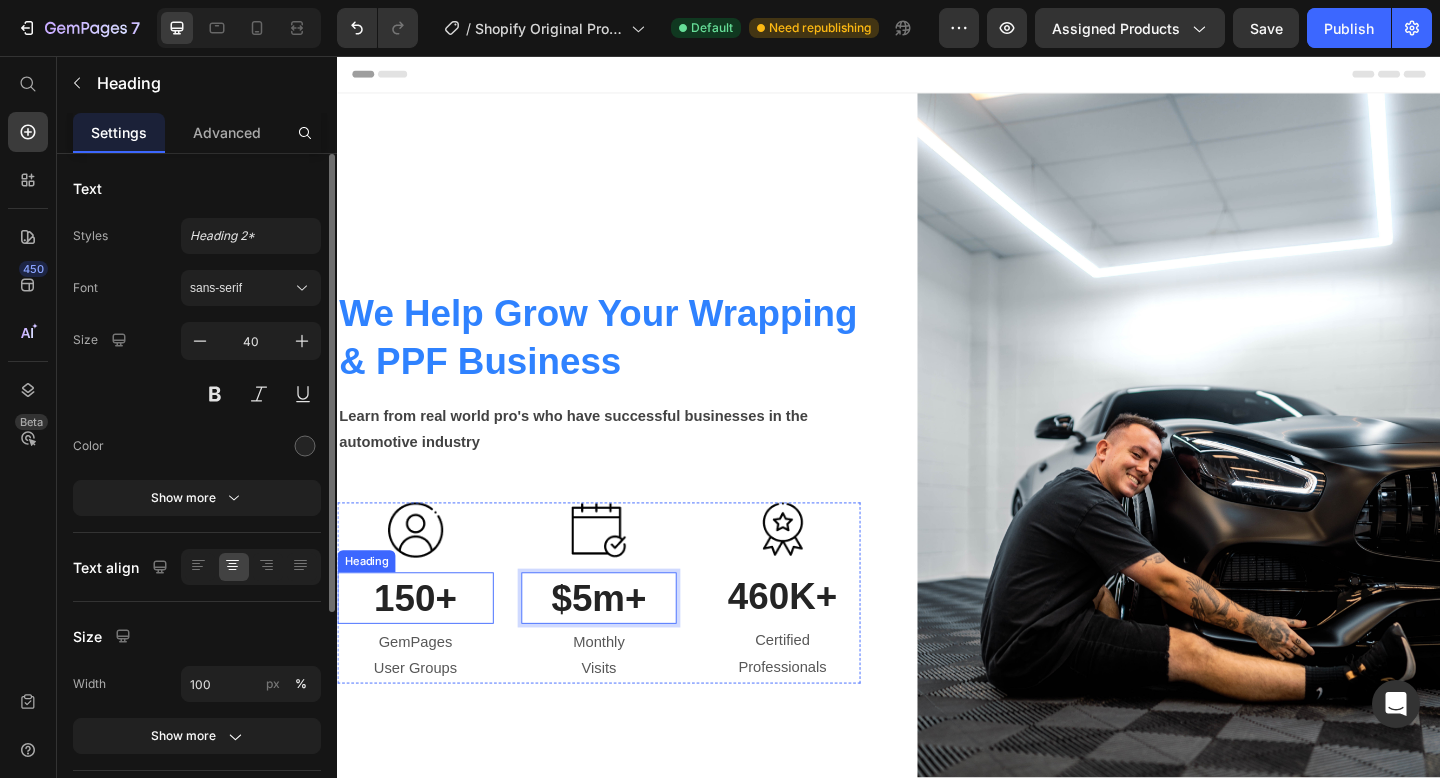 click on "150+" at bounding box center (422, 646) 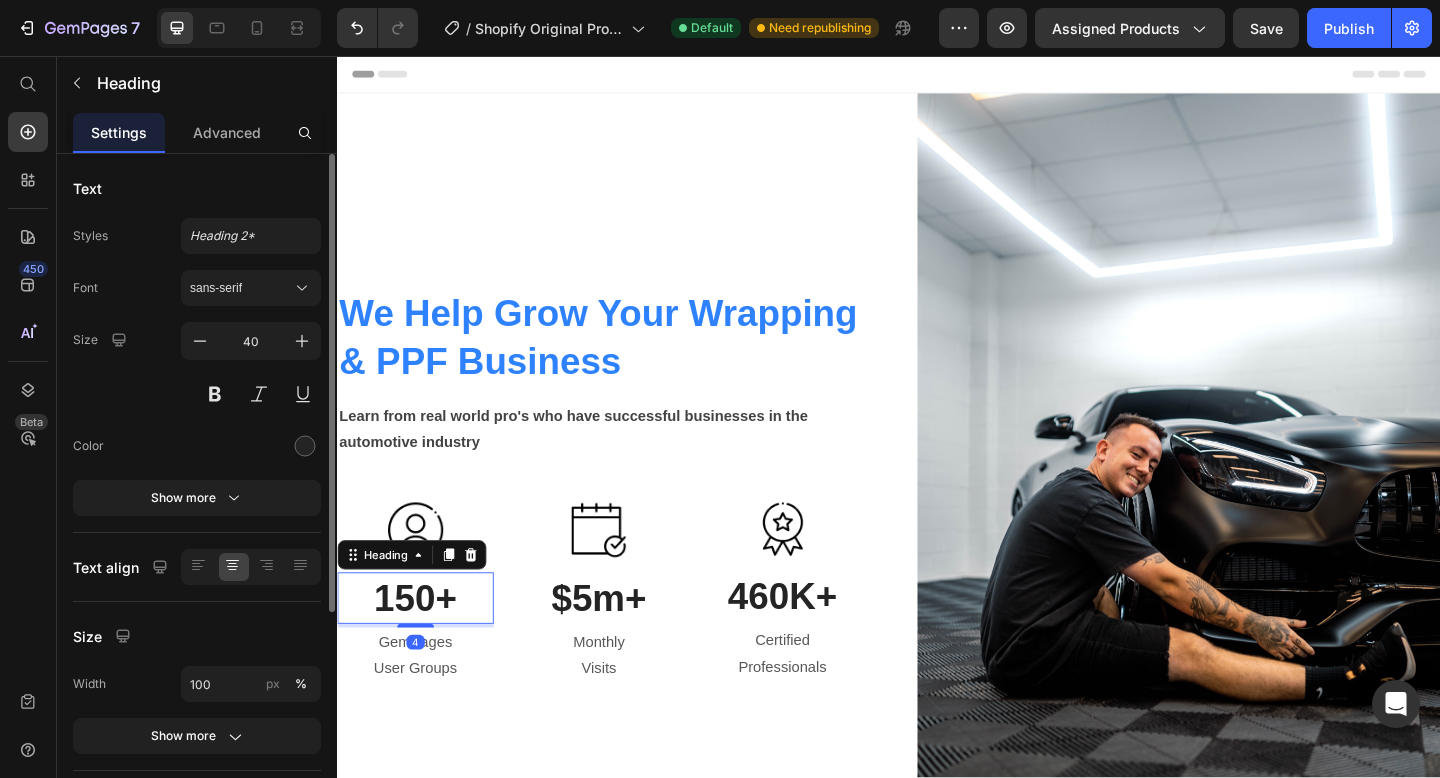 click on "150+" at bounding box center [422, 646] 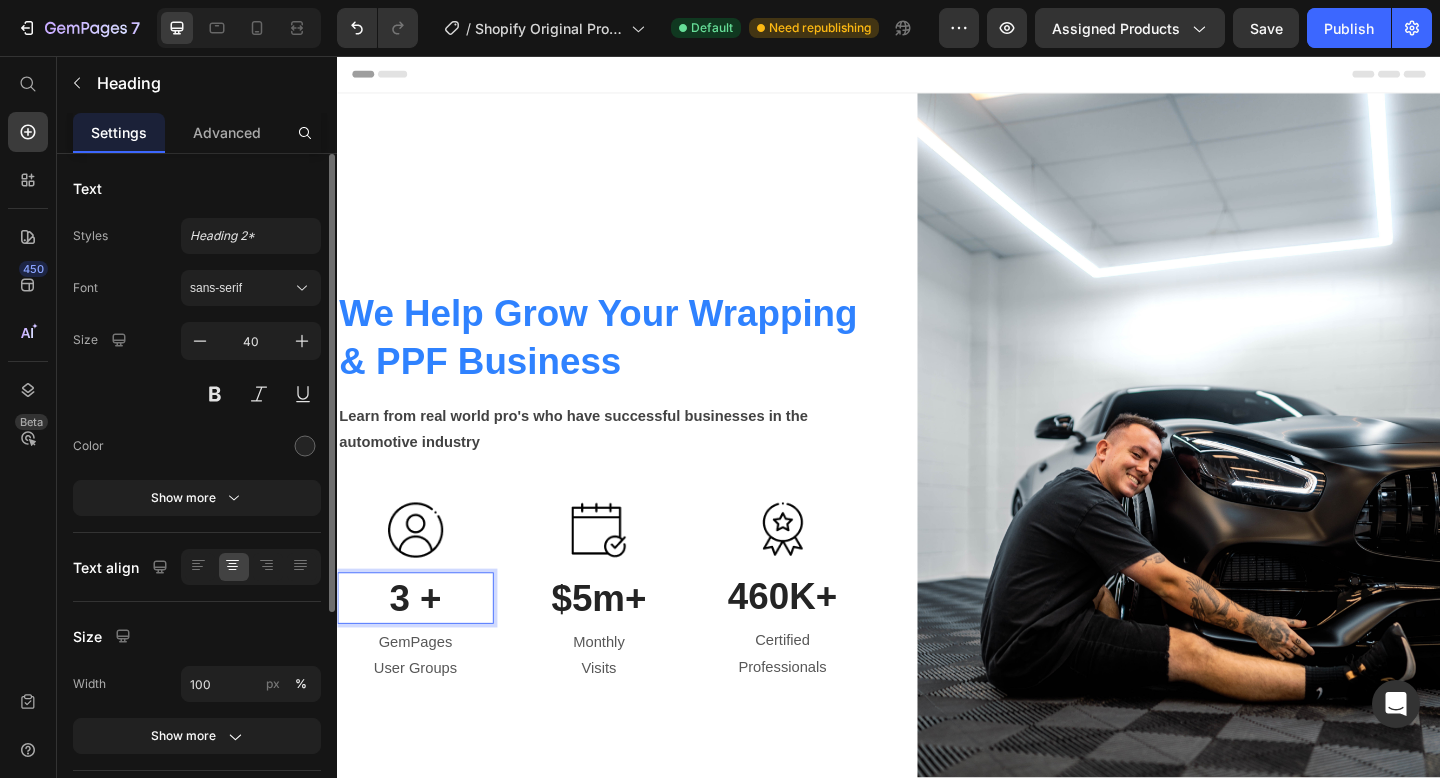 click on "3 +" at bounding box center (422, 646) 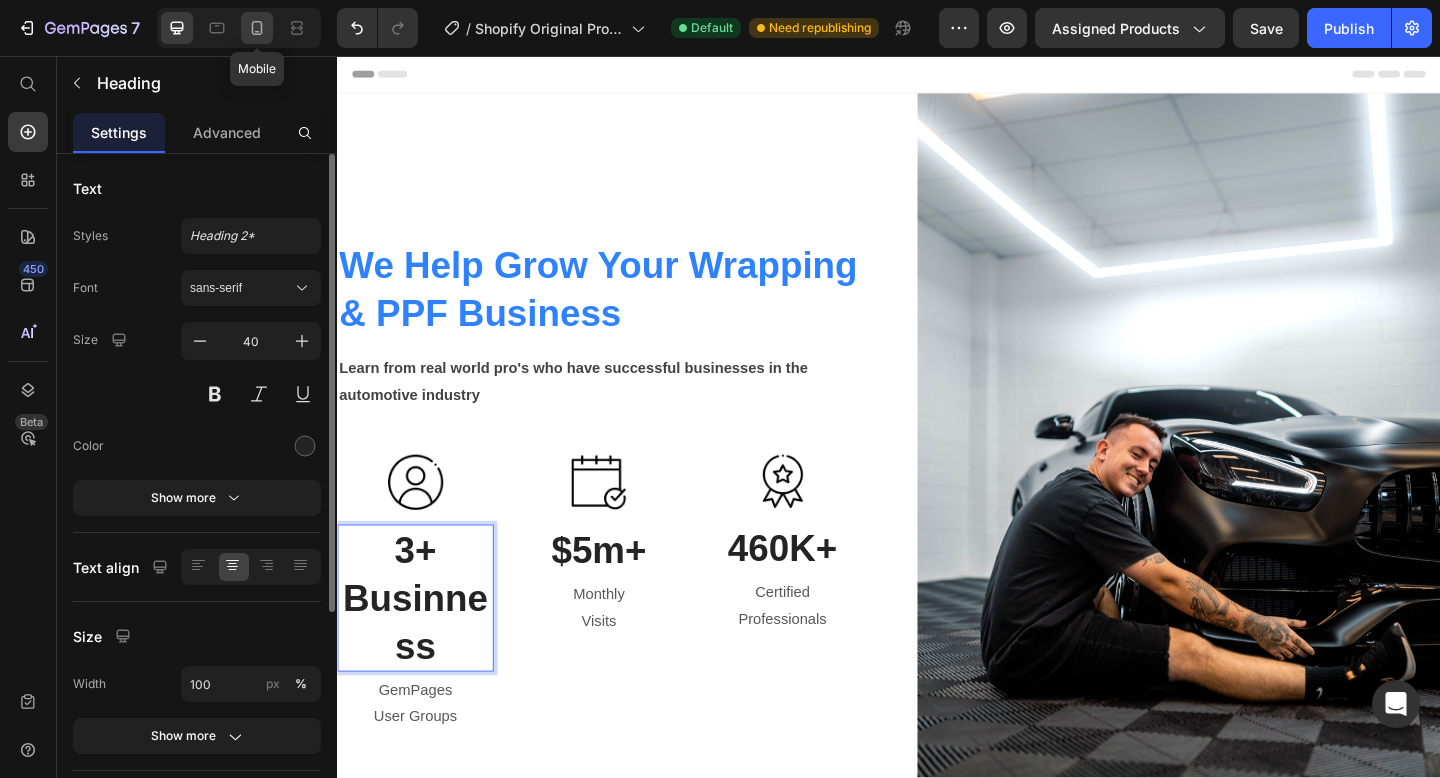 click 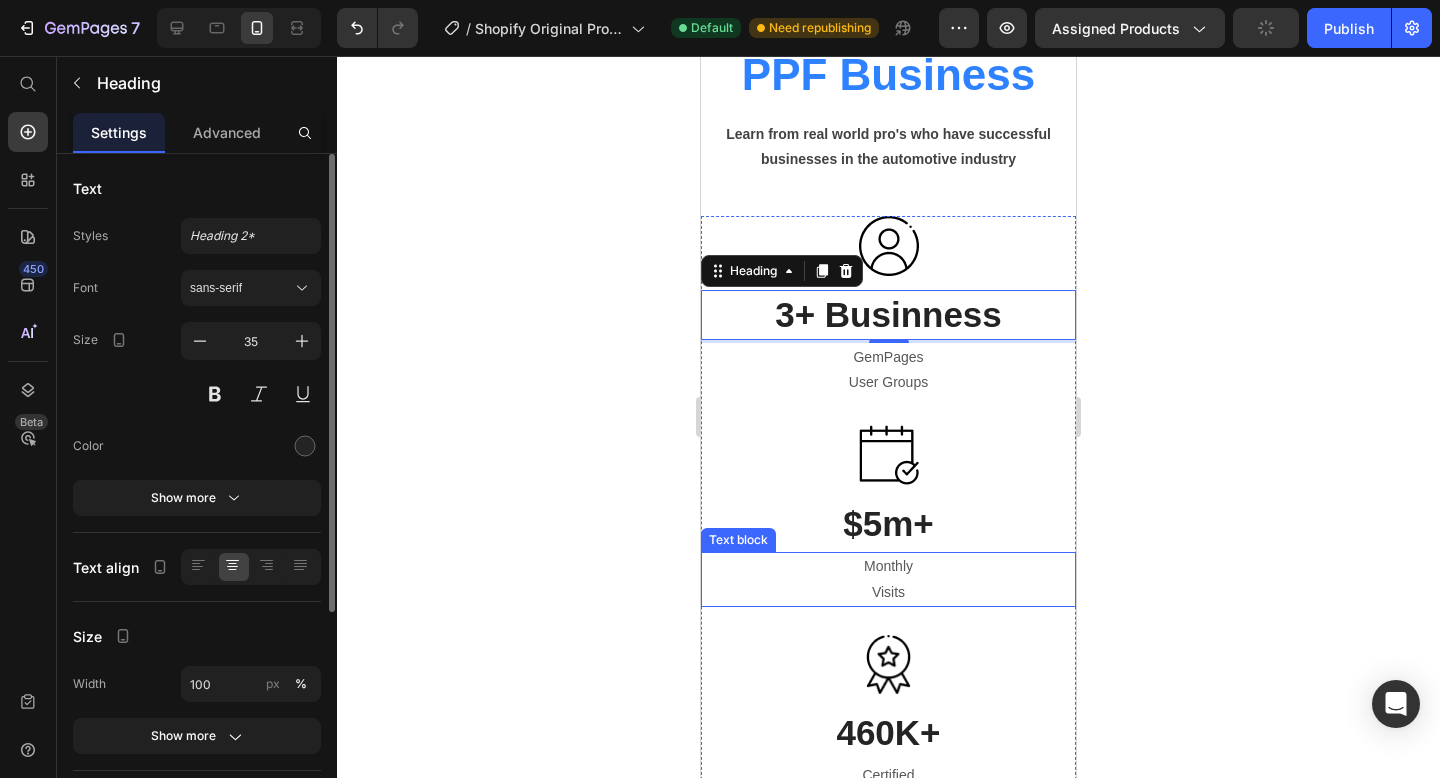scroll, scrollTop: 59, scrollLeft: 0, axis: vertical 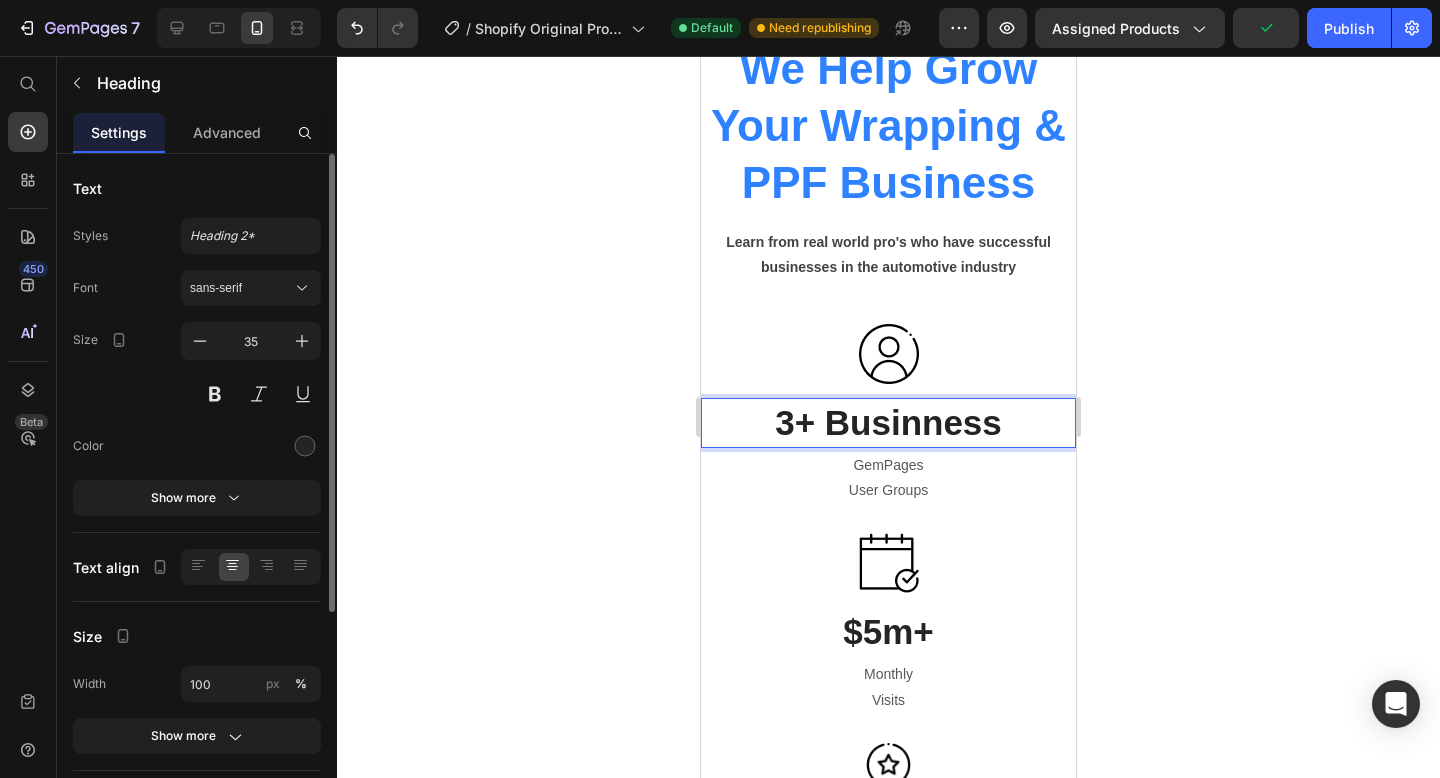 click on "3+ Businness" at bounding box center [888, 423] 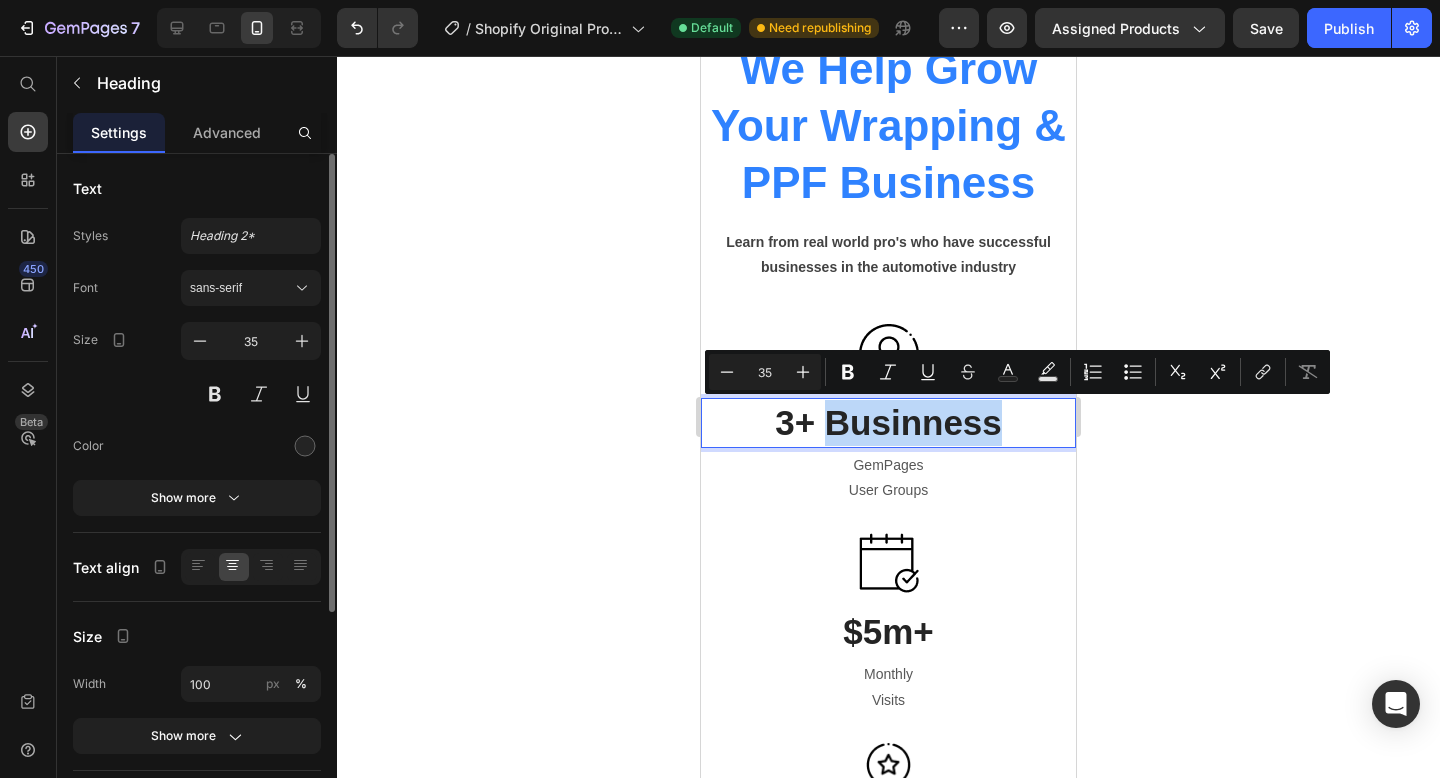 drag, startPoint x: 1017, startPoint y: 431, endPoint x: 824, endPoint y: 426, distance: 193.06476 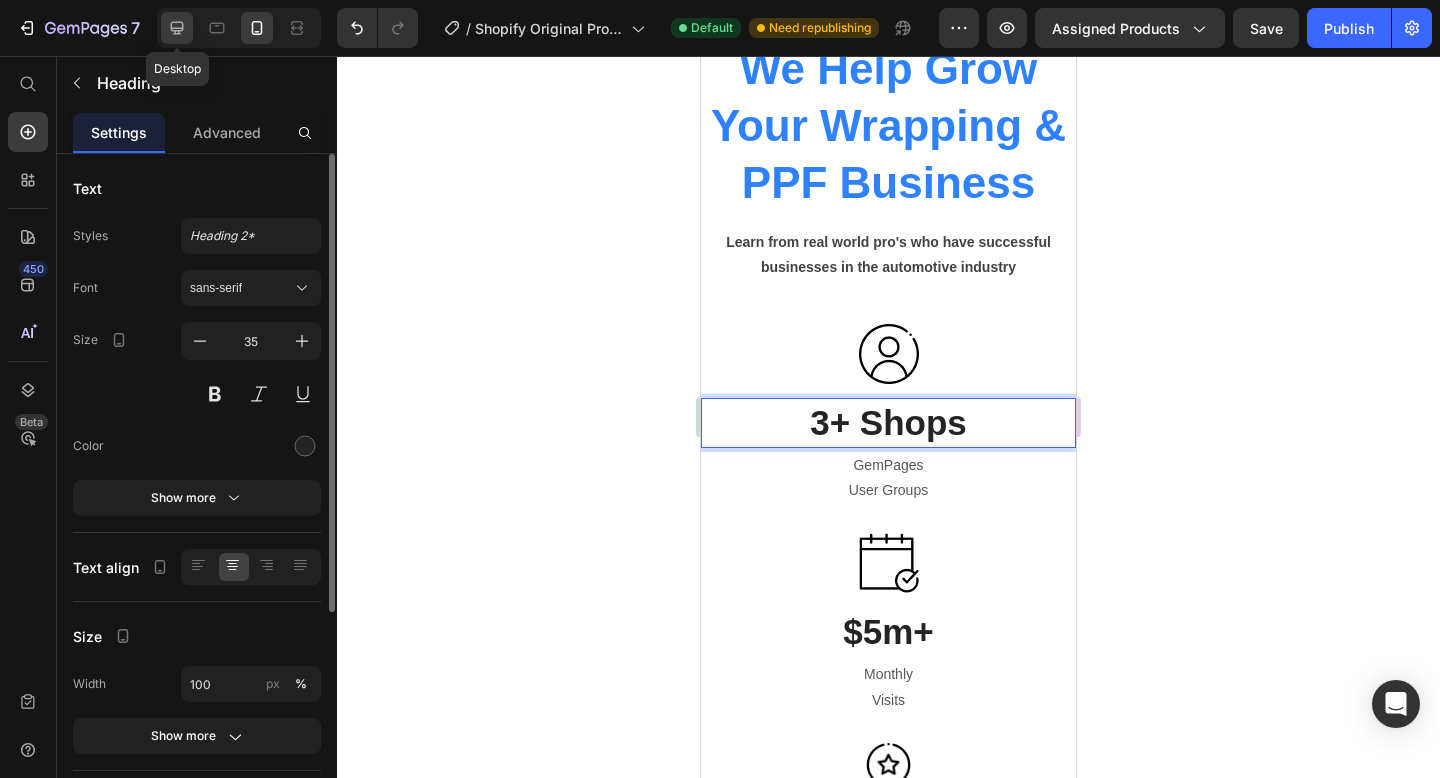 click 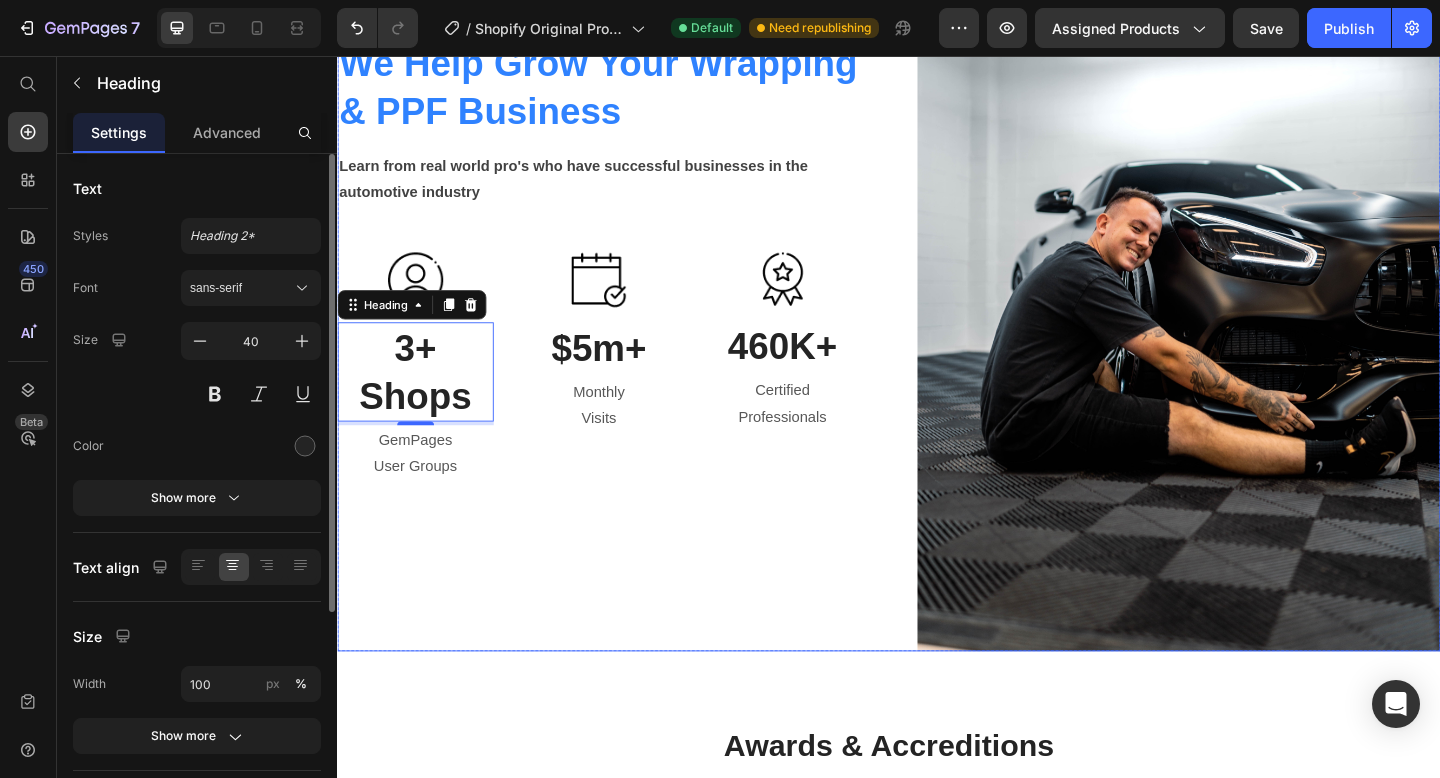 scroll, scrollTop: 230, scrollLeft: 0, axis: vertical 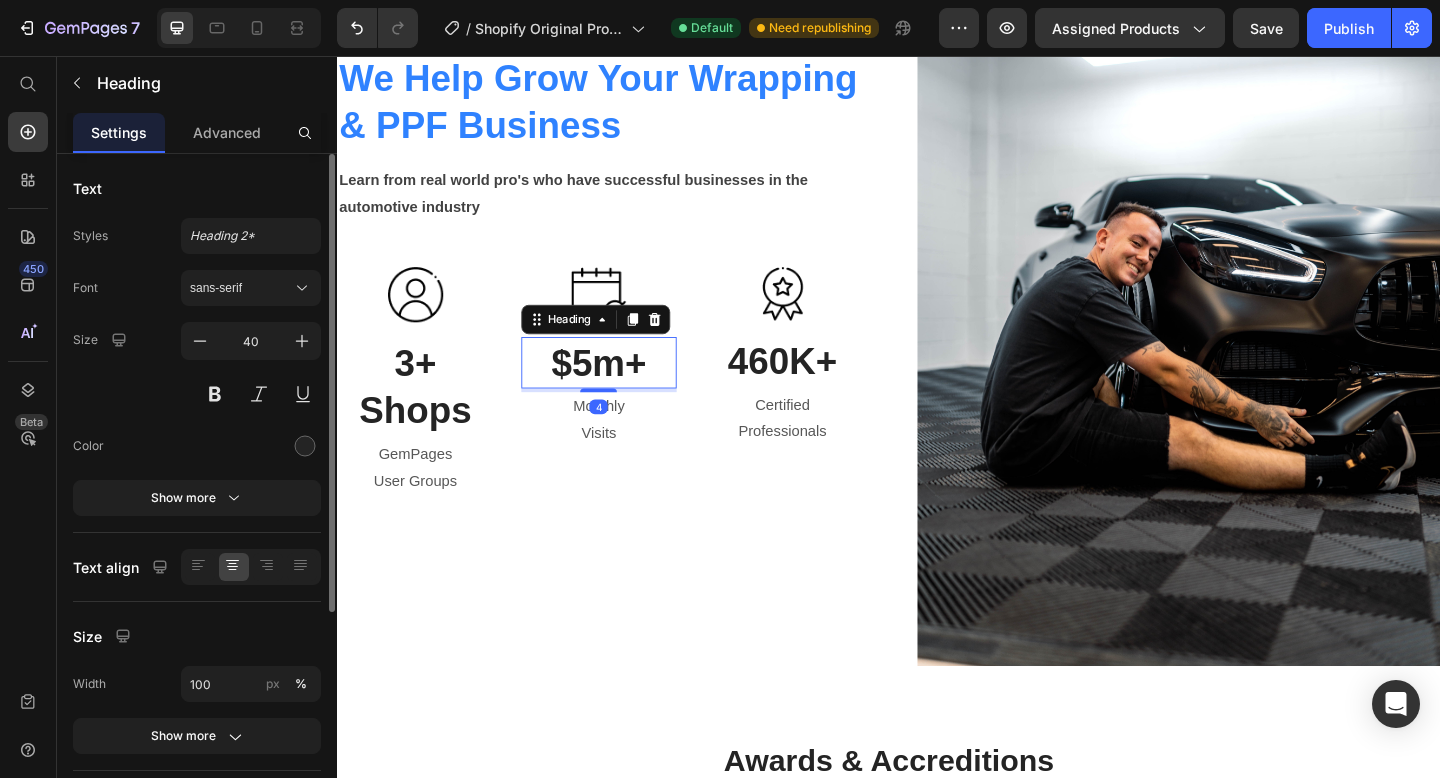 click on "$5m+" at bounding box center (622, 390) 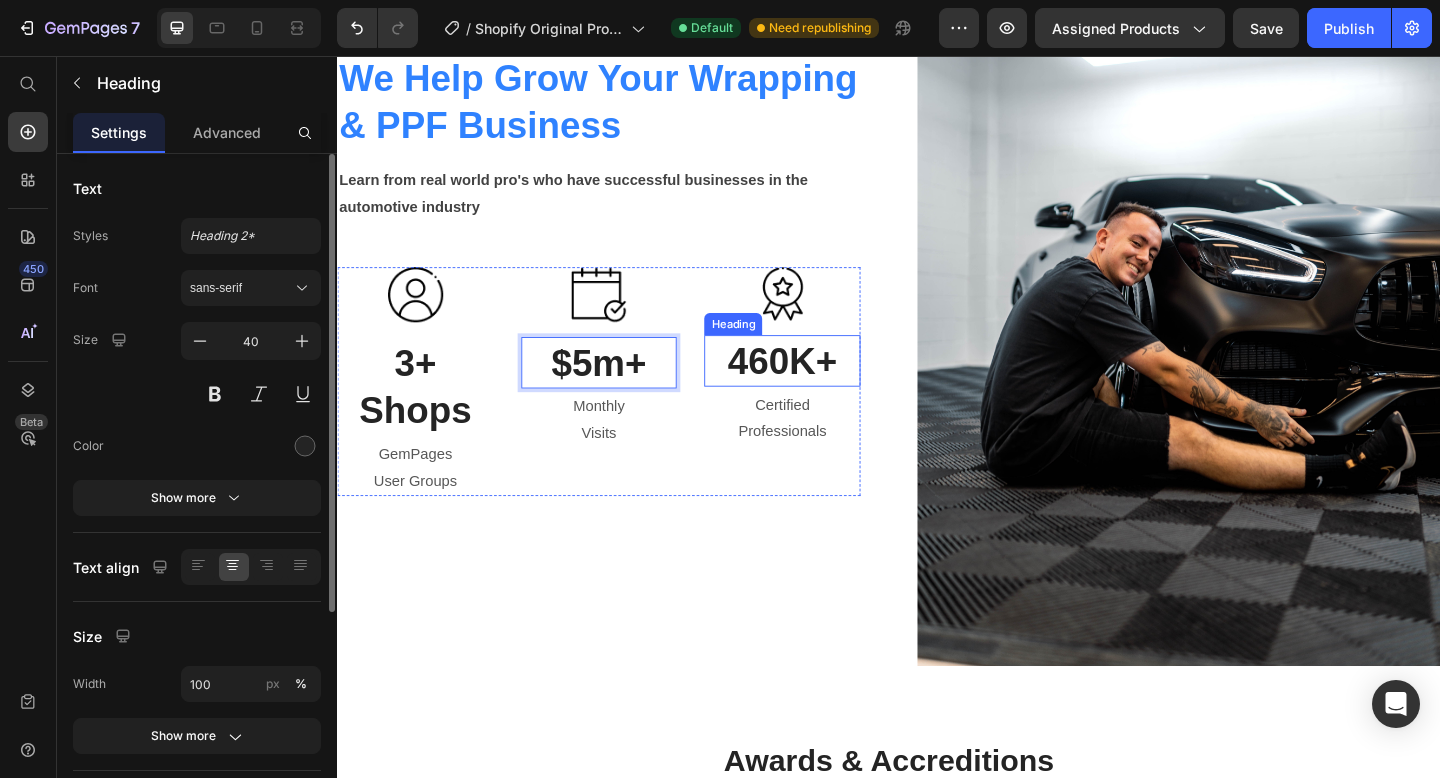 click on "460K+" at bounding box center [821, 388] 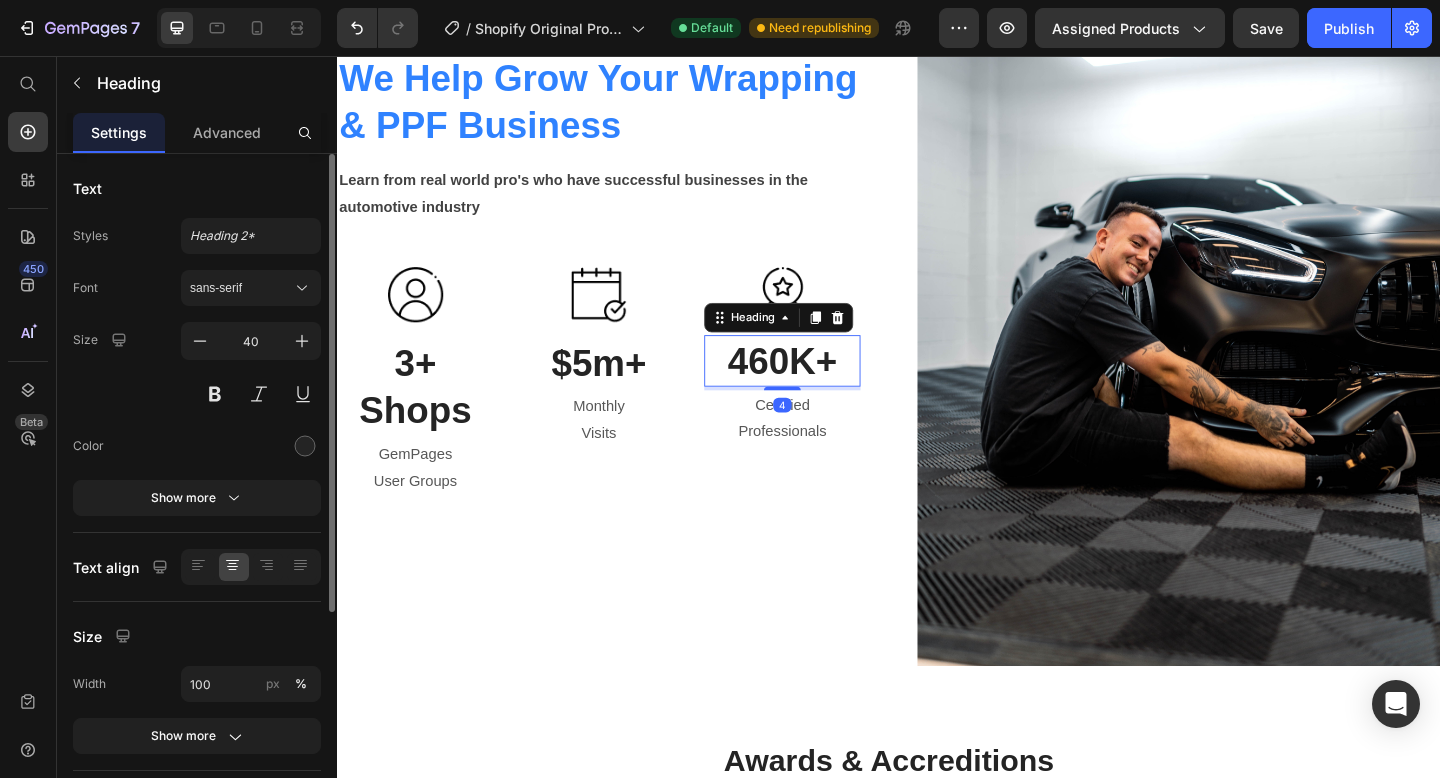 click on "460K+" at bounding box center (821, 388) 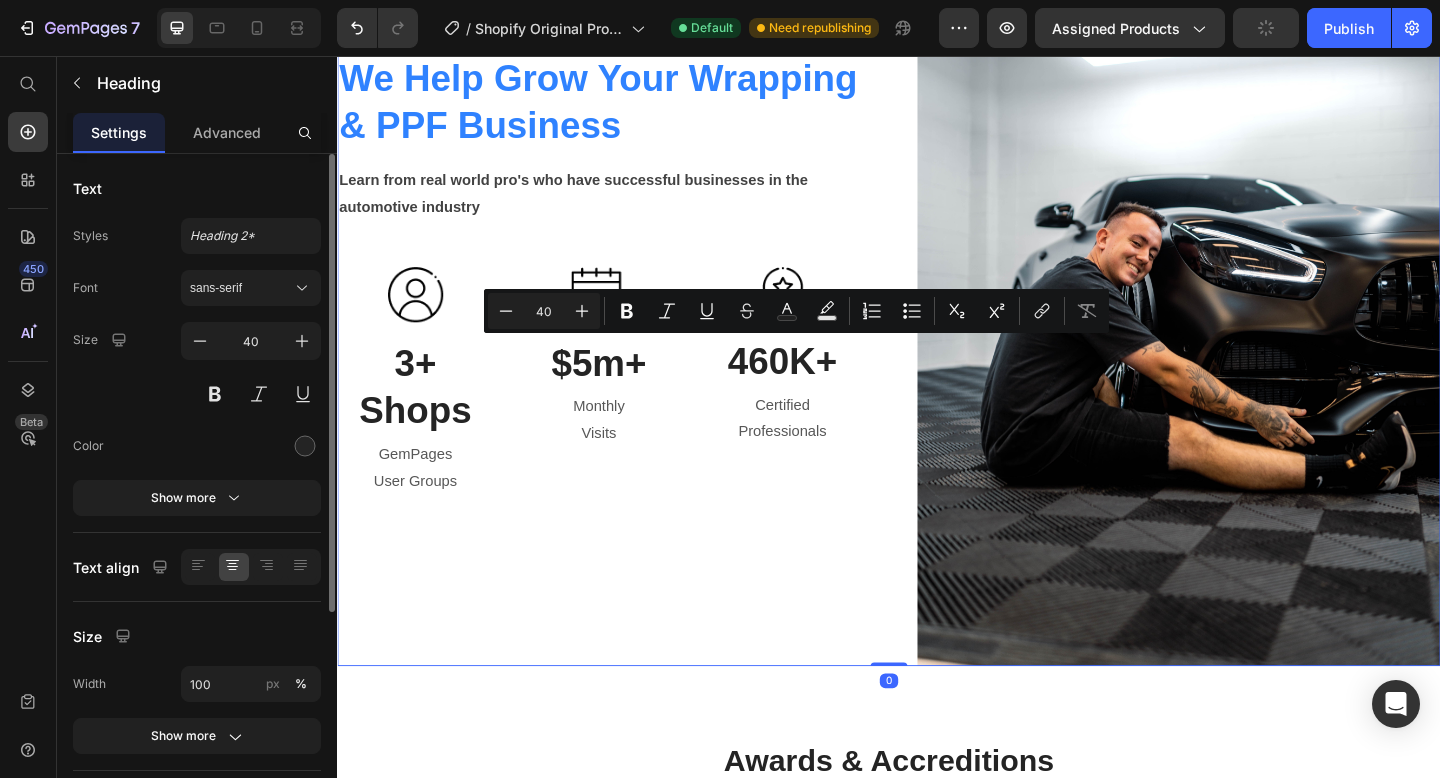 click on "We Help Grow Your Wrapping & PPF Business Heading Learn from real world pro's who have successful businesses in the automotive industry Text block Image 3+ Shops Heading GemPages  User Groups Text block Image $5m+ Heading Monthly Visits Text block Image 460K+ Heading Certified Professionals Text block Row" at bounding box center (621, 293) 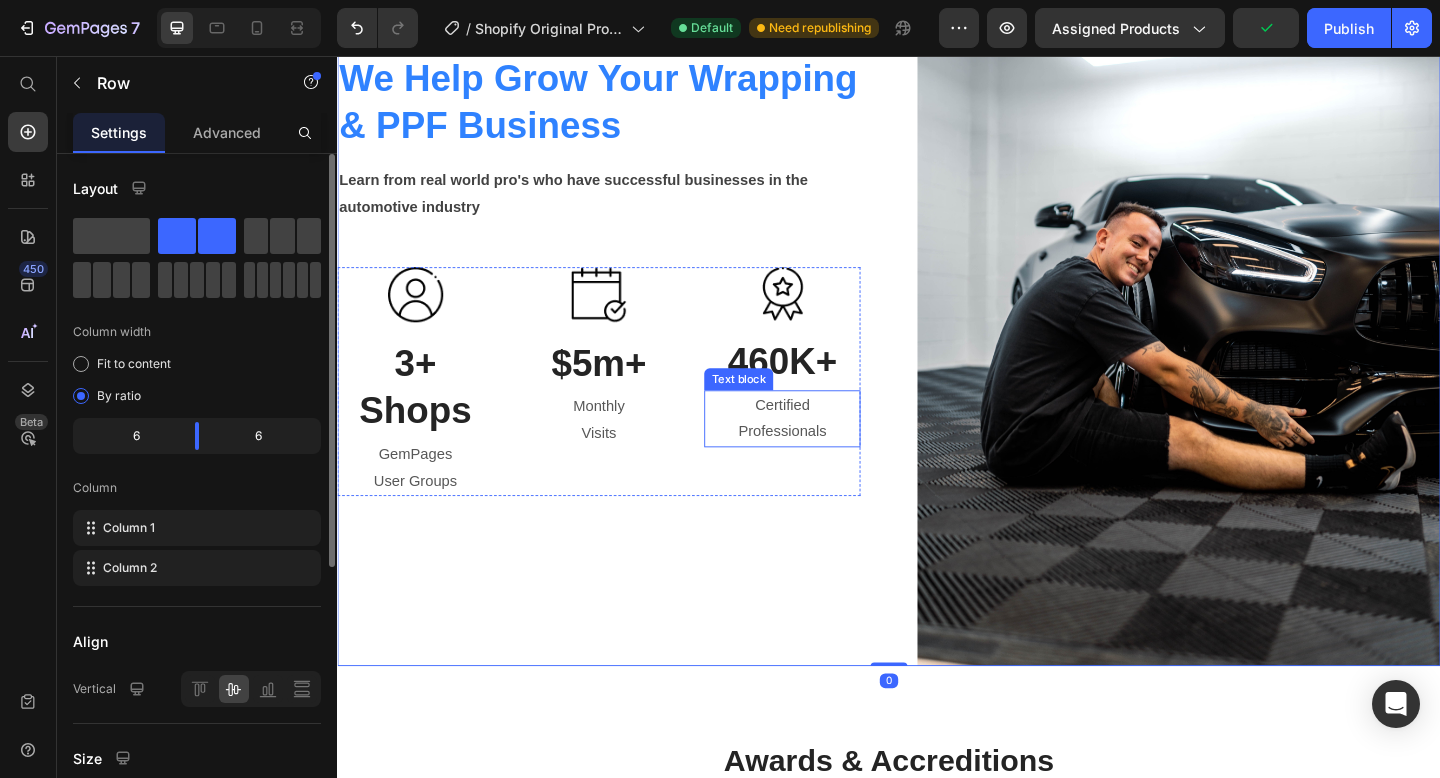 scroll, scrollTop: 33, scrollLeft: 0, axis: vertical 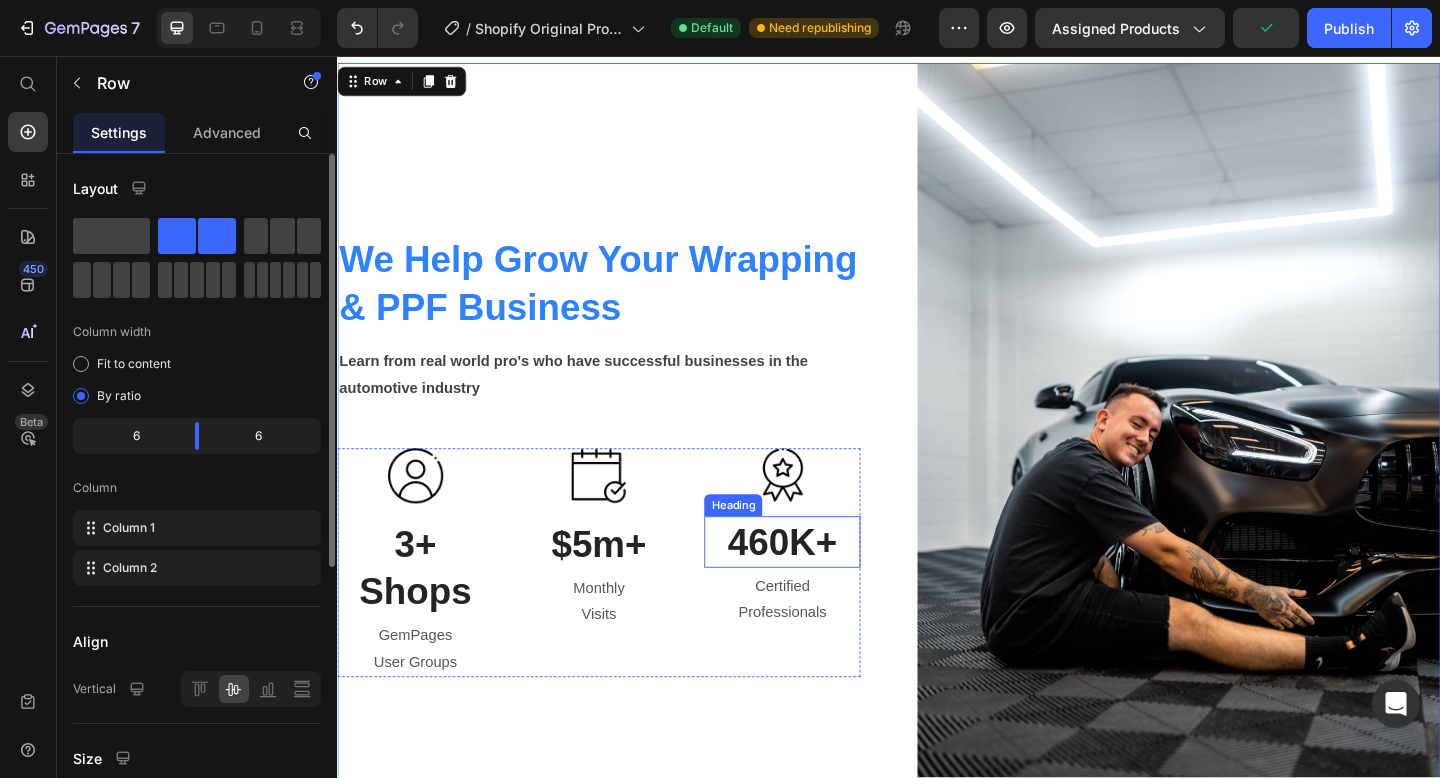 click on "460K+" at bounding box center [821, 585] 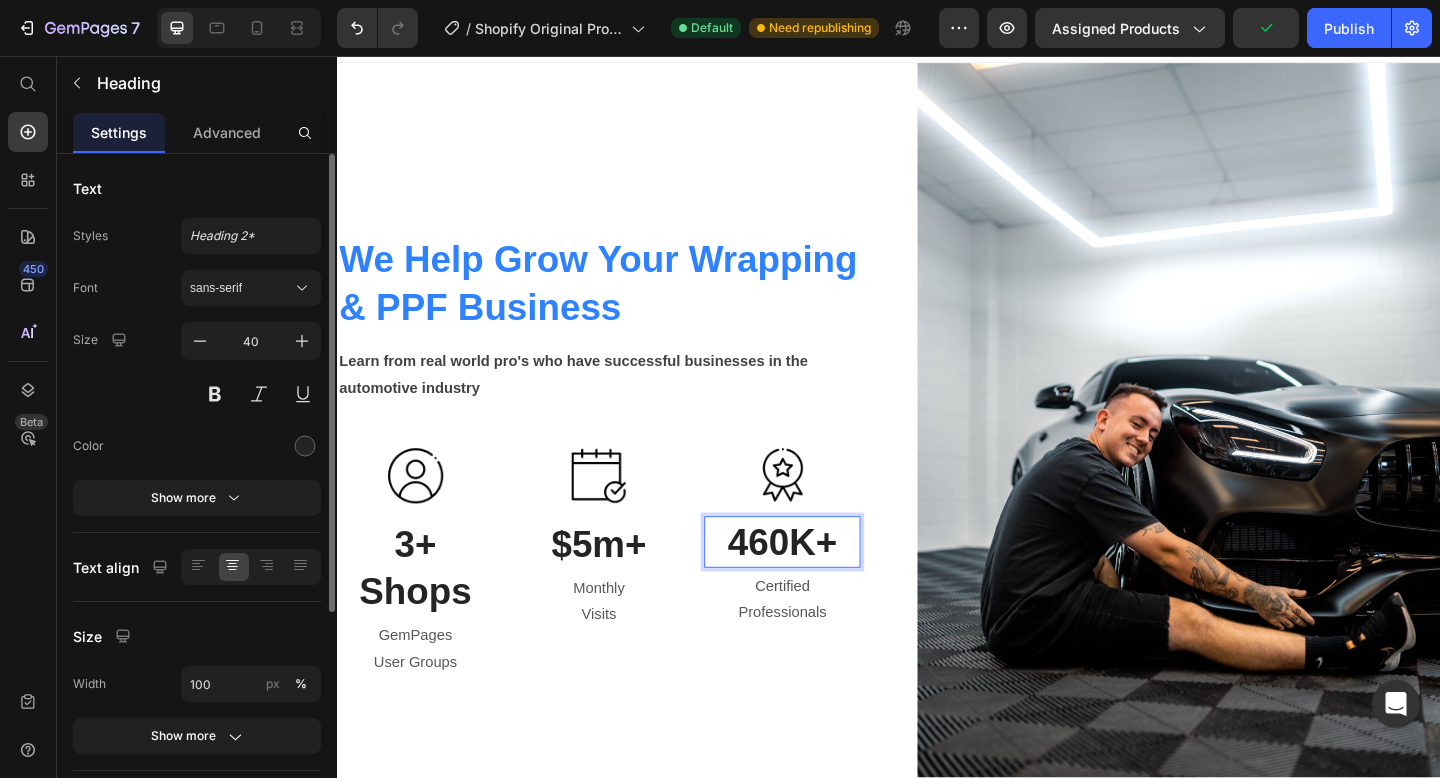 click on "460K+" at bounding box center [821, 585] 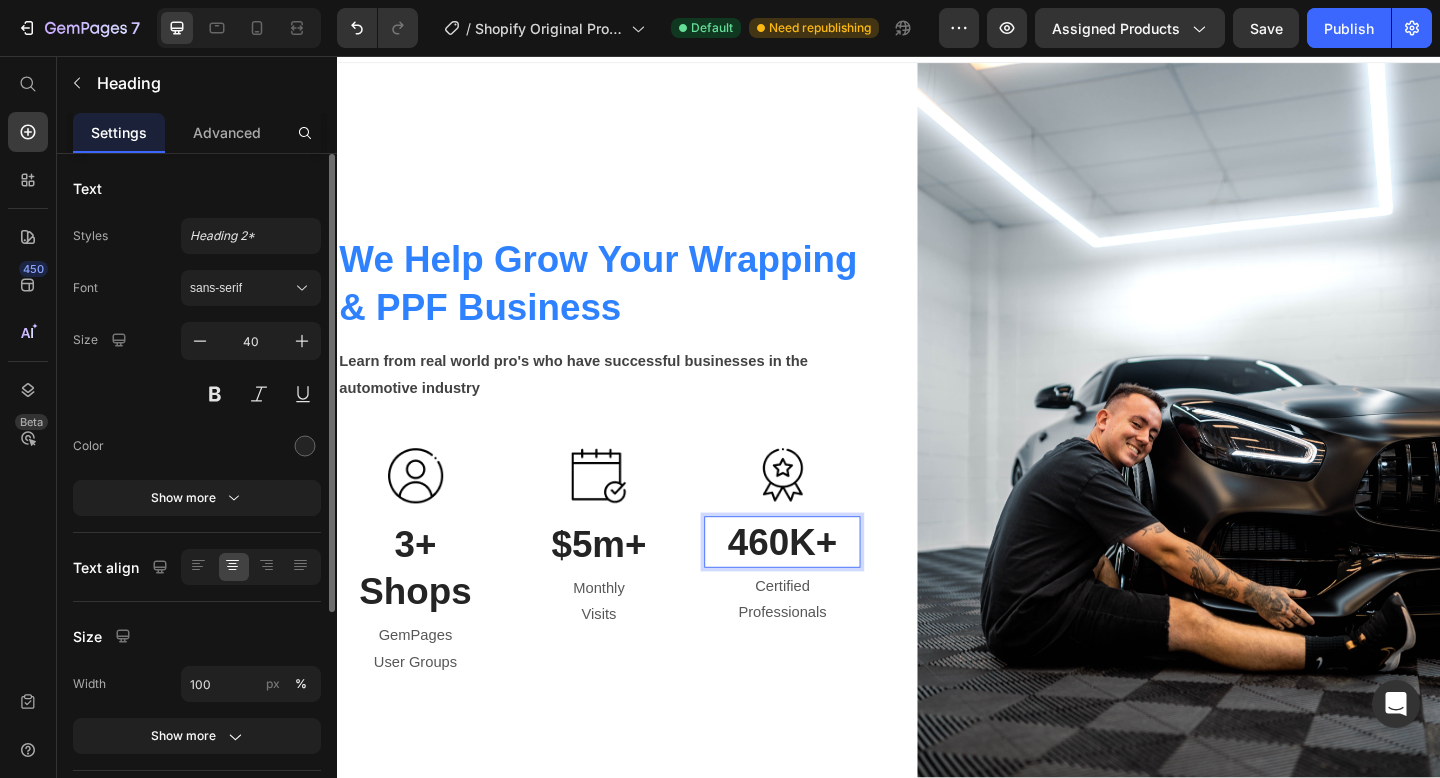 click on "460K+" at bounding box center [821, 585] 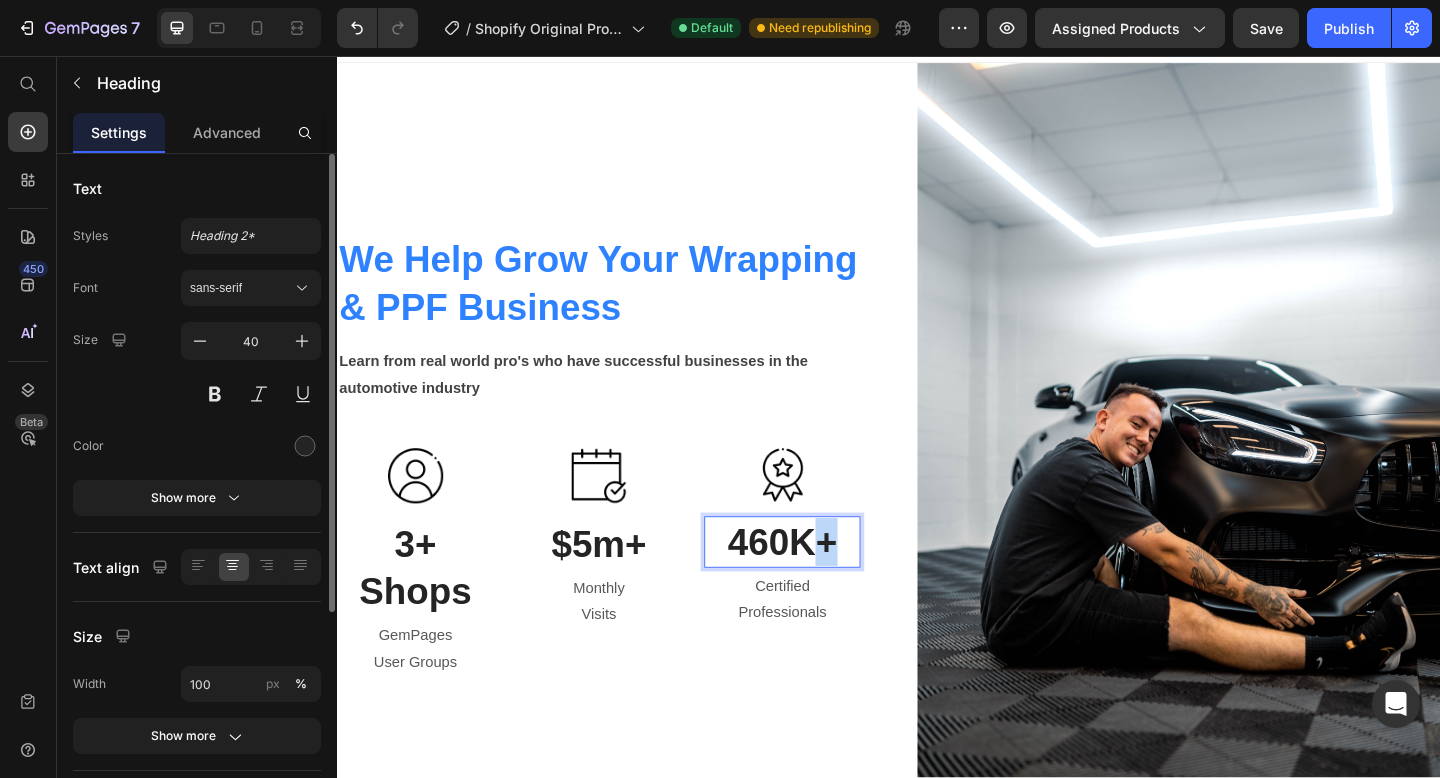 click on "460K+" at bounding box center [821, 585] 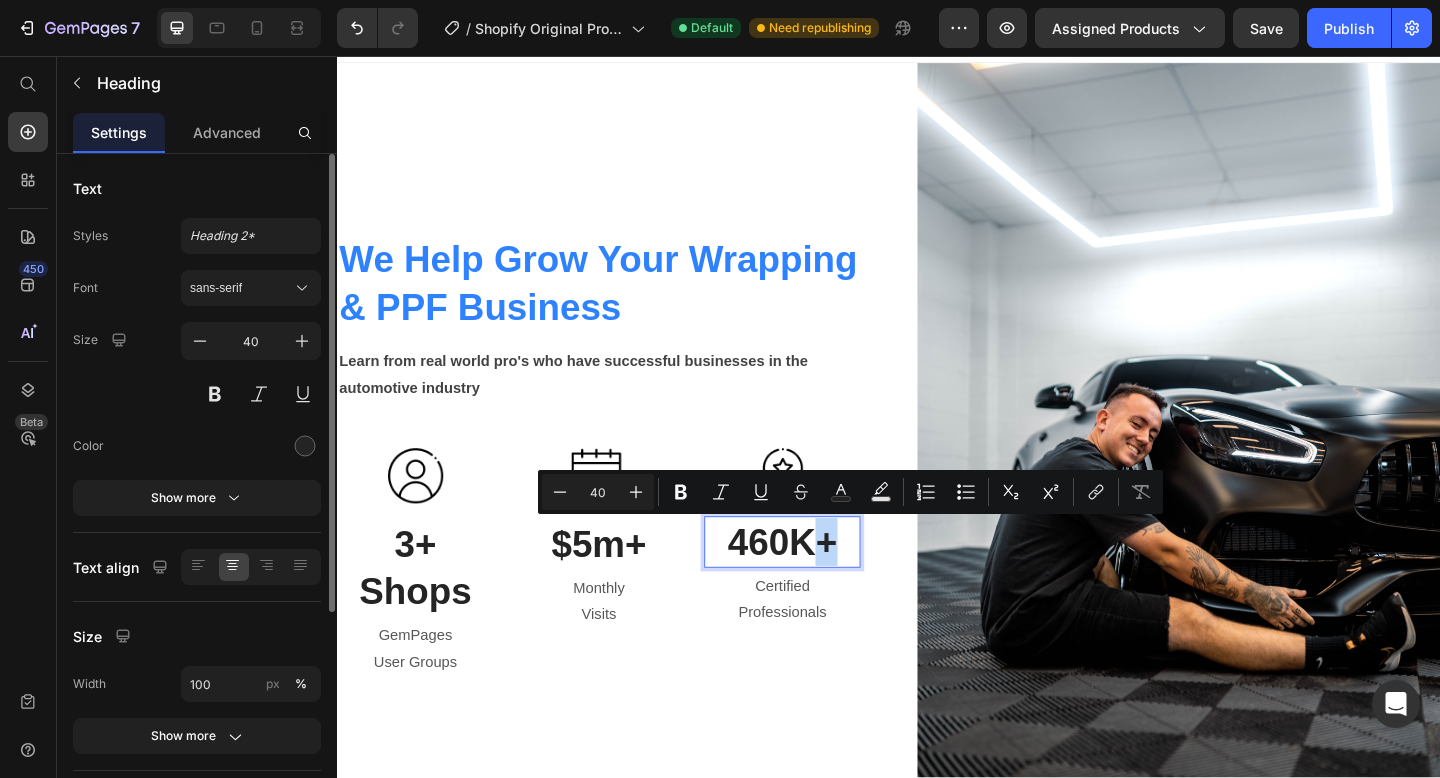 click on "460K+" at bounding box center [821, 585] 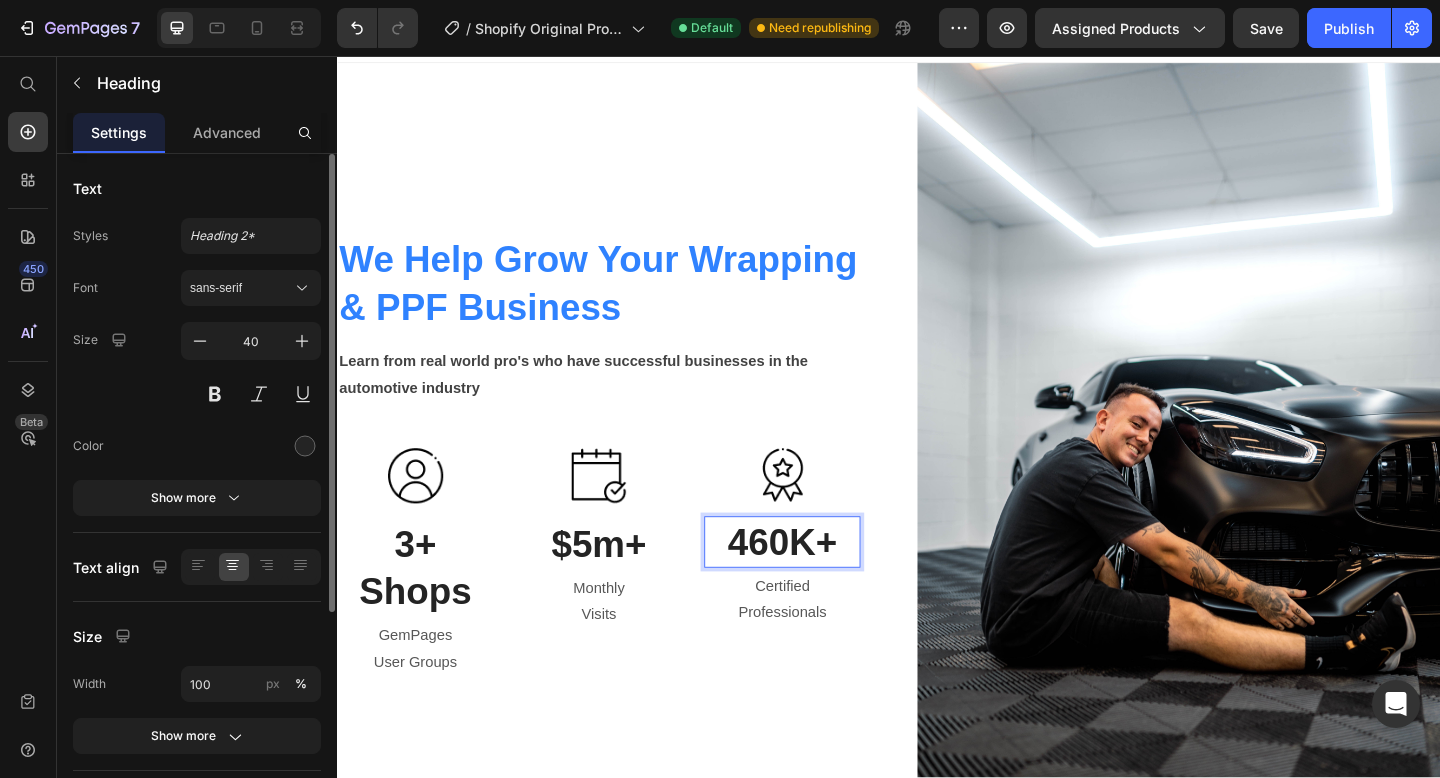 click on "460K+" at bounding box center (821, 585) 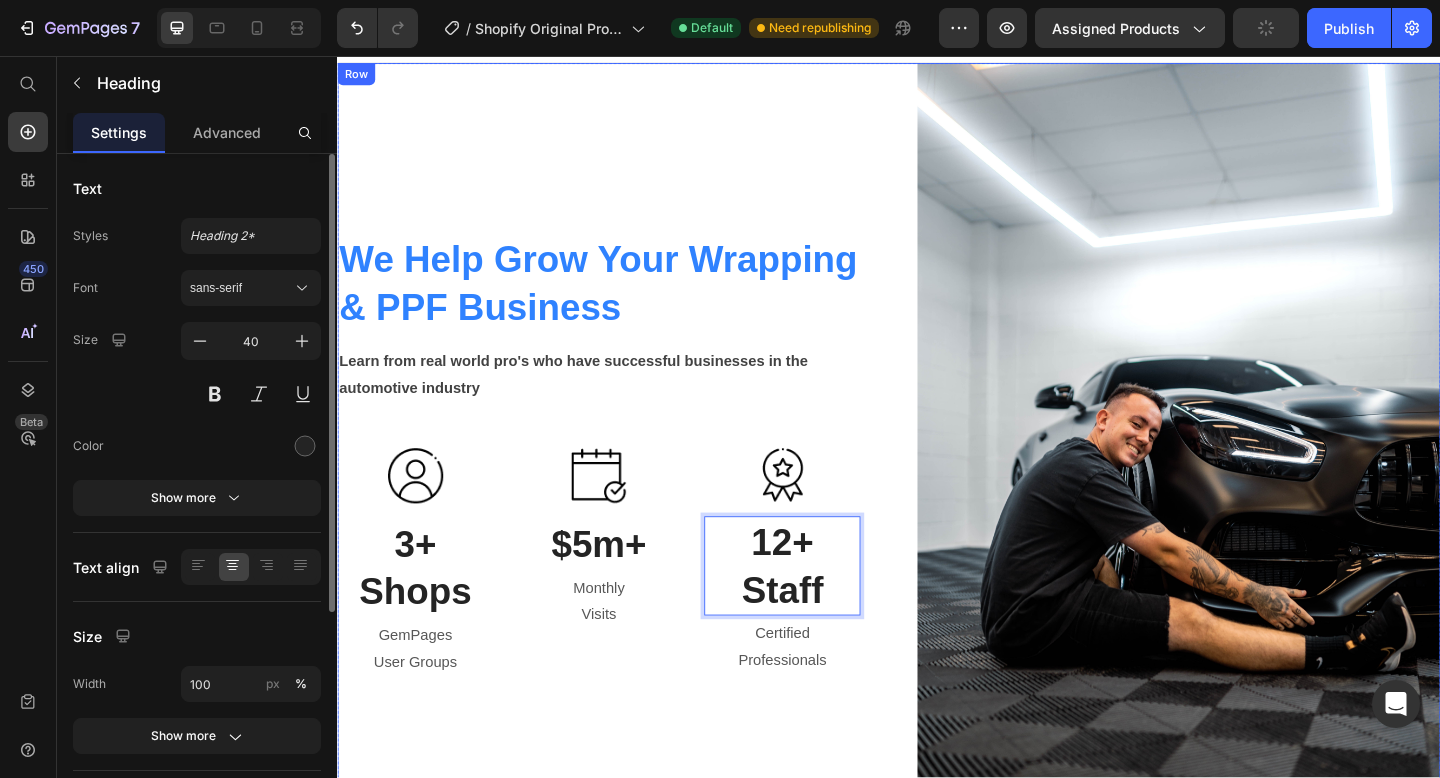 click on "We Help Grow Your Wrapping & PPF Business Heading Learn from real world pro's who have successful businesses in the automotive industry Text block Image 3+ Shops Heading GemPages  User Groups Text block Image $5m+ Heading Monthly Visits Text block Image 12+ Staff Heading   4 Certified Professionals Text block Row" at bounding box center (621, 490) 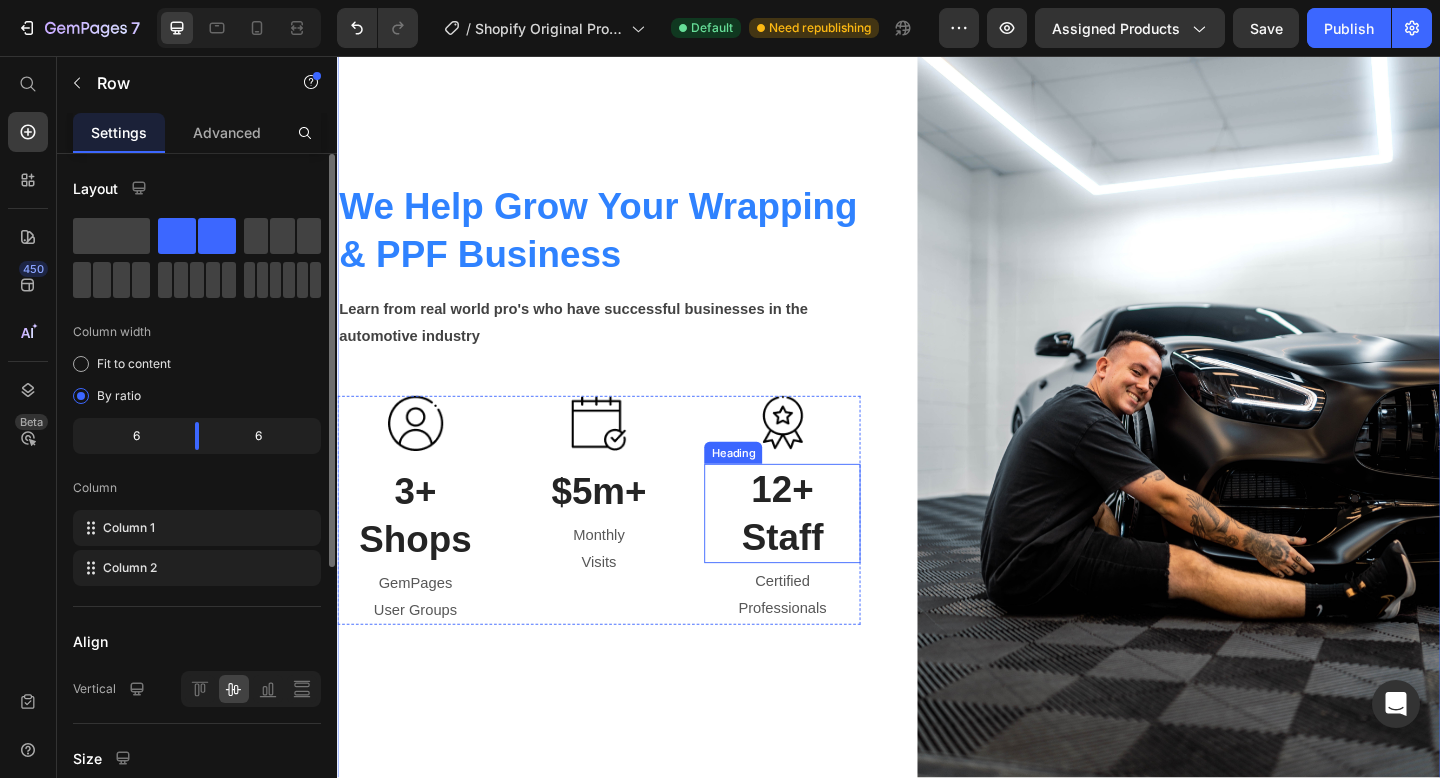 scroll, scrollTop: 85, scrollLeft: 0, axis: vertical 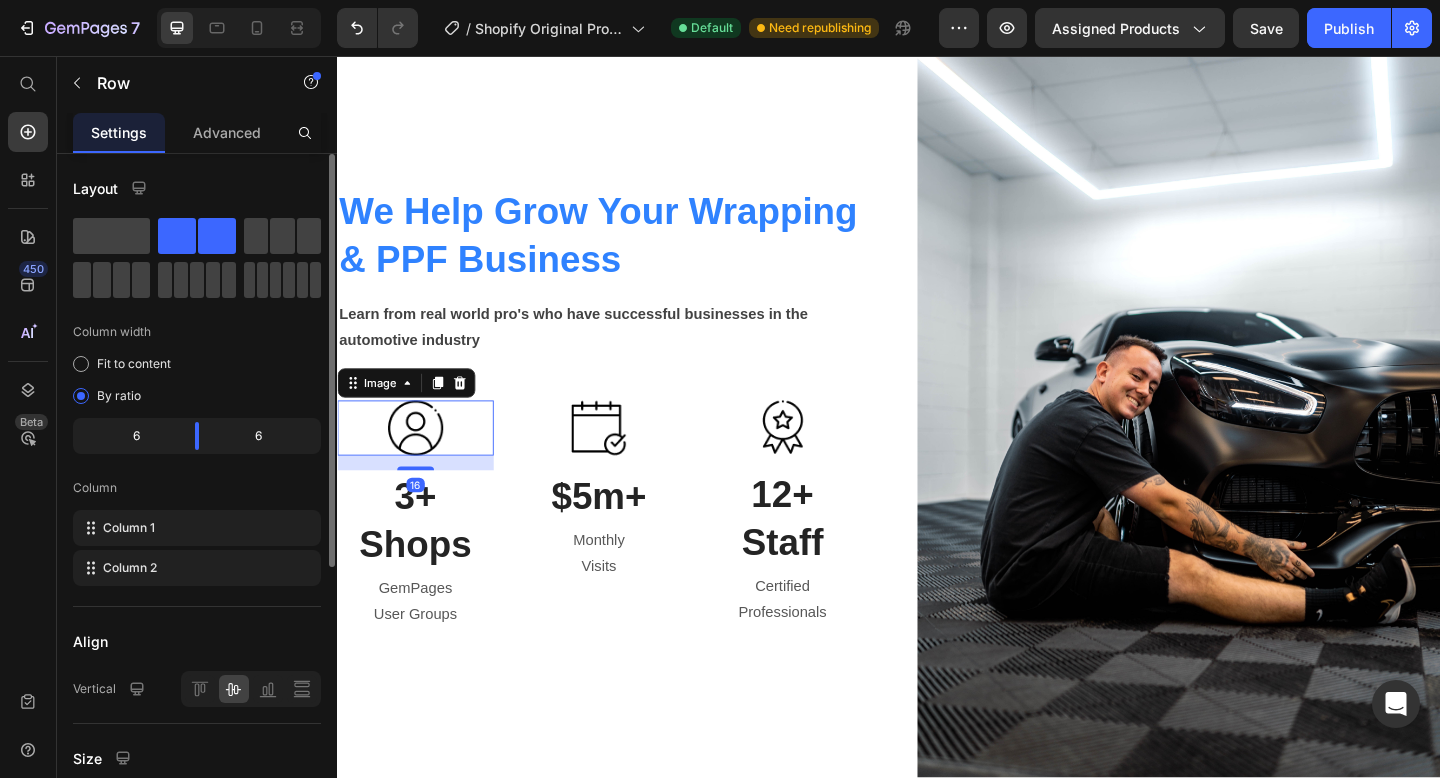 click at bounding box center [422, 461] 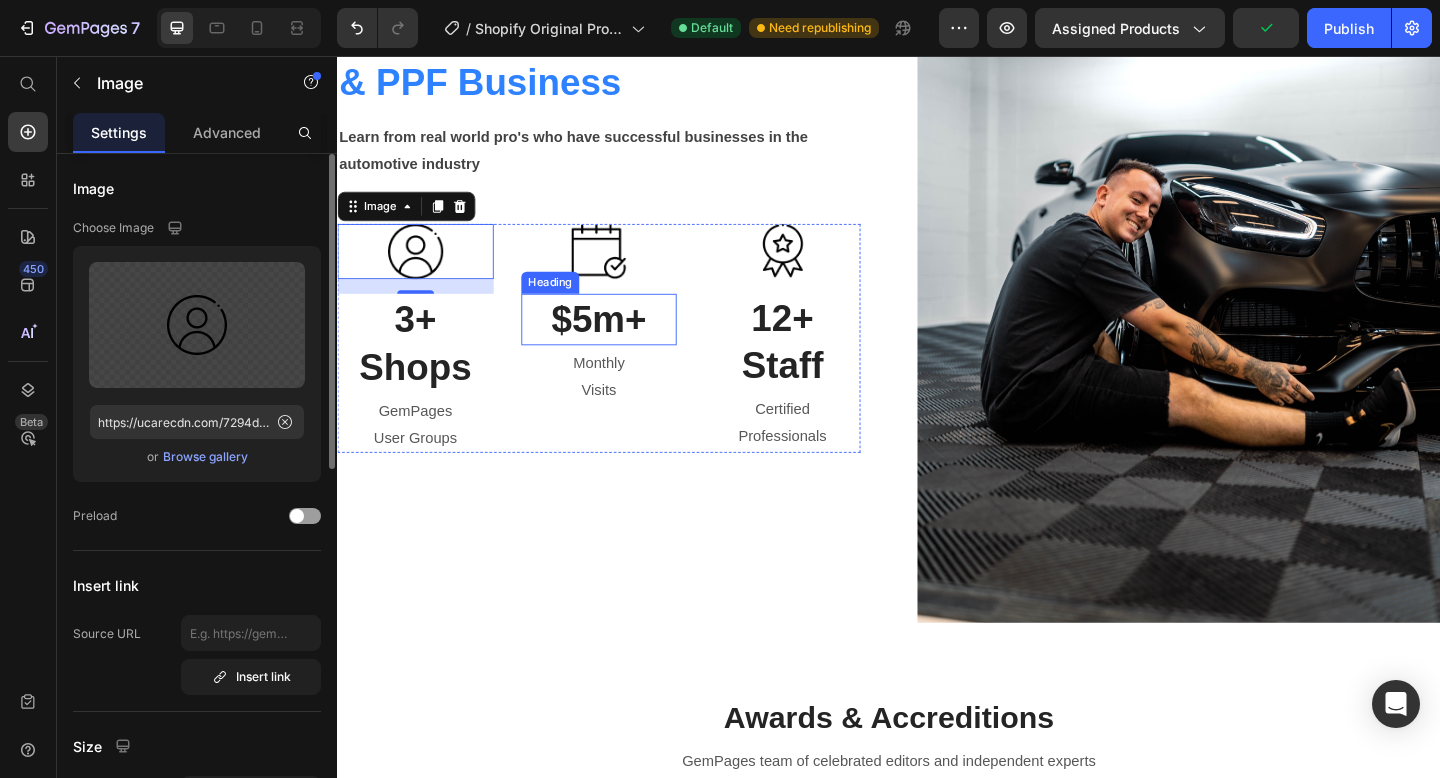 scroll, scrollTop: 282, scrollLeft: 0, axis: vertical 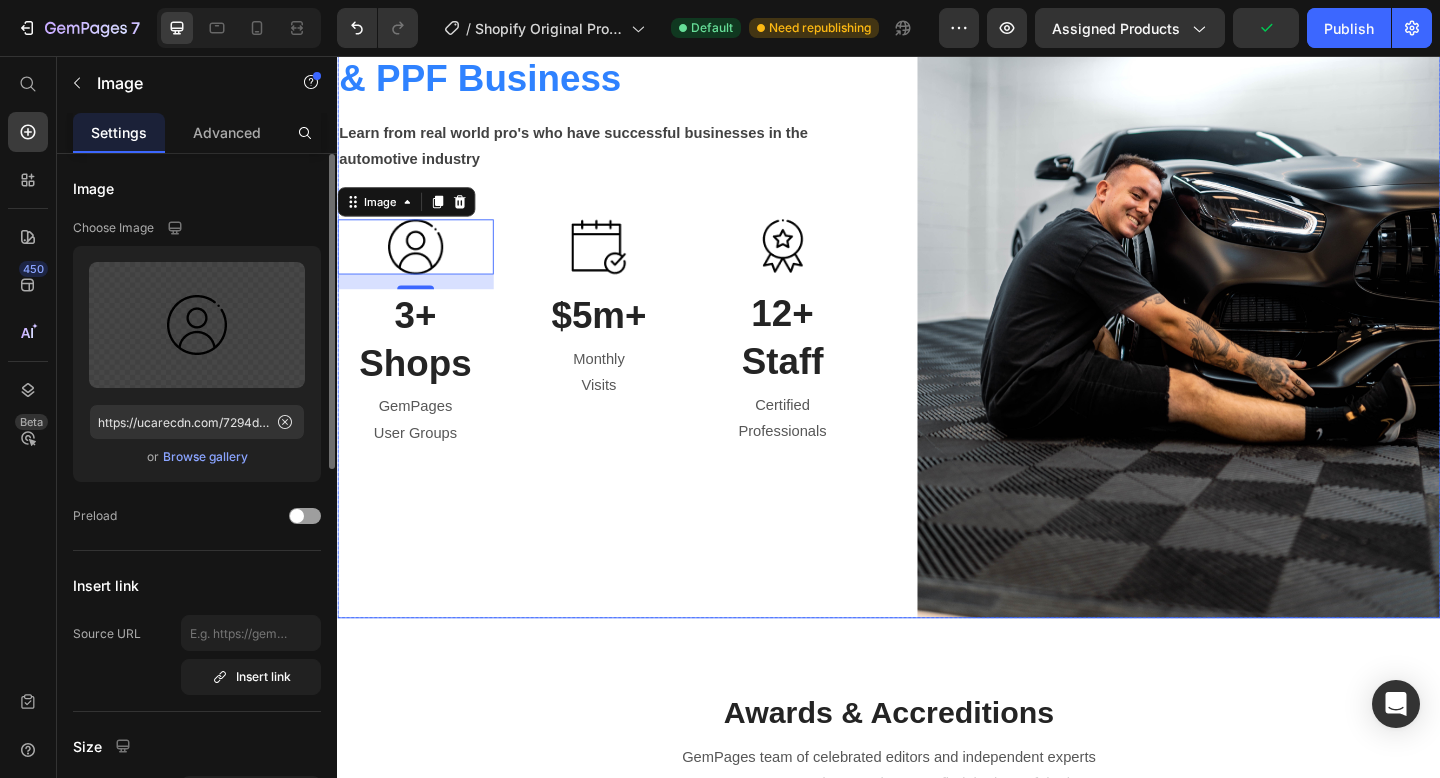 click on "We Help Grow Your Wrapping & PPF Business Heading Learn from real world pro's who have successful businesses in the automotive industry Text block Image   16 3+ Shops Heading GemPages  User Groups Text block Image $5m+ Heading Monthly Visits Text block Image 12+ Staff Heading Certified Professionals Text block Row" at bounding box center (621, 241) 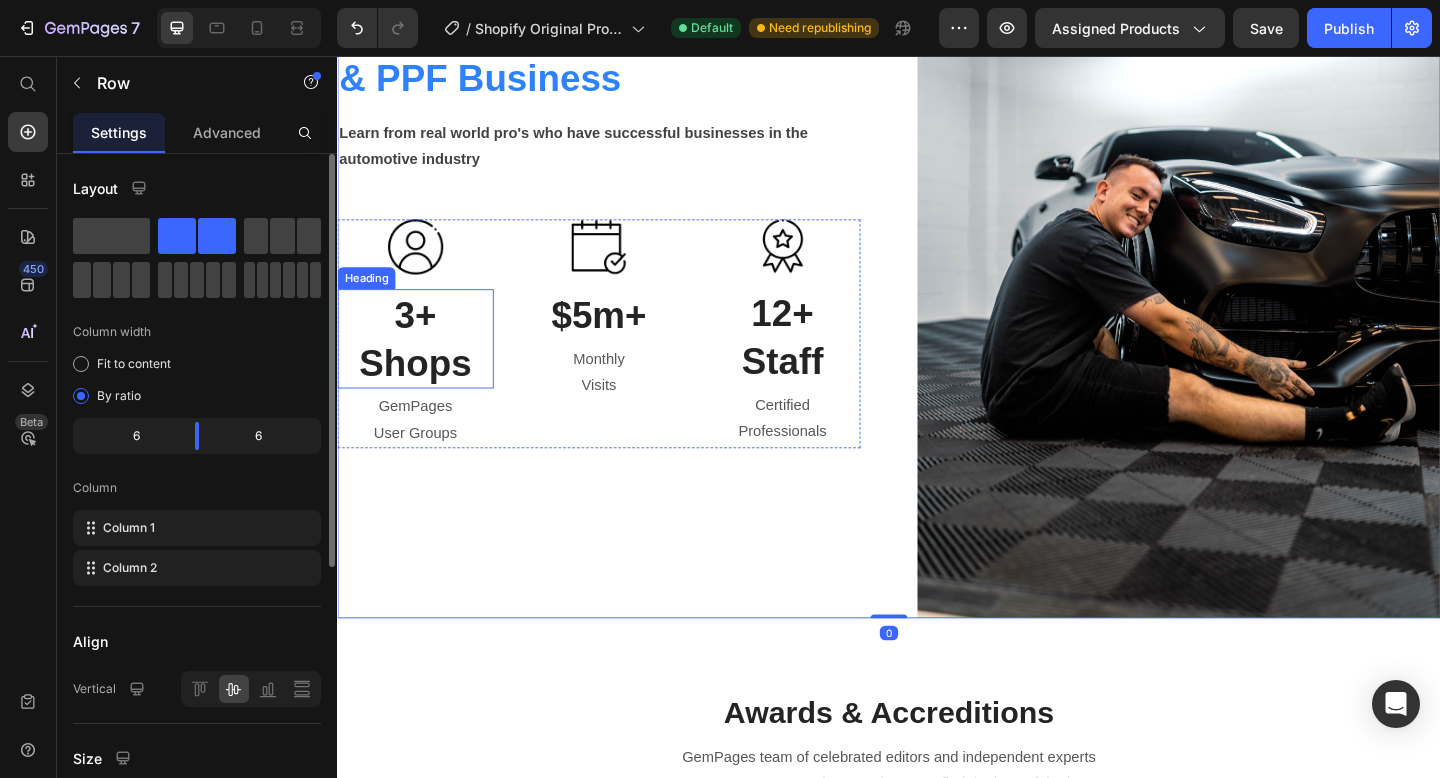 click on "3+ Shops" at bounding box center [422, 364] 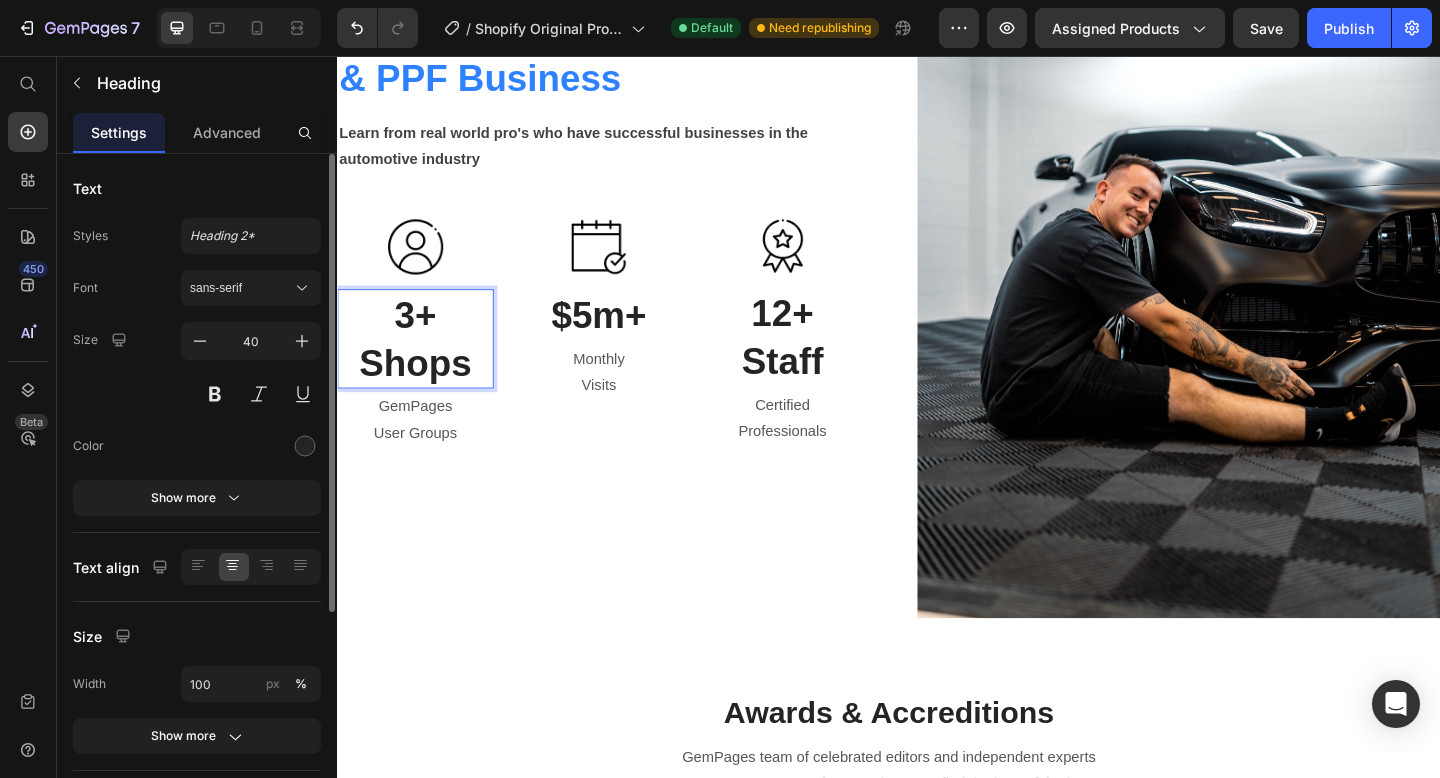click on "3+ Shops" at bounding box center (422, 364) 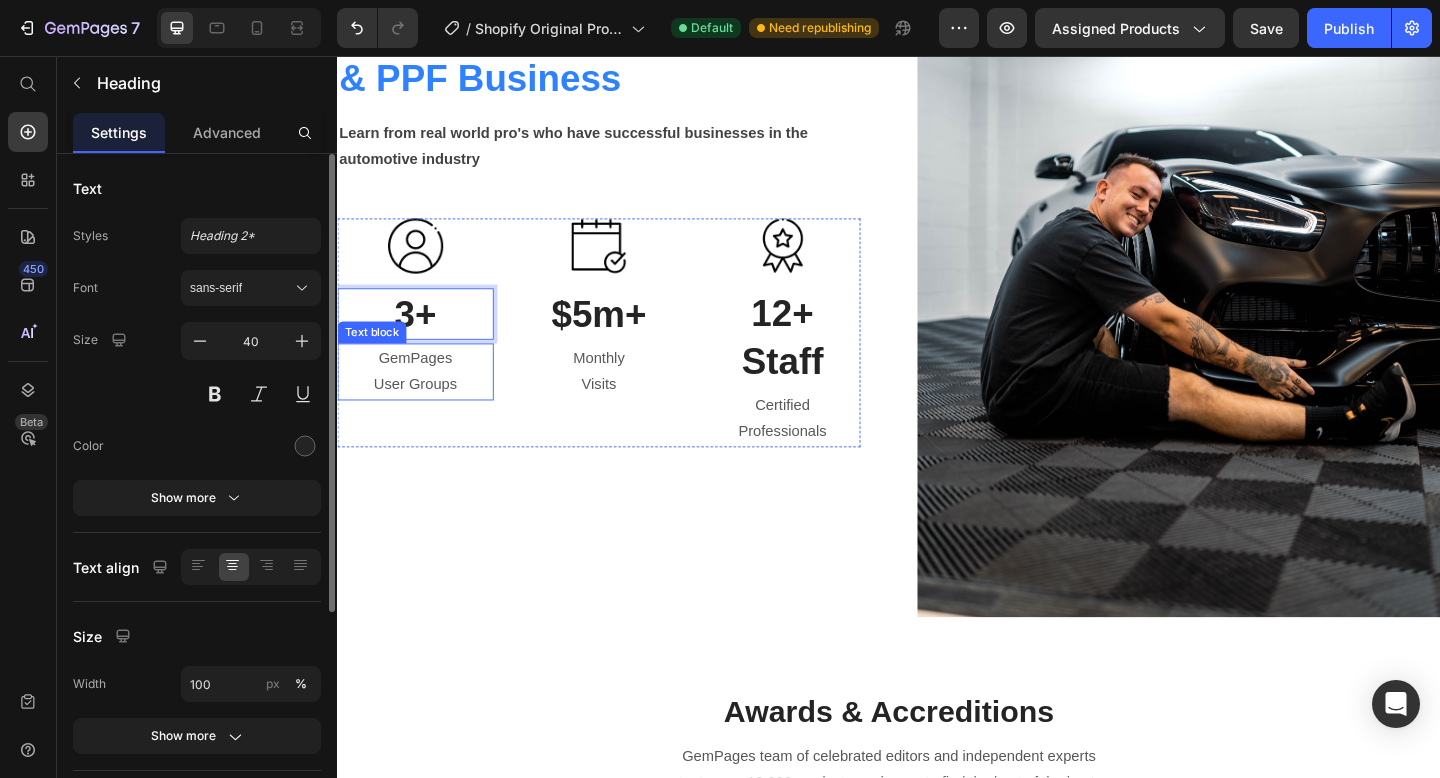 click on "User Groups" at bounding box center [422, 414] 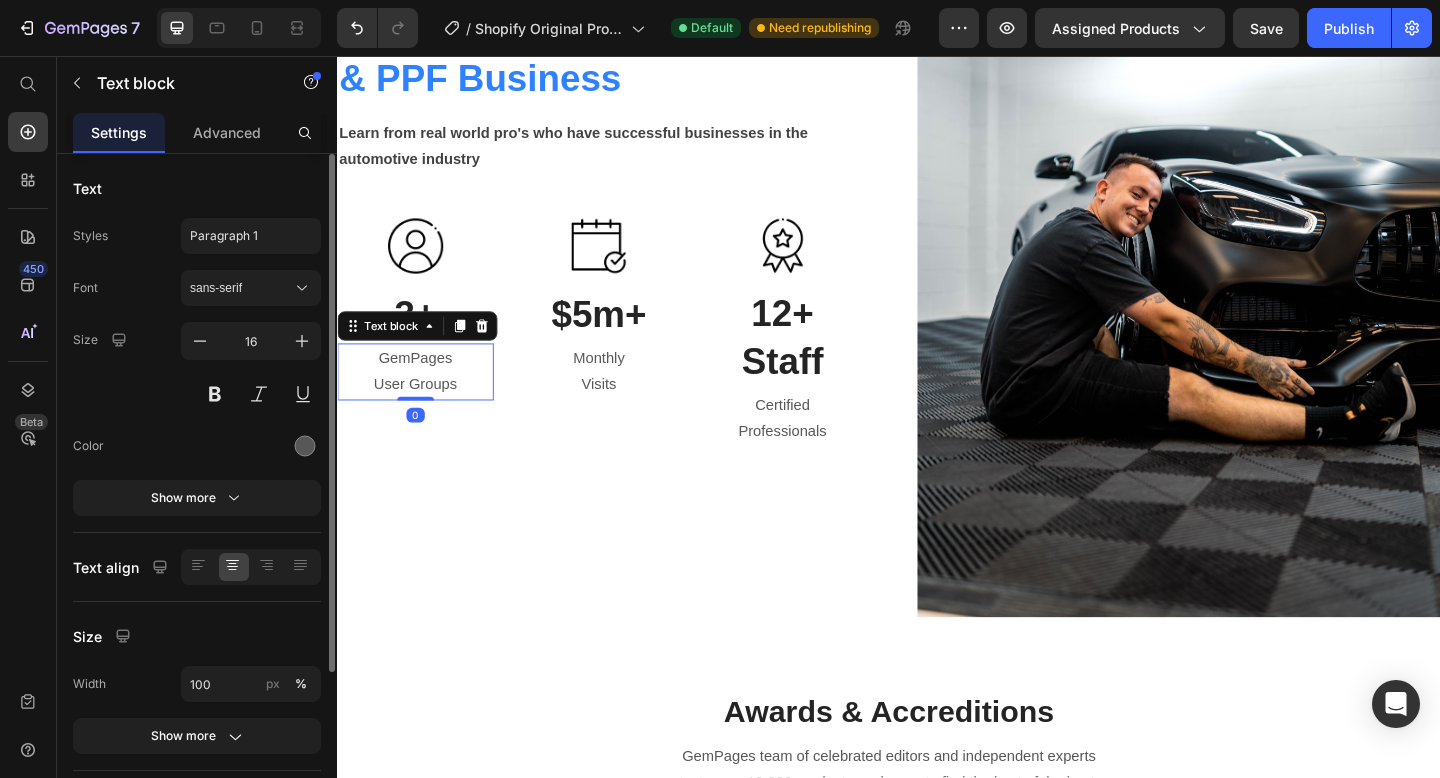 click on "User Groups" at bounding box center [422, 414] 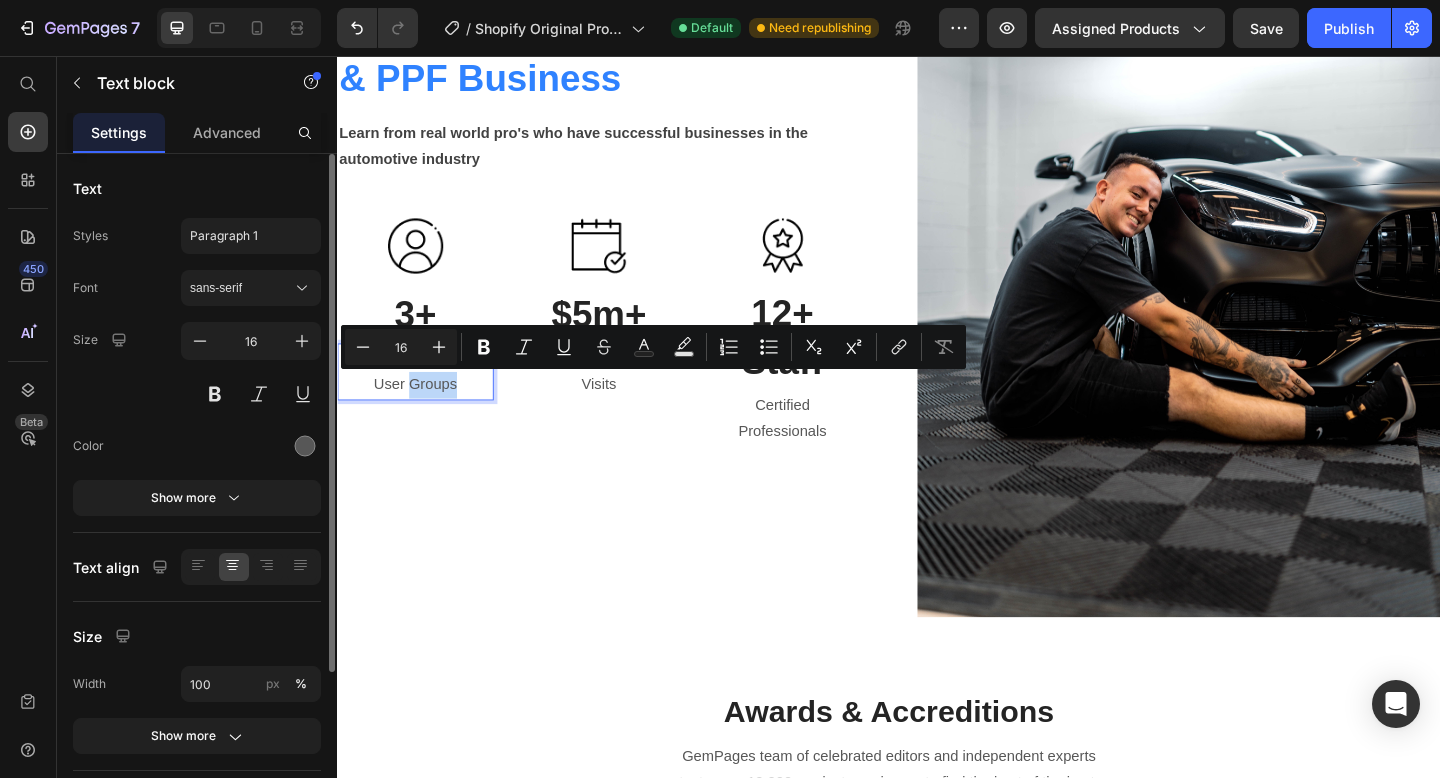 click on "User Groups" at bounding box center (422, 414) 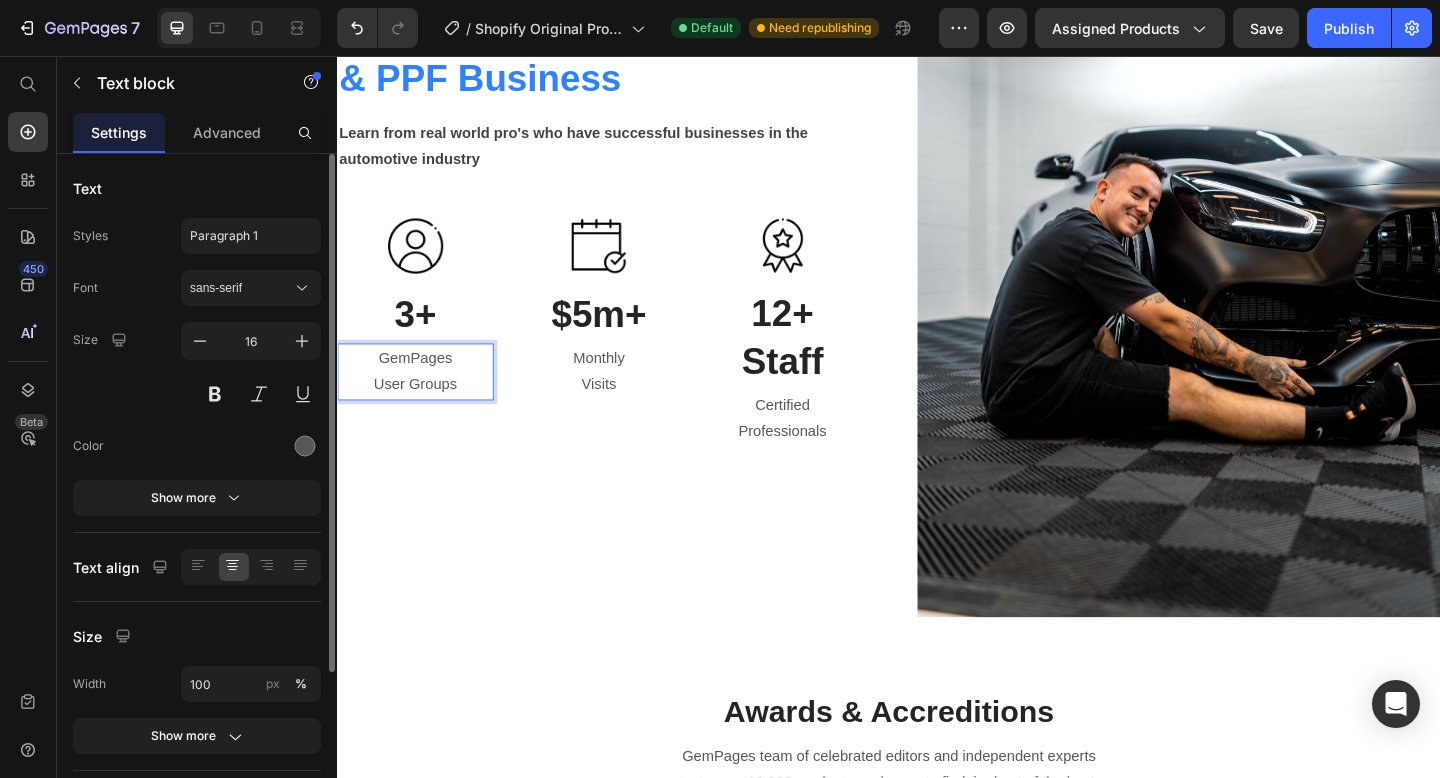 click on "User Groups" at bounding box center (422, 414) 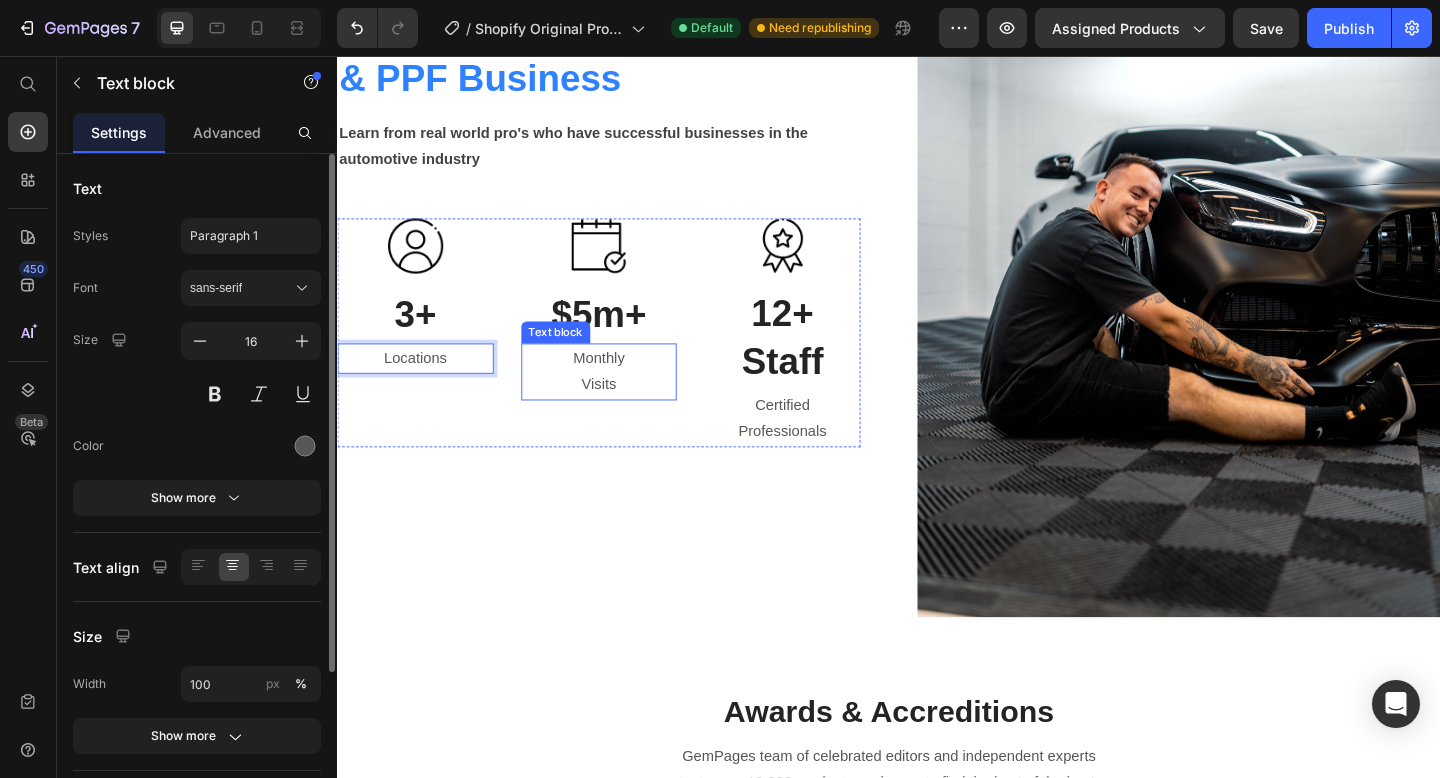 click on "Monthly Visits" at bounding box center [622, 400] 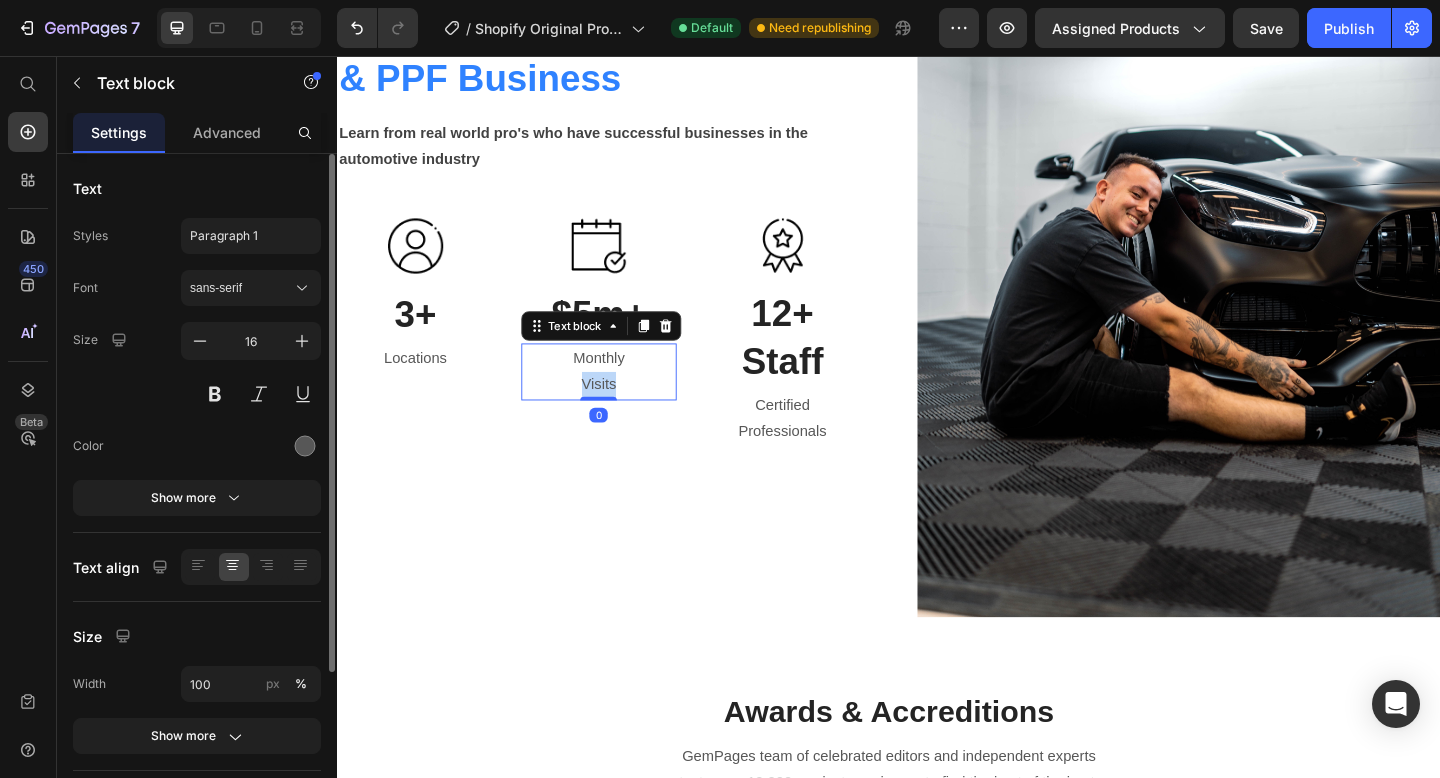 click on "Monthly Visits" at bounding box center [622, 400] 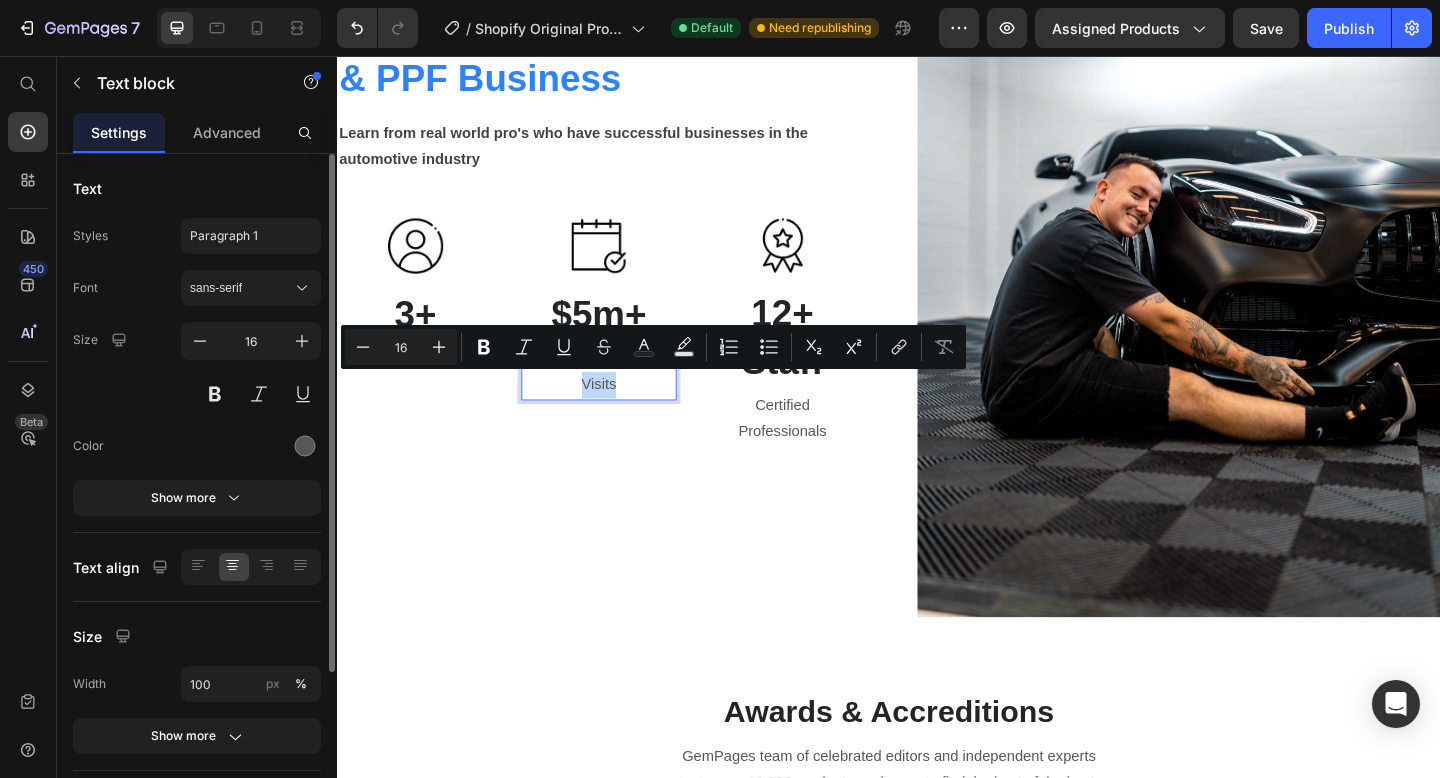 click on "Monthly Visits" at bounding box center [622, 400] 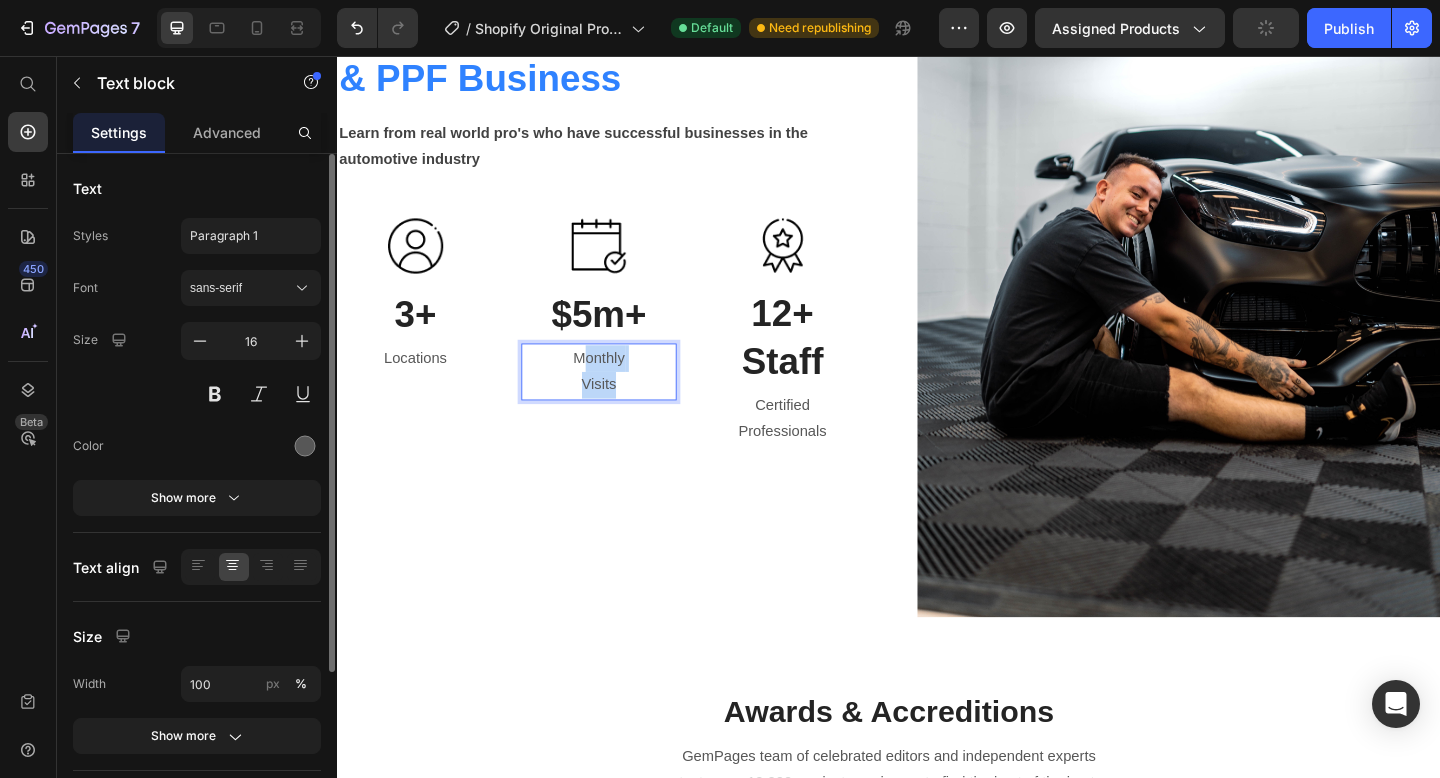 drag, startPoint x: 650, startPoint y: 415, endPoint x: 604, endPoint y: 393, distance: 50.990196 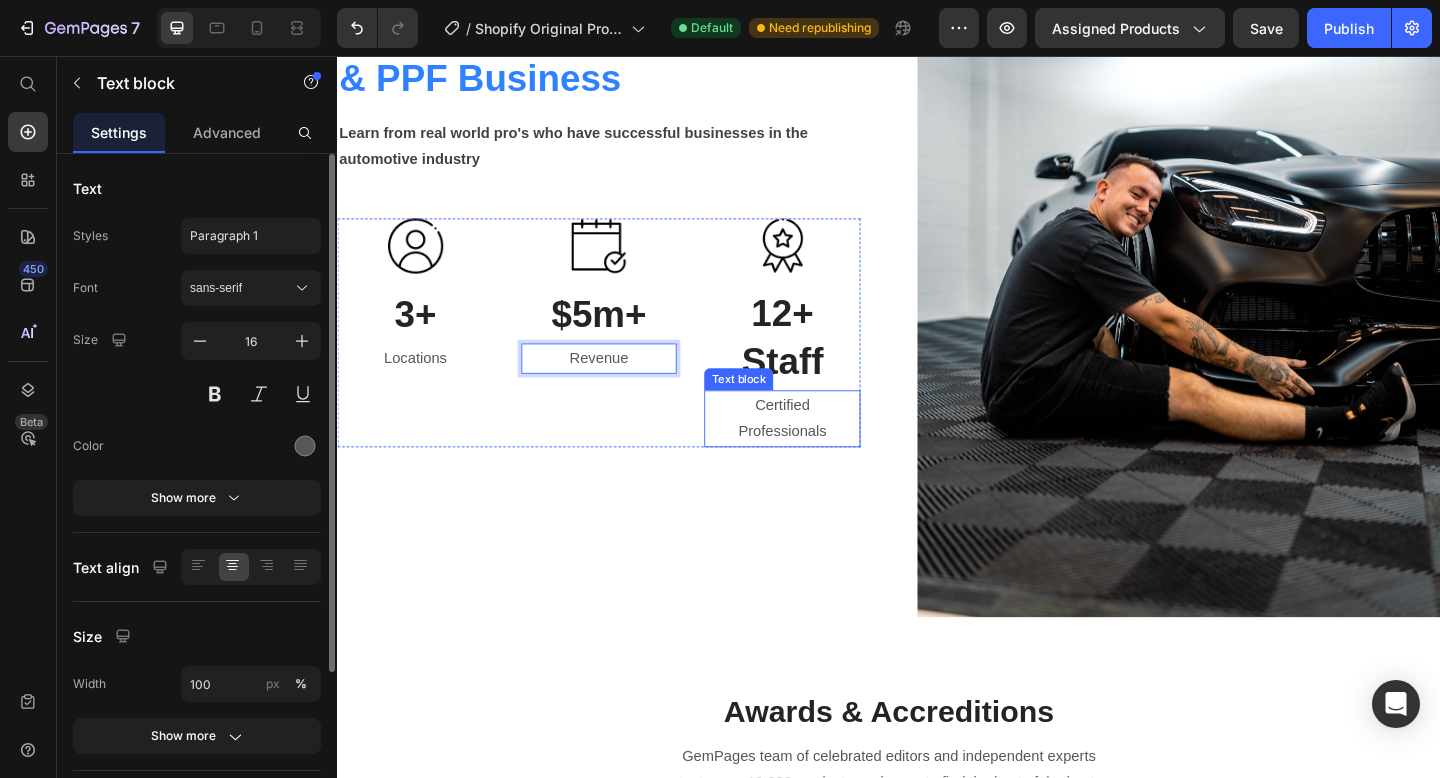 click on "Certified Professionals" at bounding box center [821, 451] 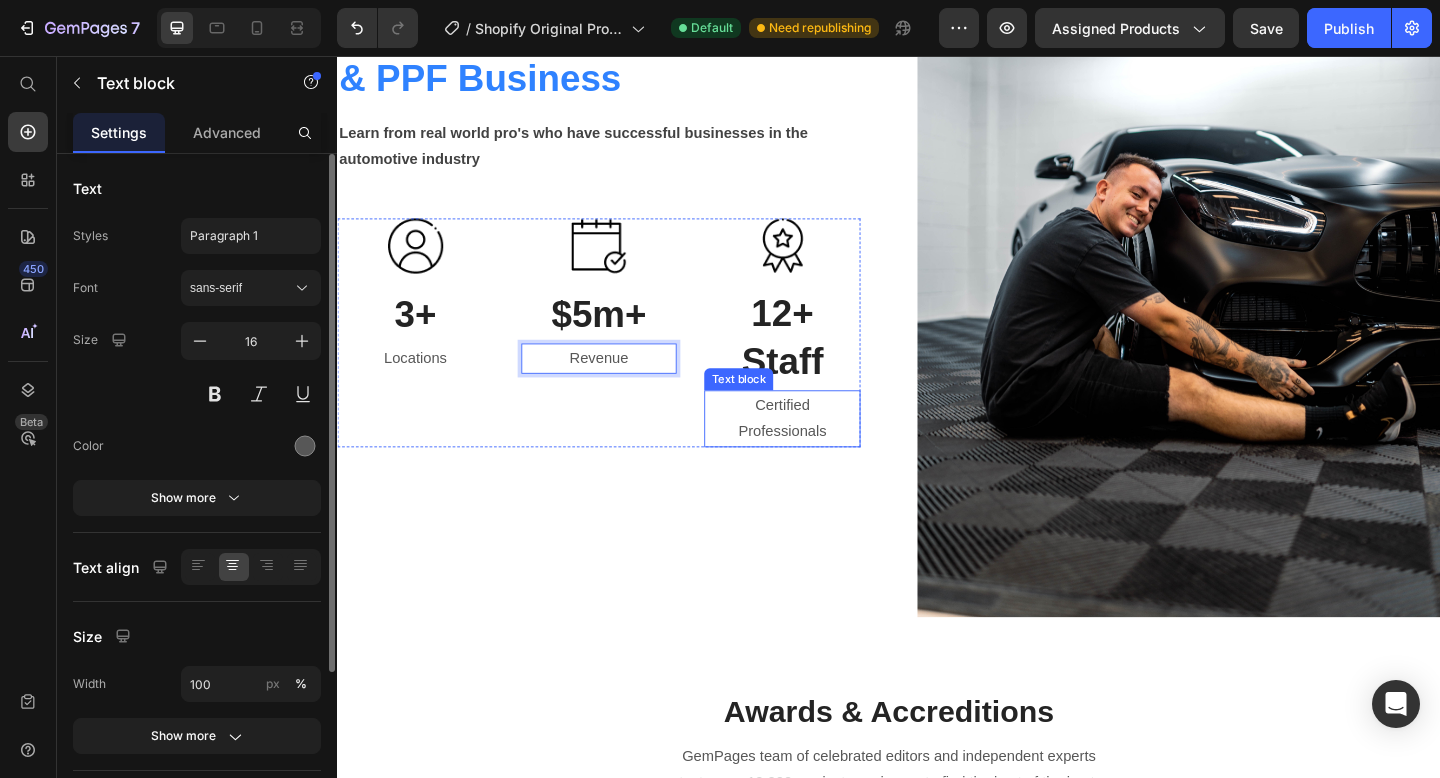 click on "Certified Professionals" at bounding box center (821, 451) 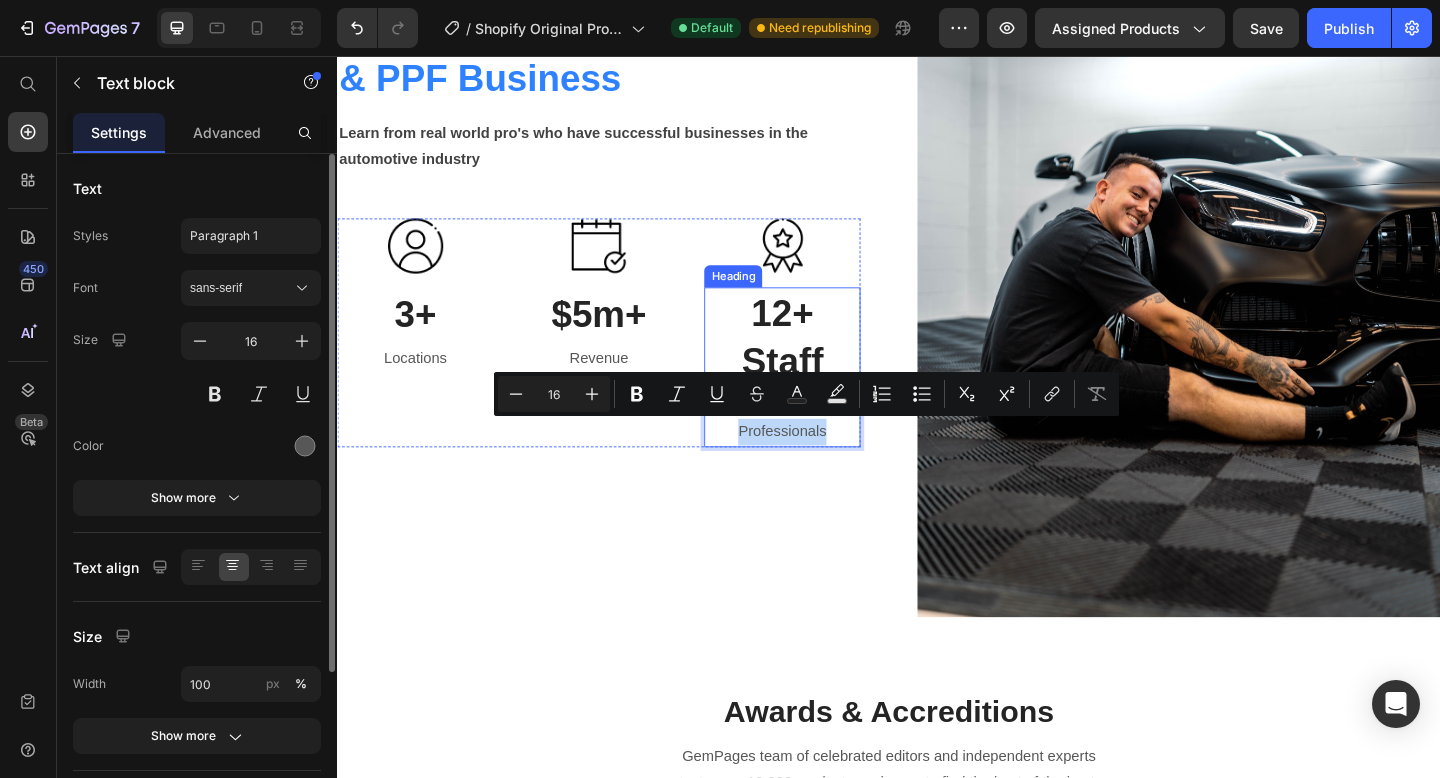 click on "12+ Staff" at bounding box center [821, 362] 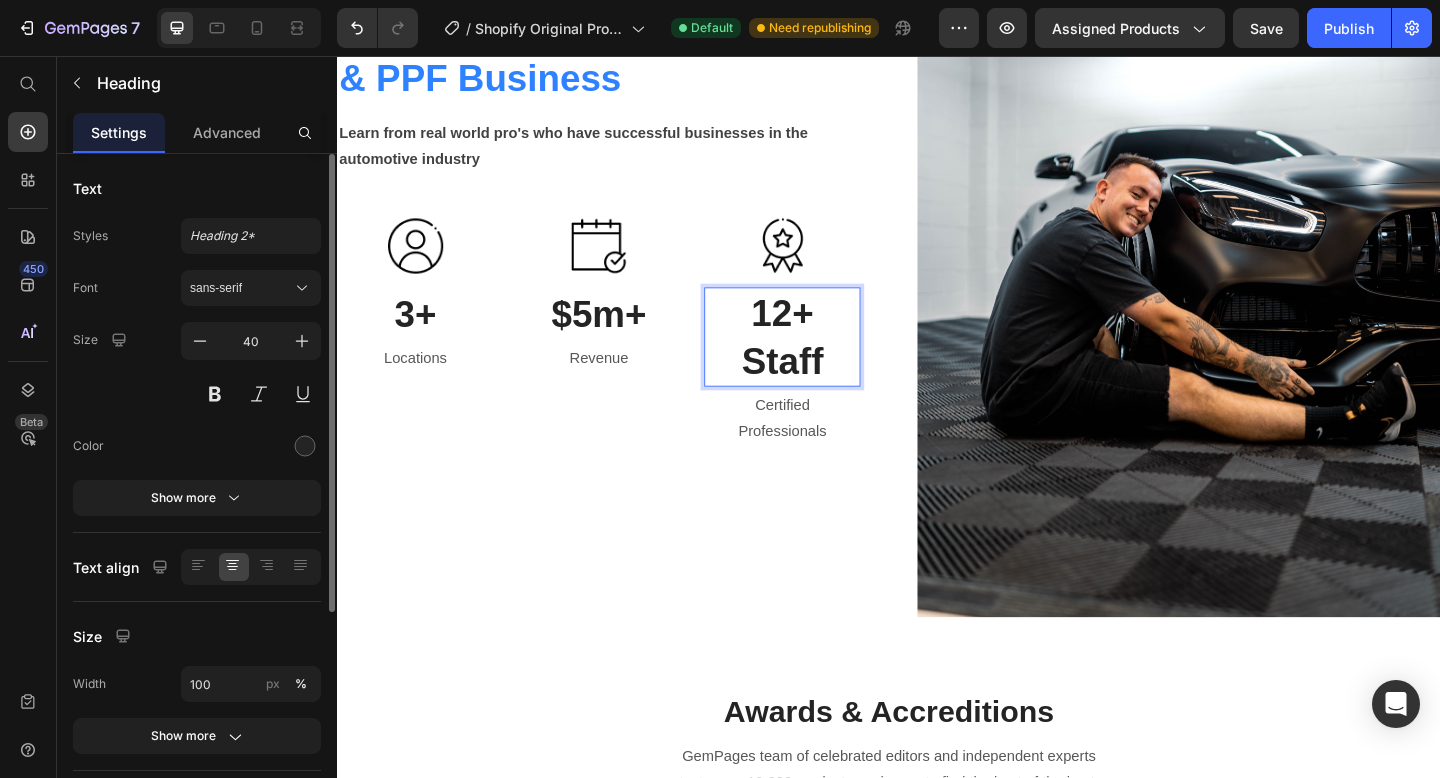 click on "12+ Staff" at bounding box center [821, 362] 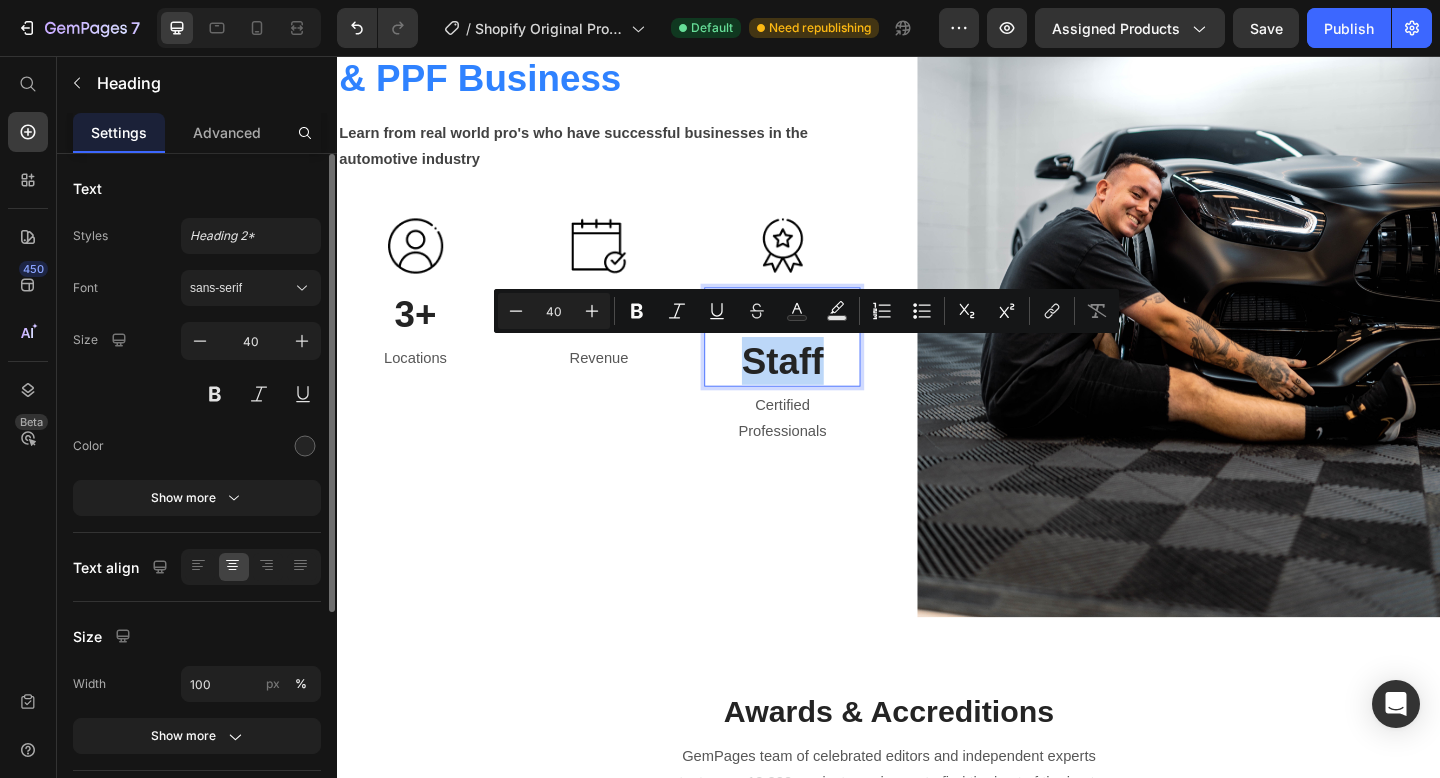 drag, startPoint x: 872, startPoint y: 389, endPoint x: 774, endPoint y: 380, distance: 98.4124 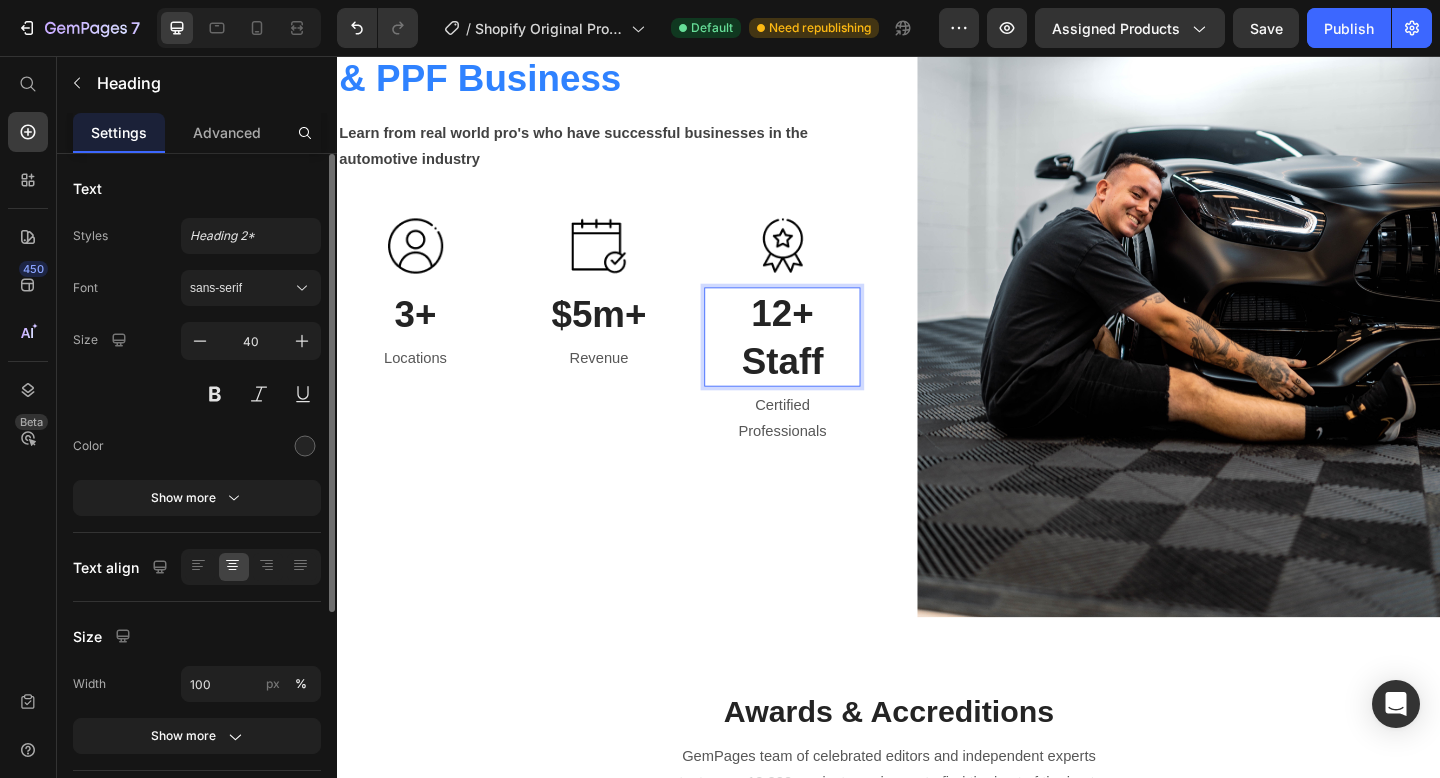 scroll, scrollTop: 309, scrollLeft: 0, axis: vertical 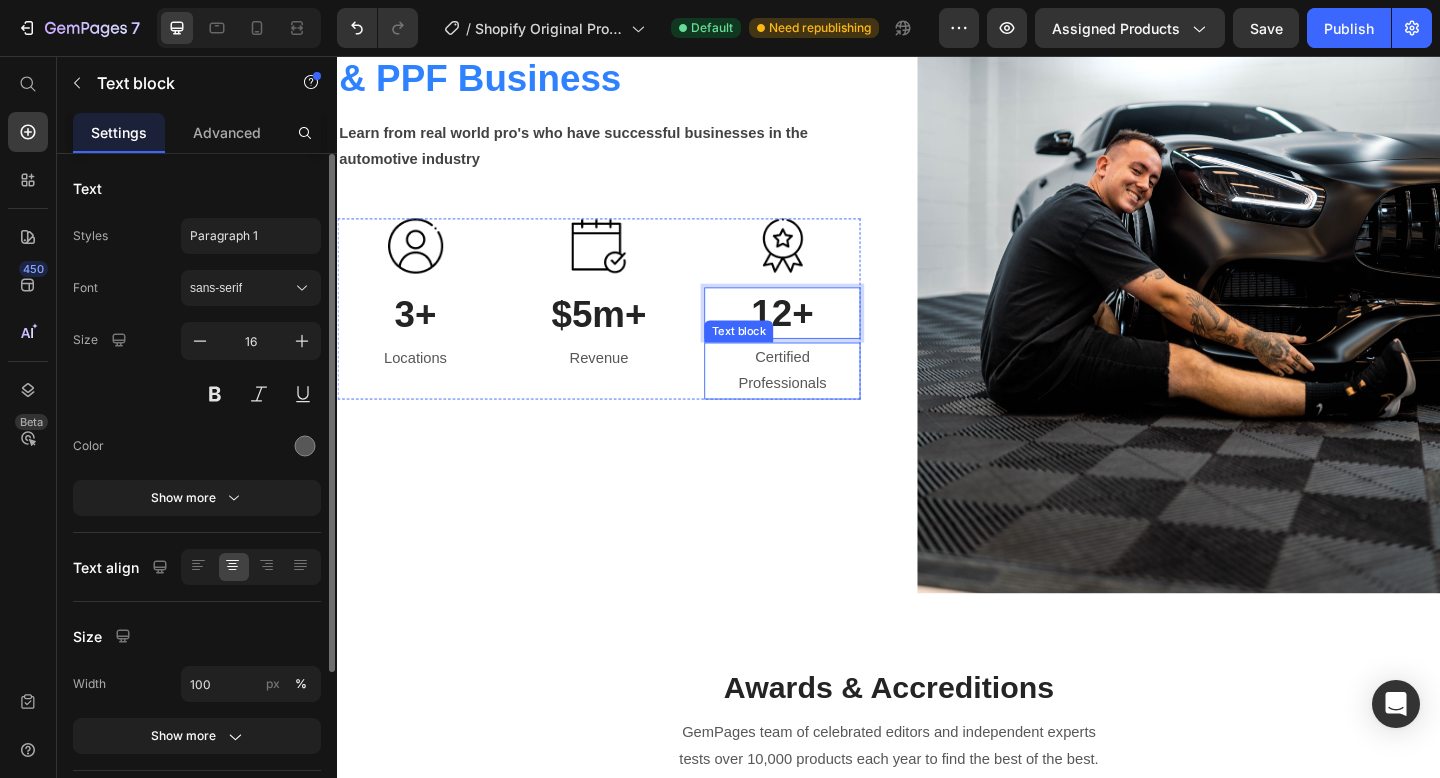 click on "Certified Professionals" at bounding box center (821, 399) 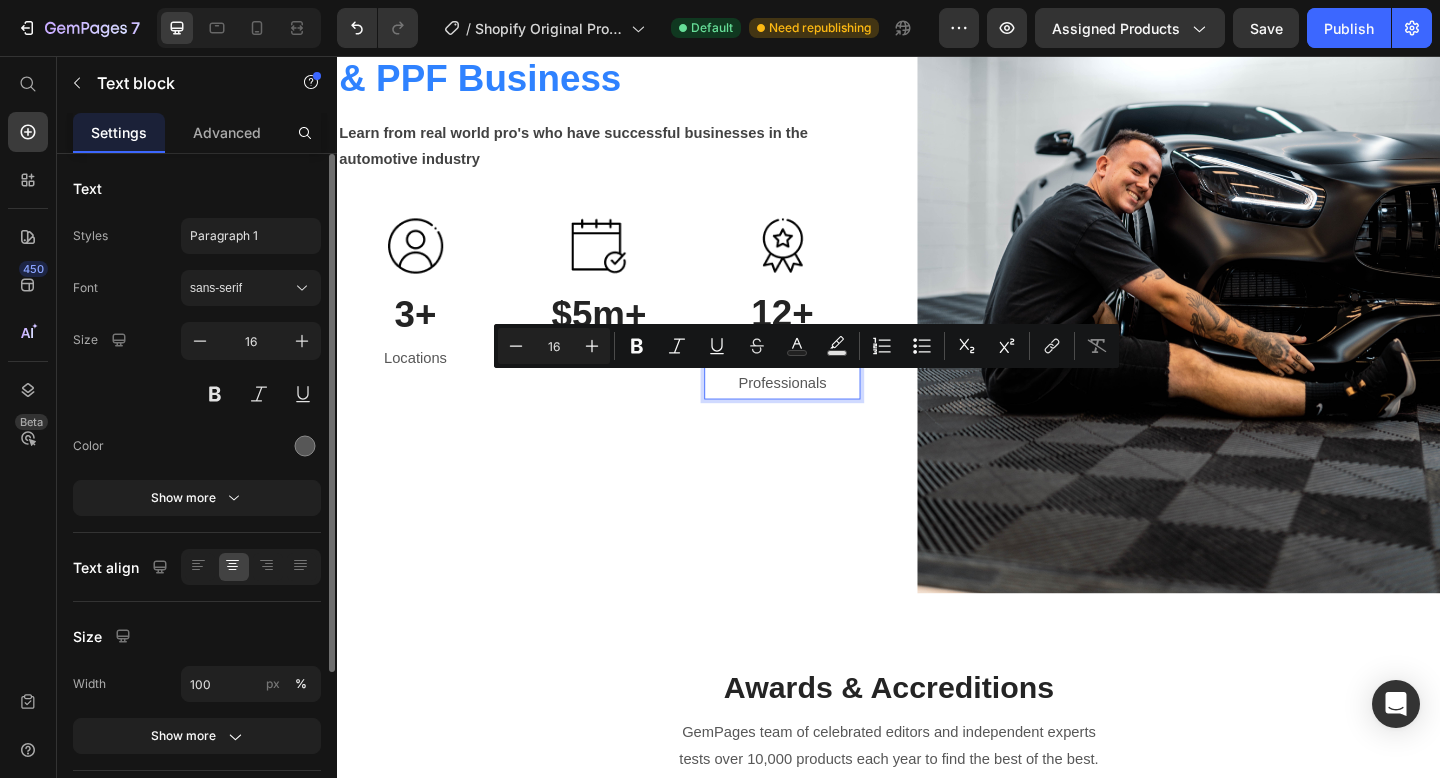 click on "Certified Professionals" at bounding box center [821, 399] 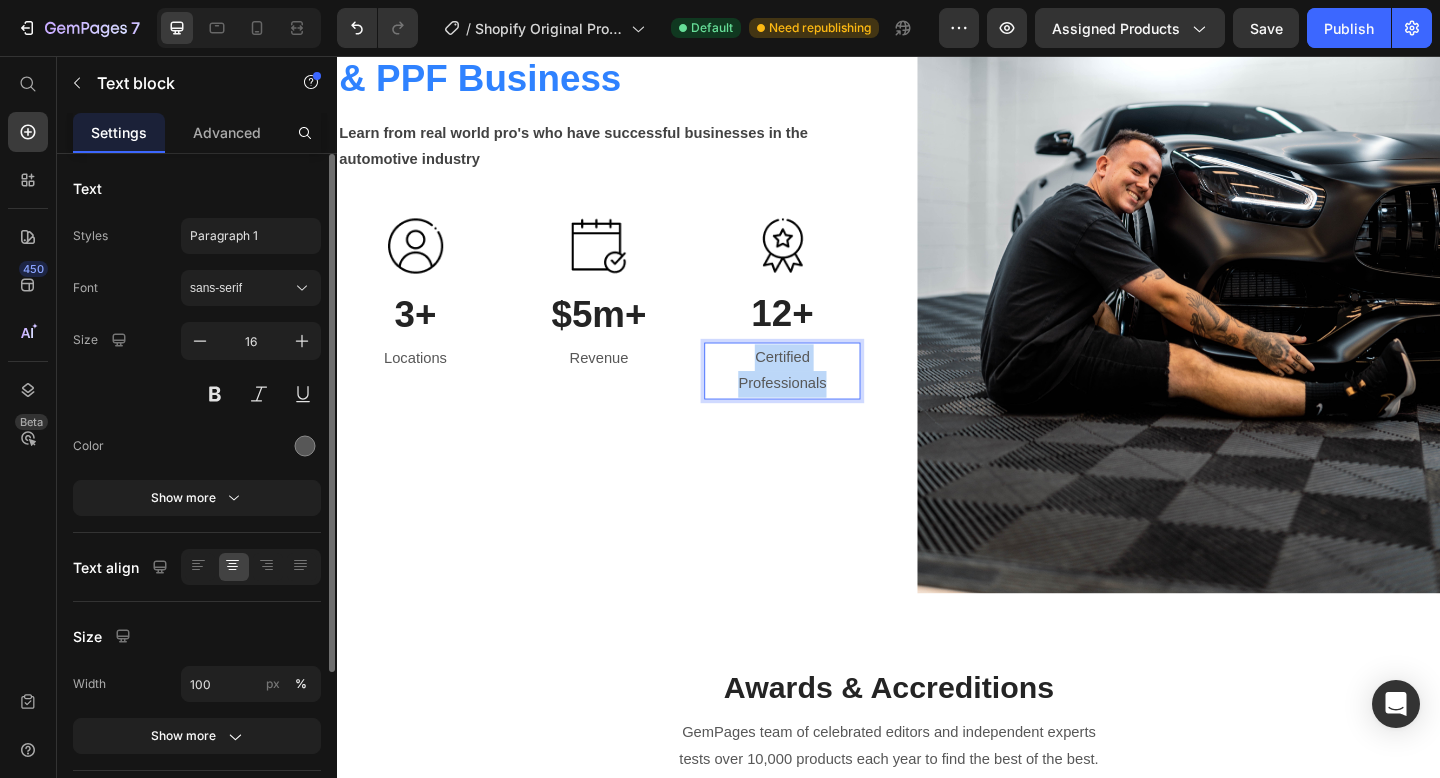 drag, startPoint x: 879, startPoint y: 416, endPoint x: 793, endPoint y: 389, distance: 90.13878 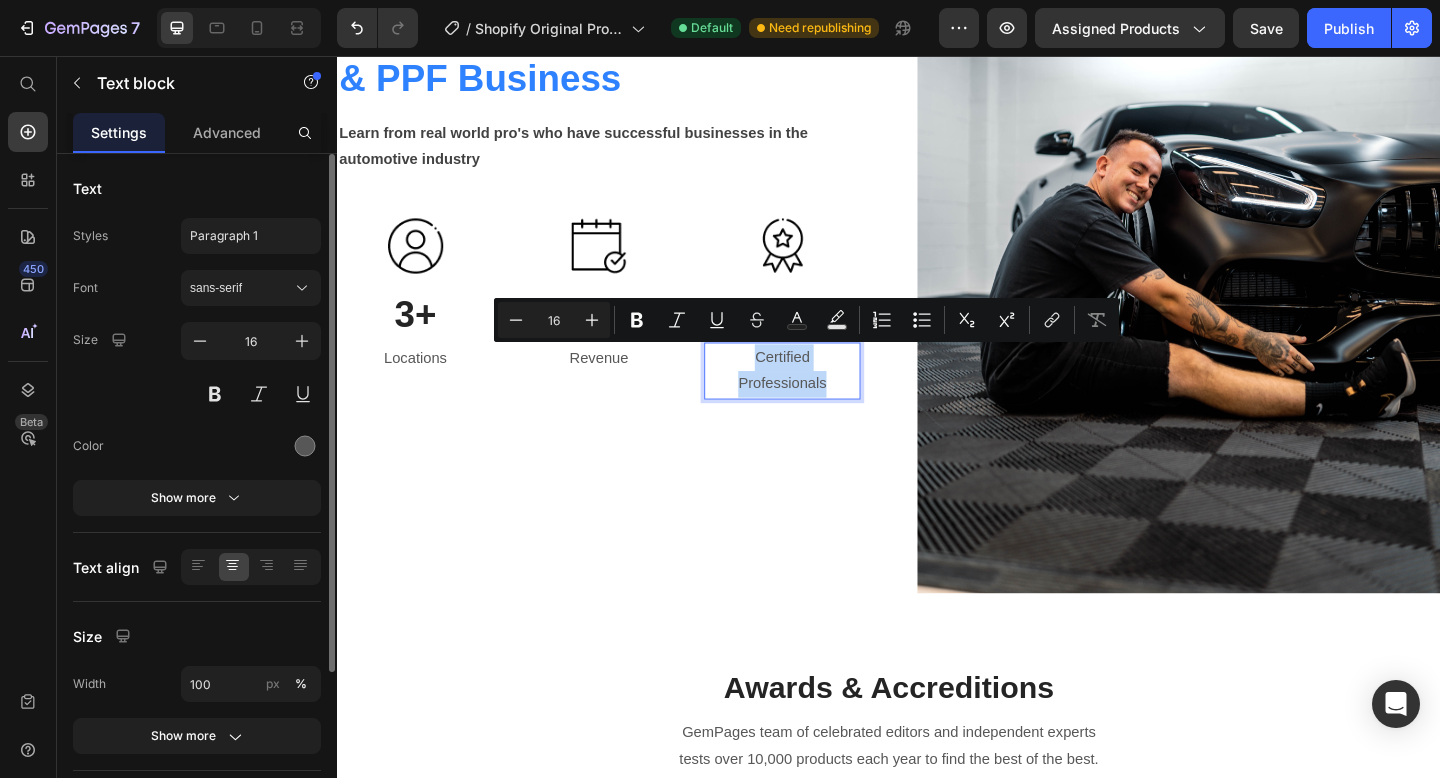 scroll, scrollTop: 323, scrollLeft: 0, axis: vertical 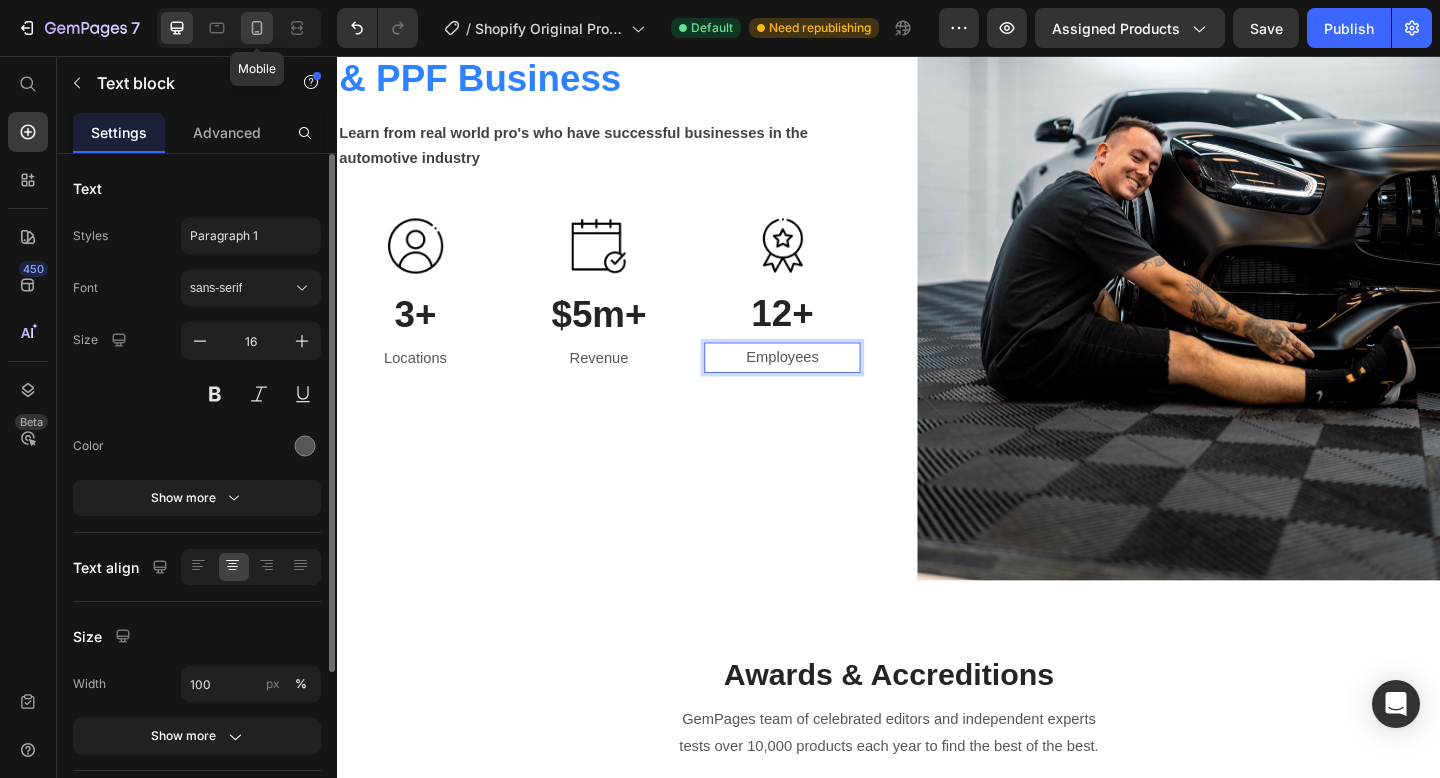 click 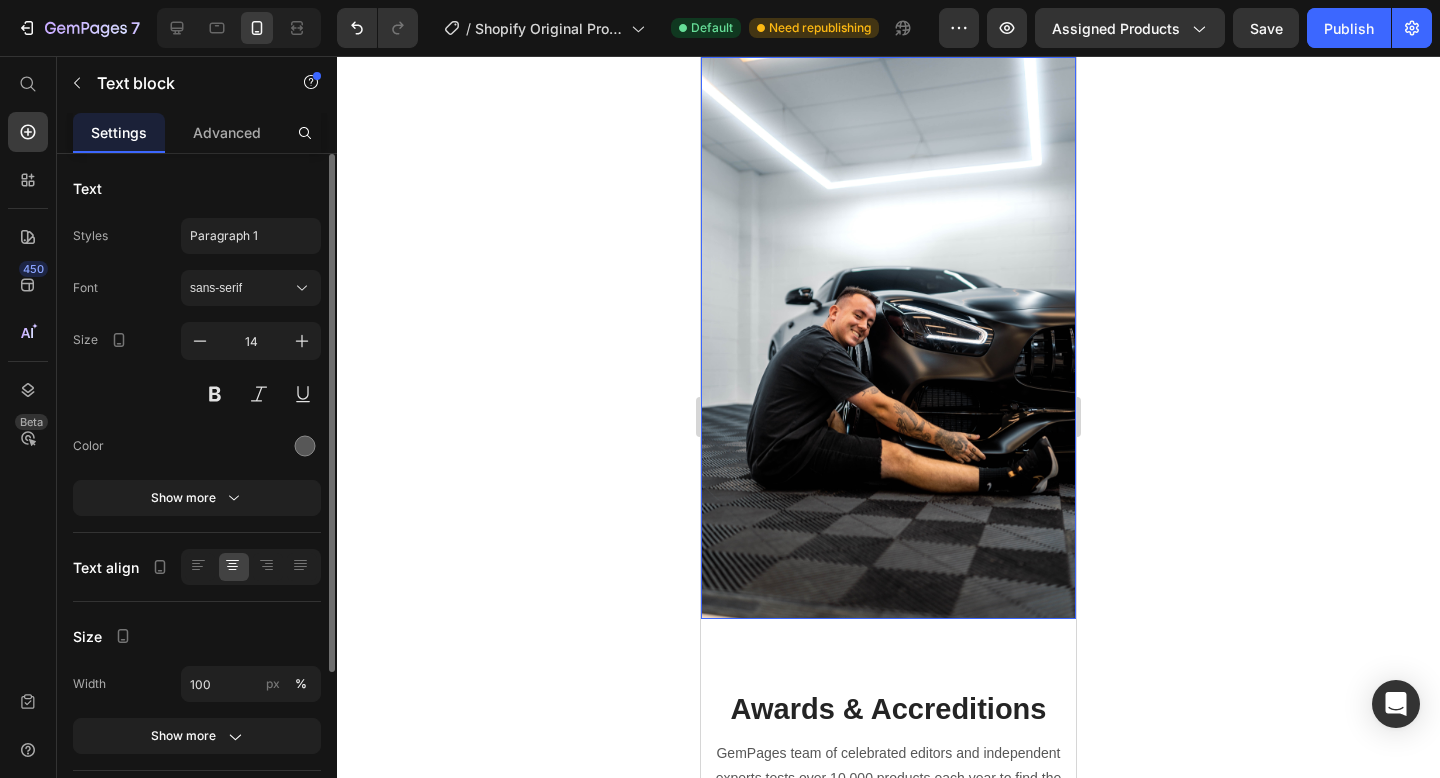 scroll, scrollTop: 916, scrollLeft: 0, axis: vertical 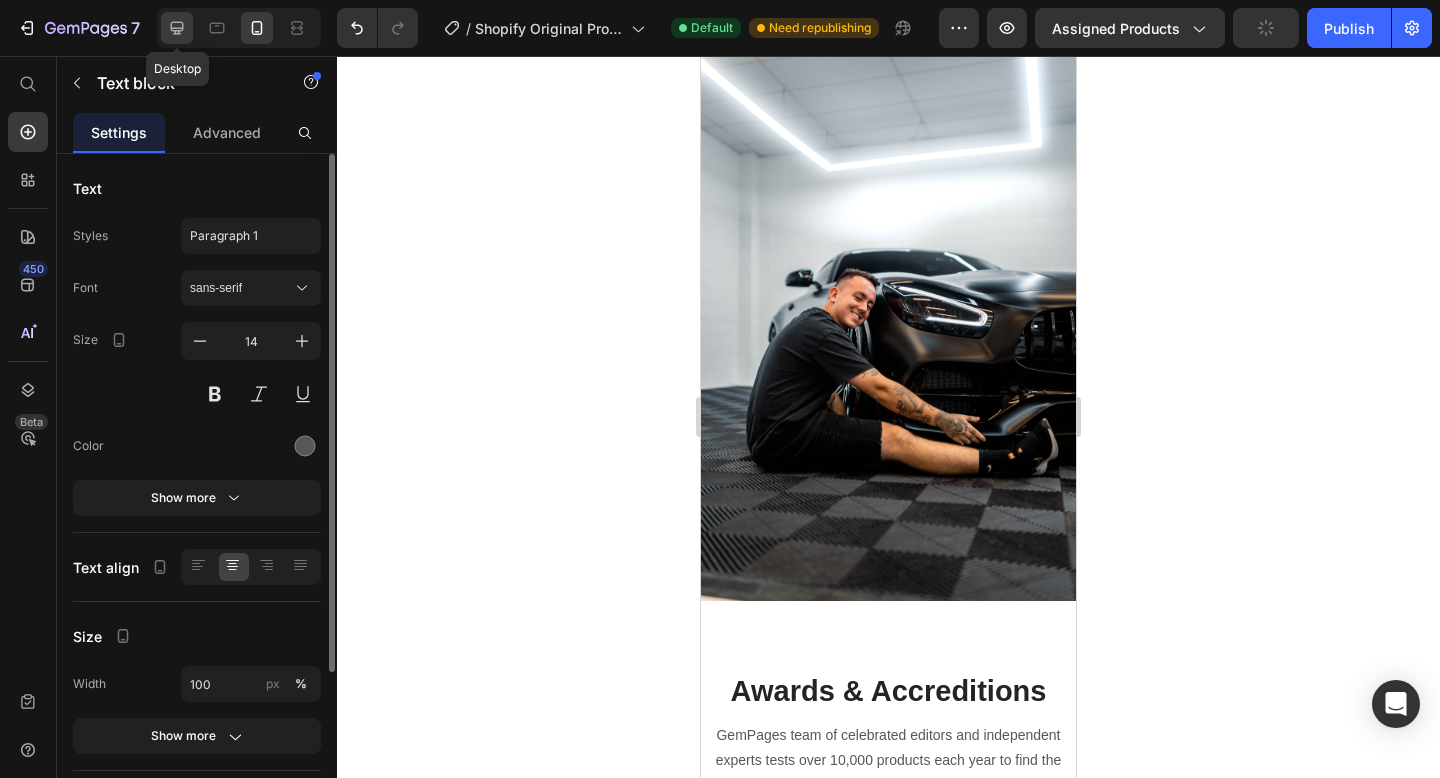 click 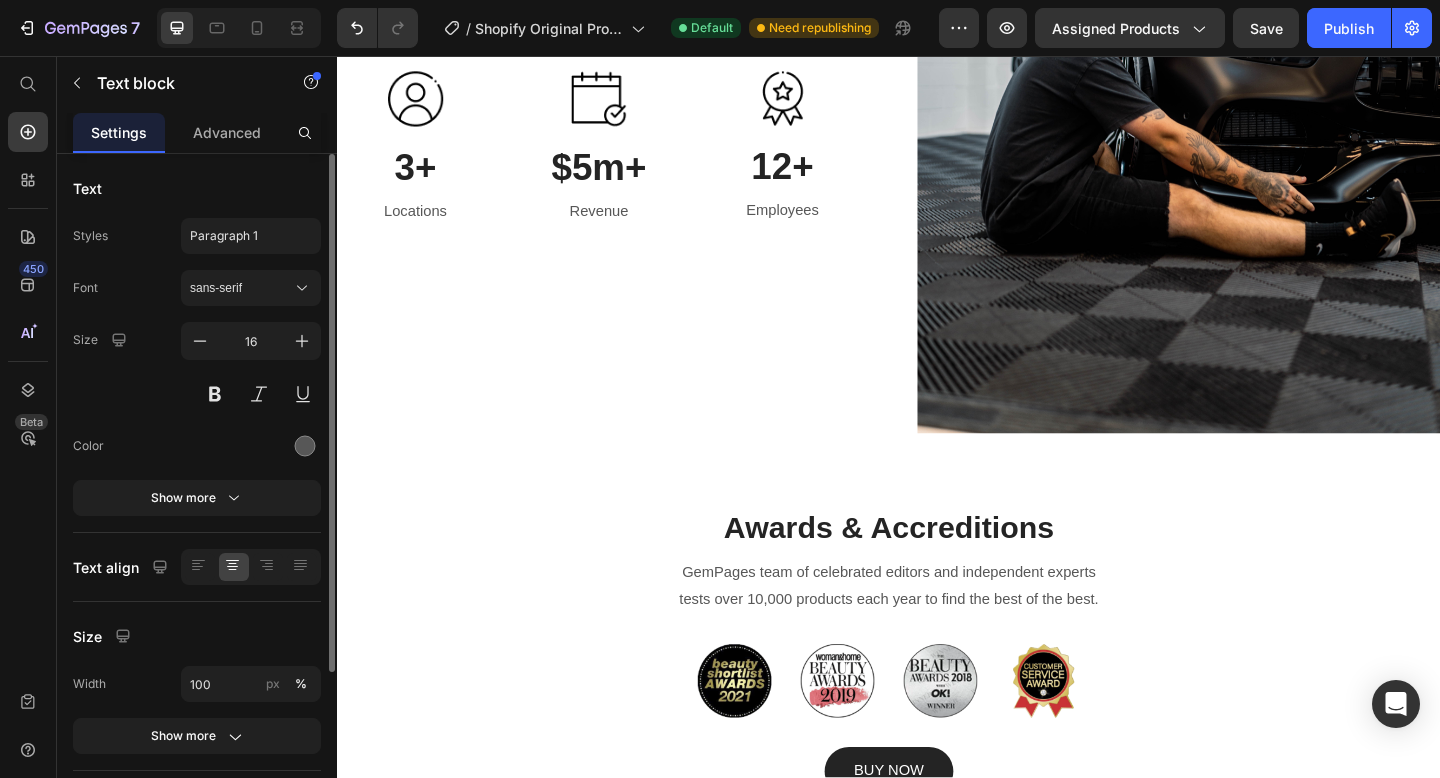 scroll, scrollTop: 0, scrollLeft: 0, axis: both 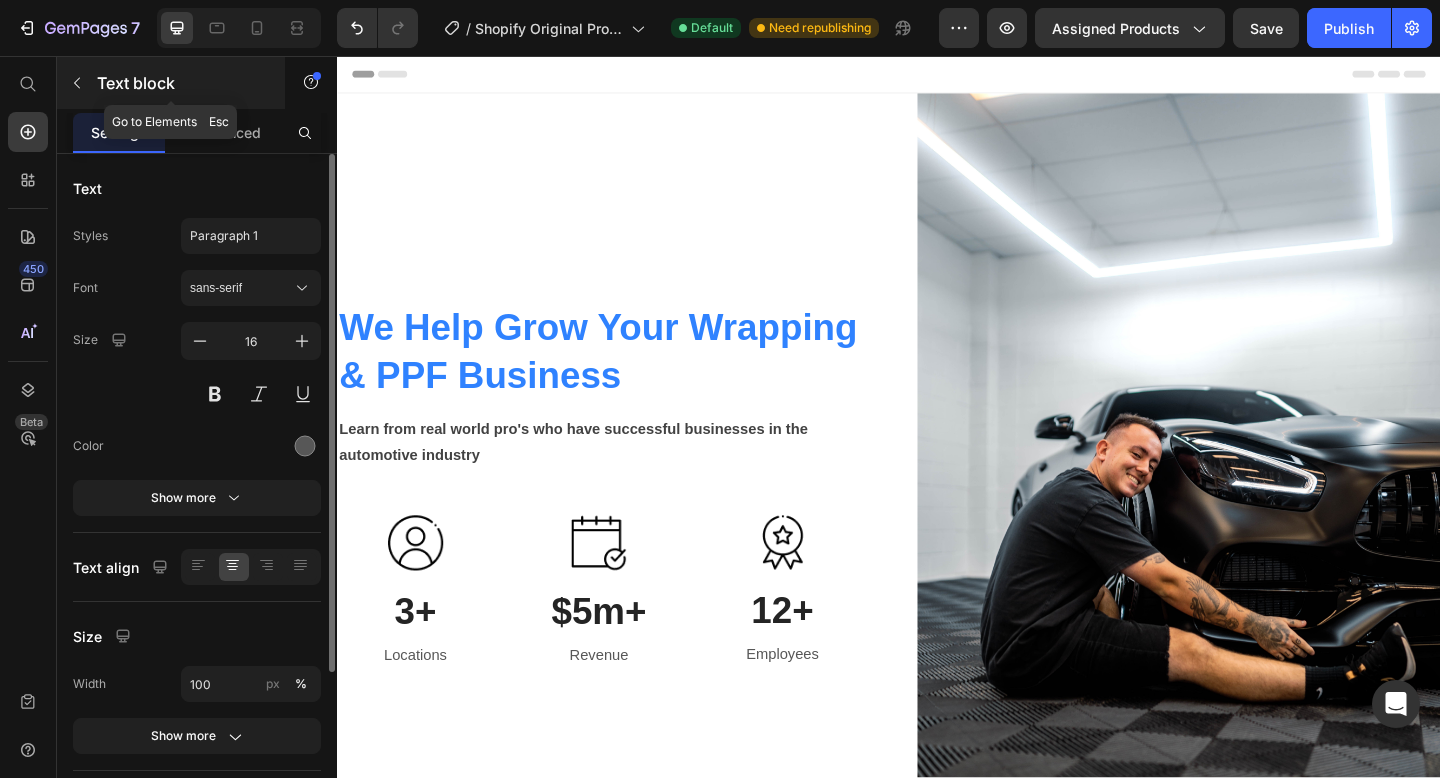 click at bounding box center (77, 83) 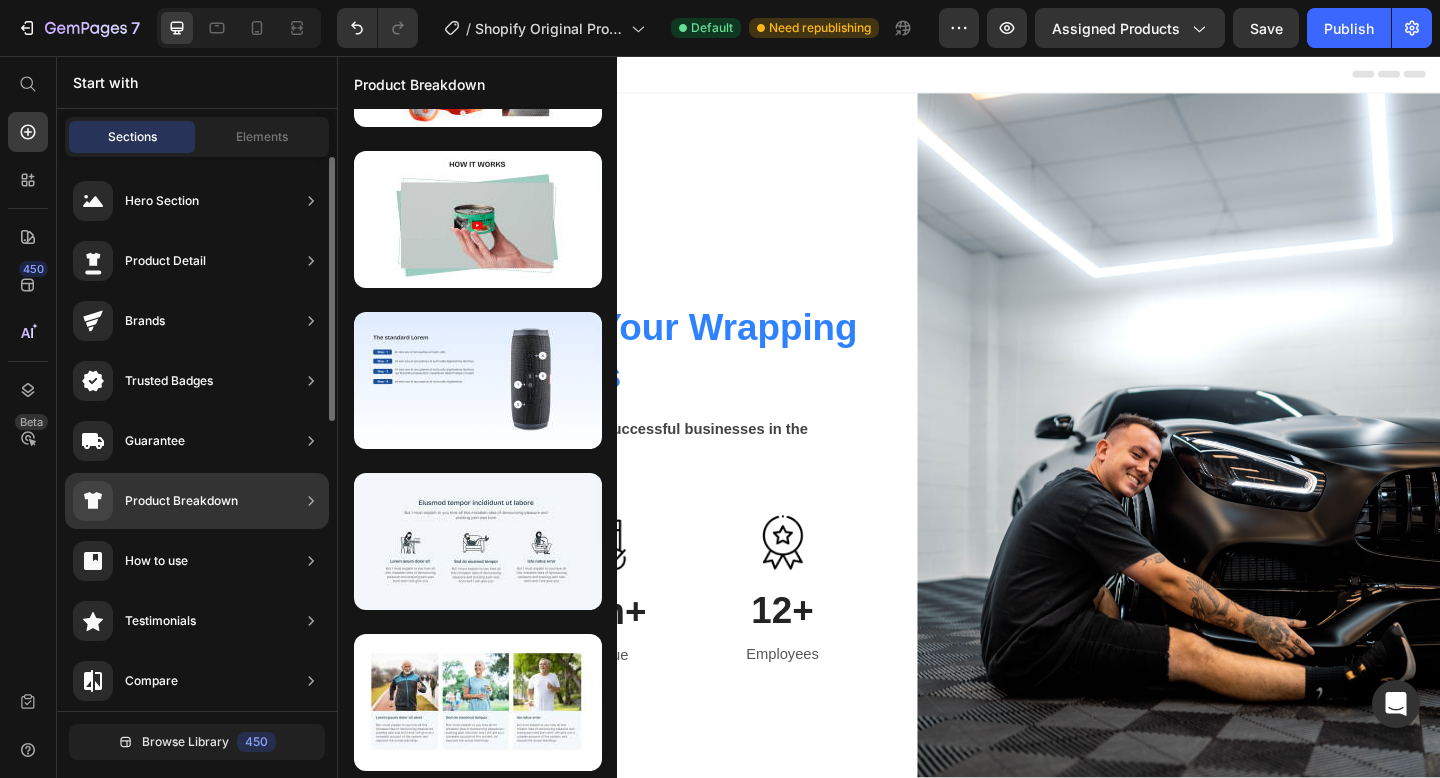 scroll, scrollTop: 0, scrollLeft: 0, axis: both 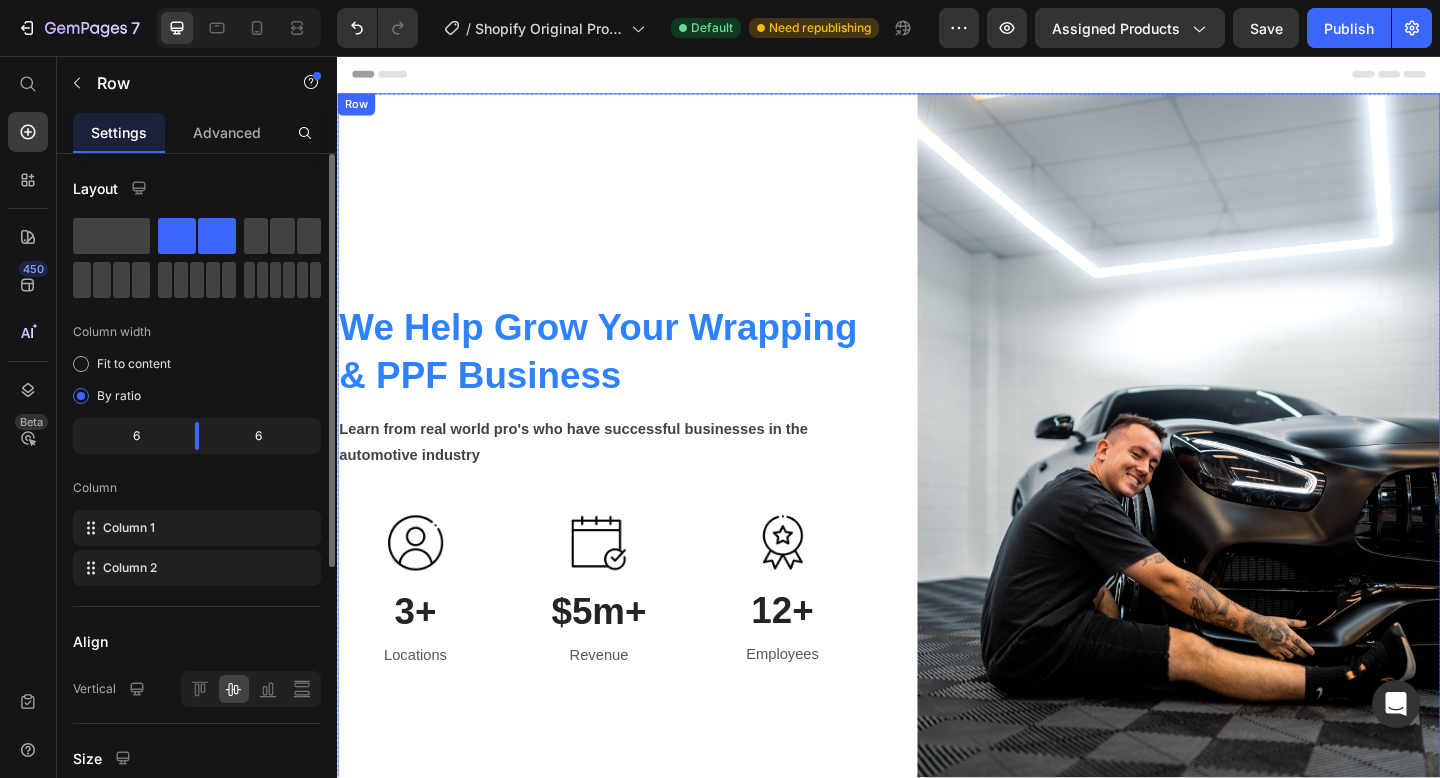 click on "We Help Grow Your Wrapping & PPF Business Heading Learn from real world pro's who have successful businesses in the automotive industry Text block Image 3+ Heading Locations Text block Image $5m+ Heading Revenue Text block Image 12+  Heading Employees Text block Row" at bounding box center [621, 523] 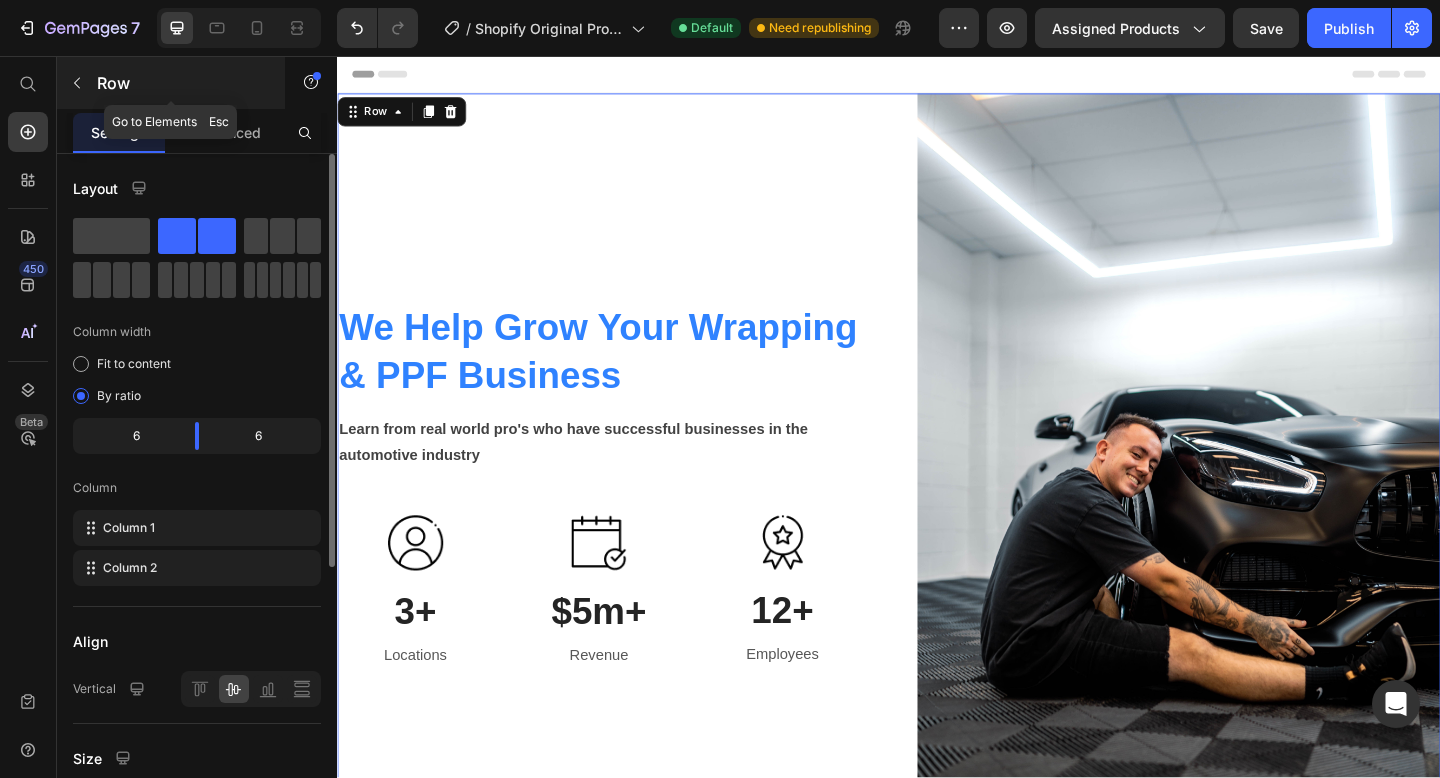 click 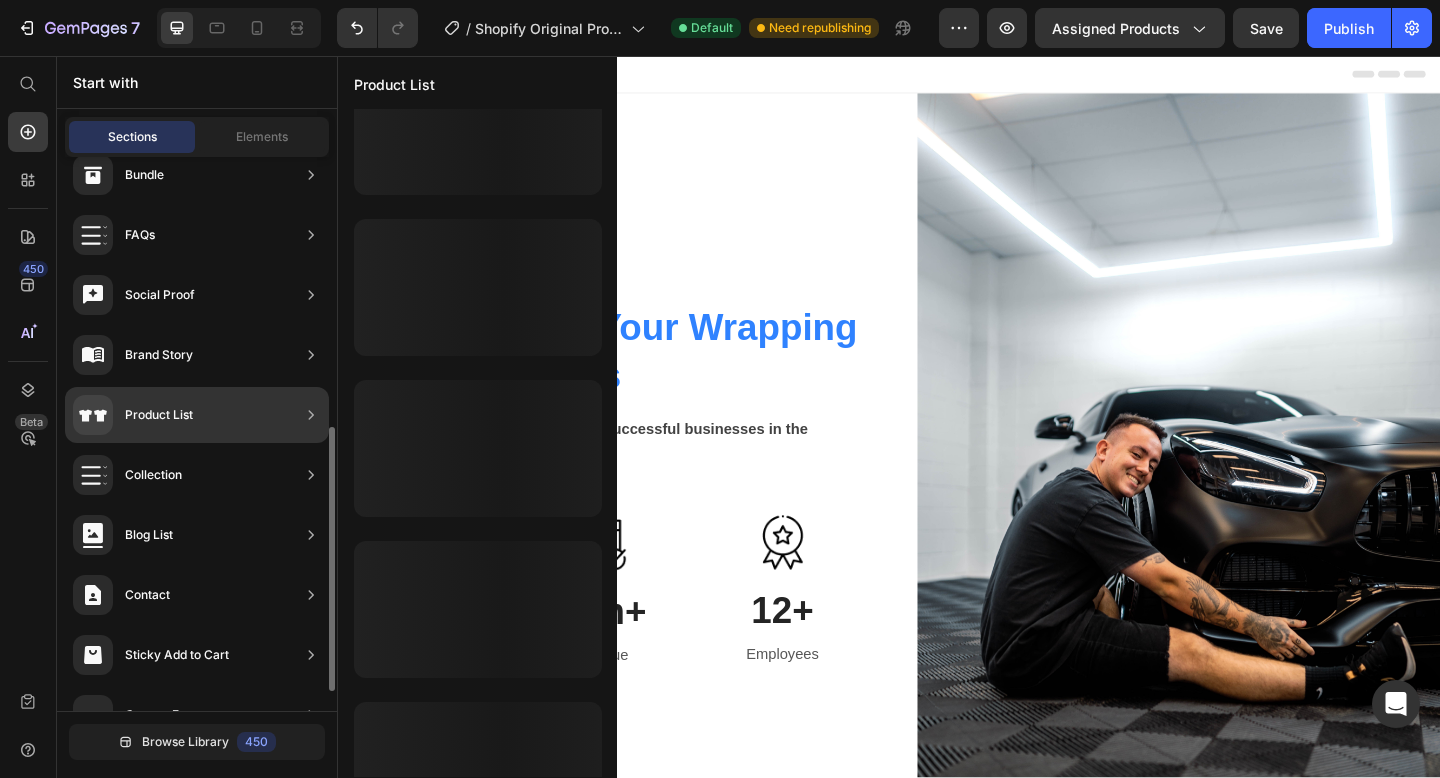 scroll, scrollTop: 930, scrollLeft: 0, axis: vertical 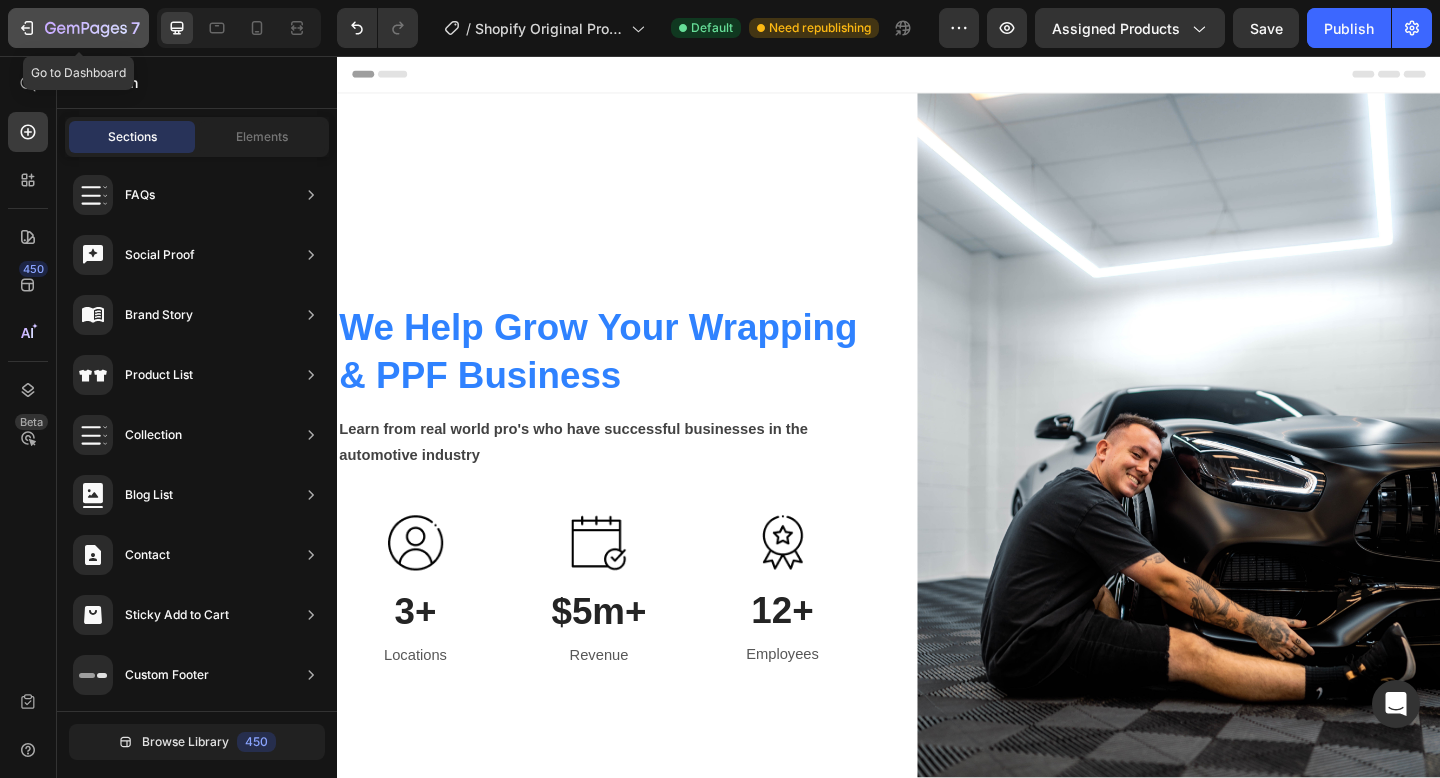 click 